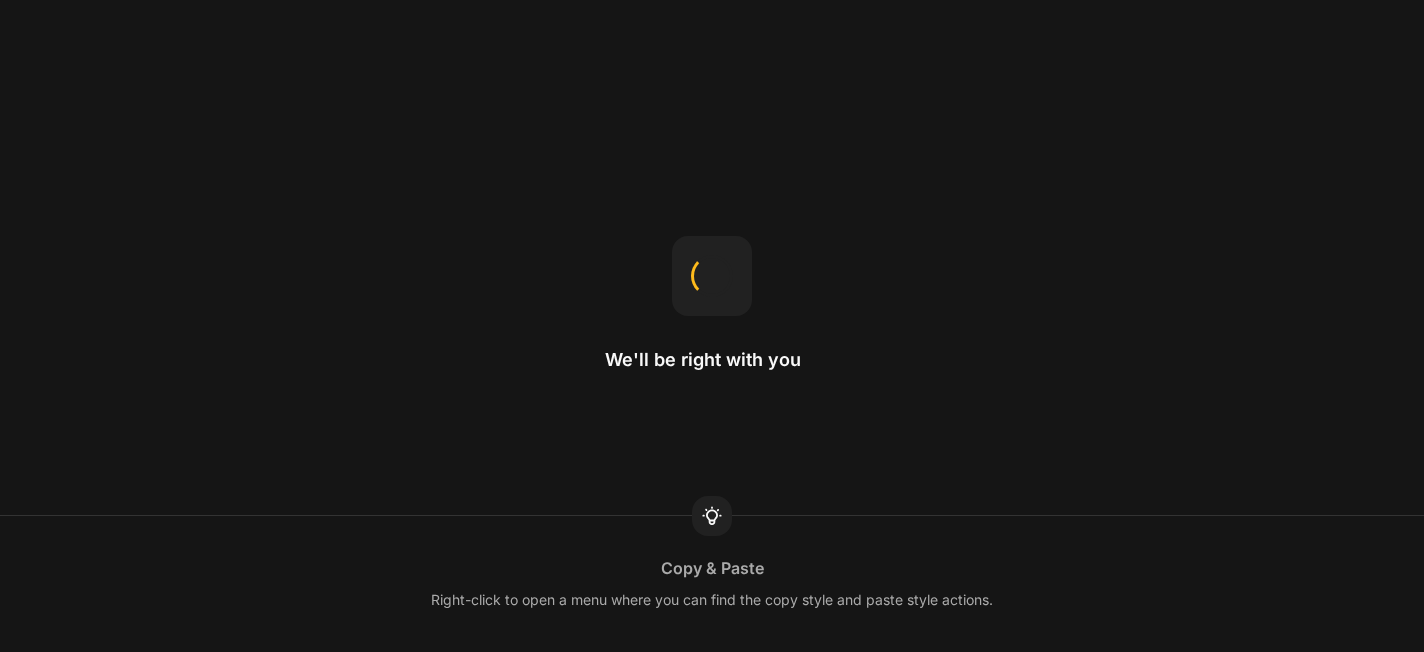 scroll, scrollTop: 0, scrollLeft: 0, axis: both 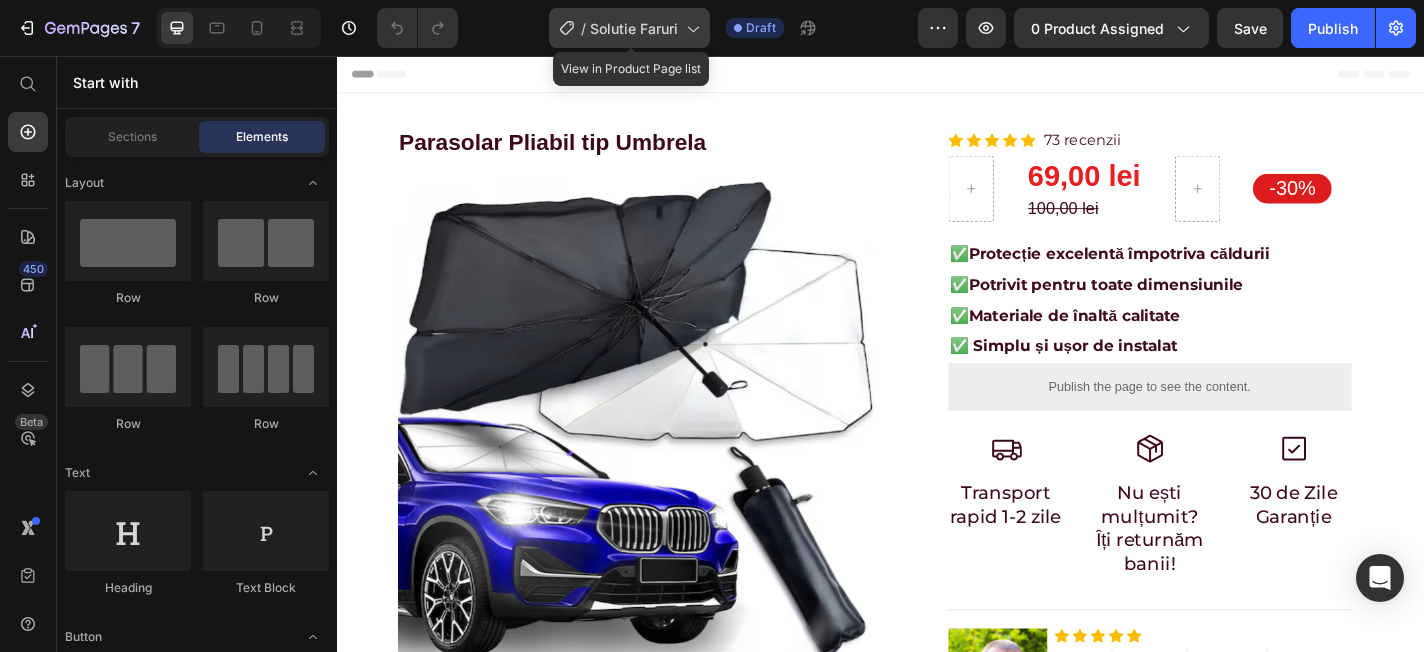 click on "Solutie Faruri" at bounding box center (634, 28) 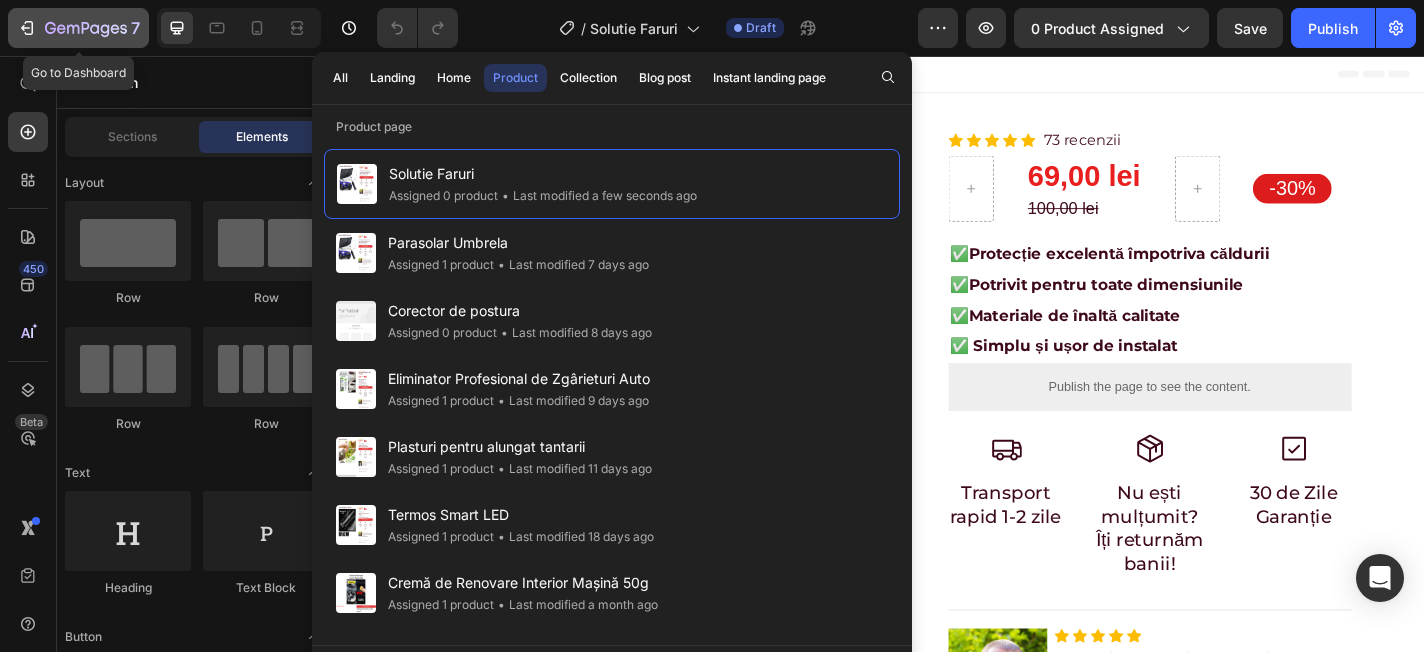 click on "7" at bounding box center (78, 28) 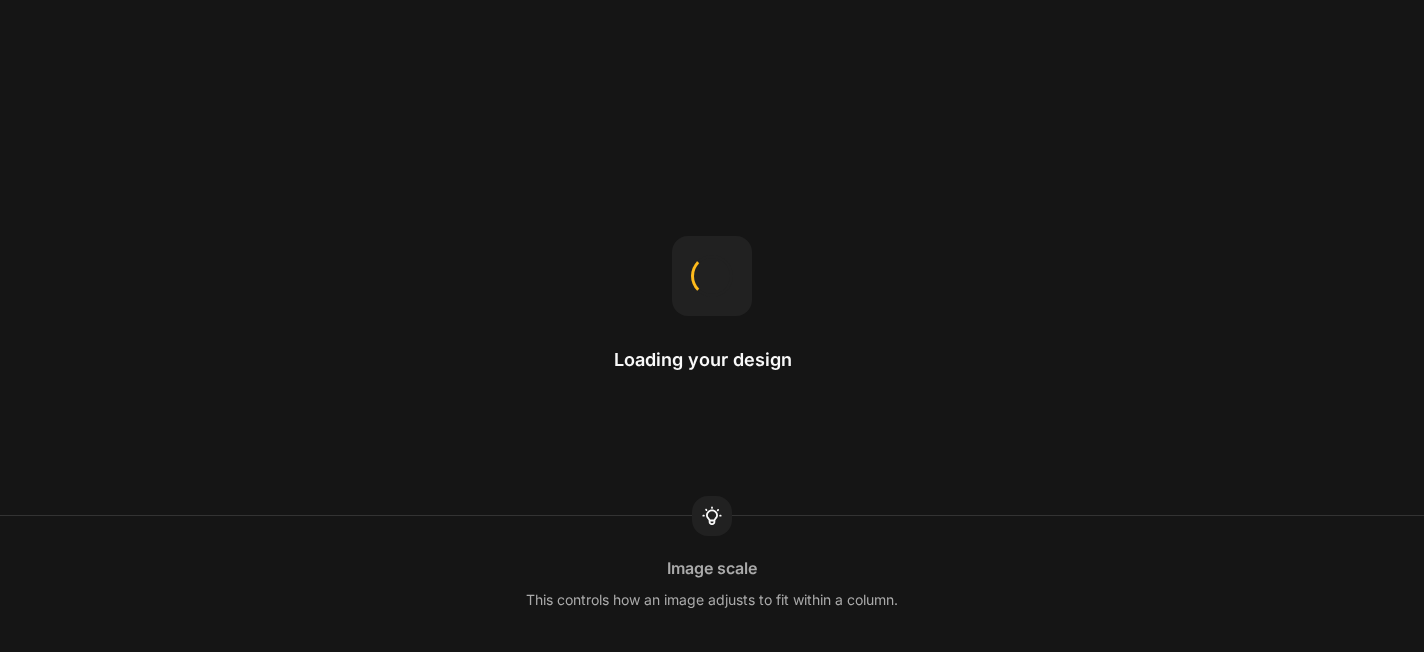 scroll, scrollTop: 0, scrollLeft: 0, axis: both 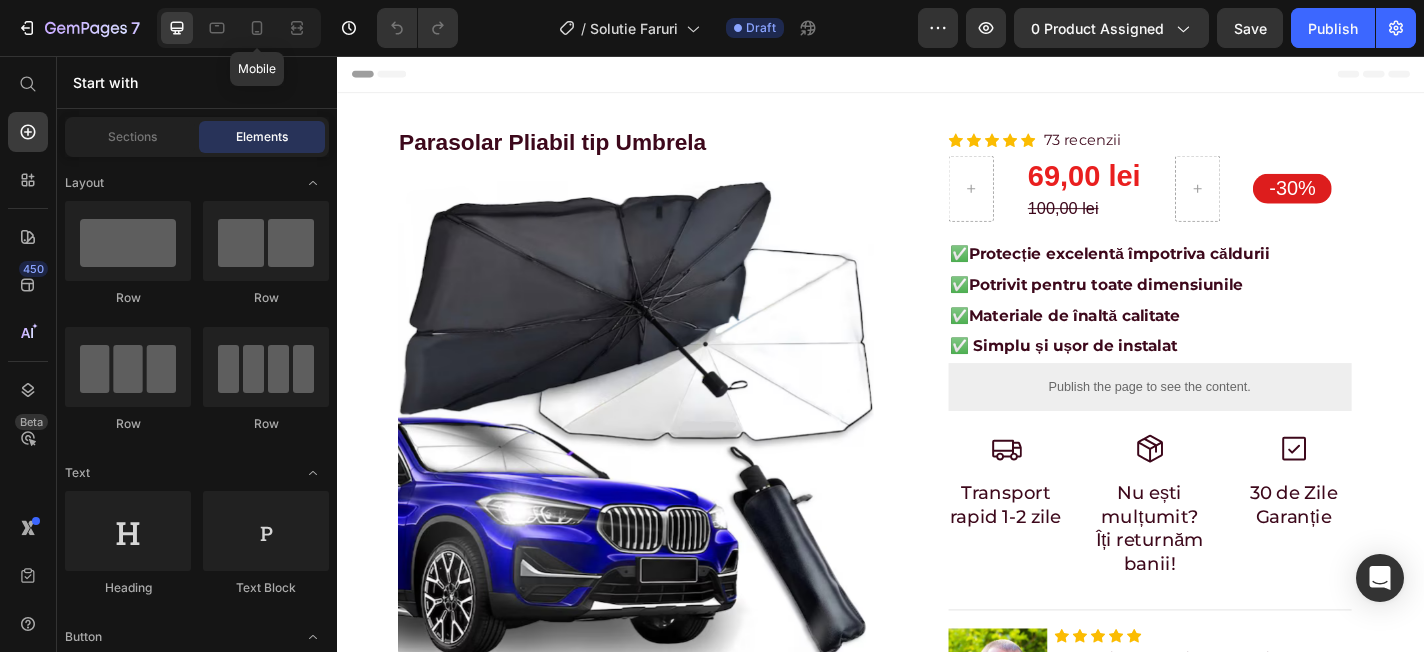 click on "Mobile" at bounding box center (239, 28) 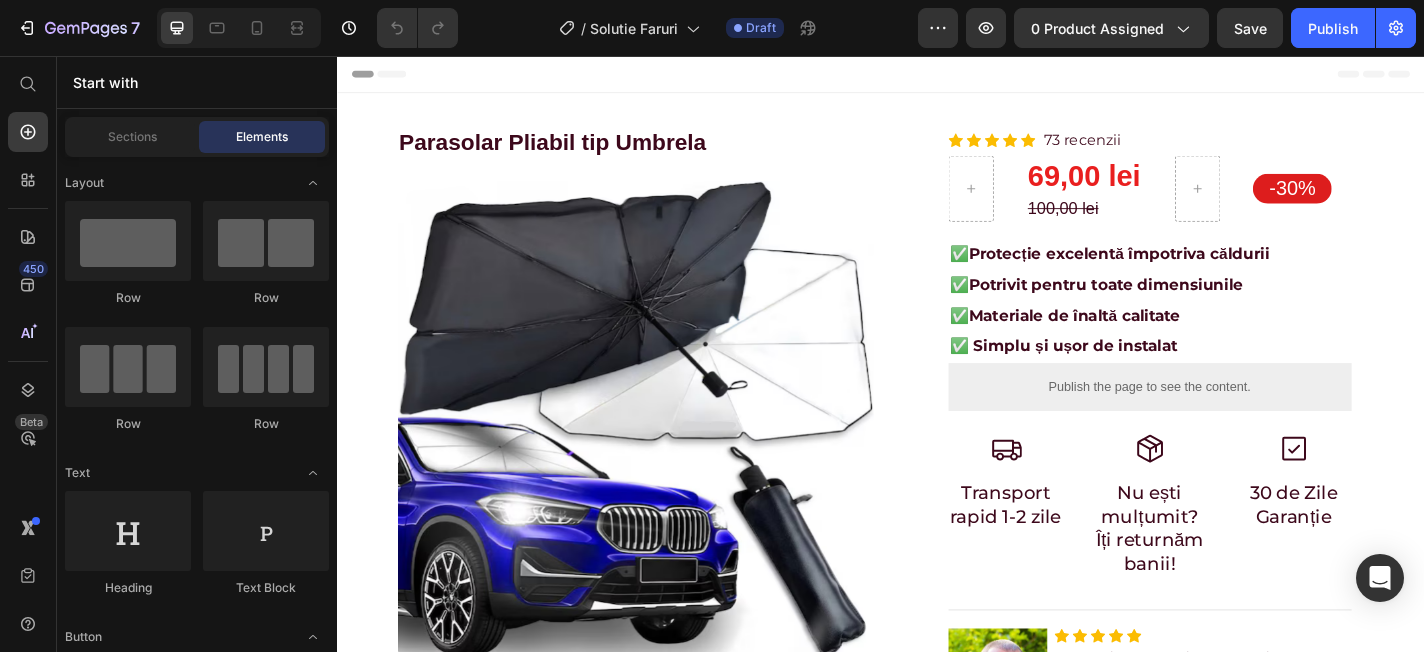 click at bounding box center (239, 28) 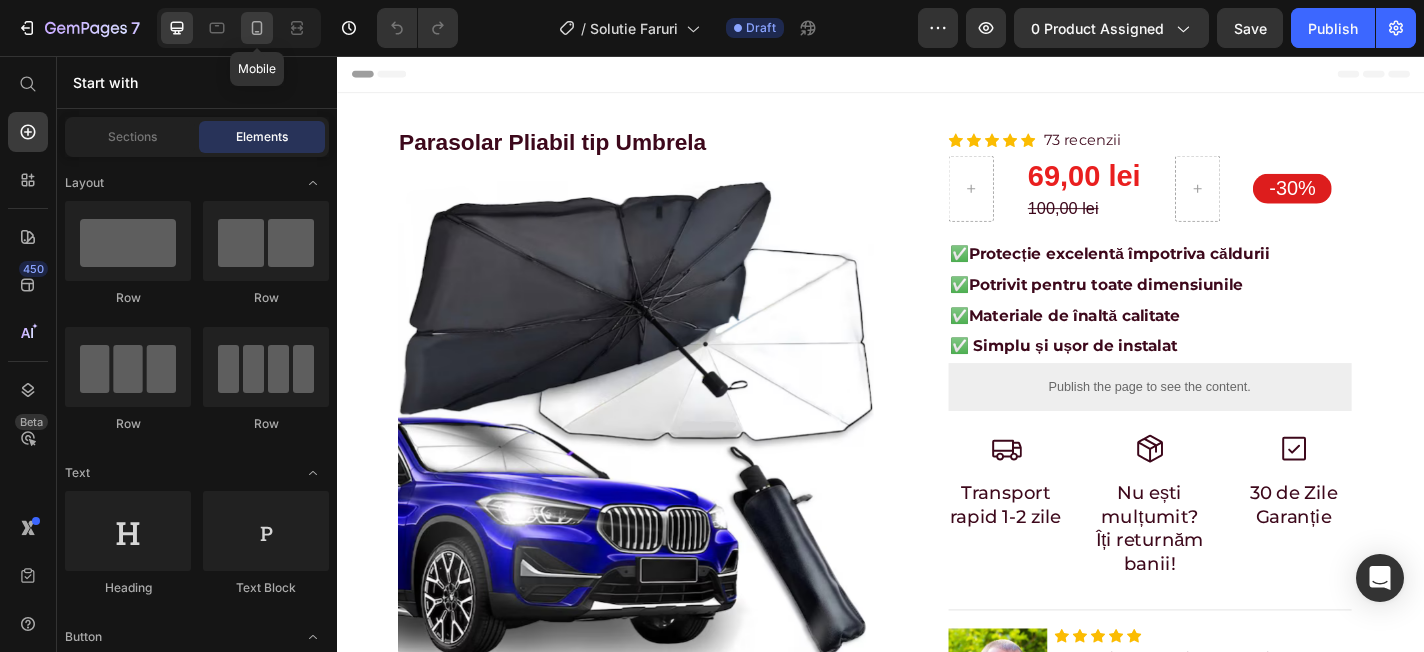 click 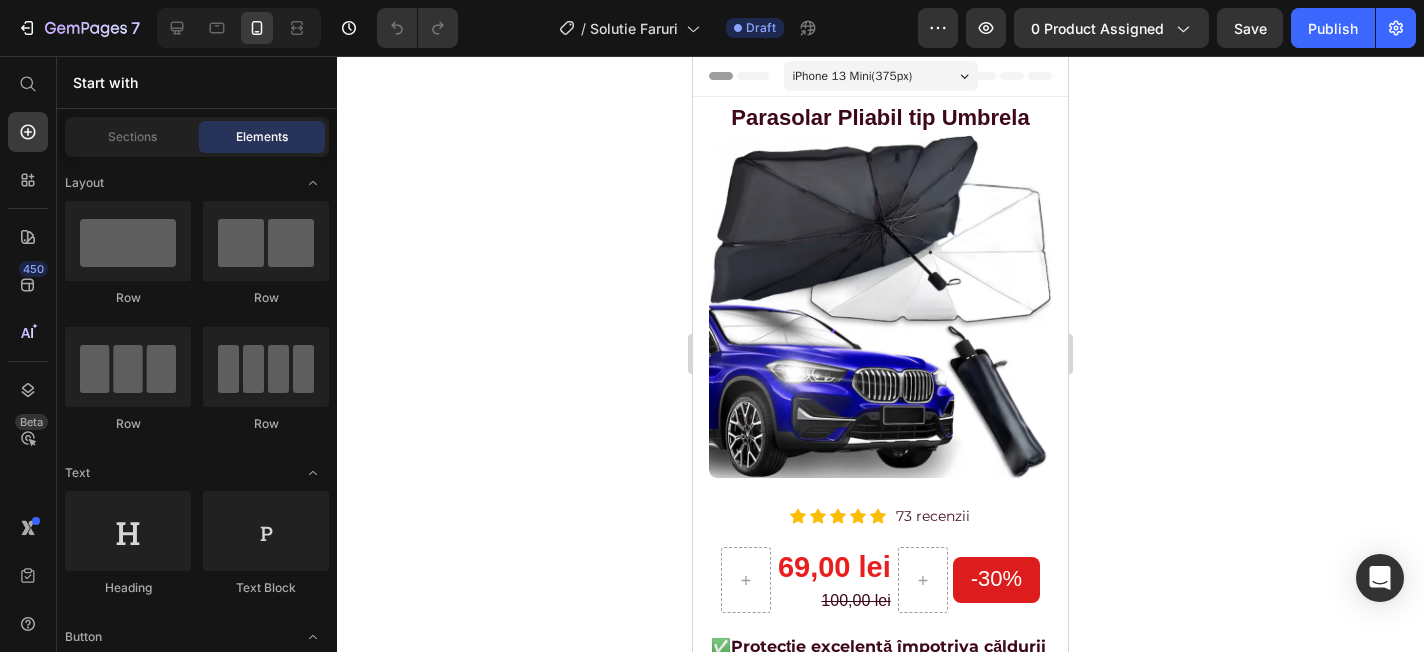 click on "Parasolar Pliabil tip Umbrela Product Title Product Images Icon Icon Icon Icon Icon Icon List 73 recenzii Text Block Row
69,00 lei Product Price 100,00 lei Product Price
-30% Text Block Row Row ✅  Protecție excelentă împotriva căldurii ✅  Potrivit pentru toate dimensiunile ✅  Materiale de înaltă calitate ✅ Simplu și ușor de instalat Text Block
Publish the page to see the content.
Custom Code
Icon Transport rapid 1-2 zile Text Block
Icon Nu ești mulțumit? Îți returnăm banii! Text Block
Icon 30 de Zile Garanție Text Block Row                Title Line Image Icon Icon Icon Icon Icon Icon List Uram să intru în mașină pe căldurile astea. Efectiv nu puteam să stau în mașină. De când am parasolarul, nu am avut nicio problemă cu el. Merge excelent. Recomand cu tot dragul! Text Block
Icon Aldea [NAME] Text Block Row Row                Title Line
🚚" at bounding box center (880, 796) 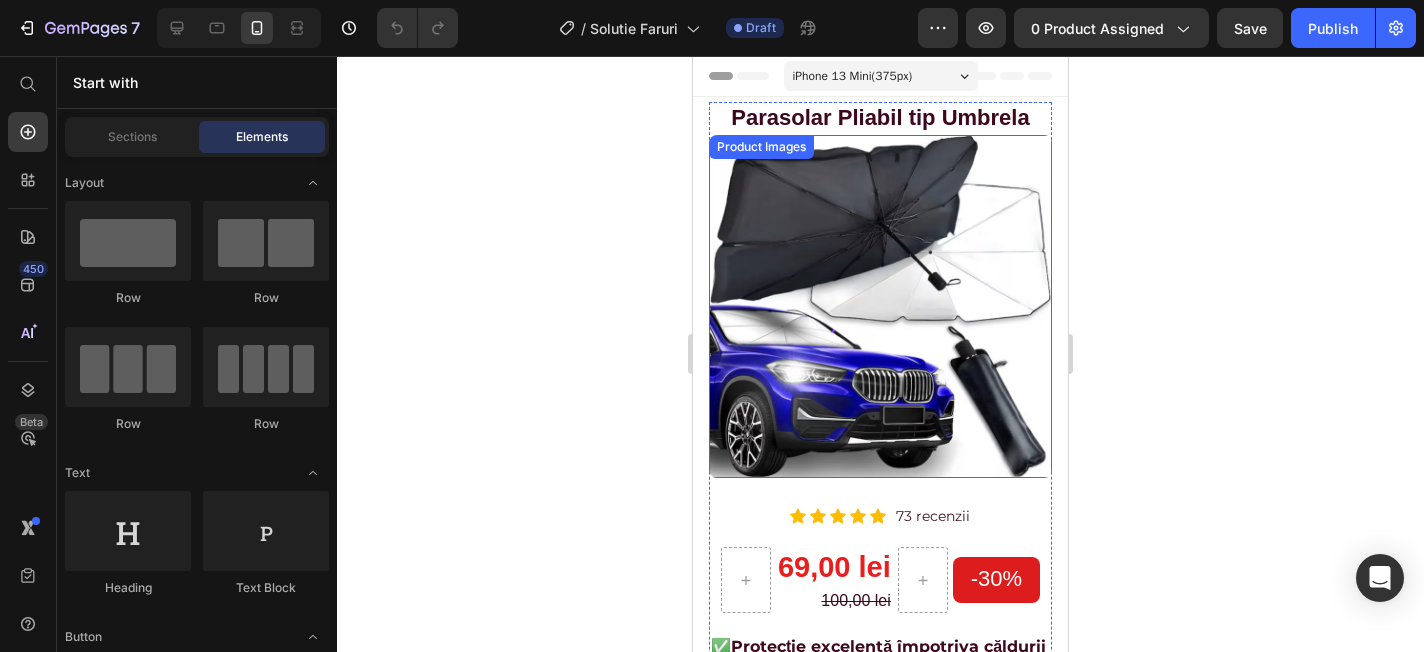 click at bounding box center (880, 306) 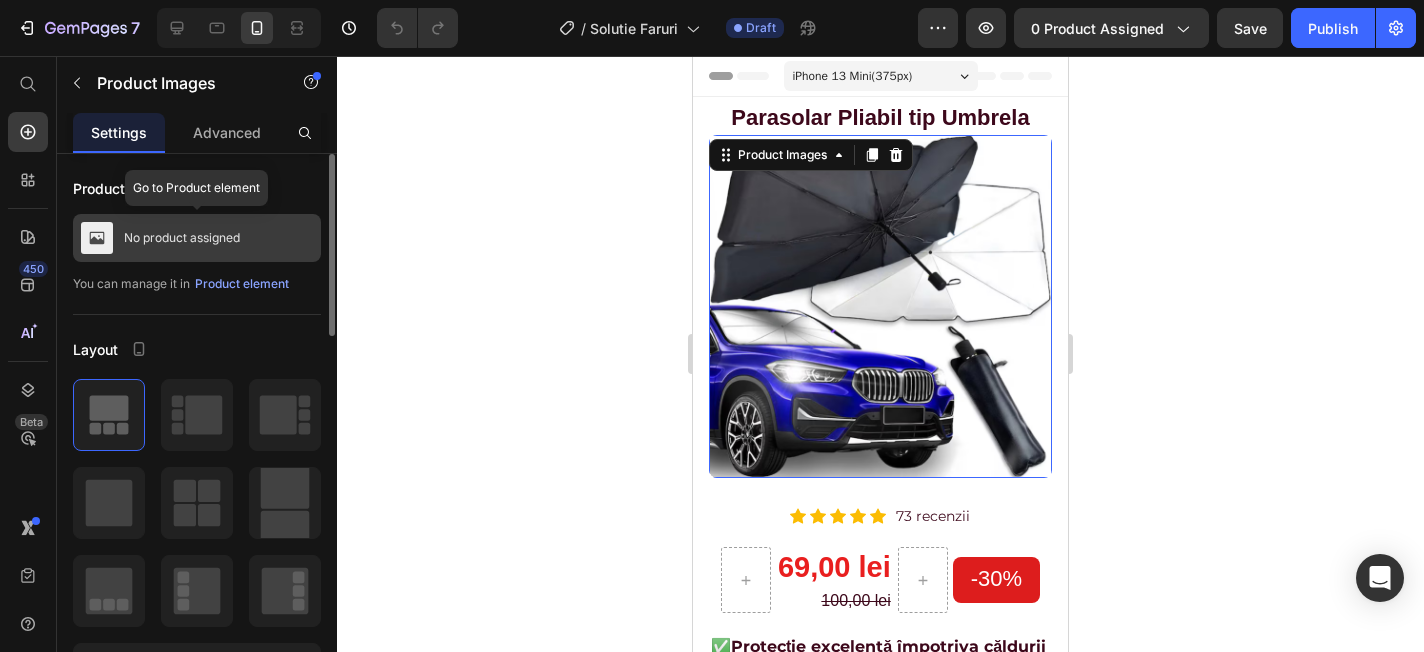 click on "No product assigned" 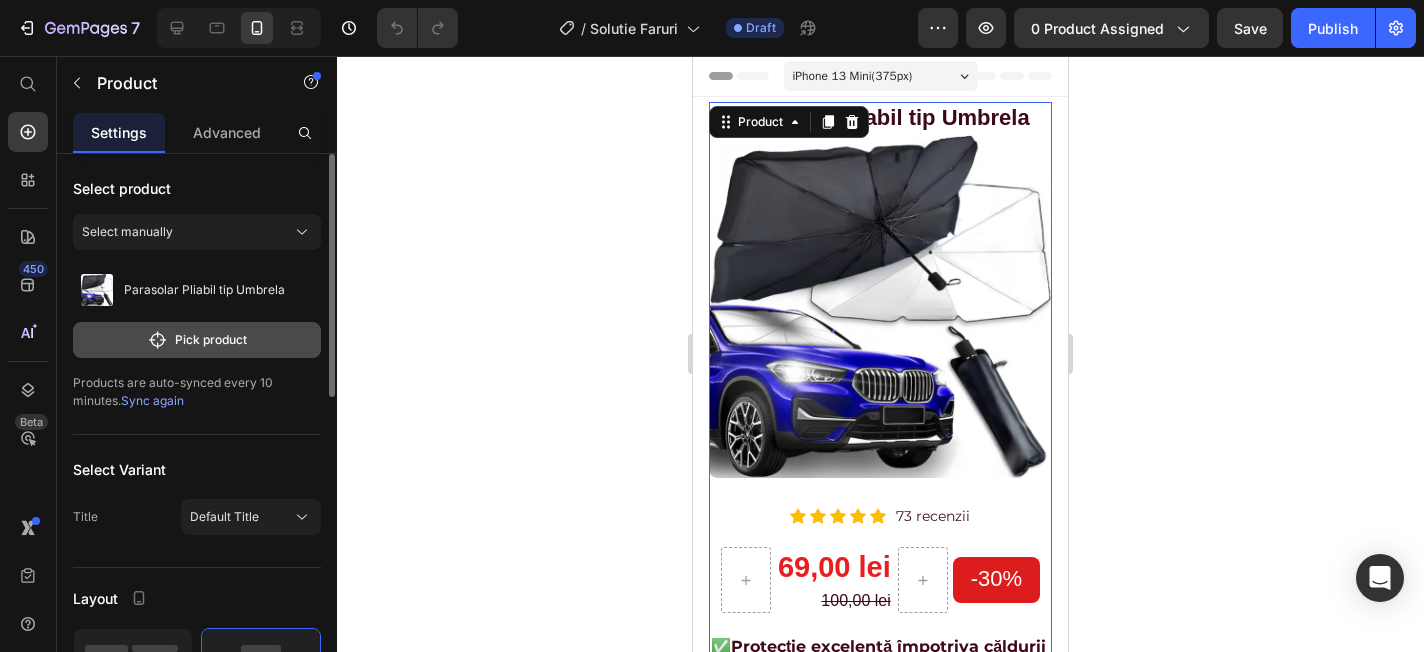 click on "Pick product" at bounding box center (197, 340) 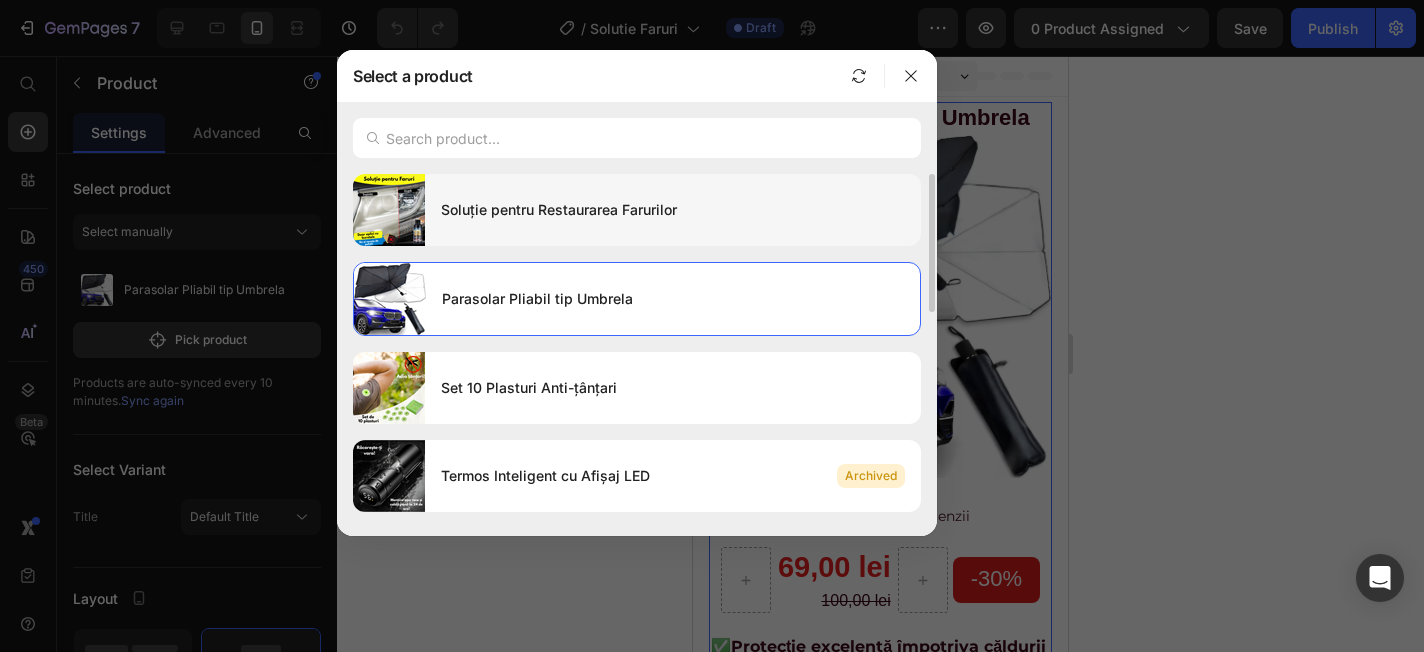 click on "Soluție pentru Restaurarea Farurilor" at bounding box center (673, 210) 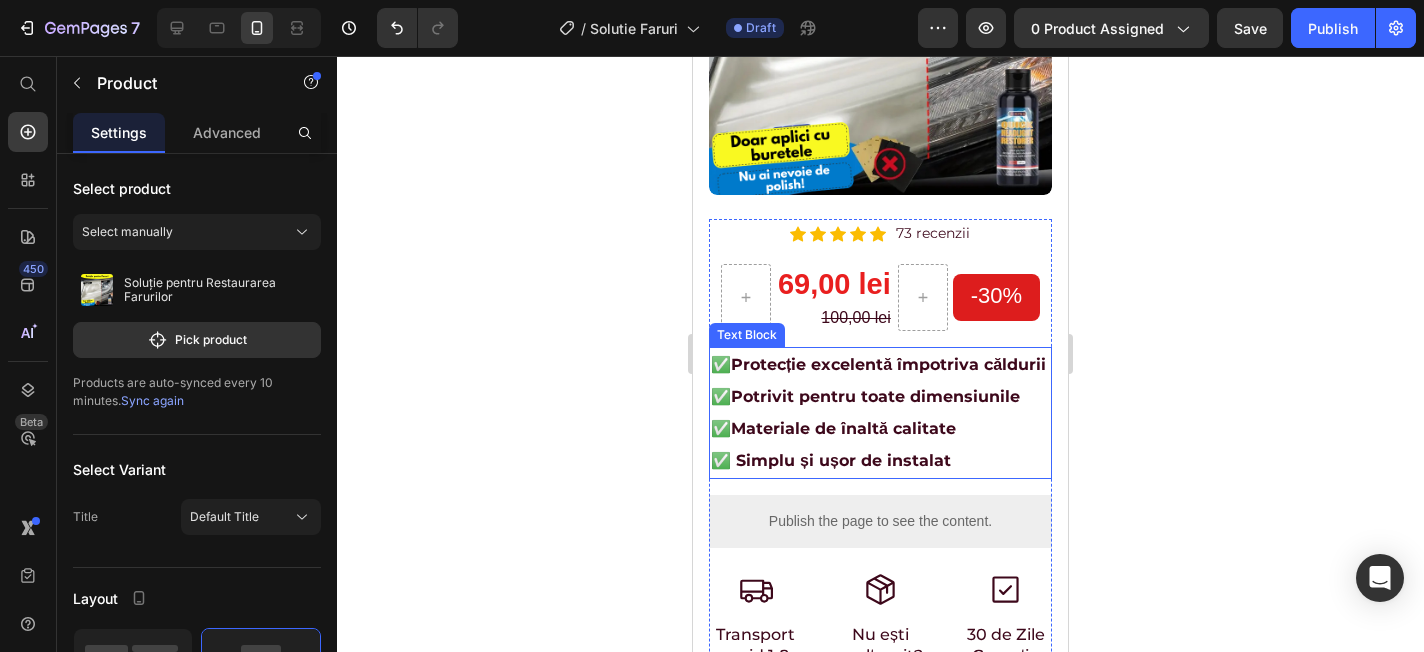 scroll, scrollTop: 440, scrollLeft: 0, axis: vertical 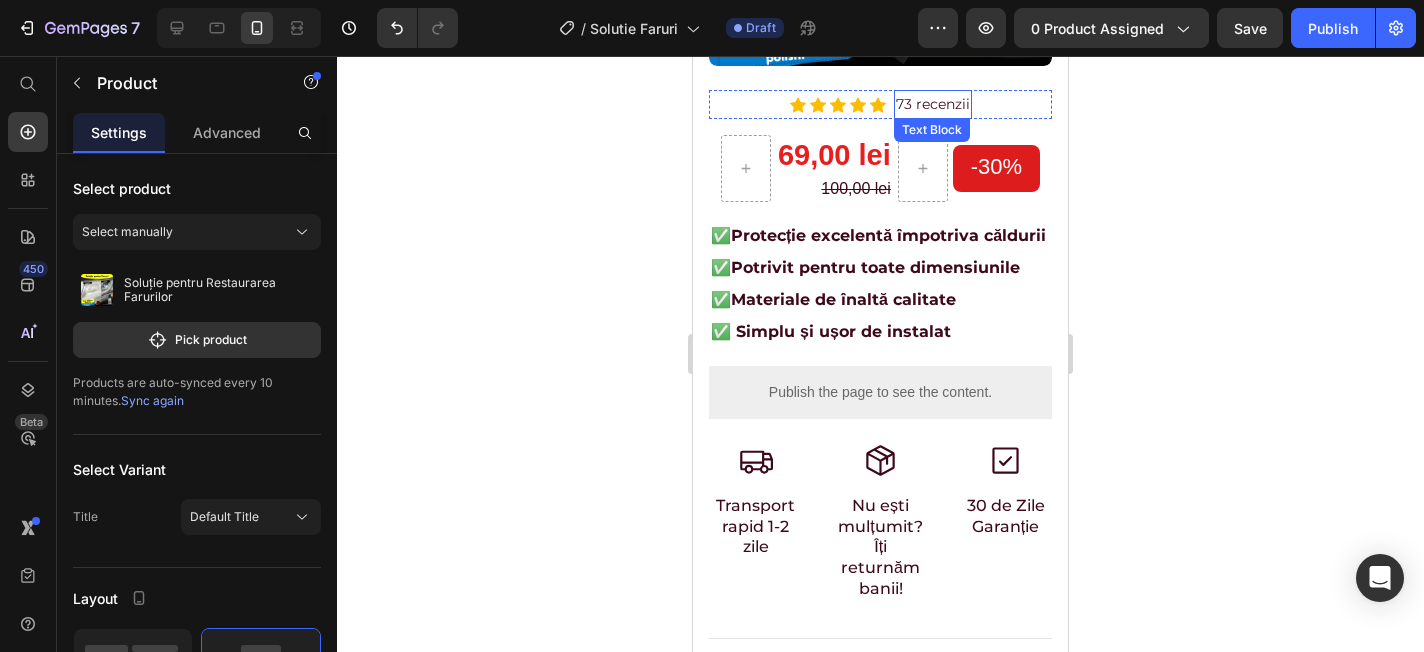 click on "73 recenzii" at bounding box center (933, 104) 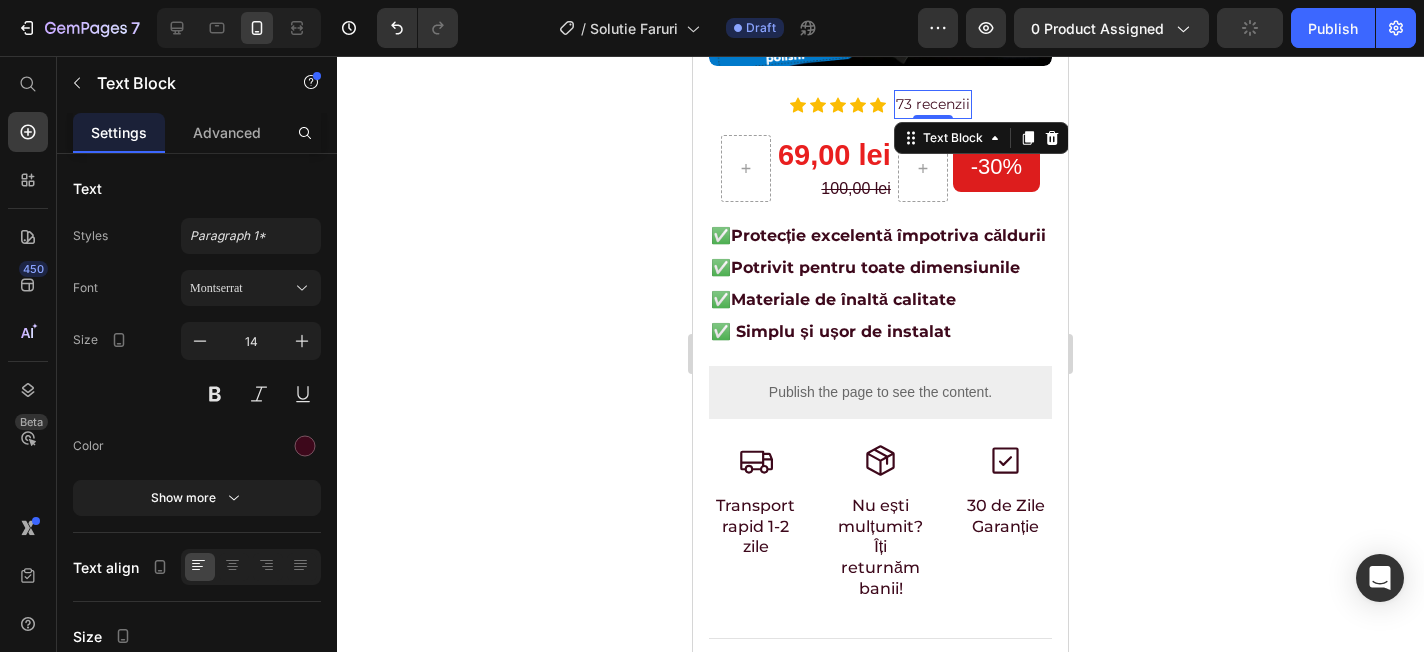 click on "73 recenzii" at bounding box center (933, 104) 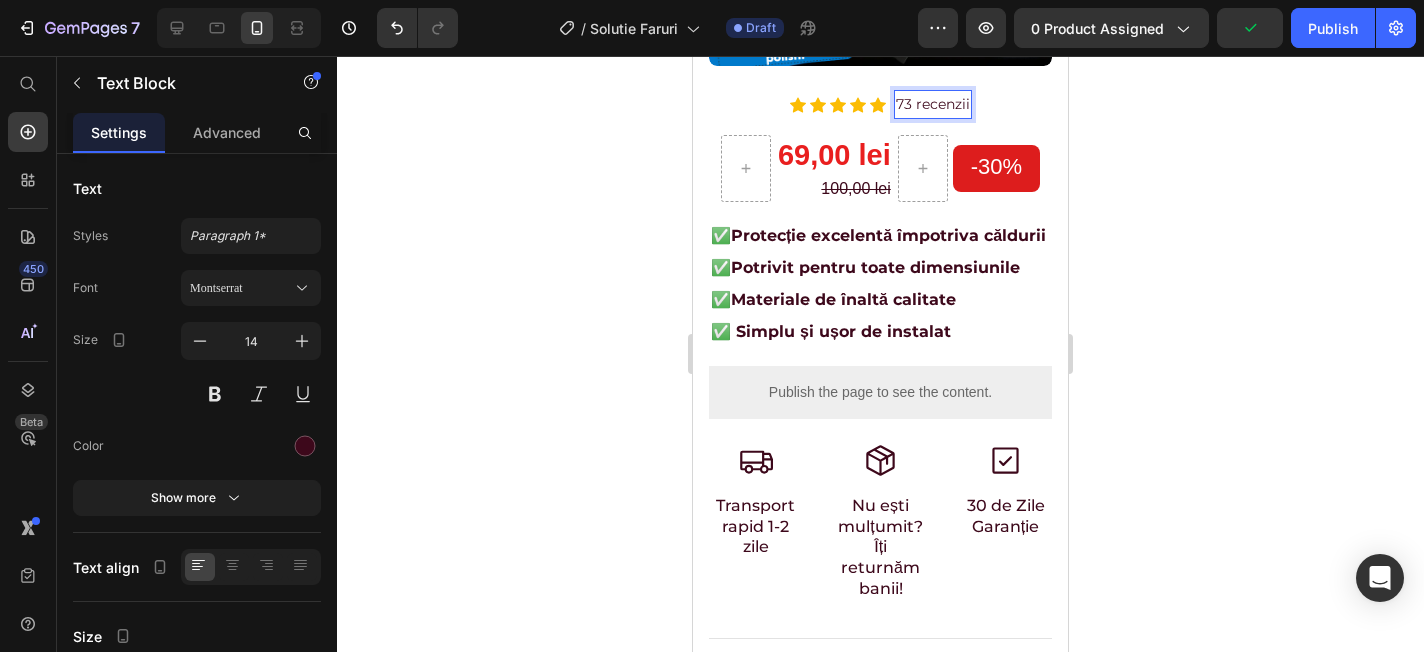 click 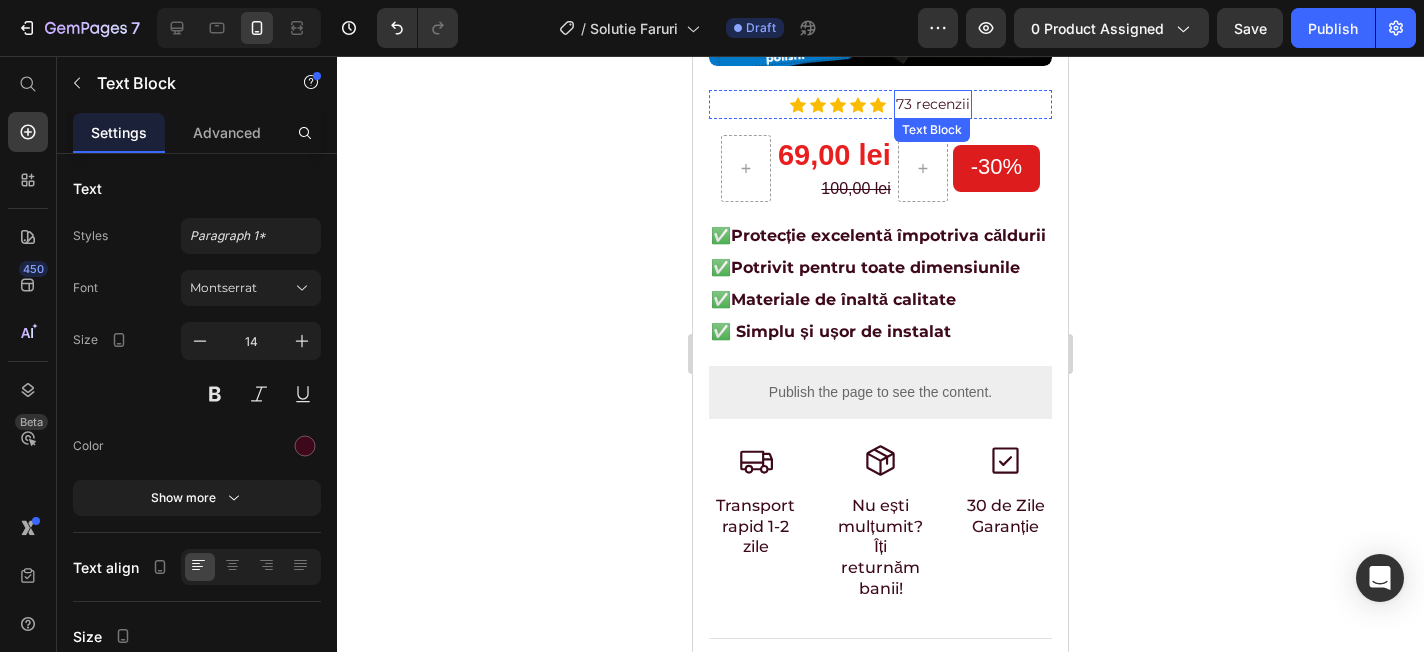 click on "73 recenzii" at bounding box center (933, 104) 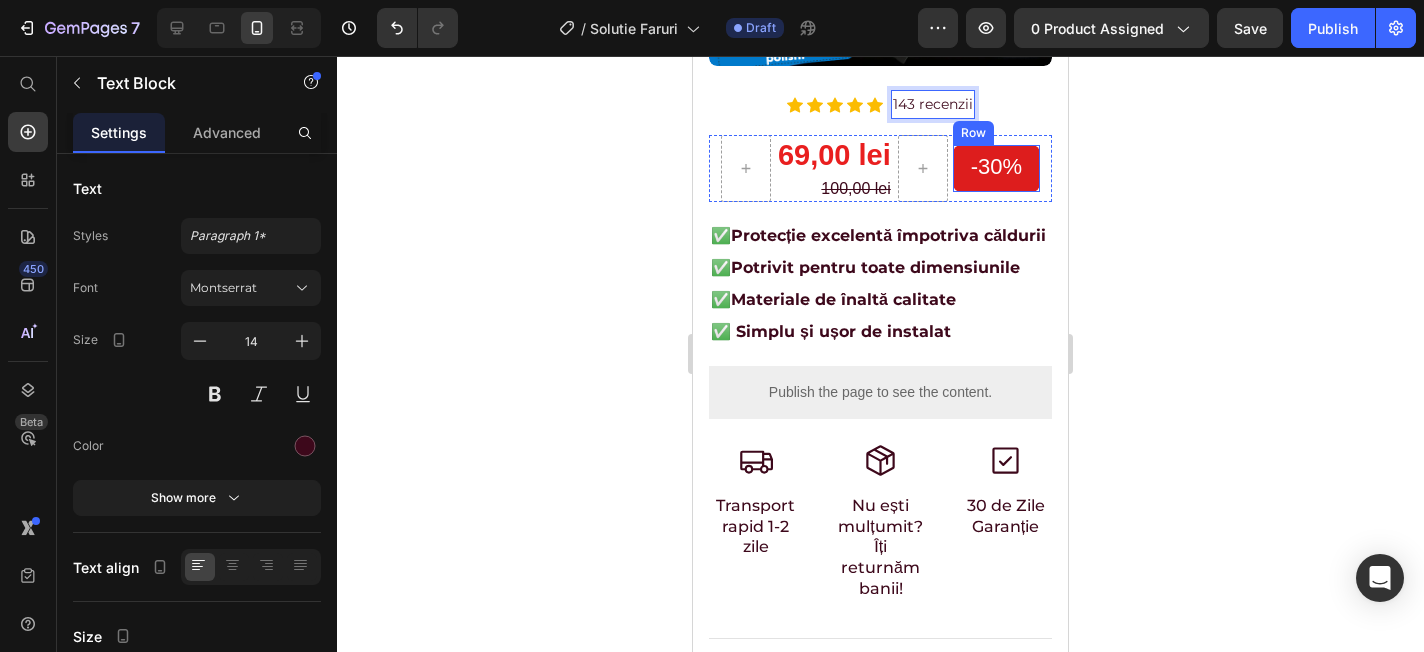 click 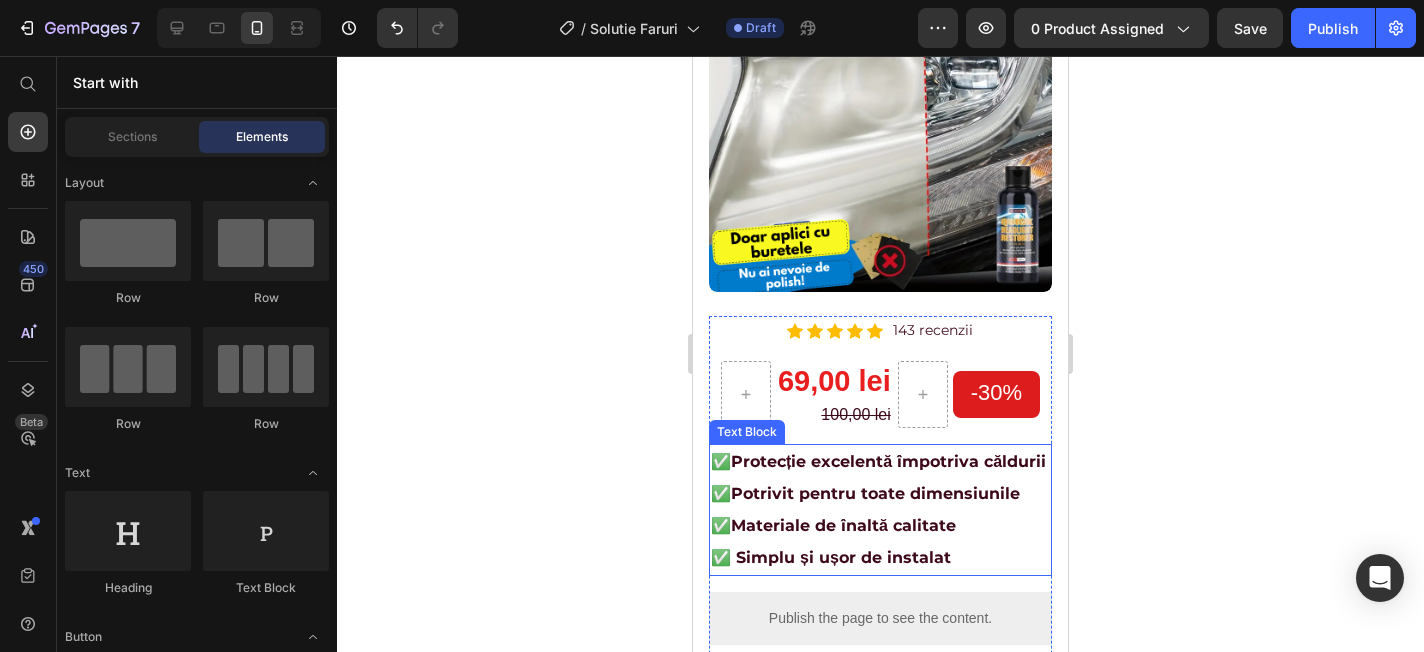 scroll, scrollTop: 441, scrollLeft: 0, axis: vertical 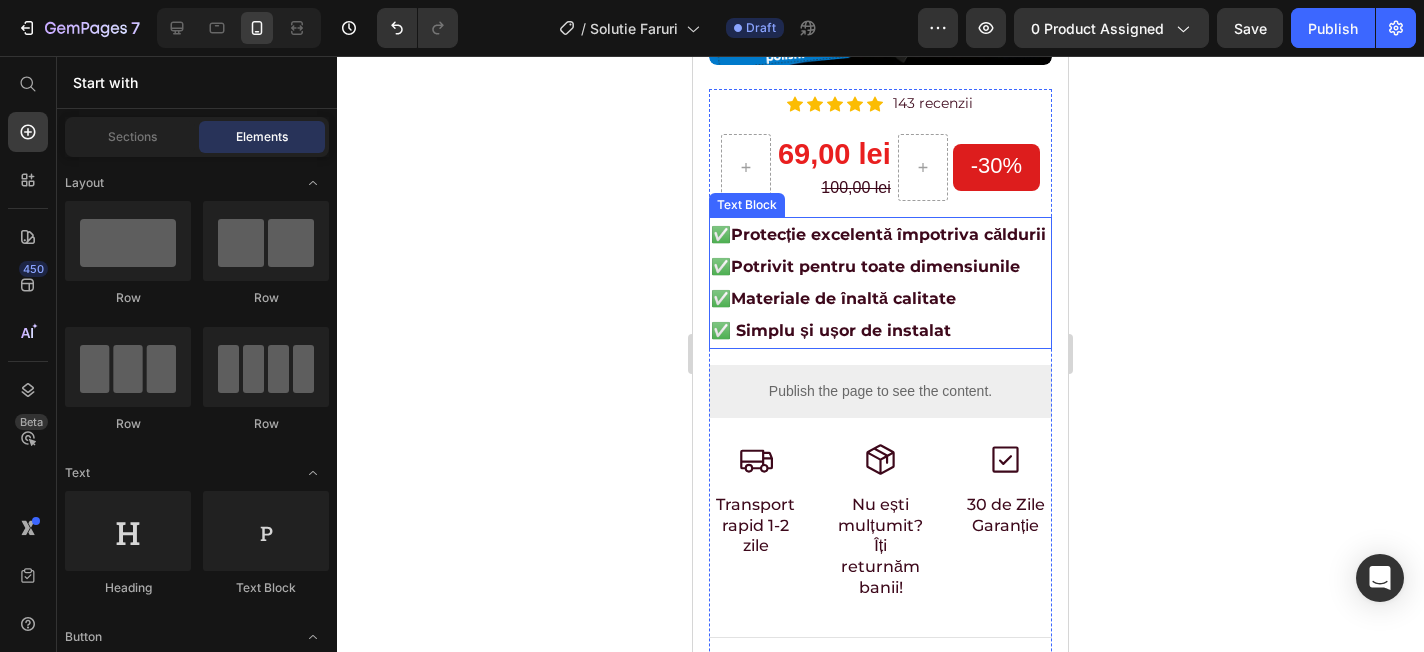 click on "Protecție excelentă împotriva căldurii" at bounding box center (888, 234) 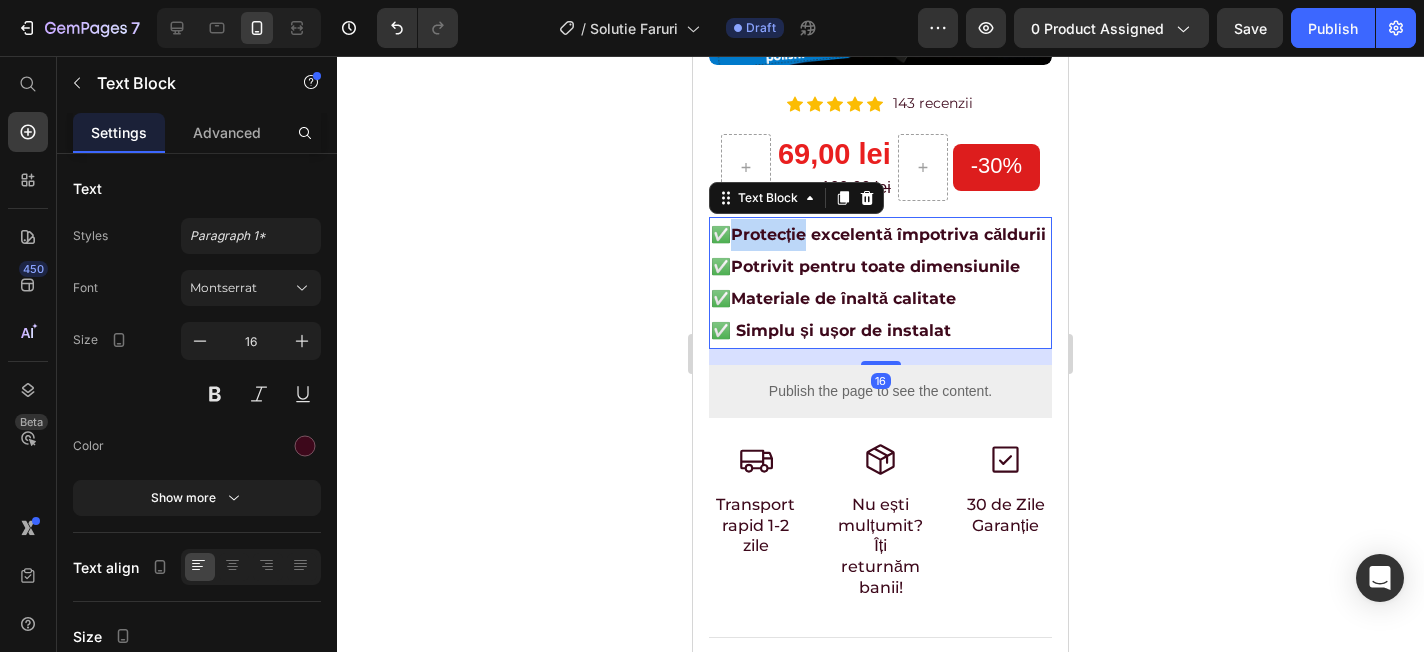 click on "Protecție excelentă împotriva căldurii" at bounding box center (888, 234) 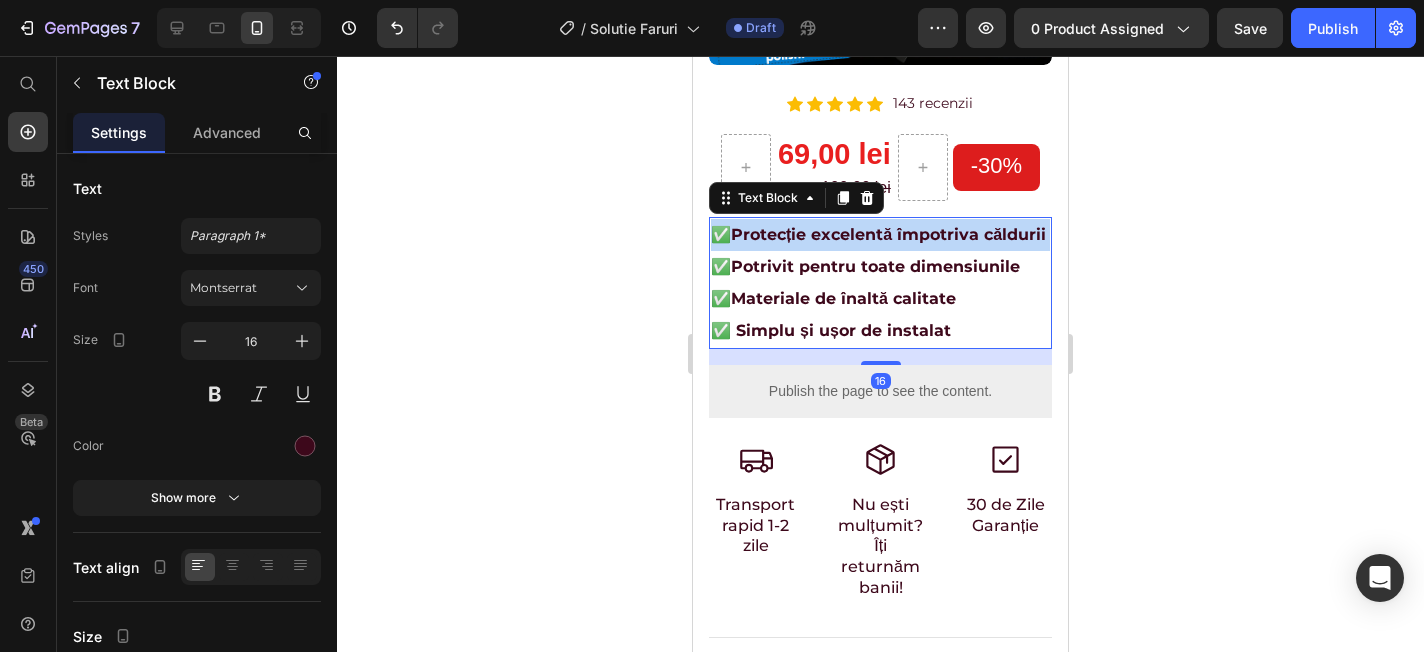 click on "Protecție excelentă împotriva căldurii" at bounding box center (888, 234) 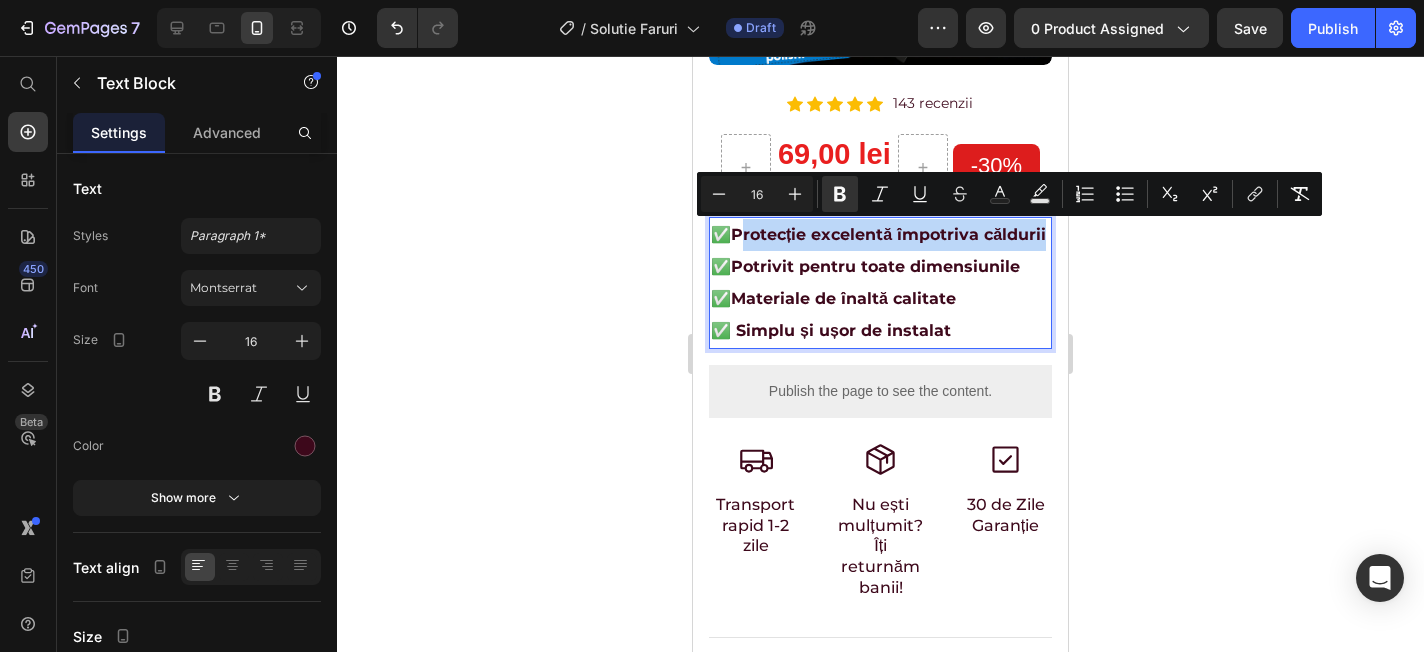 drag, startPoint x: 1043, startPoint y: 231, endPoint x: 741, endPoint y: 243, distance: 302.2383 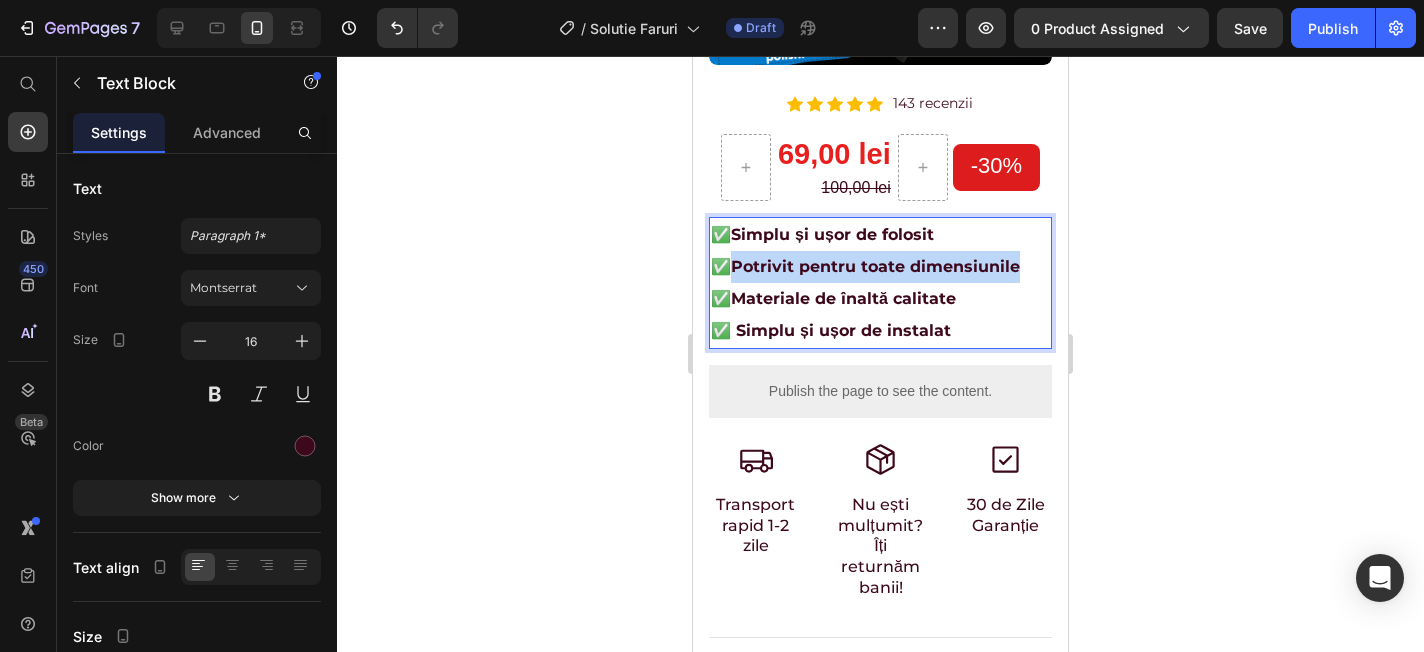 drag, startPoint x: 732, startPoint y: 266, endPoint x: 1028, endPoint y: 279, distance: 296.28534 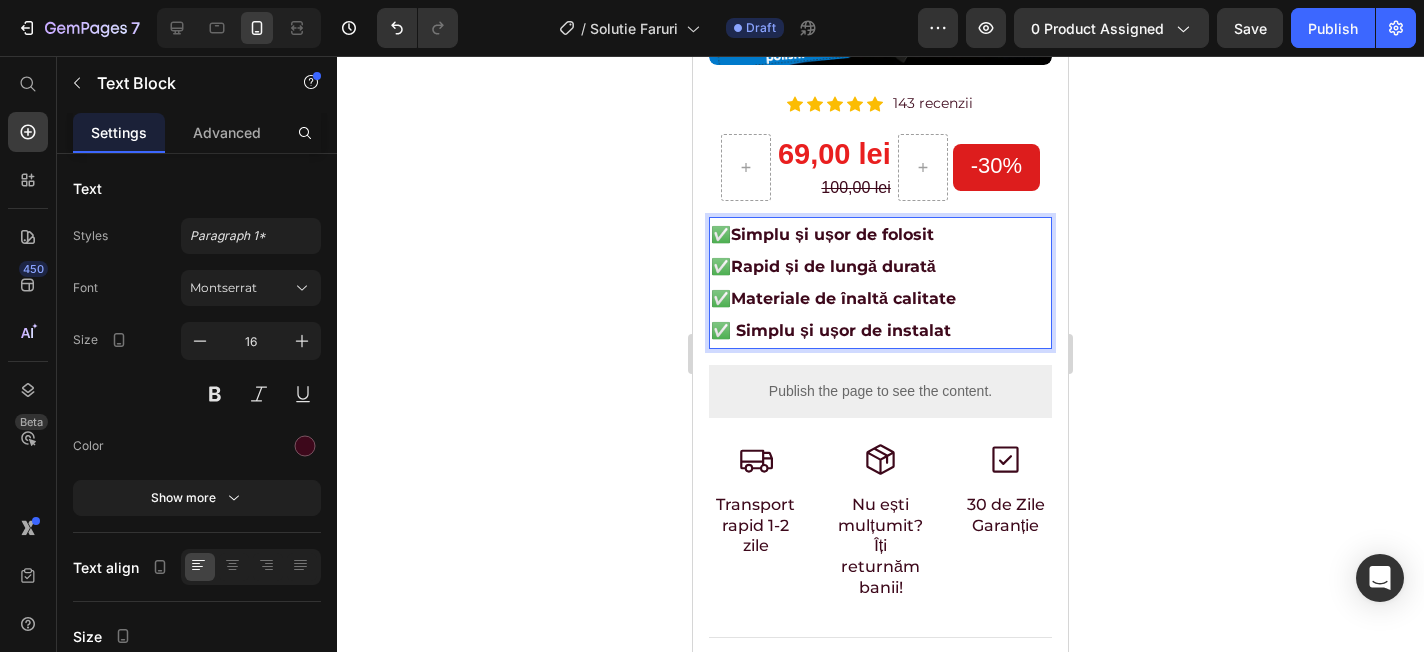 click on "Simplu și ușor de folosit" at bounding box center (832, 234) 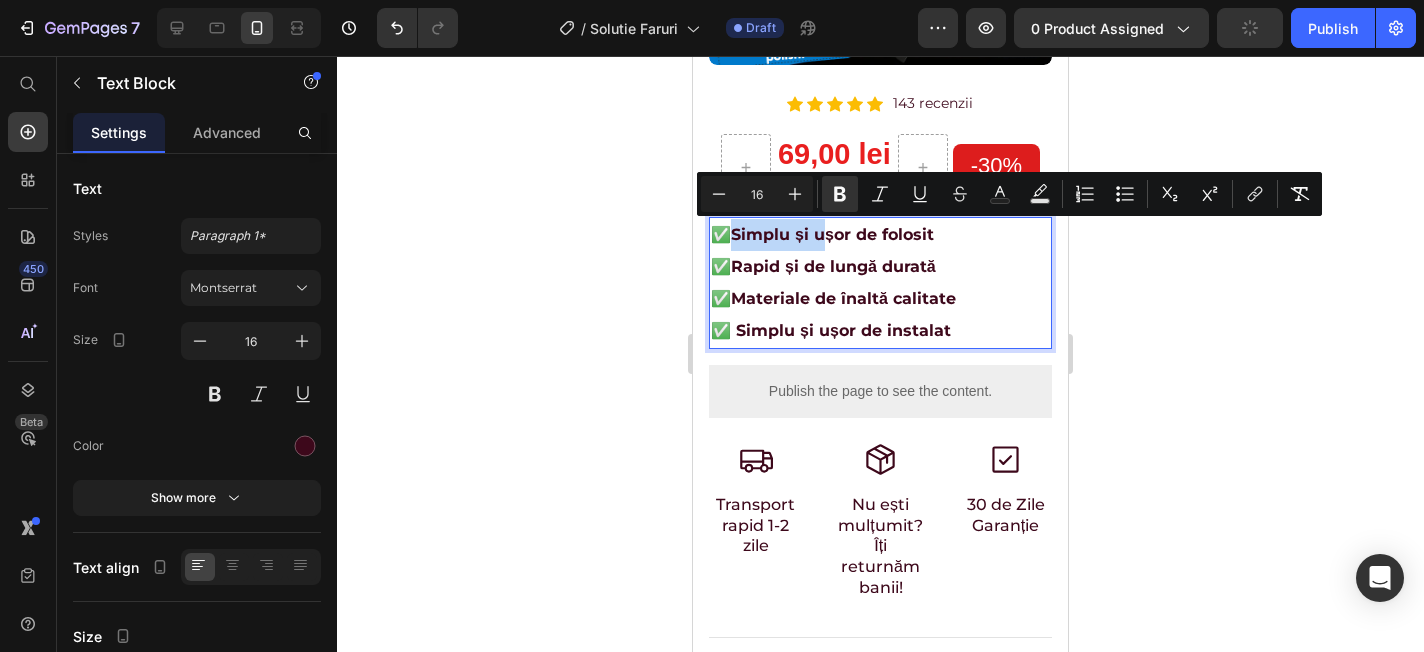 drag, startPoint x: 818, startPoint y: 239, endPoint x: 735, endPoint y: 232, distance: 83.294655 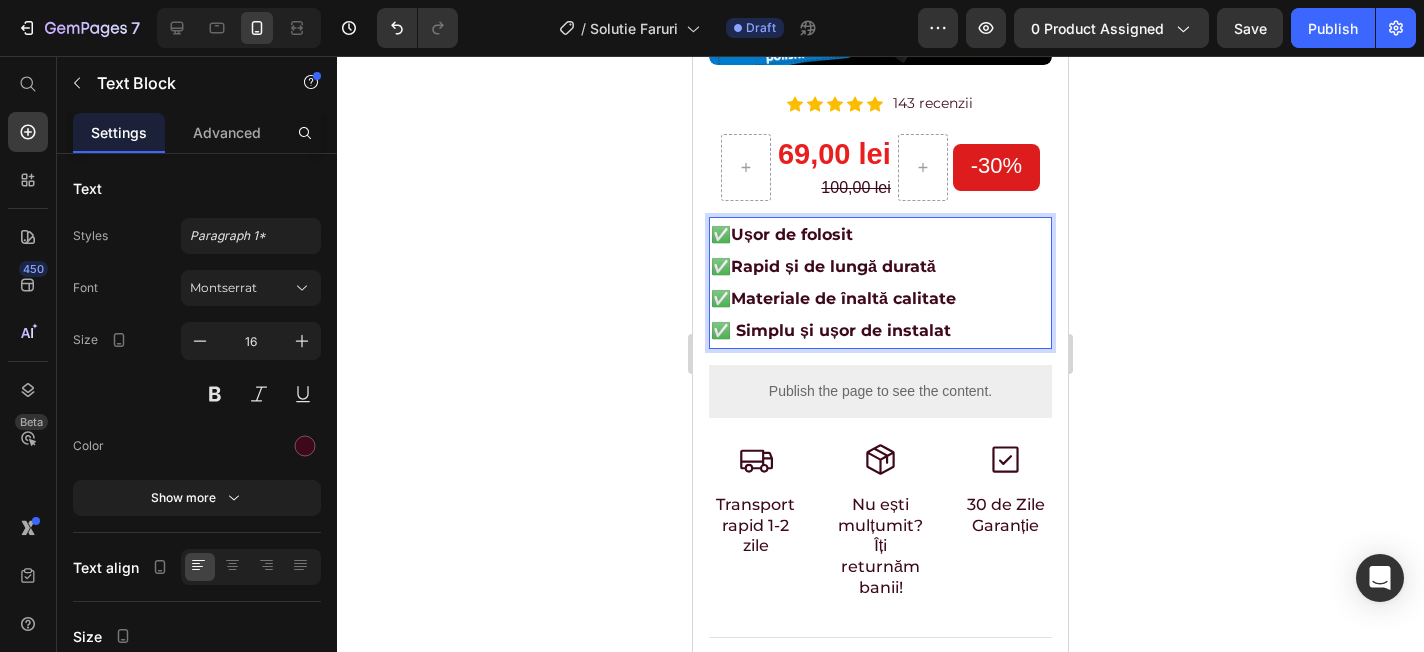 click on "Materiale de înaltă calitate" at bounding box center [843, 298] 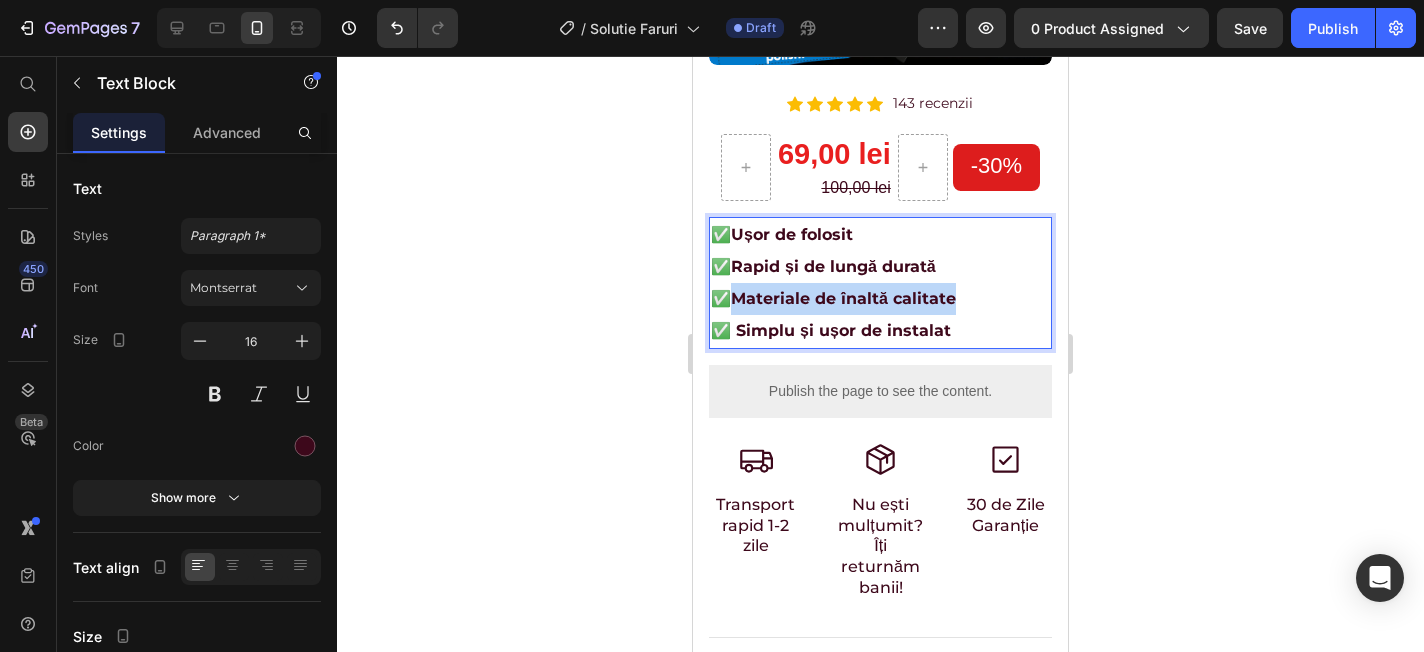 drag, startPoint x: 731, startPoint y: 298, endPoint x: 954, endPoint y: 298, distance: 223 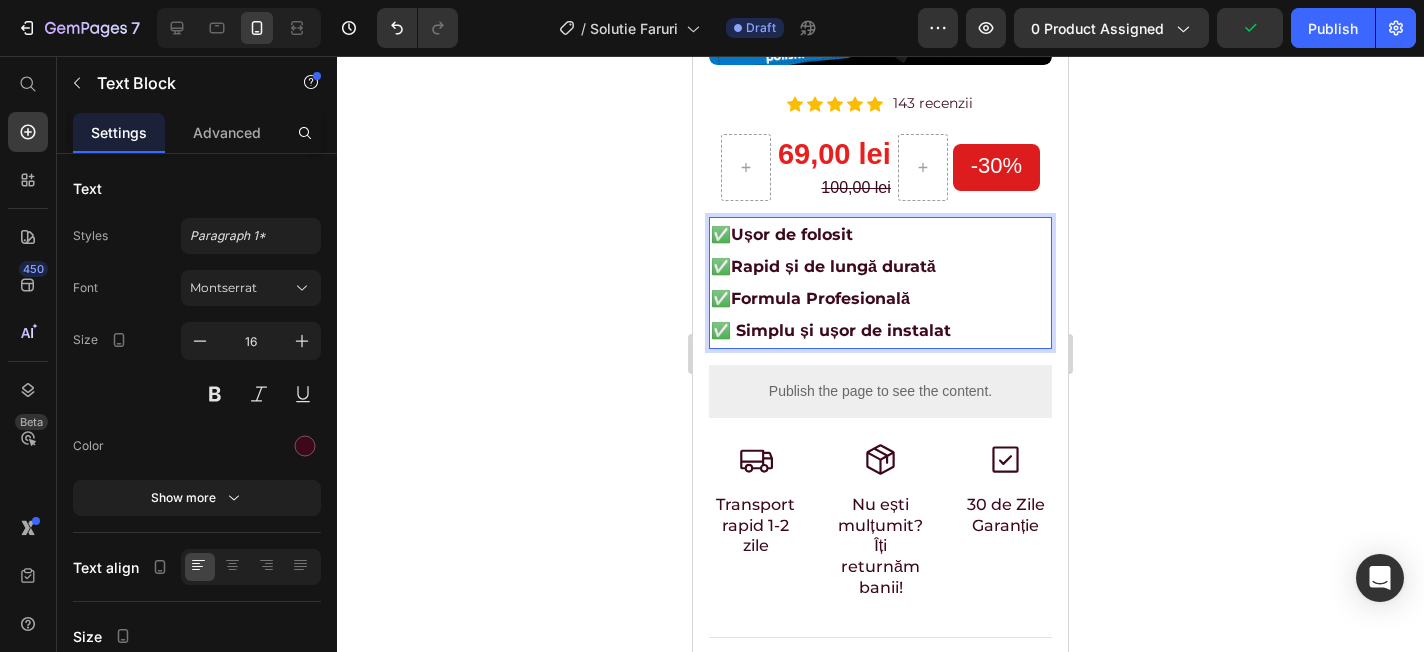 click on "✅ Simplu și ușor de instalat" at bounding box center [831, 330] 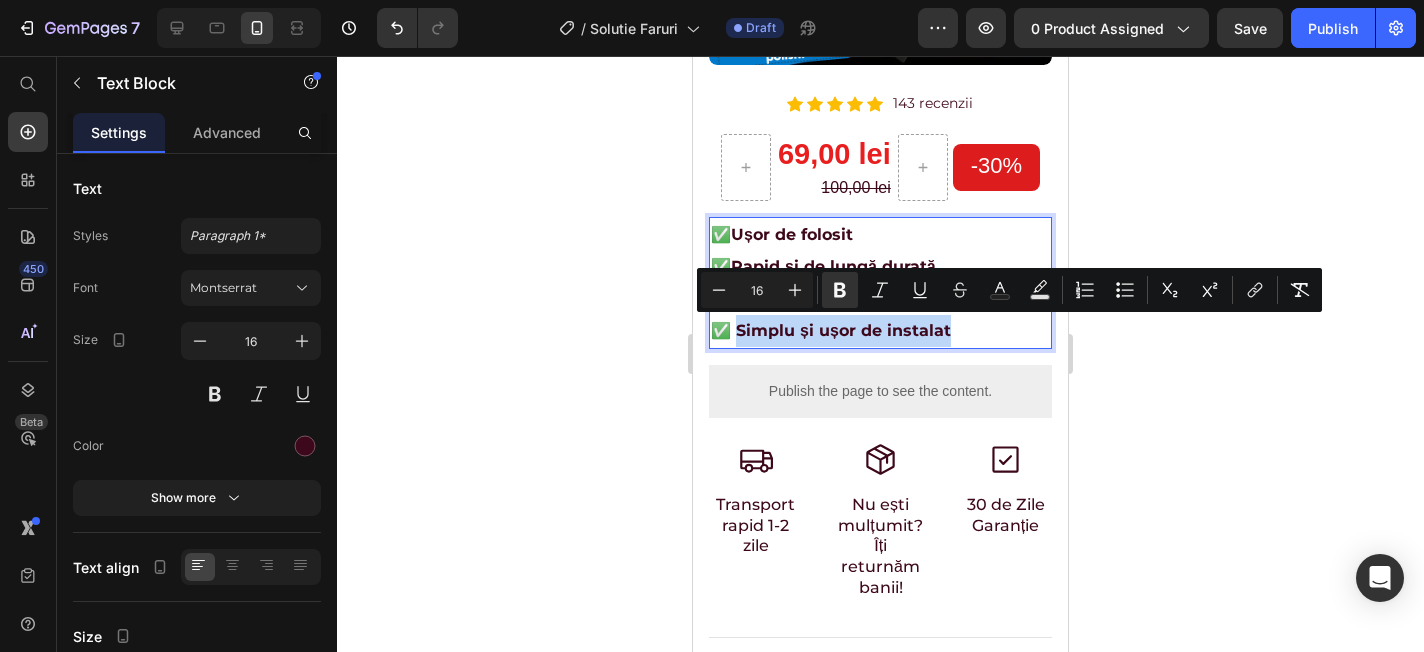 drag, startPoint x: 732, startPoint y: 328, endPoint x: 949, endPoint y: 334, distance: 217.08293 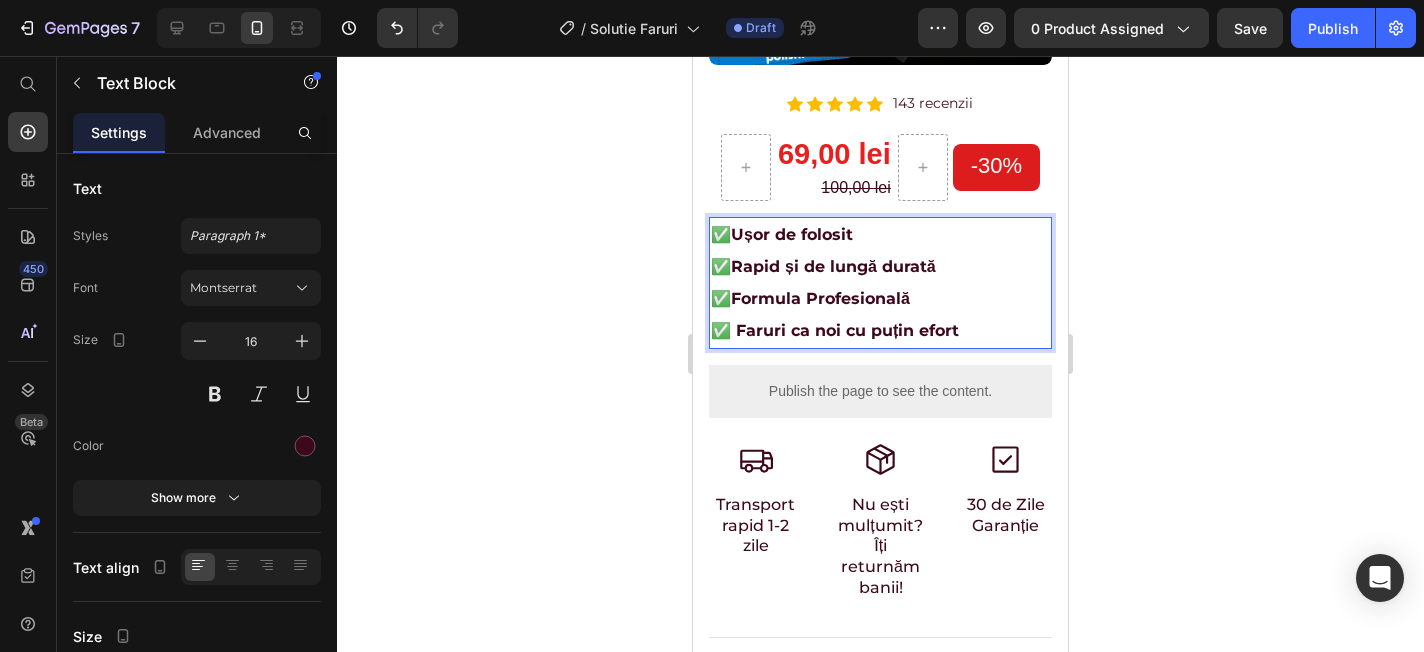 click 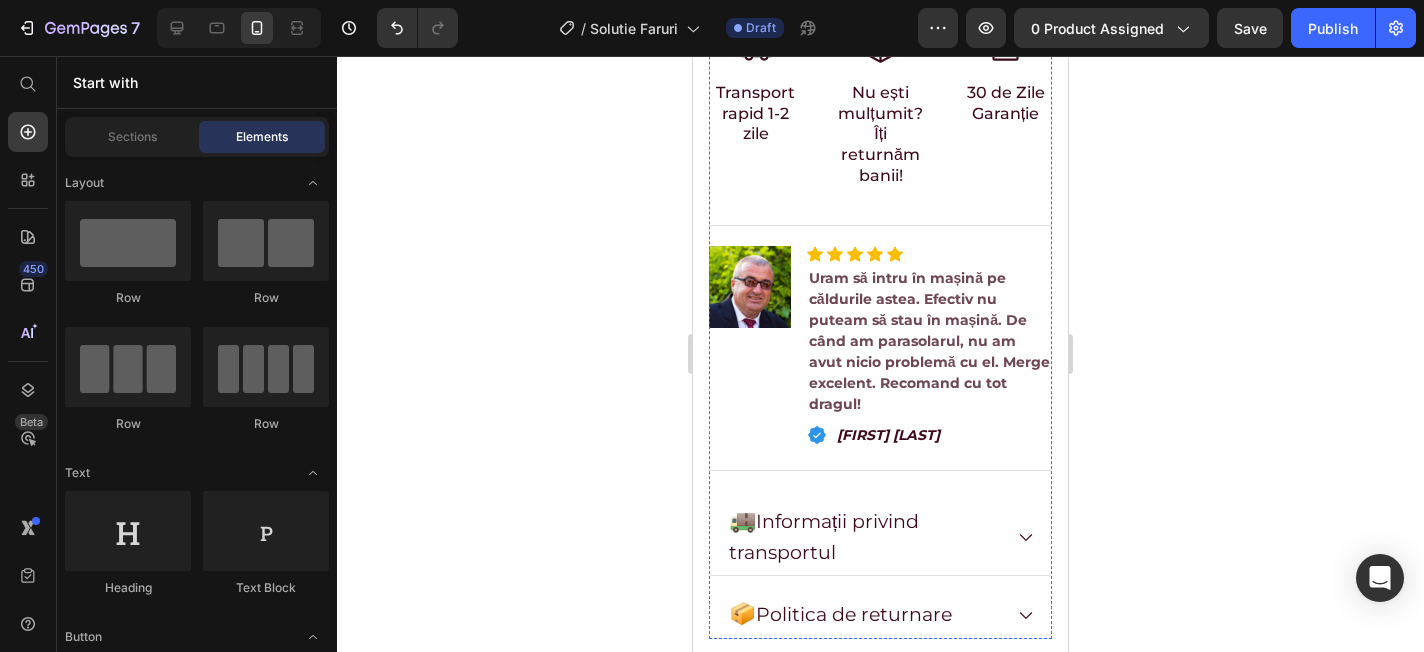 scroll, scrollTop: 907, scrollLeft: 0, axis: vertical 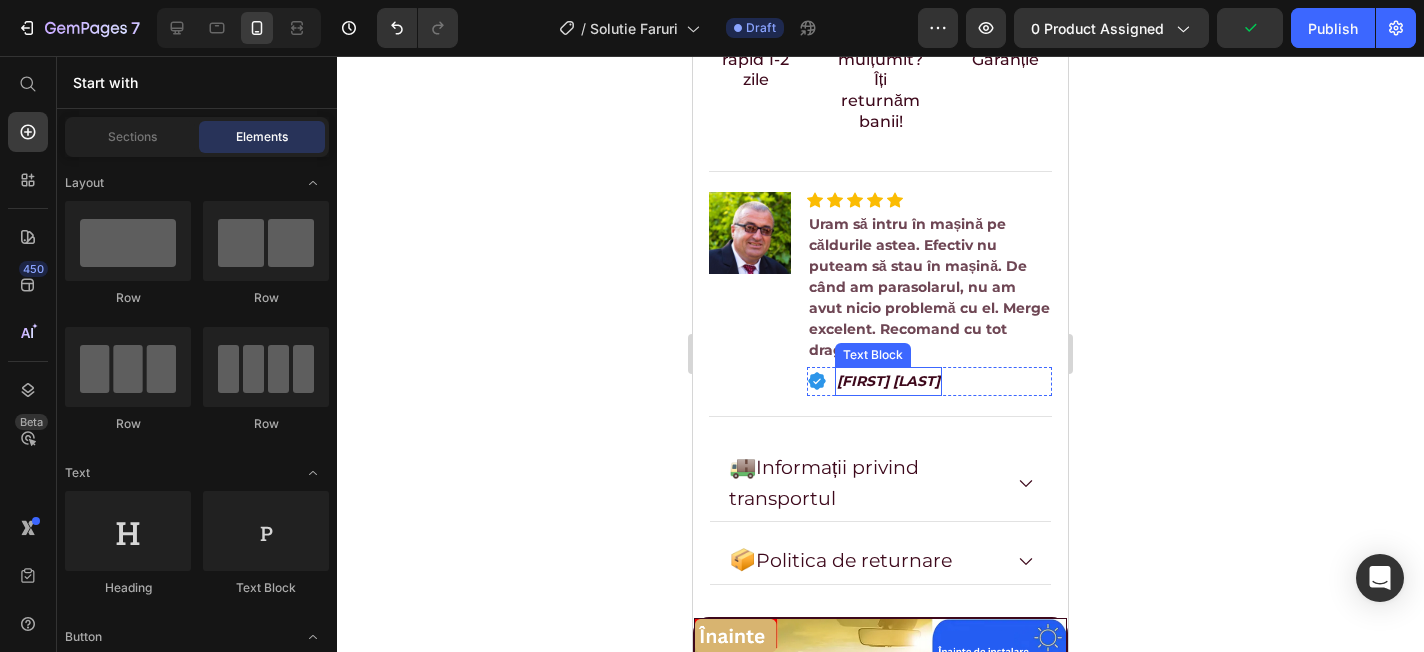 click on "[FIRST] [LAST]" at bounding box center (888, 381) 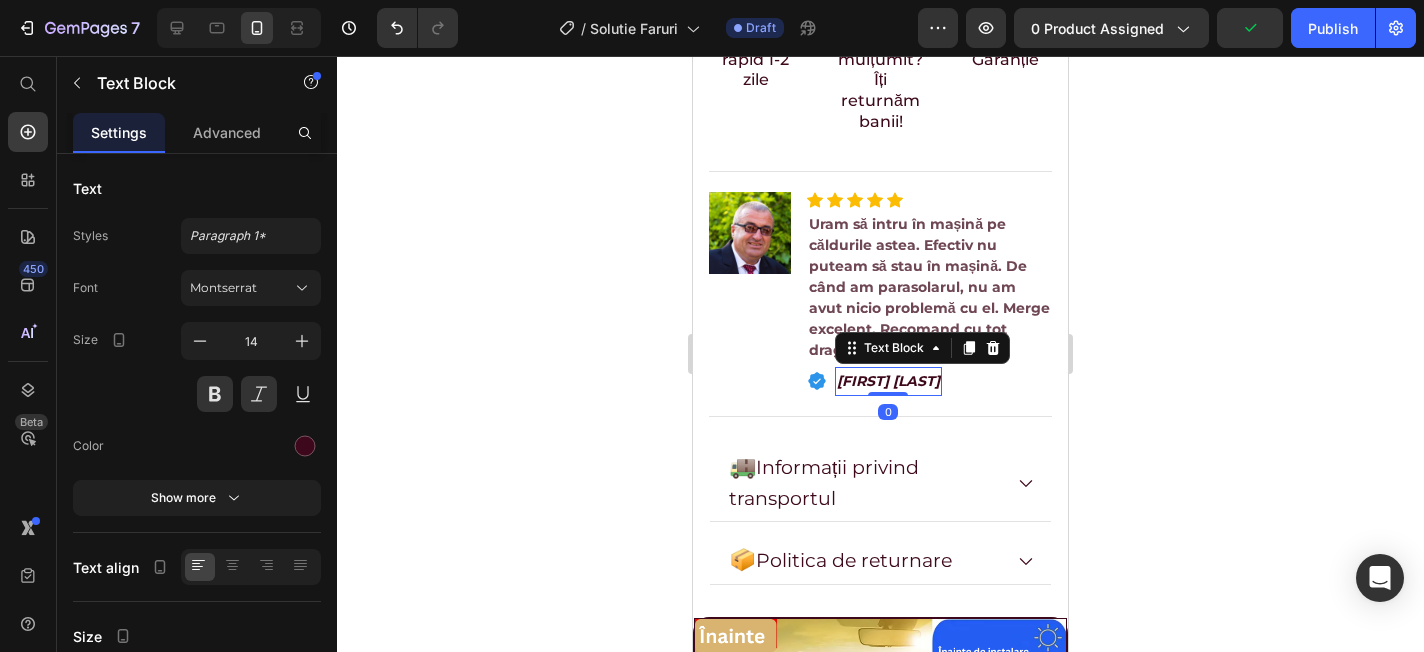 click on "[FIRST] [LAST]" at bounding box center (888, 381) 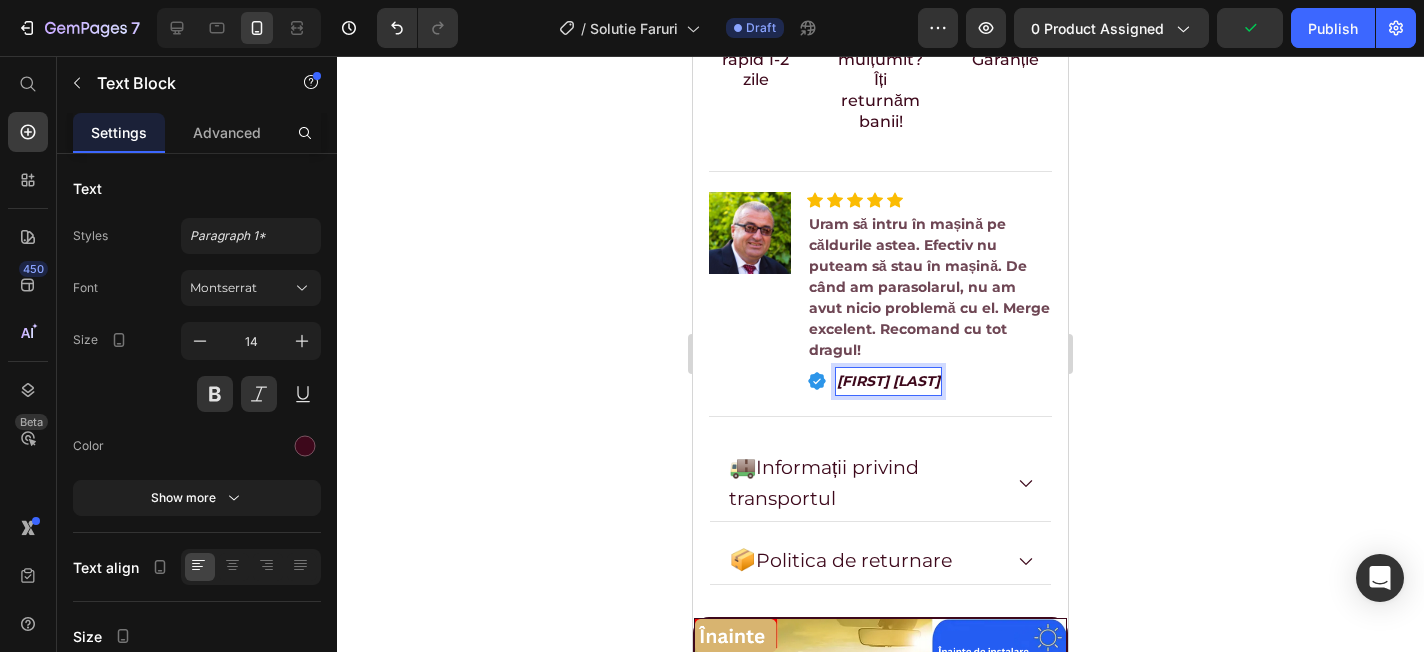 click on "[FIRST] [LAST]" at bounding box center [888, 381] 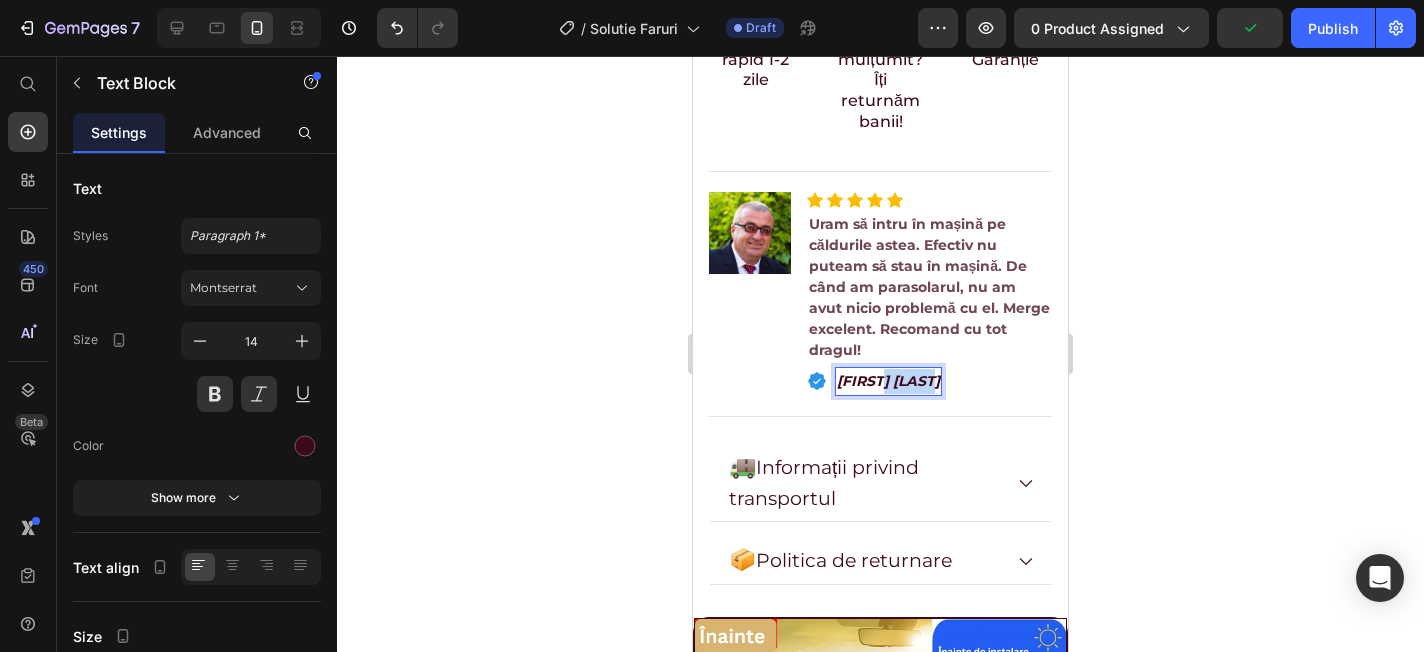 click on "[FIRST] [LAST]" at bounding box center (888, 381) 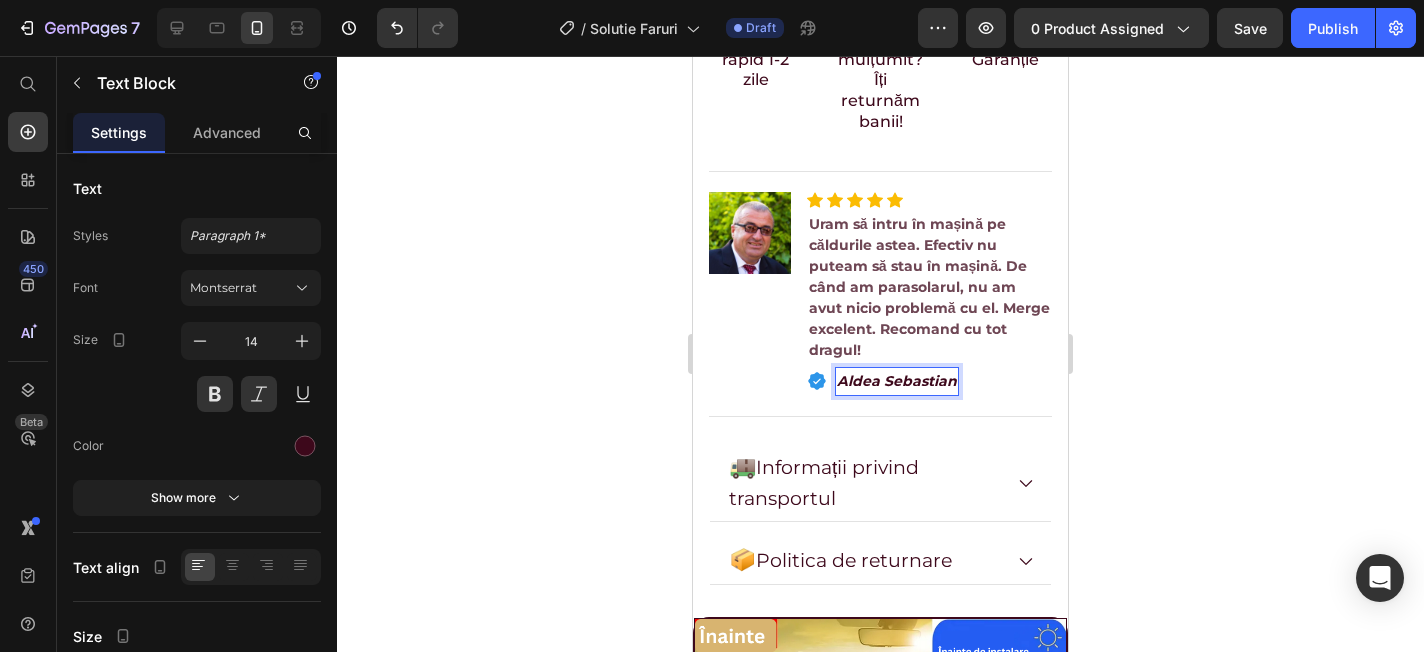 click 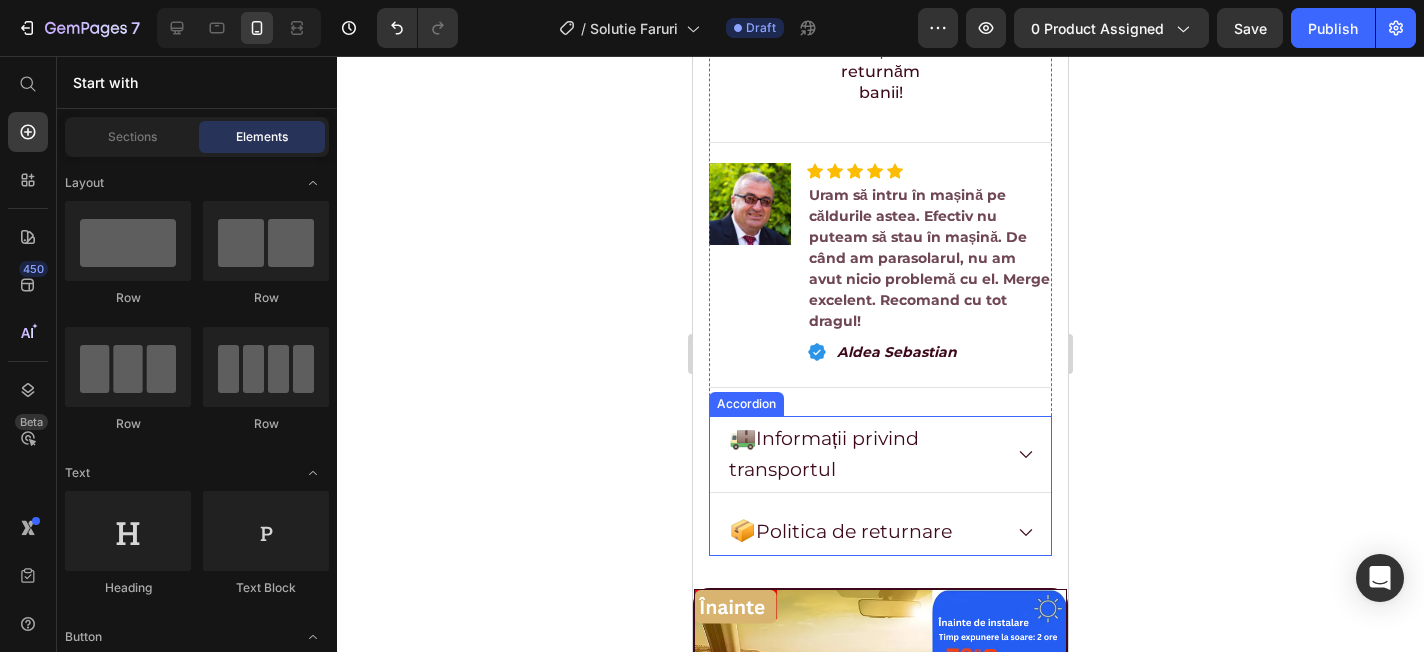 scroll, scrollTop: 947, scrollLeft: 0, axis: vertical 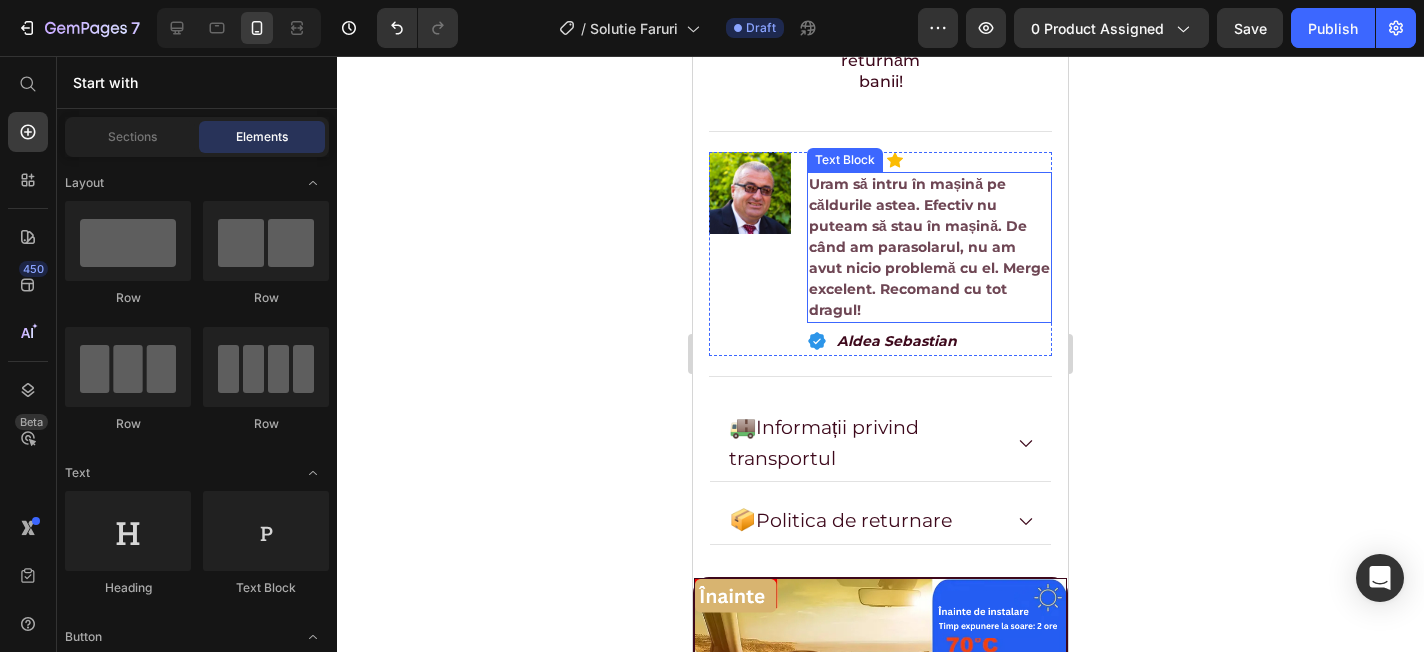 click on "Uram să intru în mașină pe căldurile astea. Efectiv nu puteam să stau în mașină. De când am parasolarul, nu am avut nicio problemă cu el. Merge excelent. Recomand cu tot dragul!" at bounding box center [929, 247] 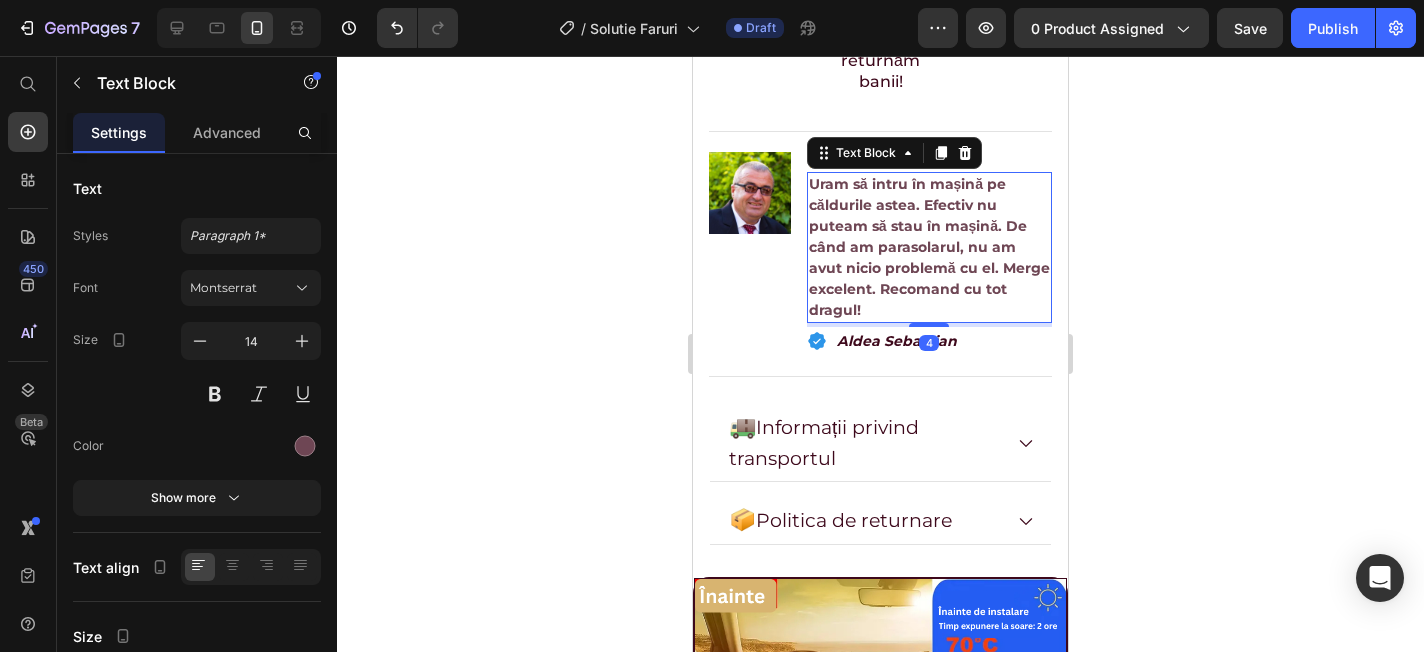 click on "Uram să intru în mașină pe căldurile astea. Efectiv nu puteam să stau în mașină. De când am parasolarul, nu am avut nicio problemă cu el. Merge excelent. Recomand cu tot dragul!" at bounding box center [929, 247] 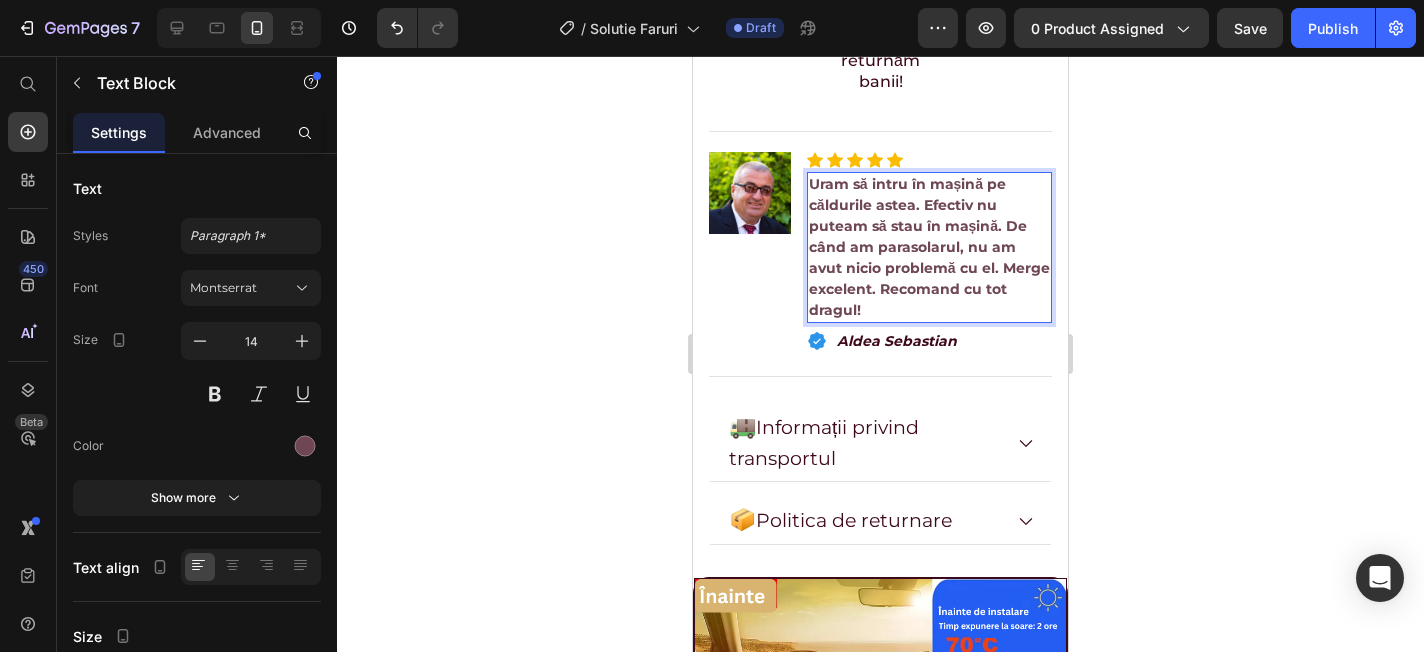click on "Uram să intru în mașină pe căldurile astea. Efectiv nu puteam să stau în mașină. De când am parasolarul, nu am avut nicio problemă cu el. Merge excelent. Recomand cu tot dragul!" at bounding box center [929, 247] 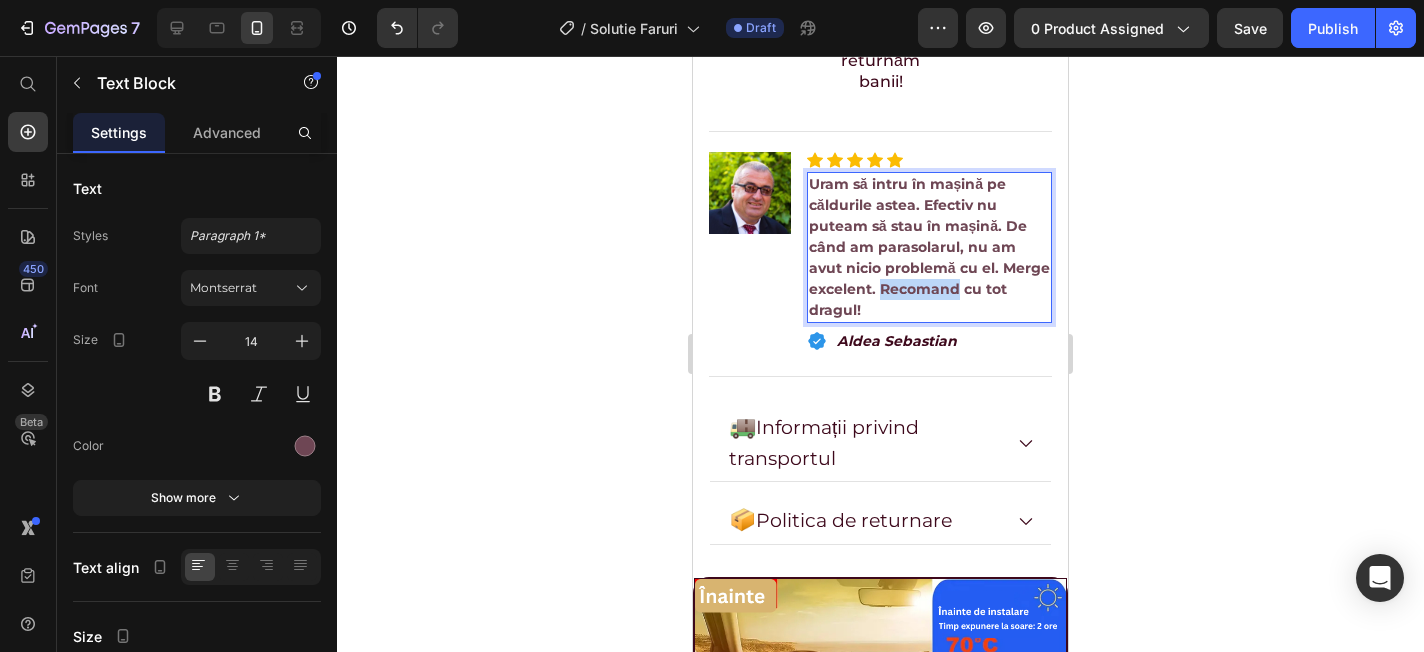 click on "Uram să intru în mașină pe căldurile astea. Efectiv nu puteam să stau în mașină. De când am parasolarul, nu am avut nicio problemă cu el. Merge excelent. Recomand cu tot dragul!" at bounding box center [929, 247] 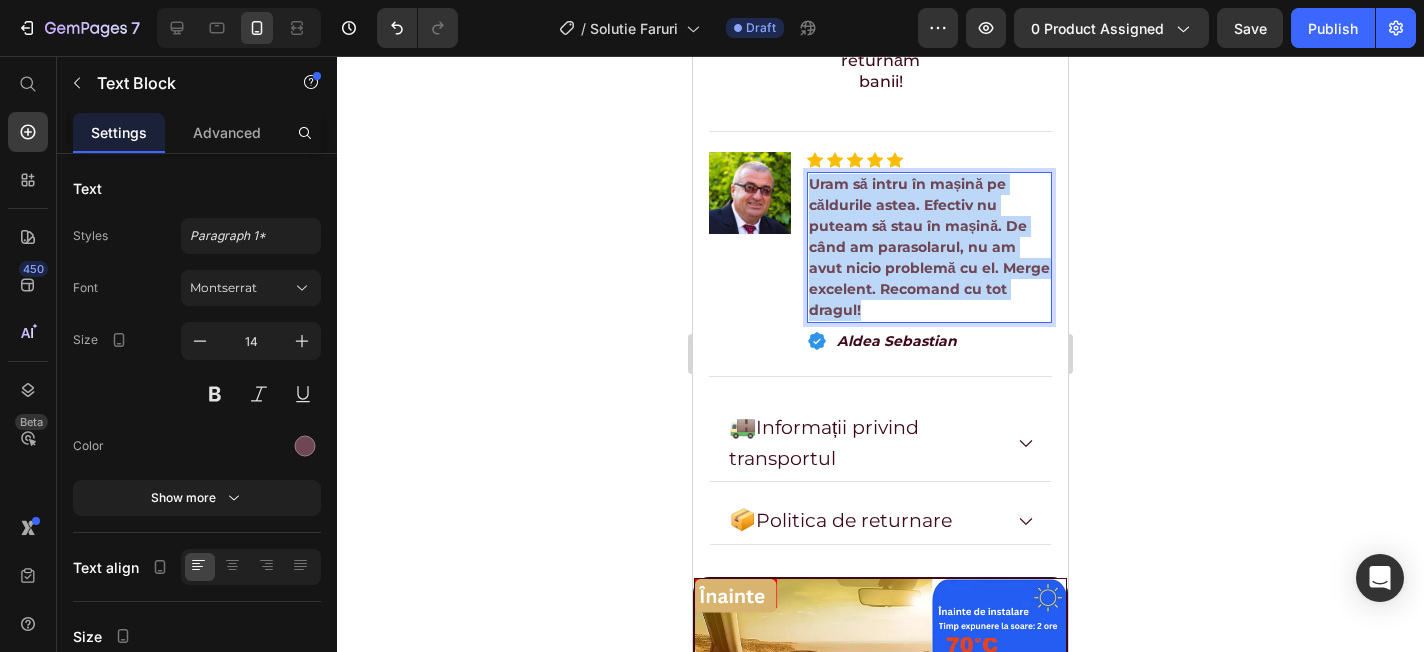 click on "Uram să intru în mașină pe căldurile astea. Efectiv nu puteam să stau în mașină. De când am parasolarul, nu am avut nicio problemă cu el. Merge excelent. Recomand cu tot dragul!" at bounding box center (929, 247) 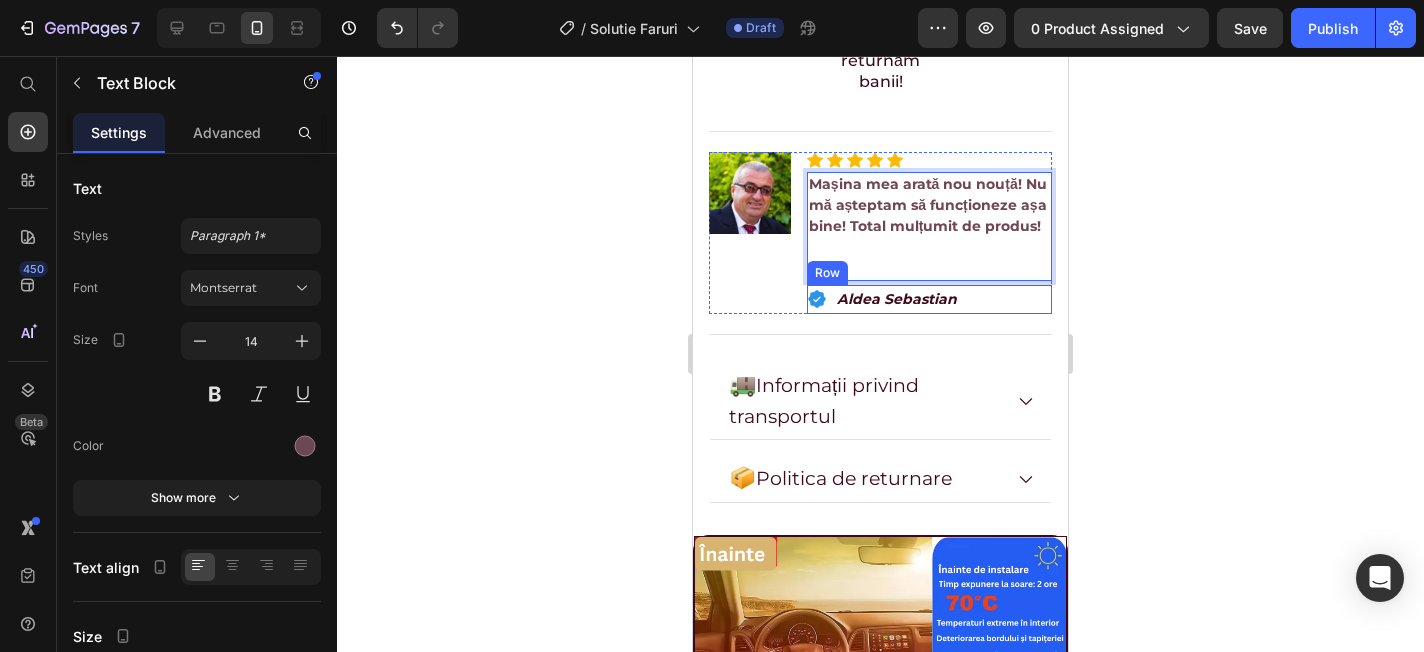 click 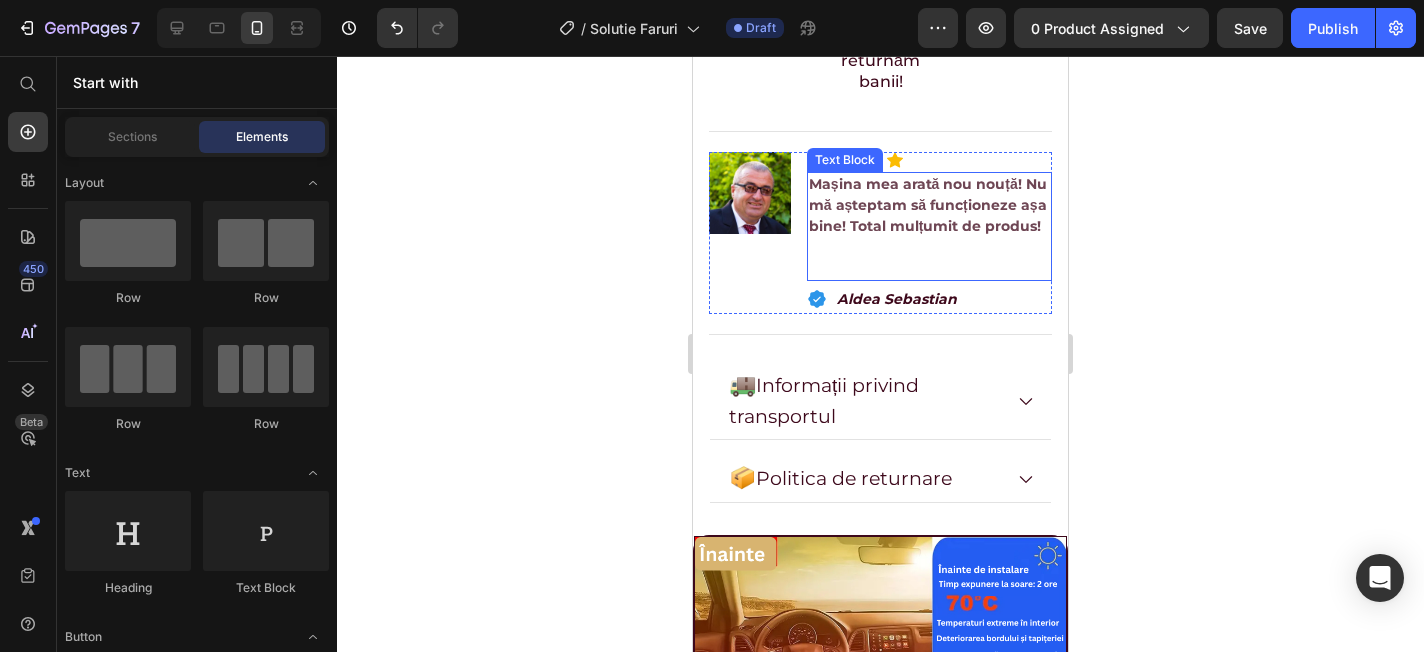 click on "Mașina mea arată nou nouță! Nu mă așteptam să funcționeze așa bine! Total mulțumit de produs!" at bounding box center (928, 205) 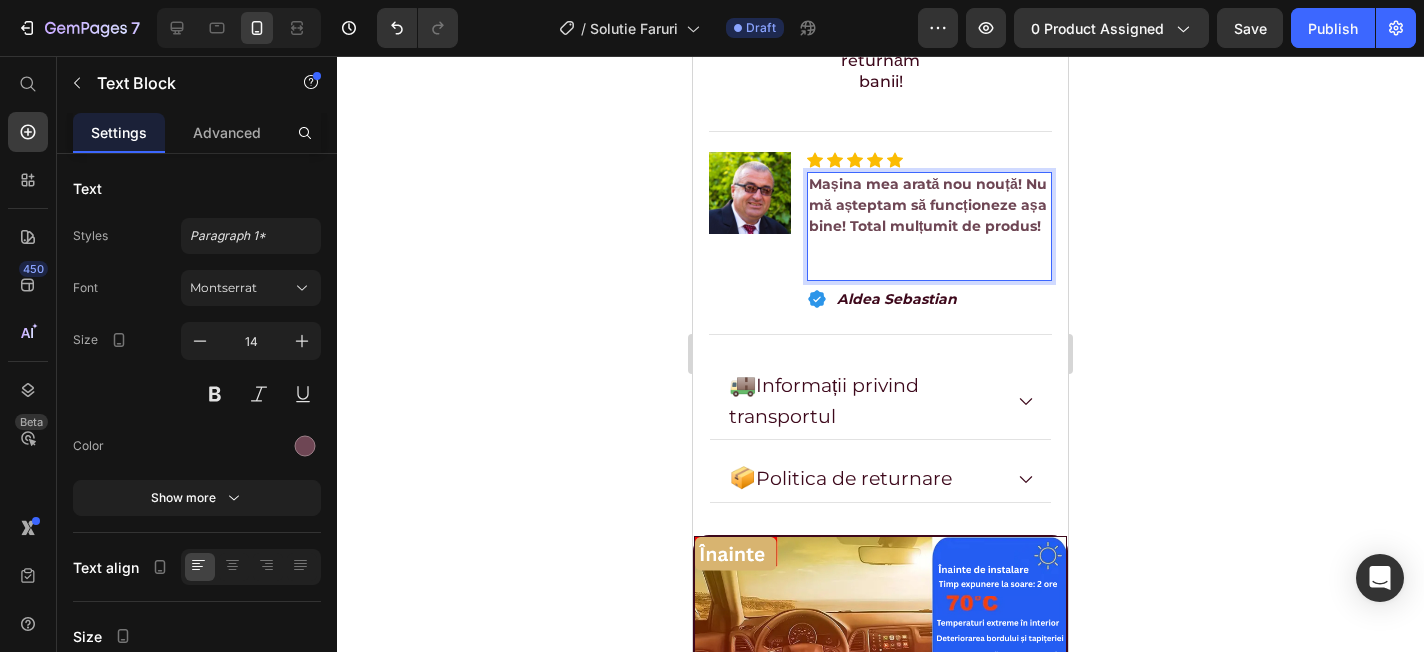 click on "Mașina mea arată nou nouță! Nu mă așteptam să funcționeze așa bine! Total mulțumit de produs!" at bounding box center (928, 205) 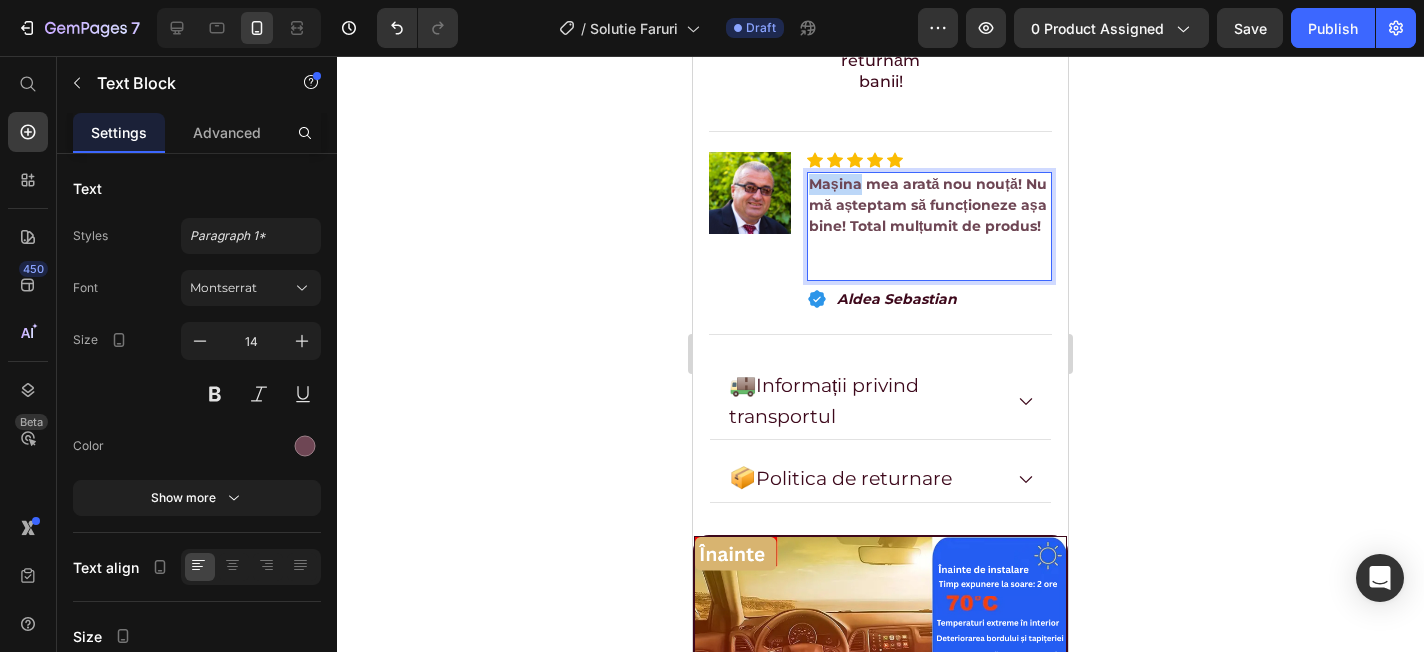 click on "Mașina mea arată nou nouță! Nu mă așteptam să funcționeze așa bine! Total mulțumit de produs!" at bounding box center (928, 205) 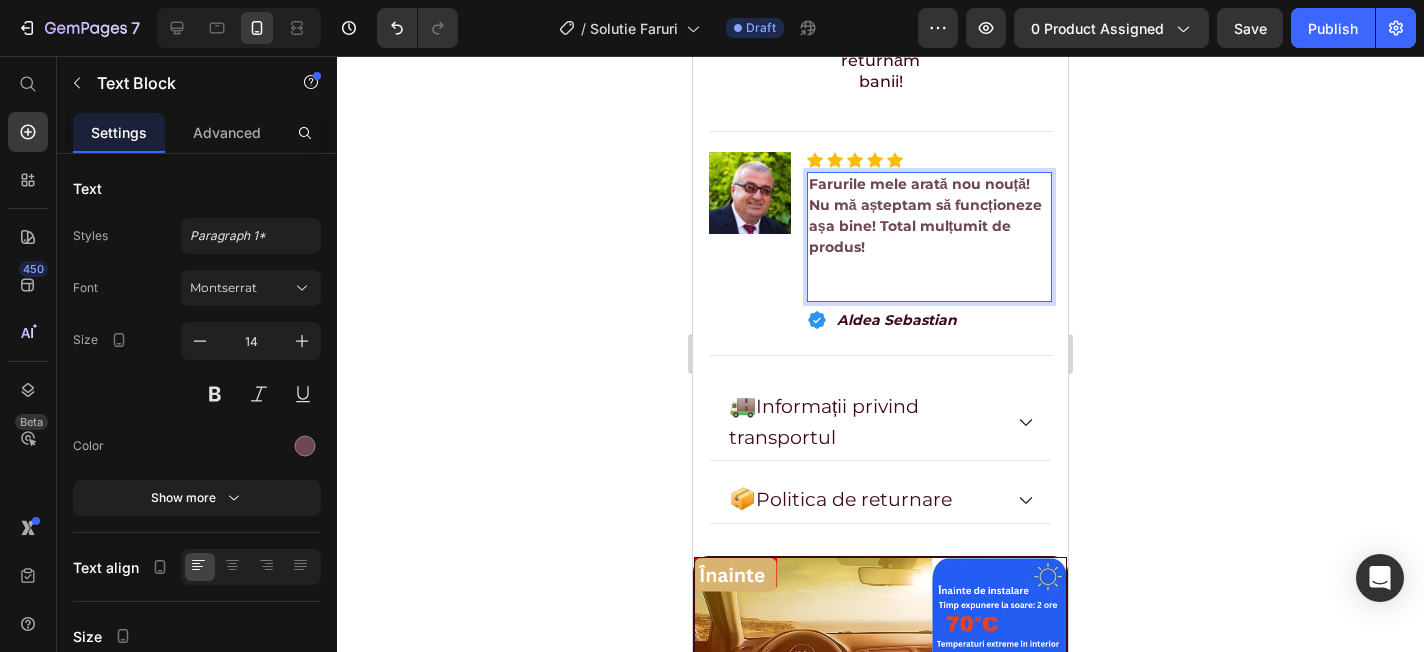 click on "Farurile mele arată nou nouță! Nu mă așteptam să funcționeze așa bine! Total mulțumit de produs!" at bounding box center (925, 215) 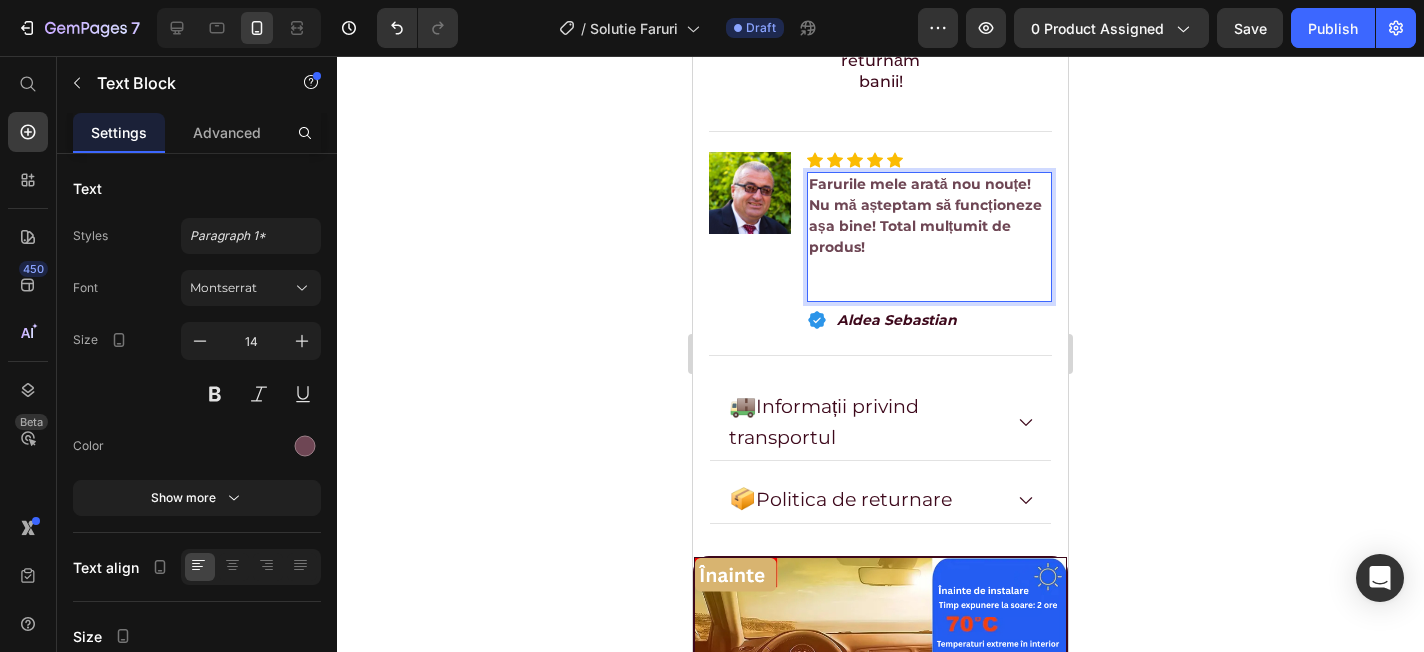 click 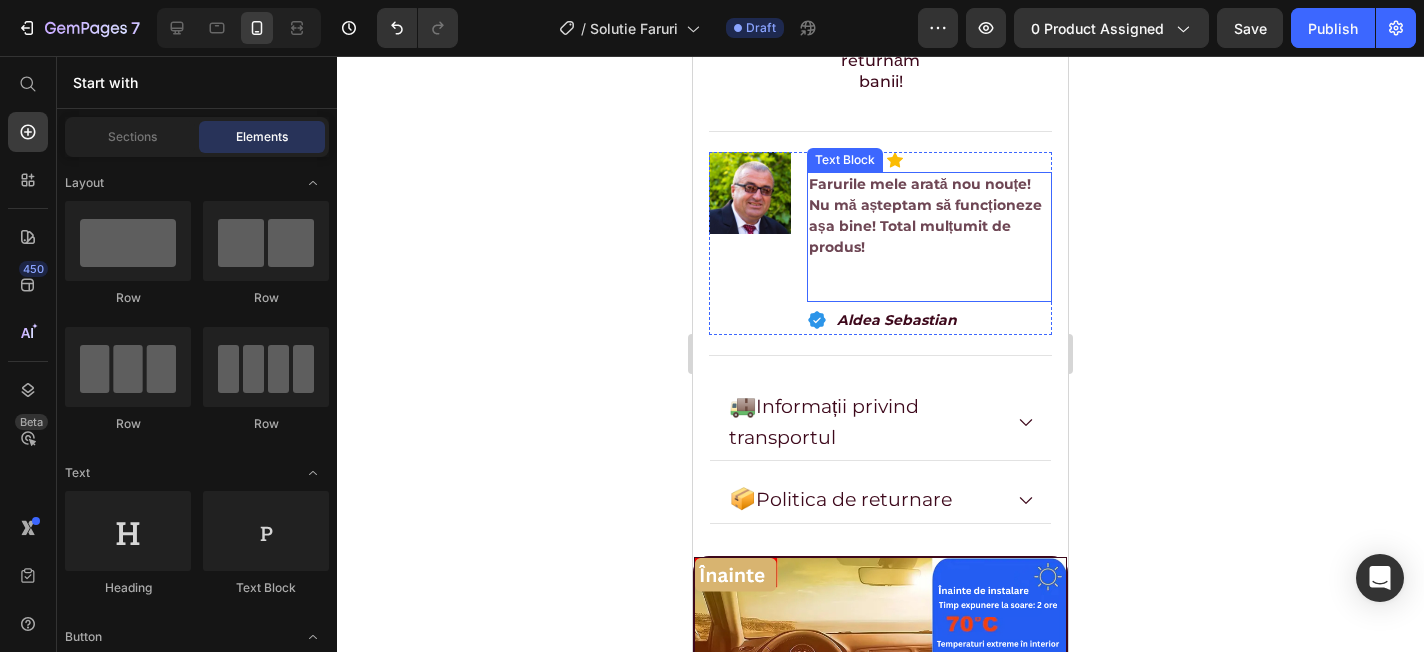 click on "Farurile mele arată nou nouțe! Nu mă așteptam să funcționeze așa bine! Total mulțumit de produs!" at bounding box center [929, 216] 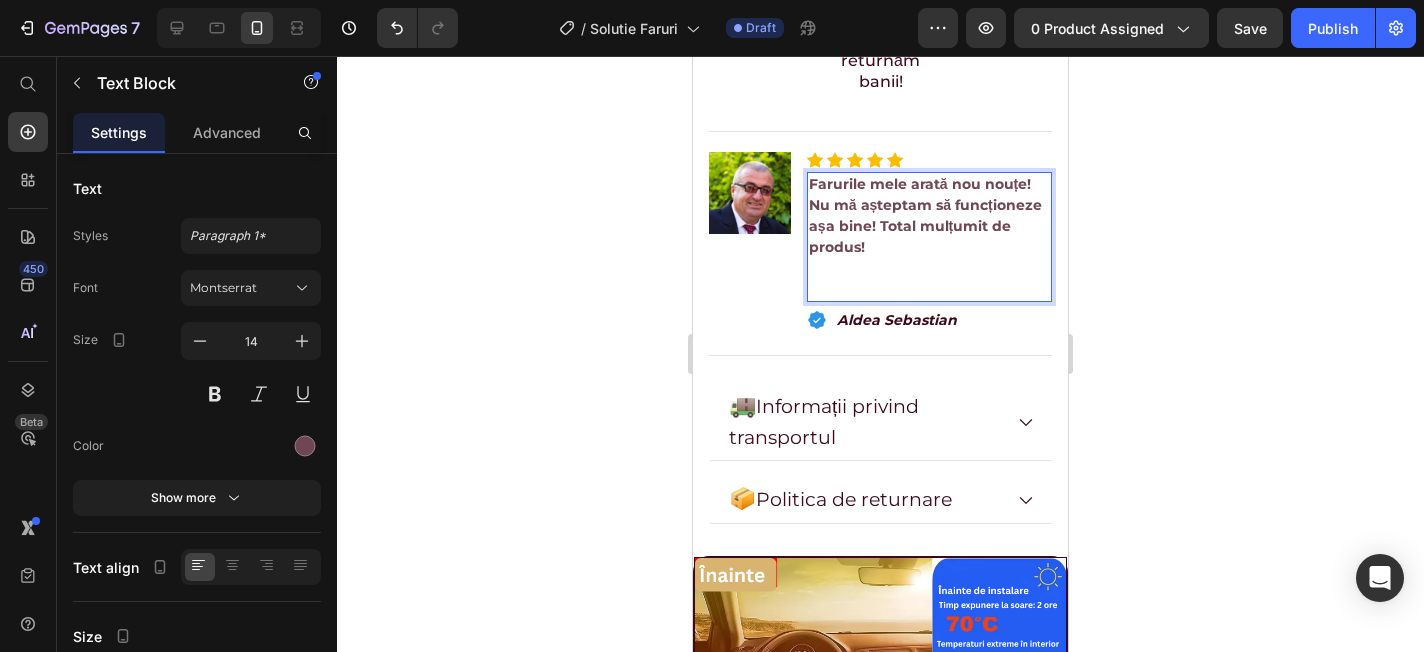 click at bounding box center [929, 289] 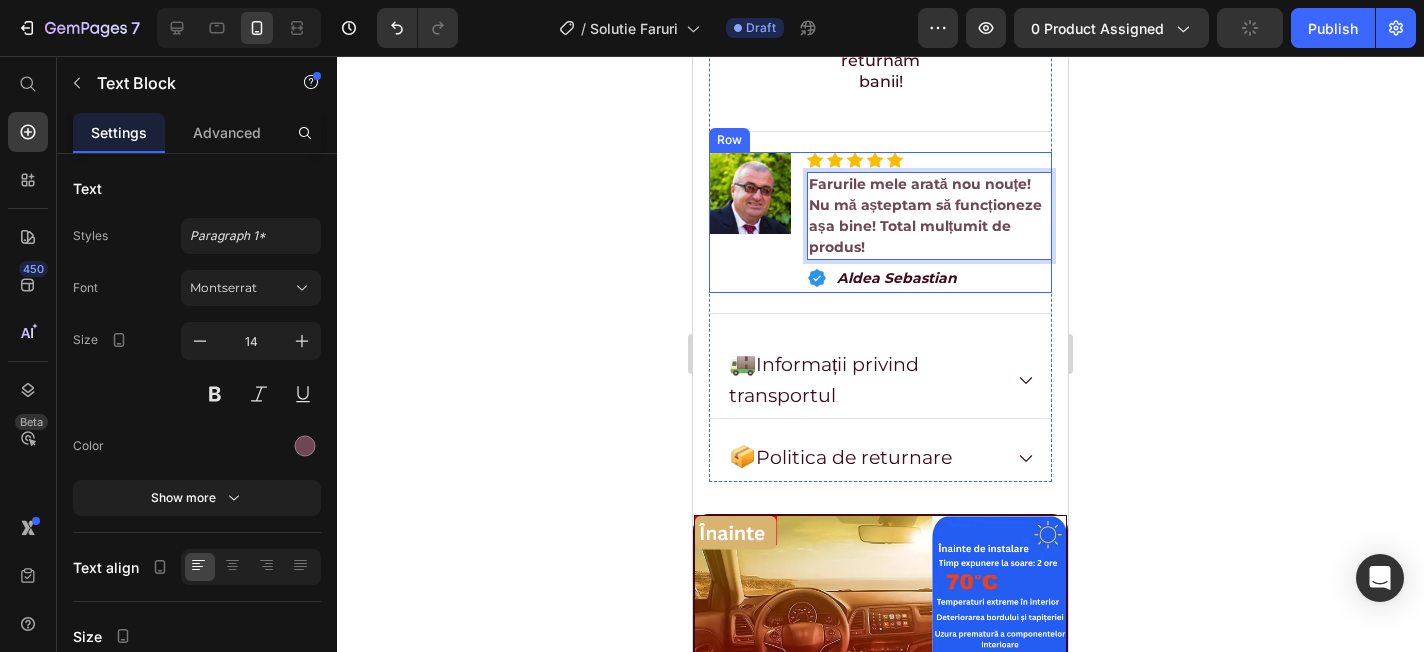 click 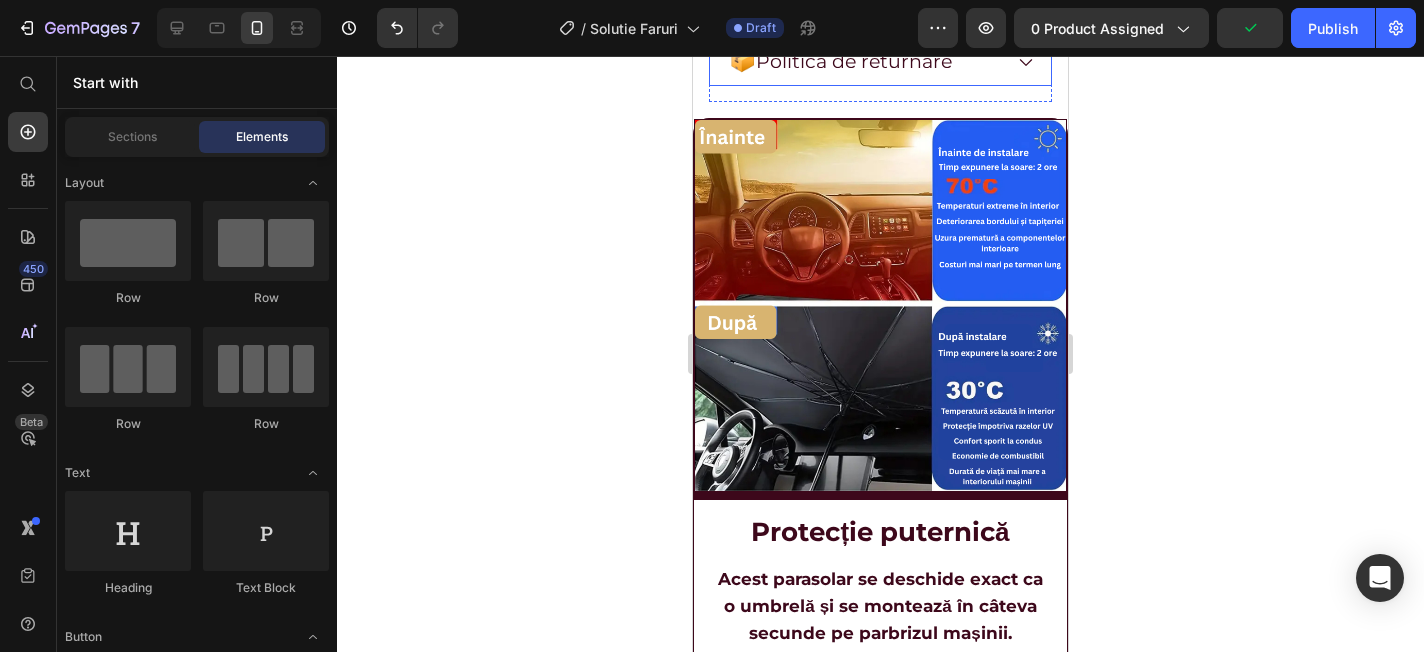 scroll, scrollTop: 1348, scrollLeft: 0, axis: vertical 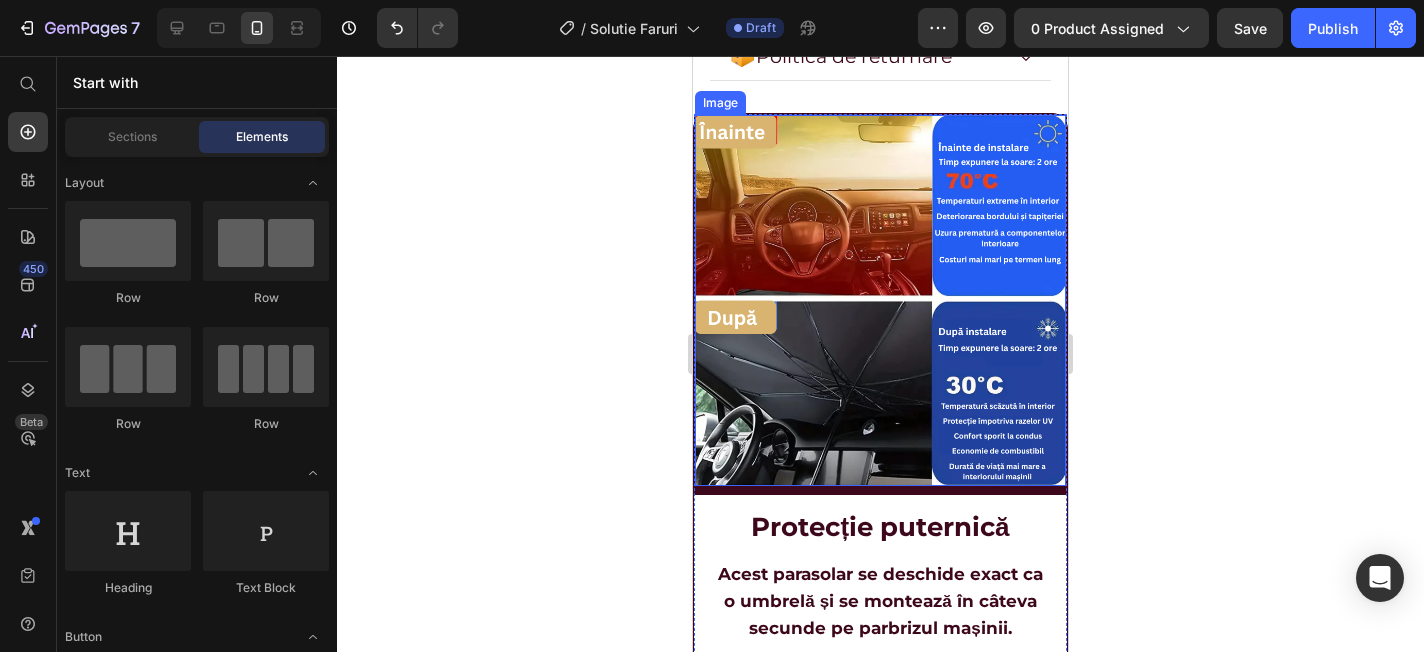 click at bounding box center [880, 300] 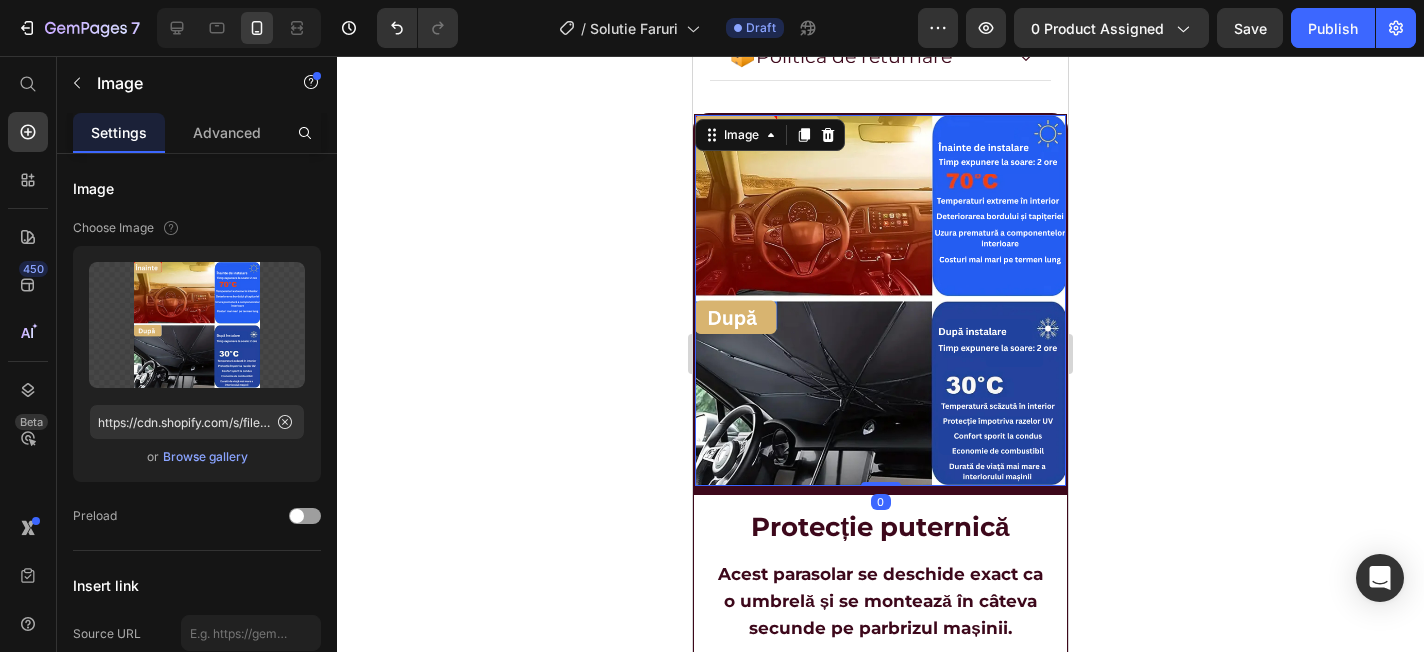 click 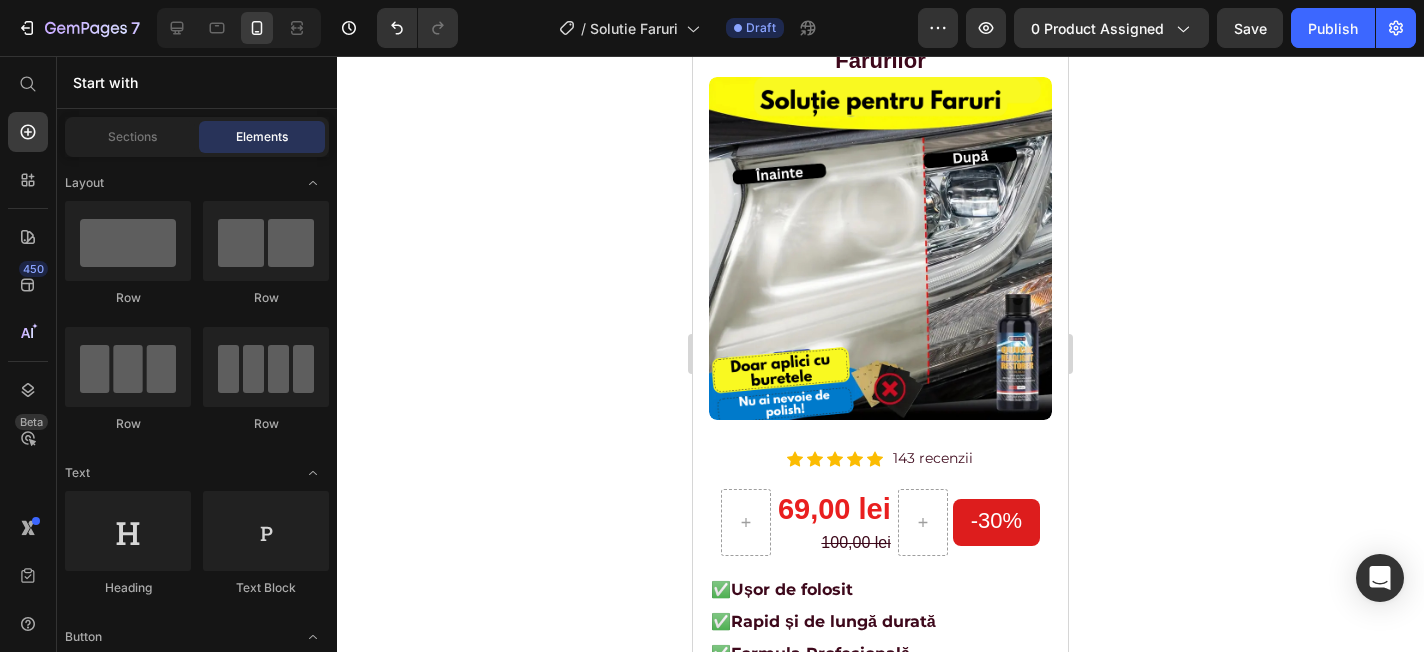 scroll, scrollTop: 0, scrollLeft: 0, axis: both 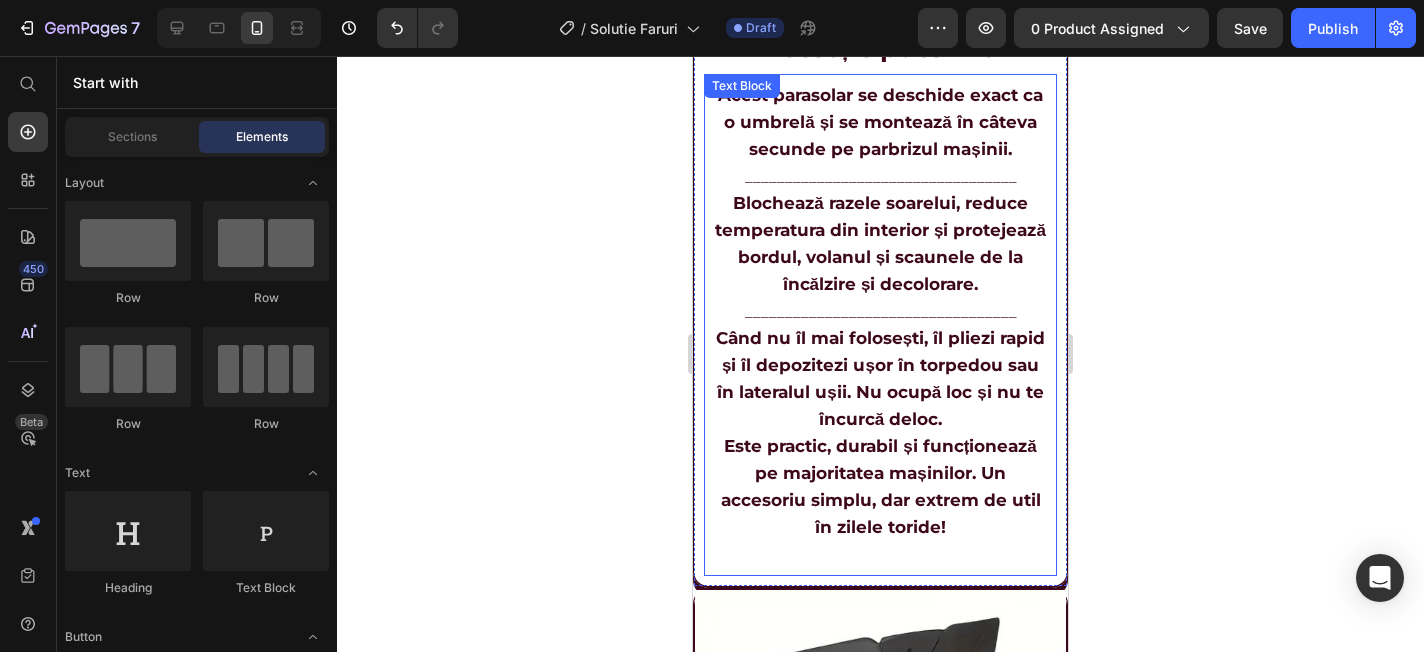 click on "Blochează razele soarelui, reduce temperatura din interior și protejează bordul, volanul și scaunele de la încălzire și decolorare." at bounding box center [880, 243] 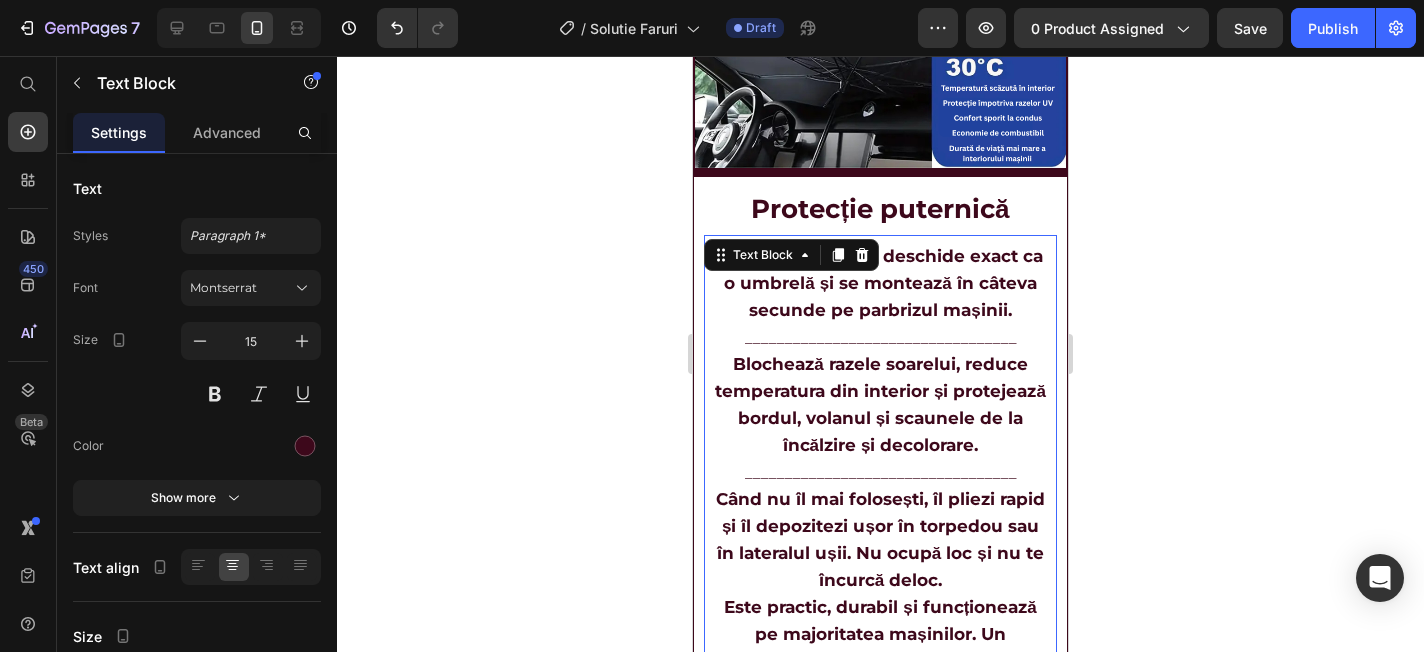 scroll, scrollTop: 1665, scrollLeft: 0, axis: vertical 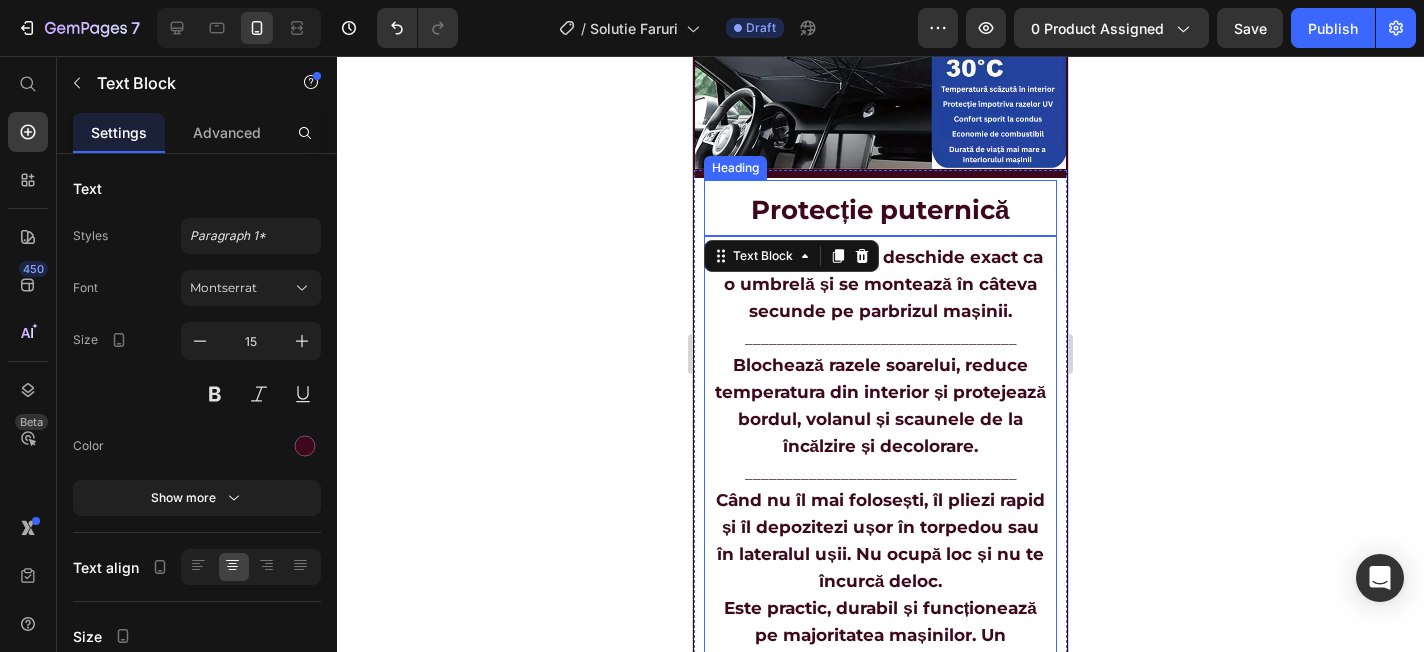 click on "Protecție puternică" at bounding box center [880, 210] 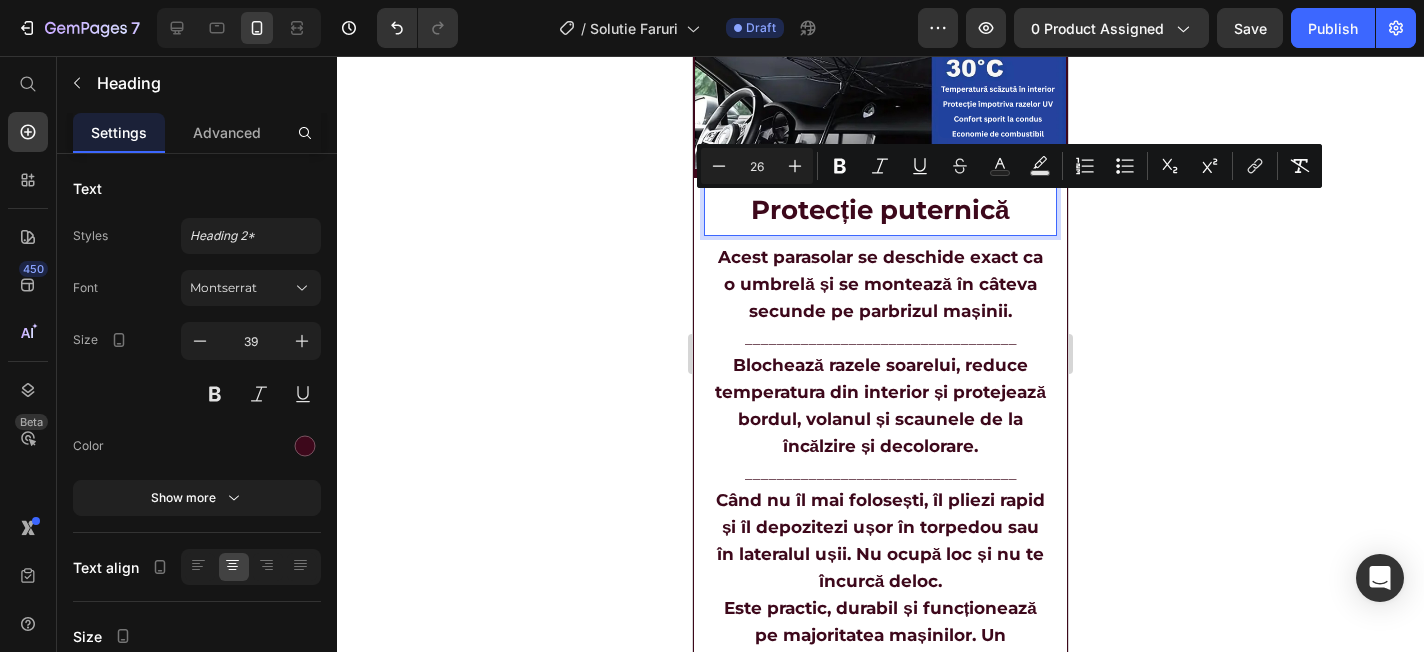 click on "Protecție puternică" at bounding box center (880, 210) 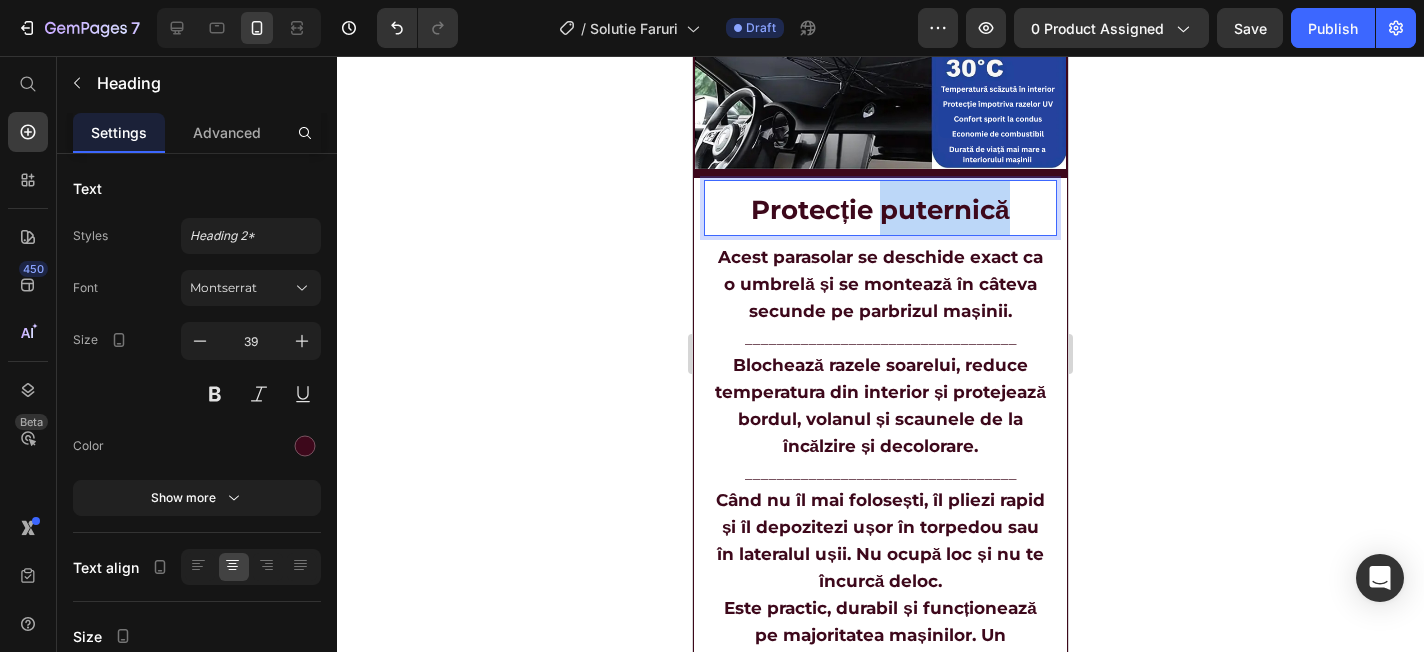 click on "Protecție puternică" at bounding box center (880, 210) 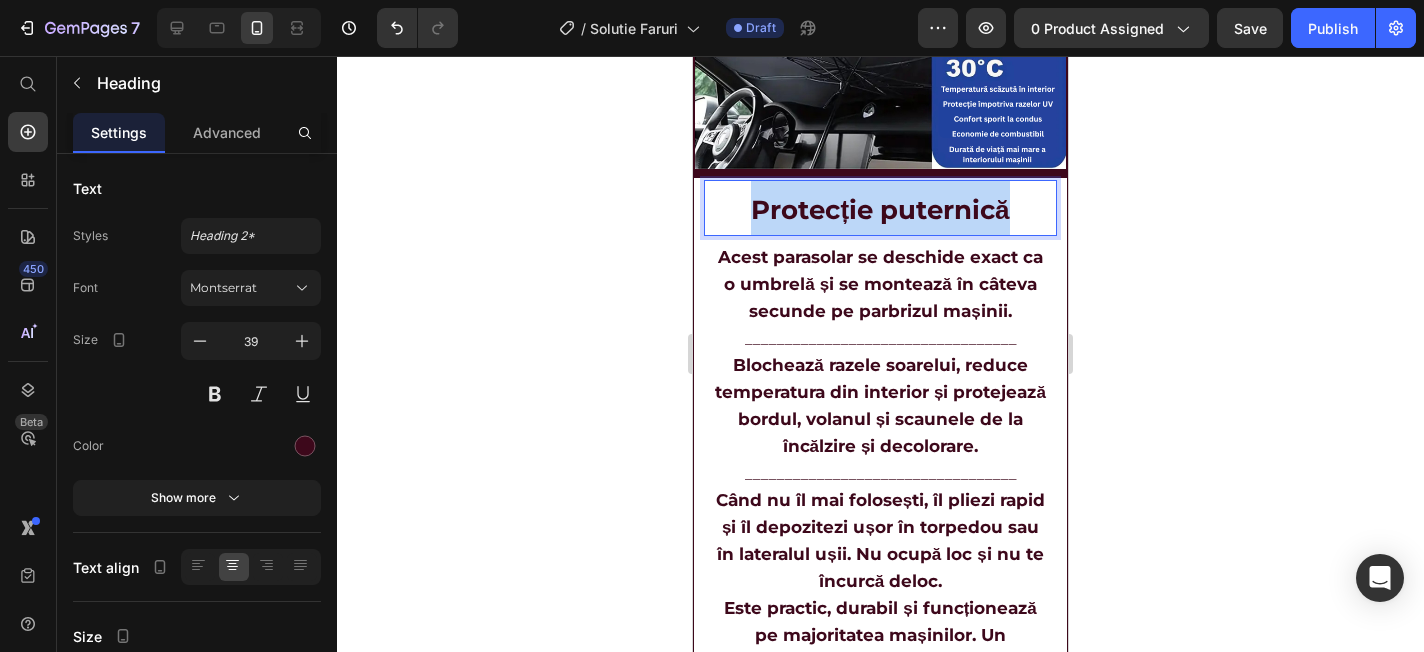 click on "Protecție puternică" at bounding box center [880, 210] 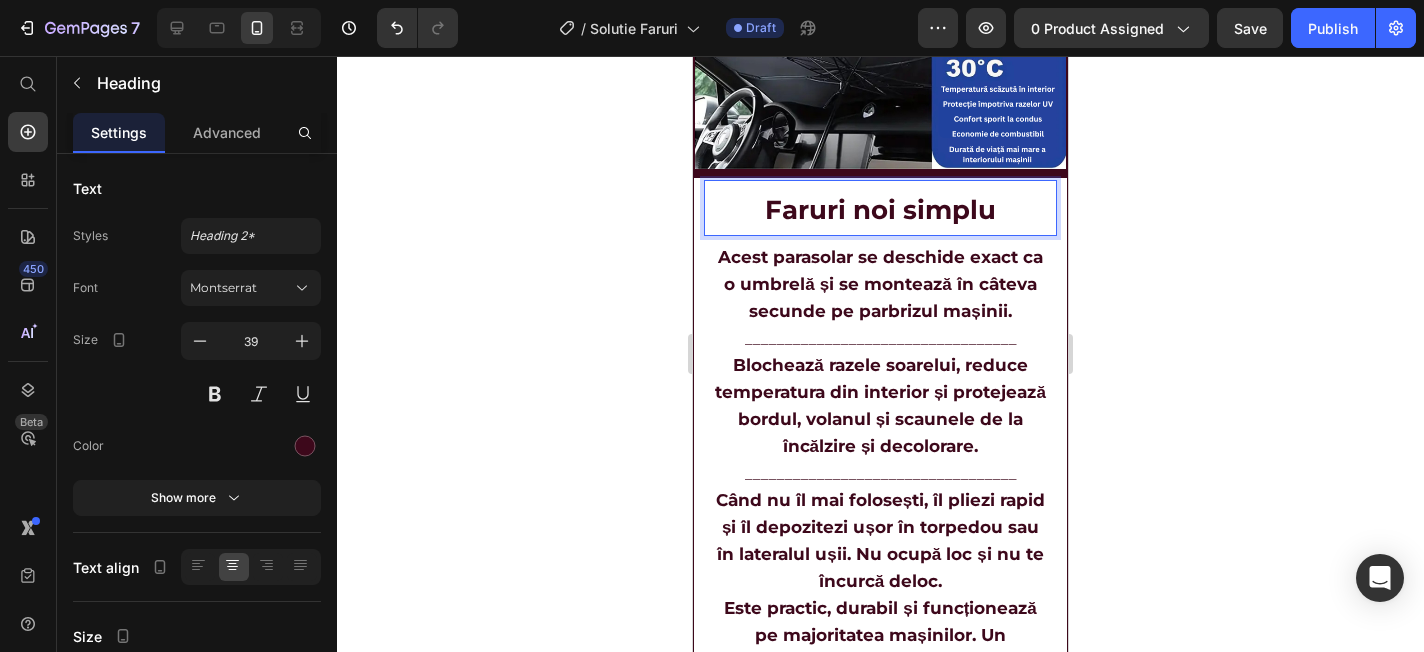 click on "Faruri noi simplu" at bounding box center [880, 210] 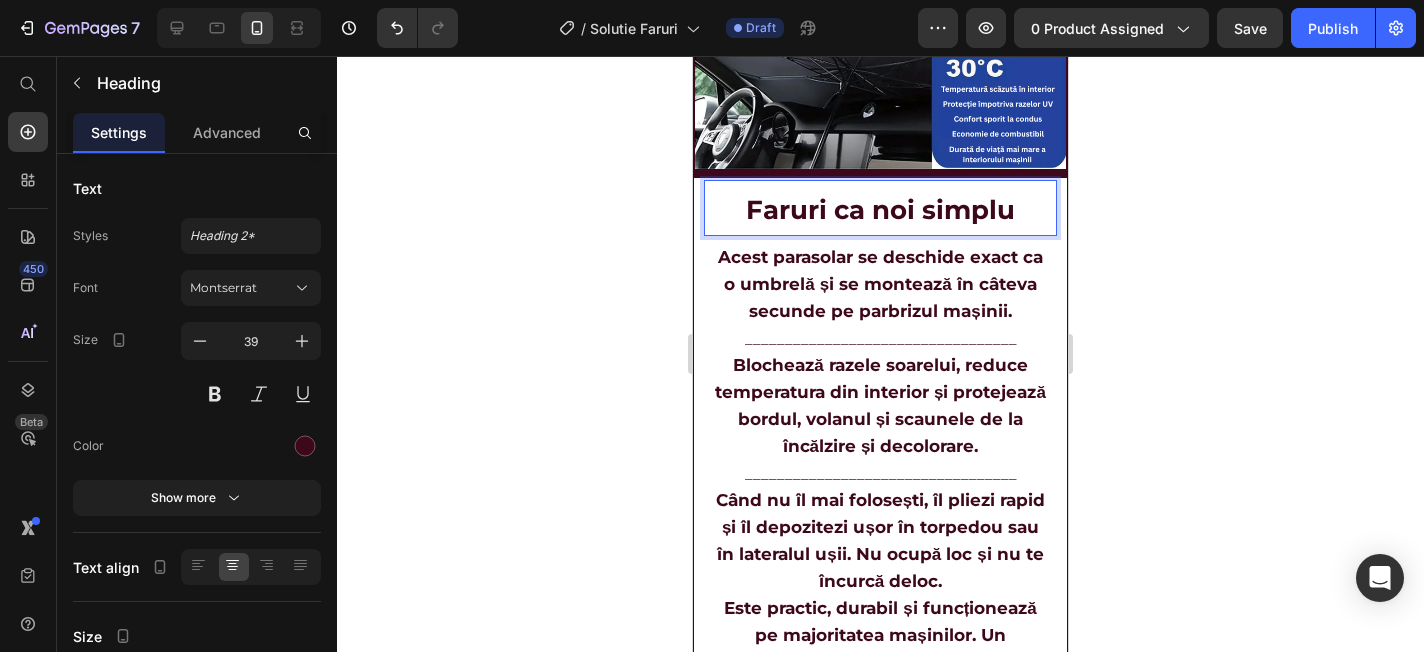 click on "Faruri ca noi simplu" at bounding box center (880, 210) 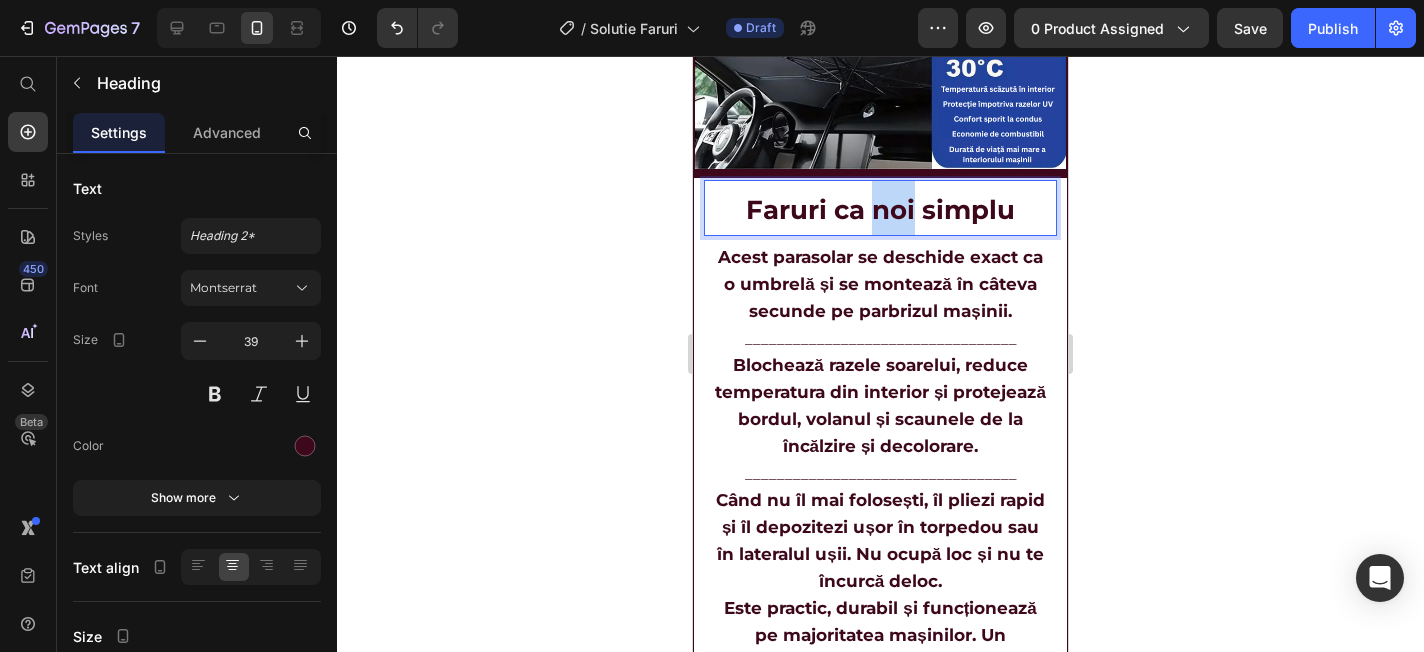 click on "Faruri ca noi simplu" at bounding box center (880, 210) 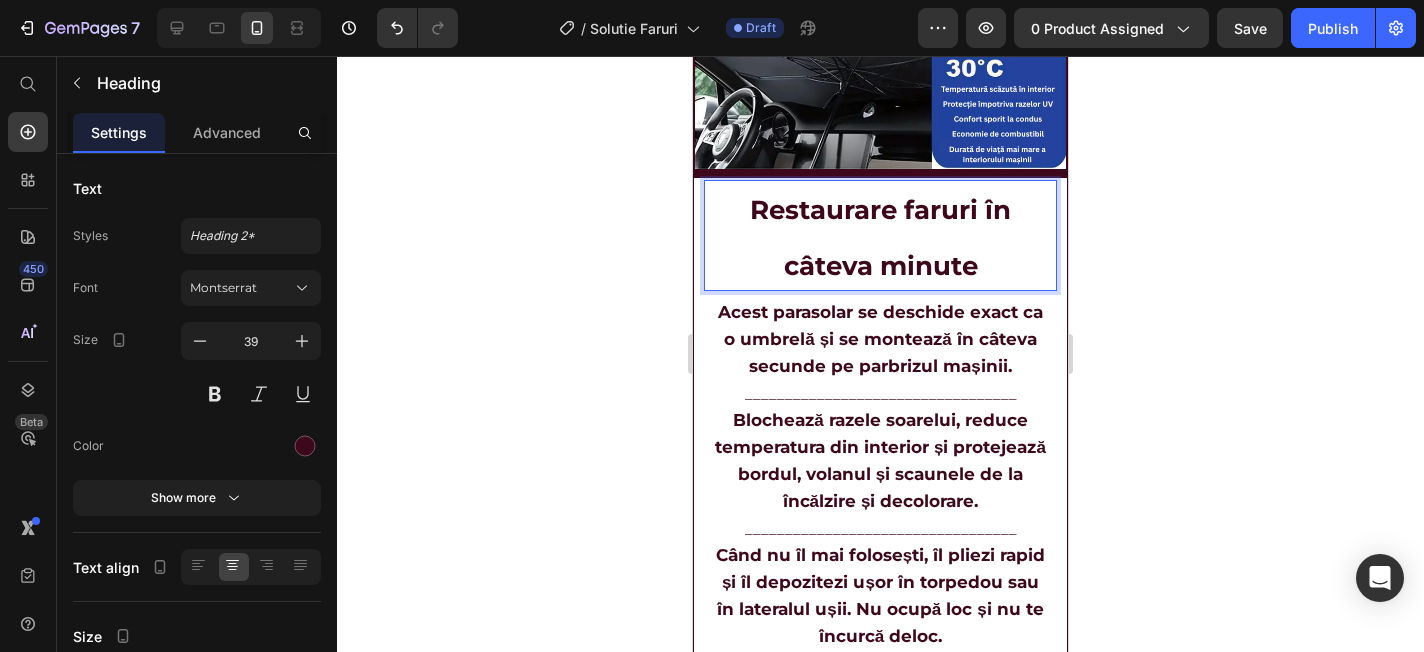 click on "Restaurare faruri în câteva minute" at bounding box center (880, 238) 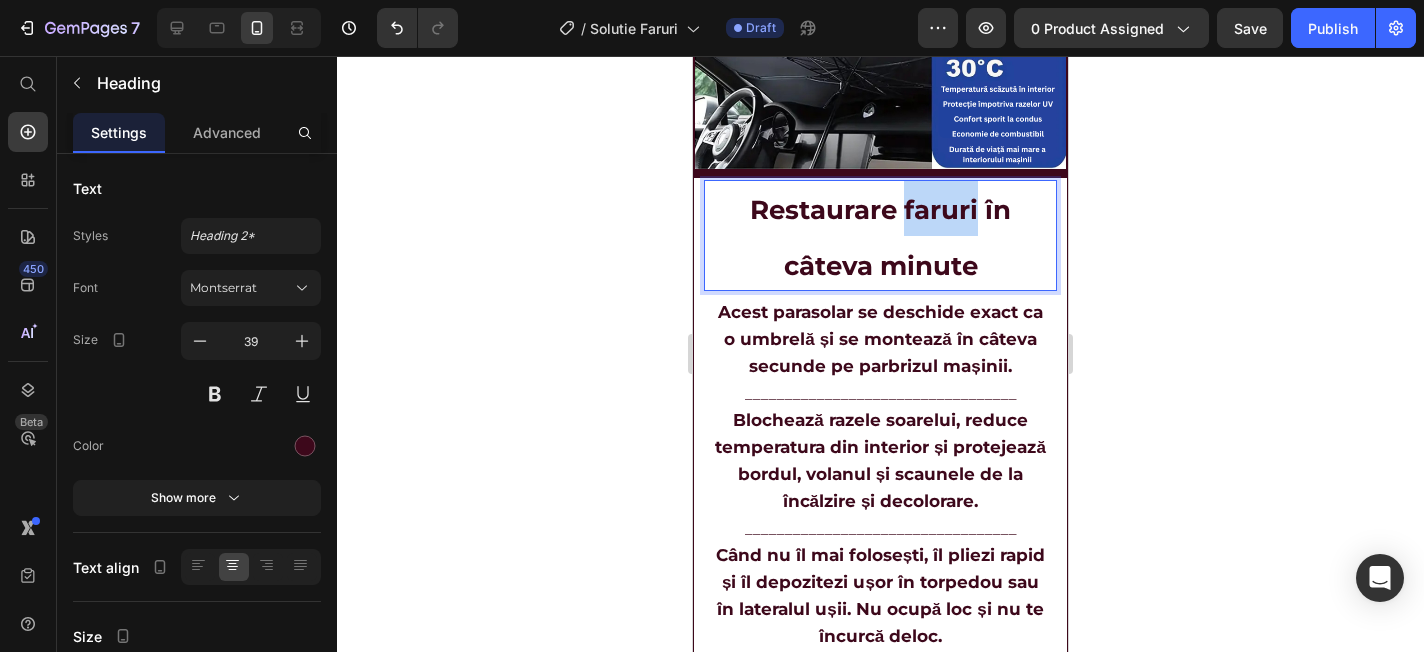 click on "Restaurare faruri în câteva minute" at bounding box center (880, 238) 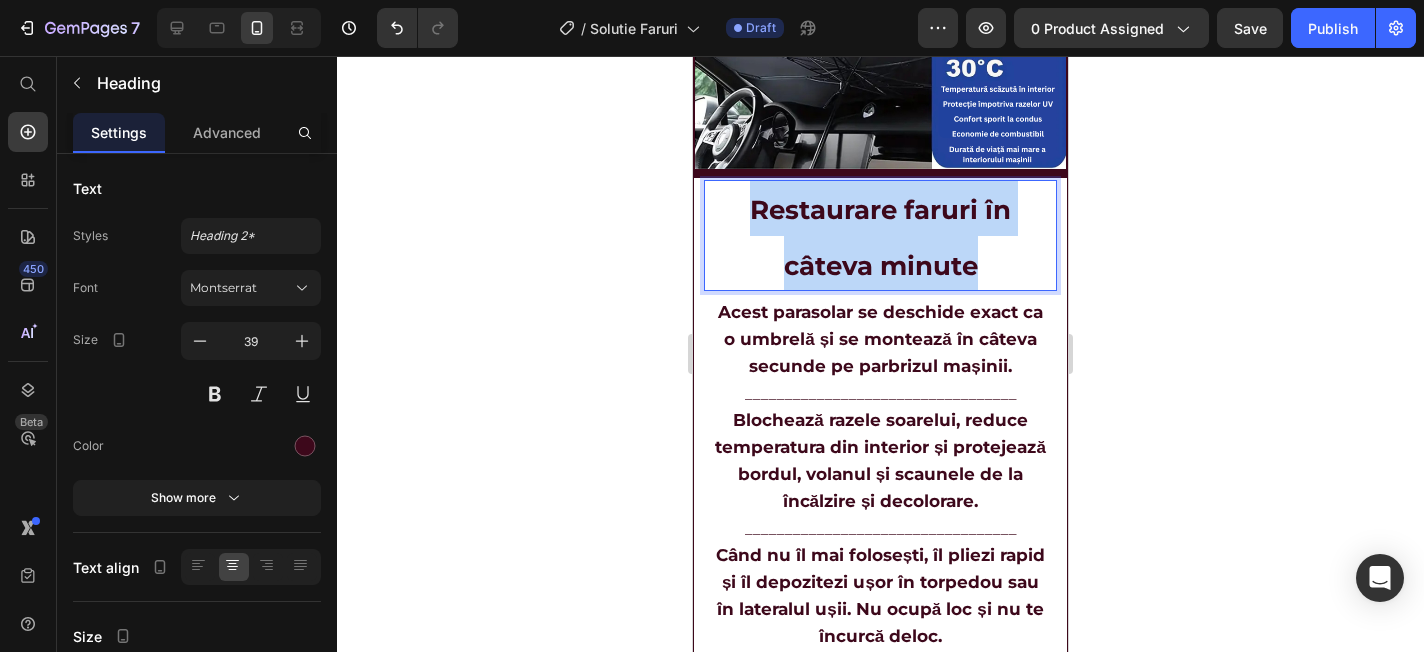 click on "Restaurare faruri în câteva minute" at bounding box center (880, 238) 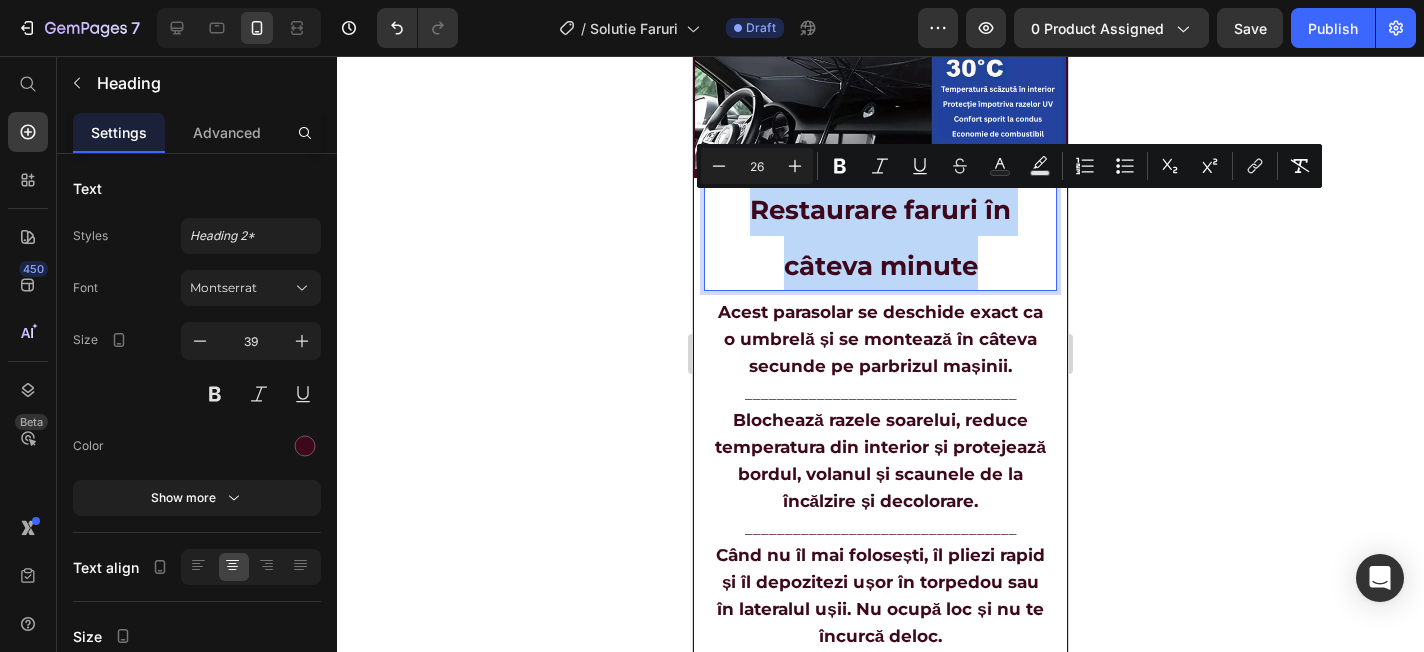 click on "Restaurare faruri în câteva minute" at bounding box center (880, 235) 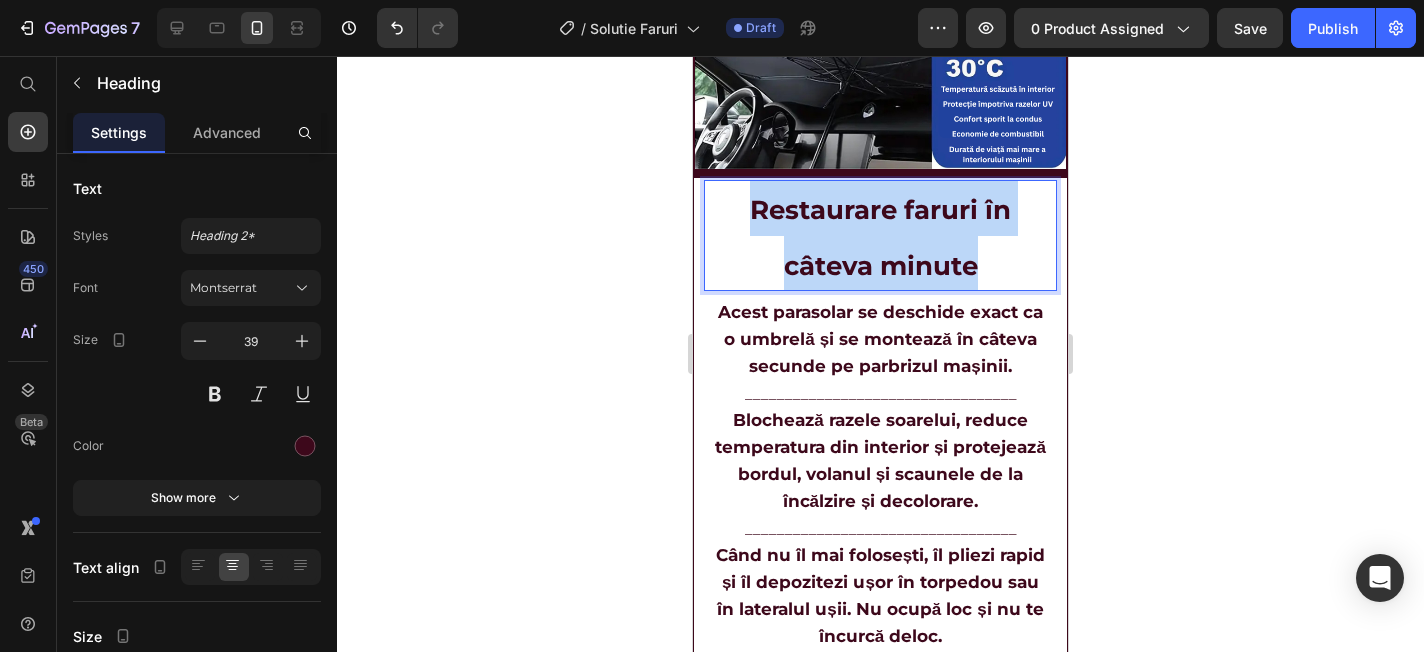 drag, startPoint x: 992, startPoint y: 261, endPoint x: 733, endPoint y: 200, distance: 266.08646 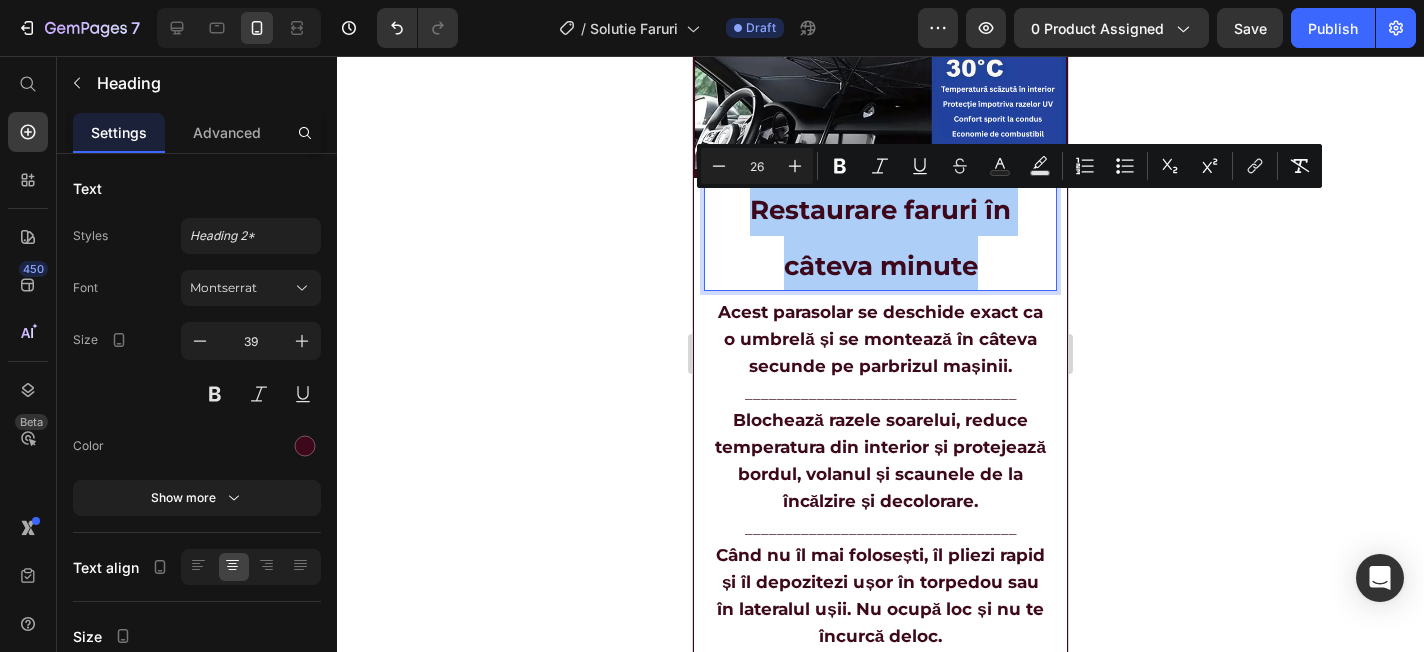 click 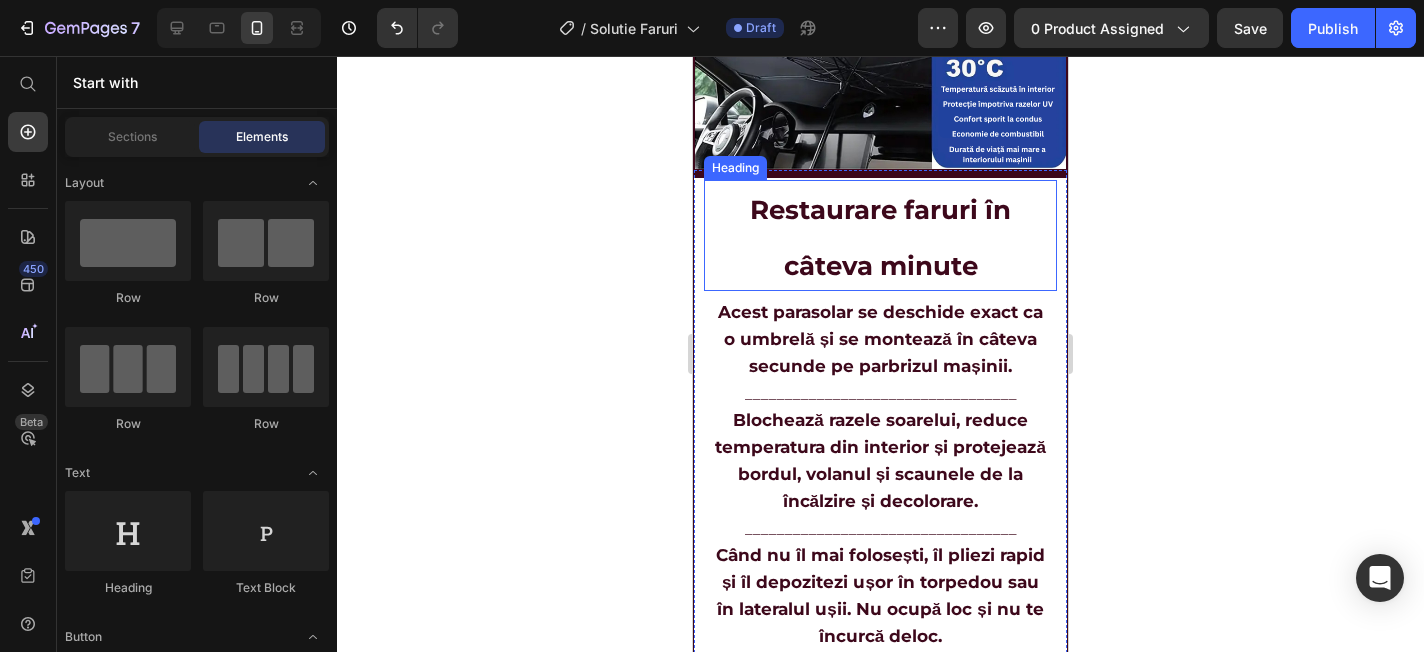 click on "⁠⁠⁠⁠⁠⁠⁠ Restaurare faruri în câteva minute" at bounding box center [880, 235] 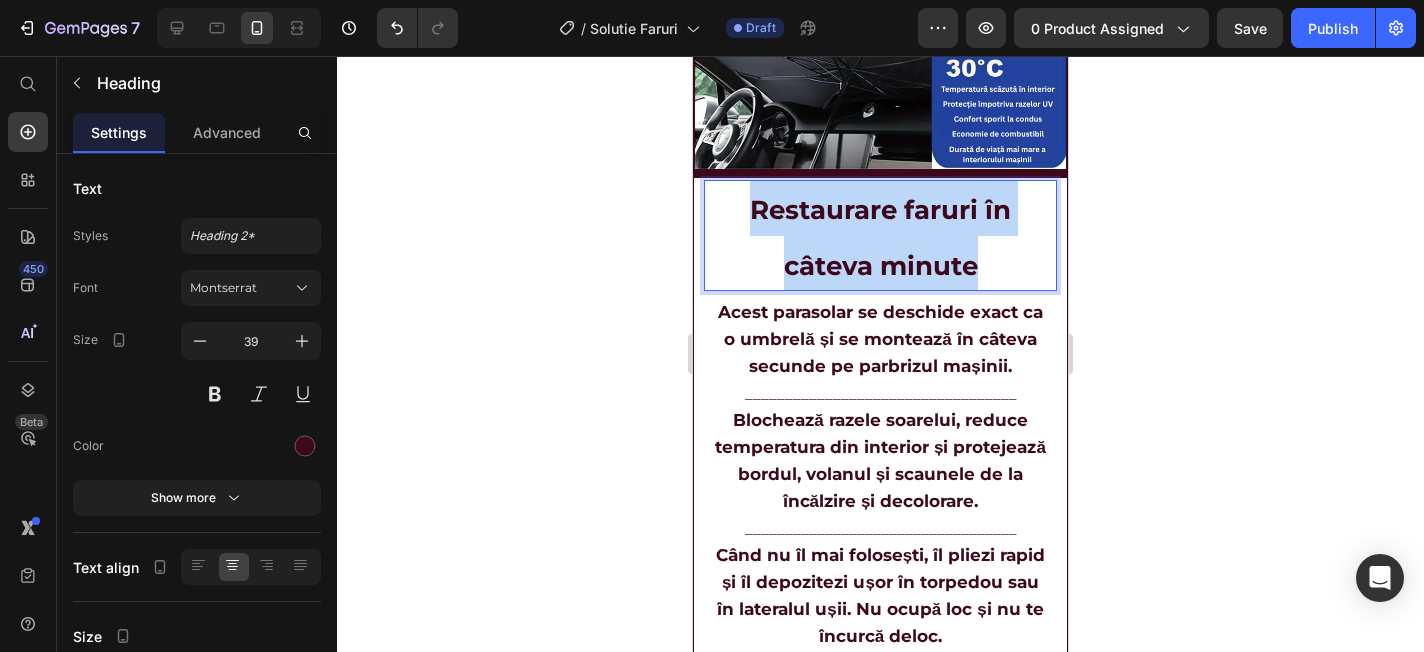 click on "Restaurare faruri în câteva minute" at bounding box center [880, 235] 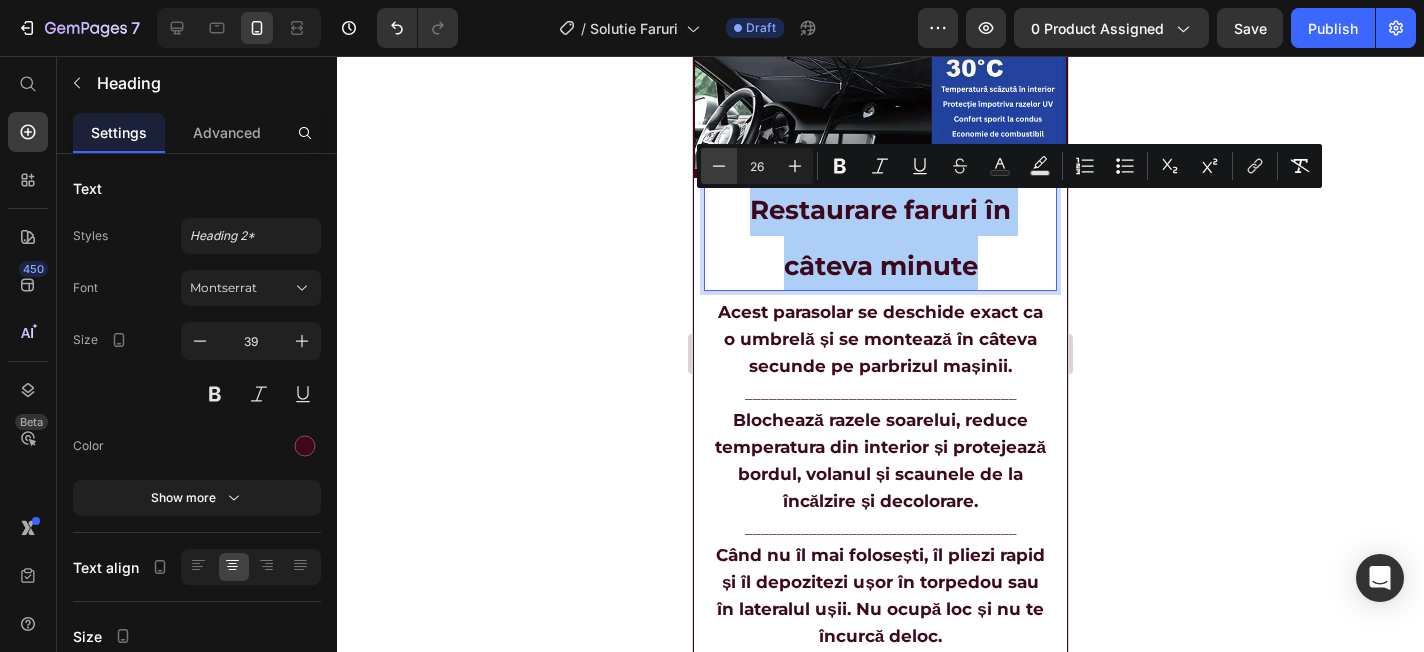 click 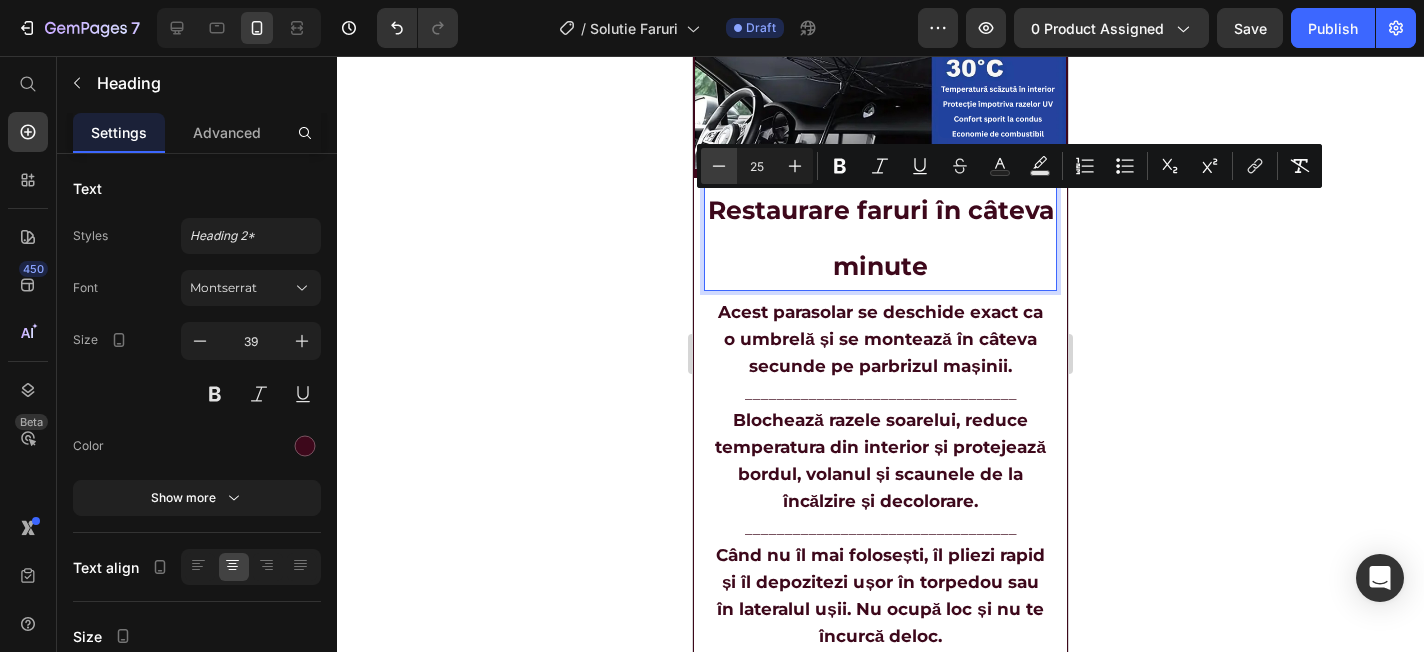 click 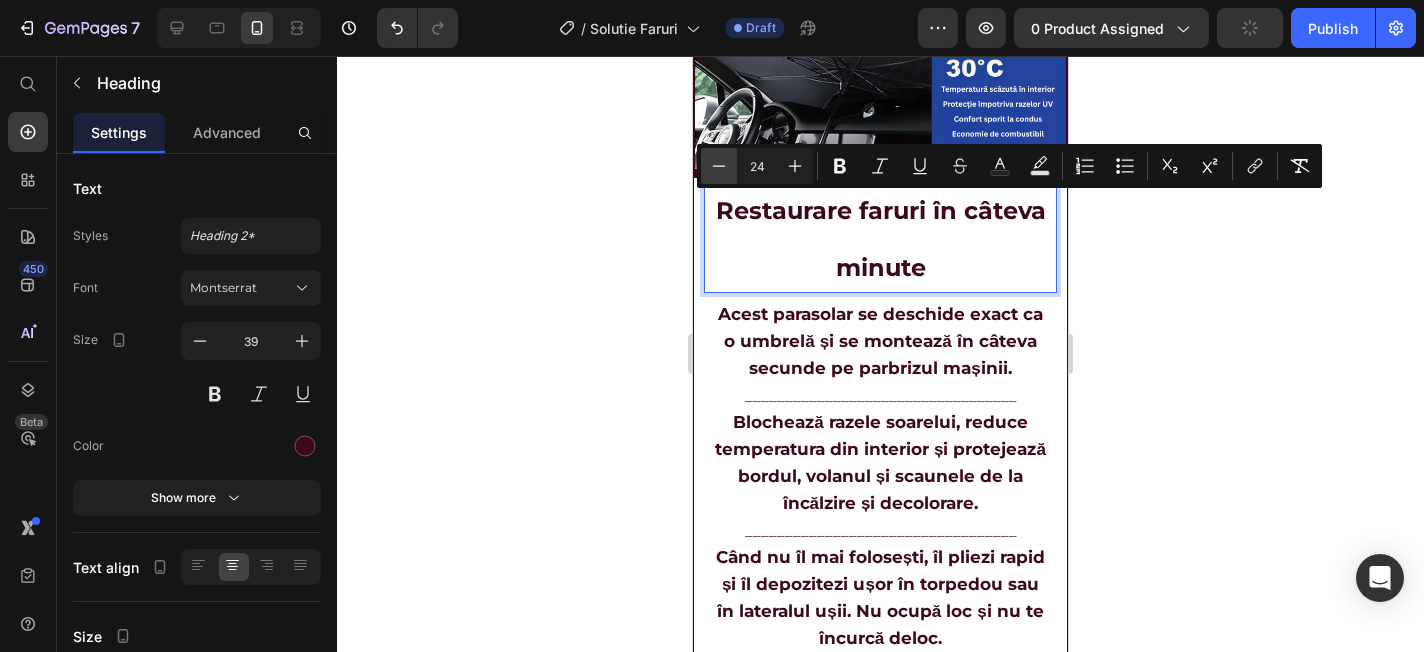 click 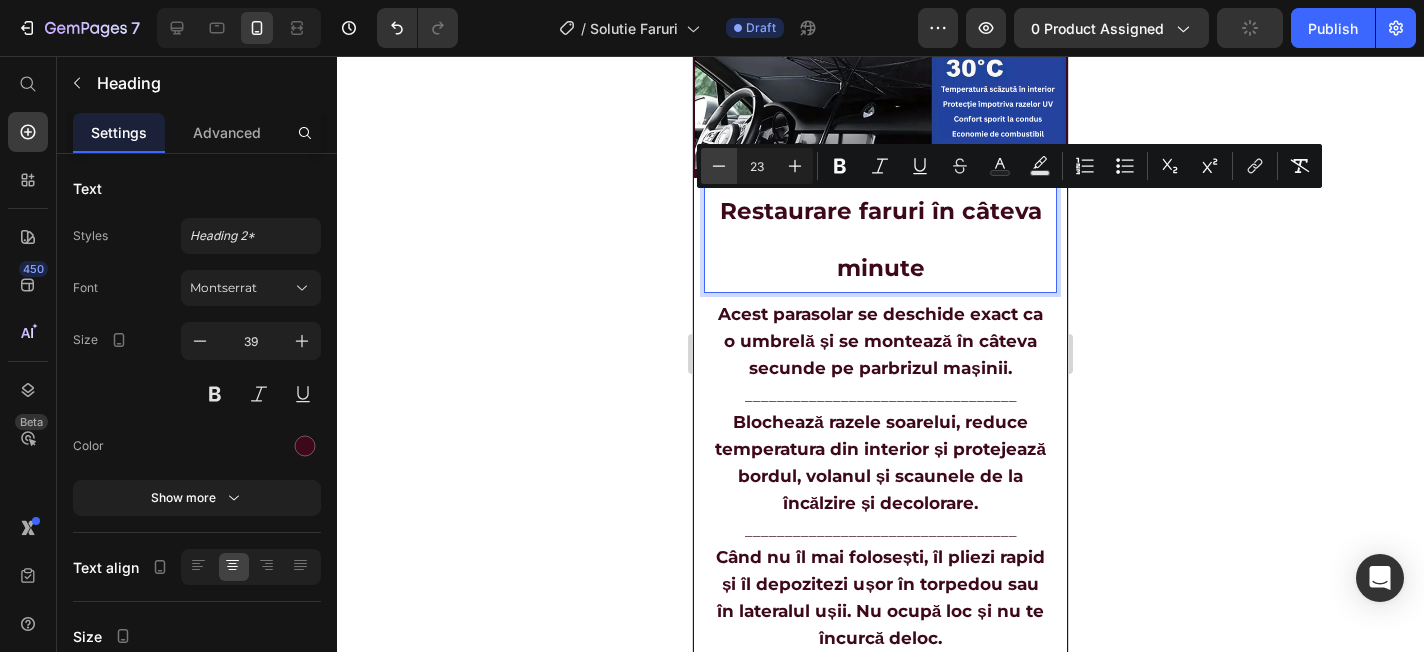 click 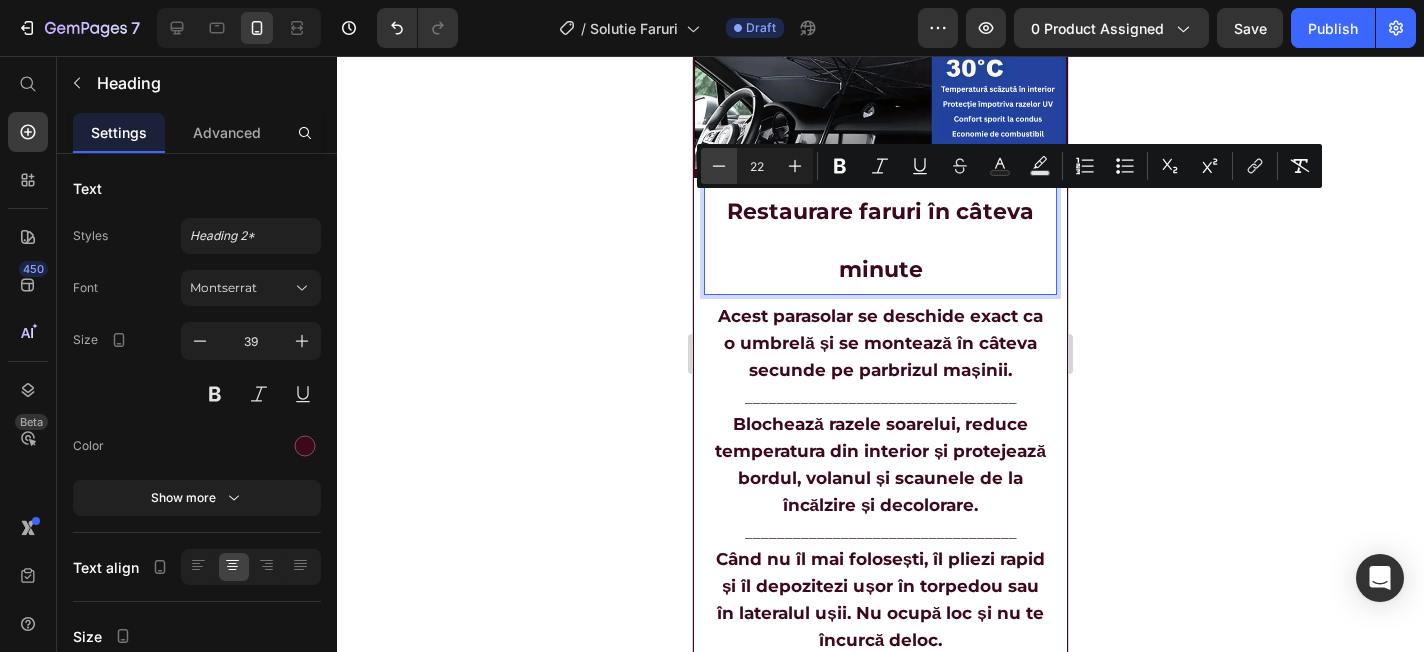 click 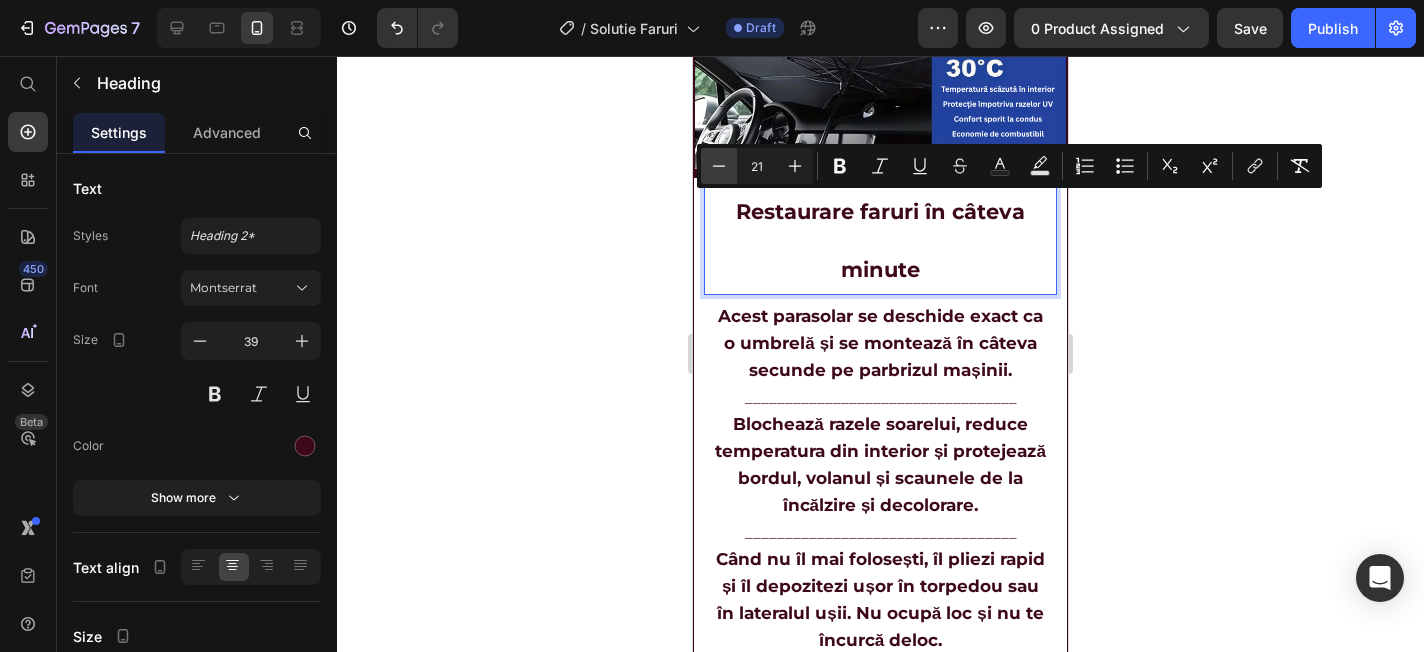 click 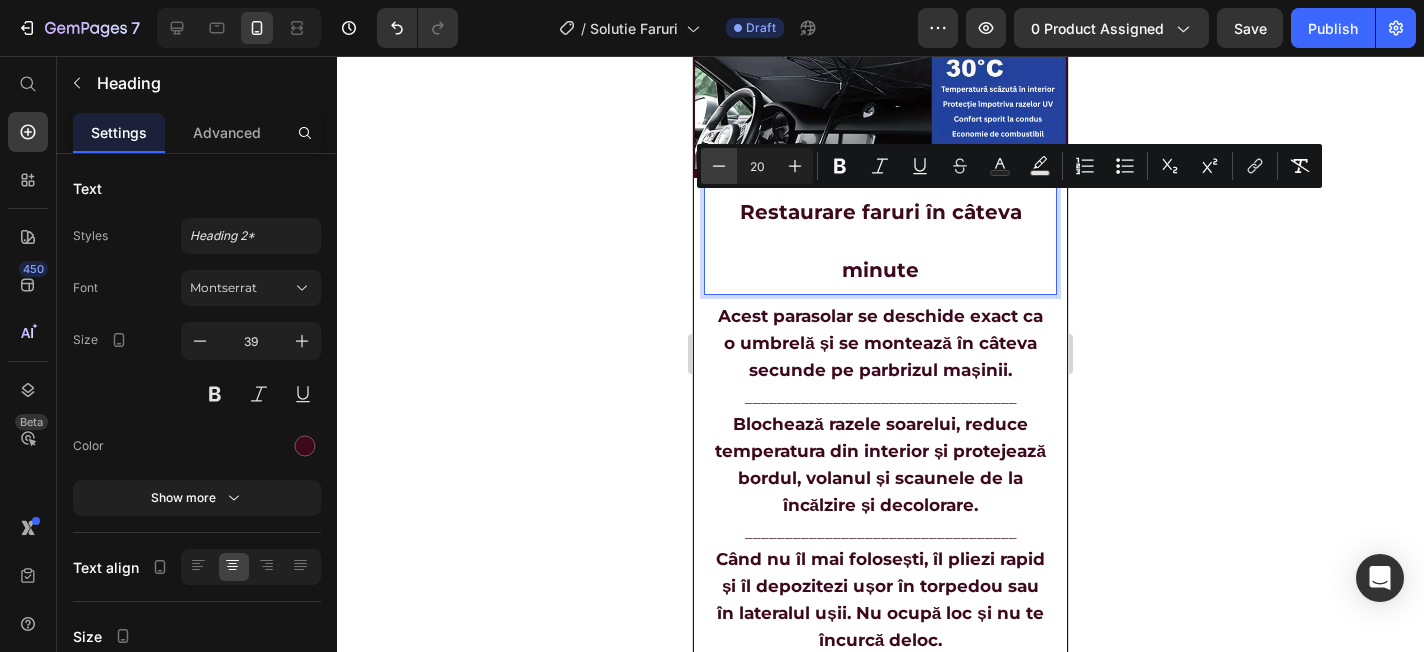 click 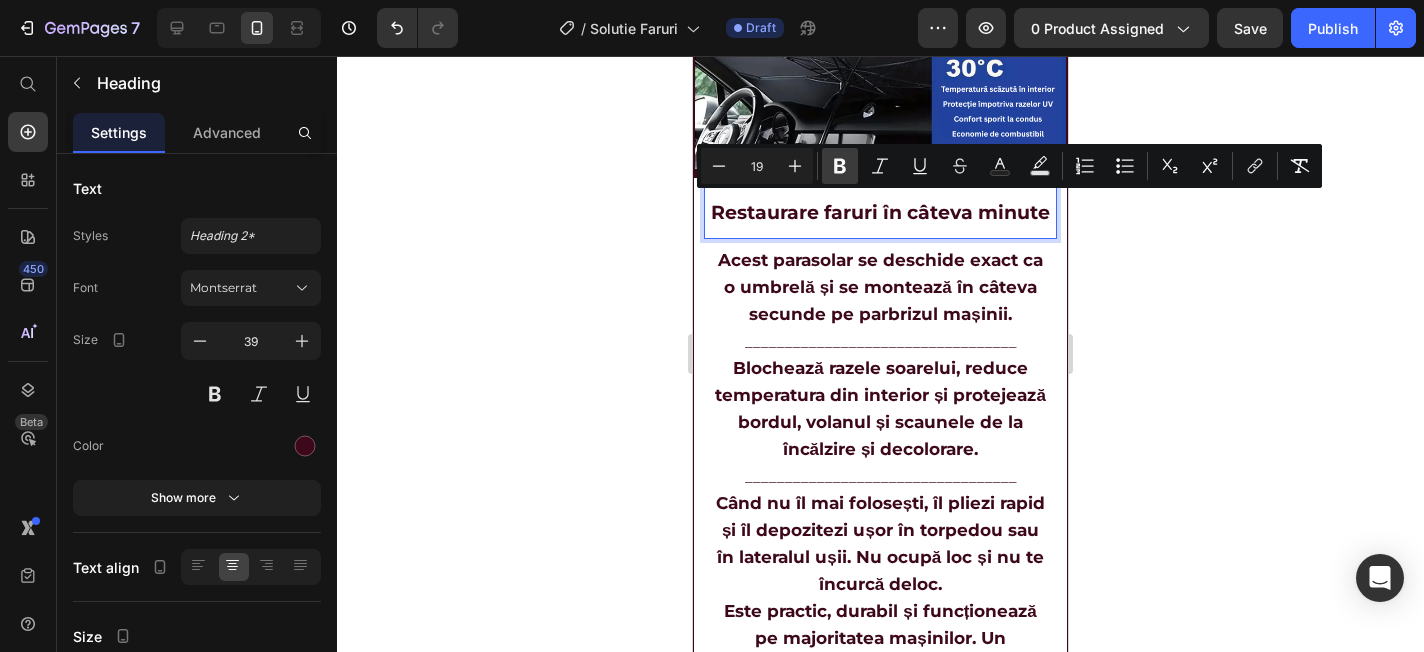 click 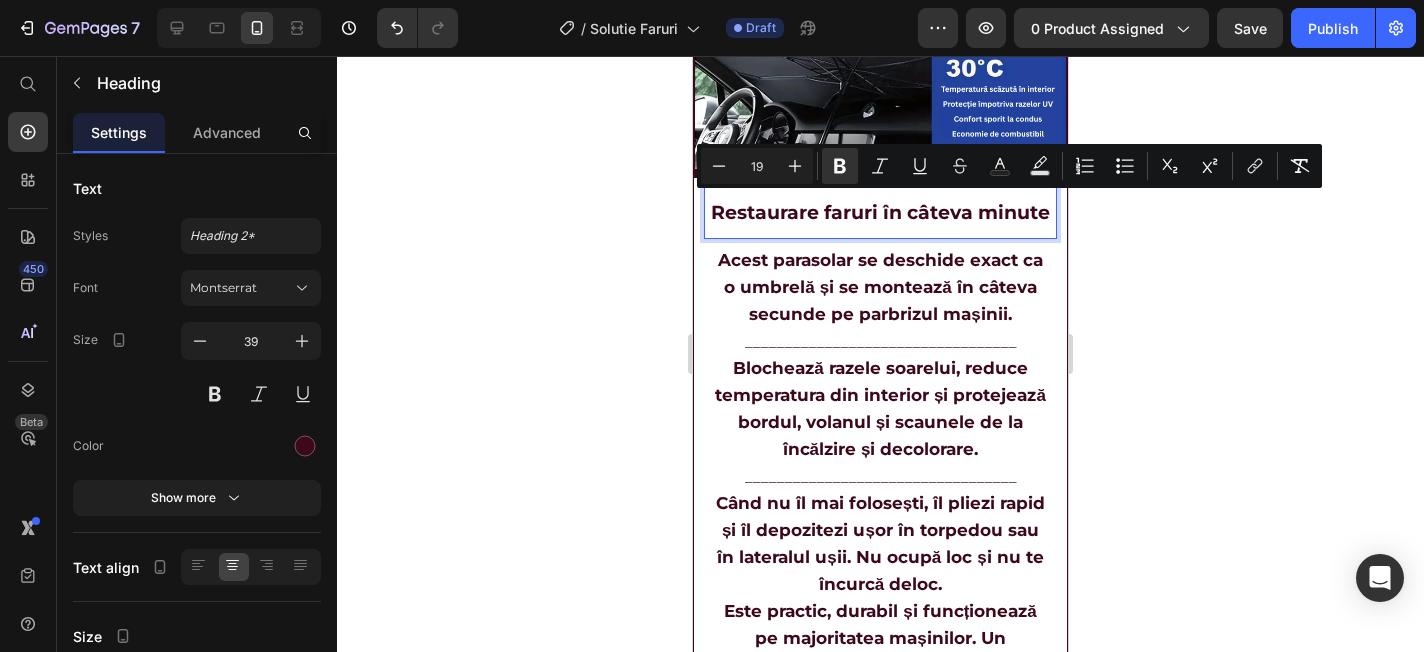click 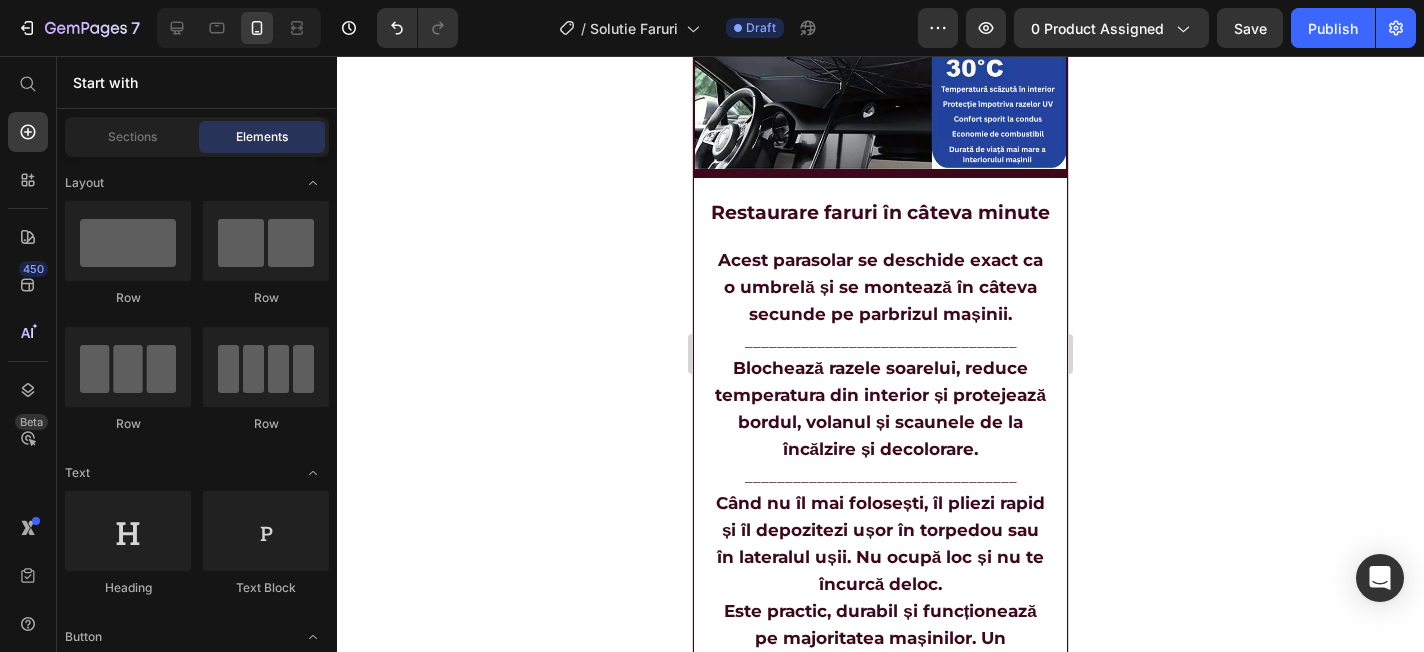 click 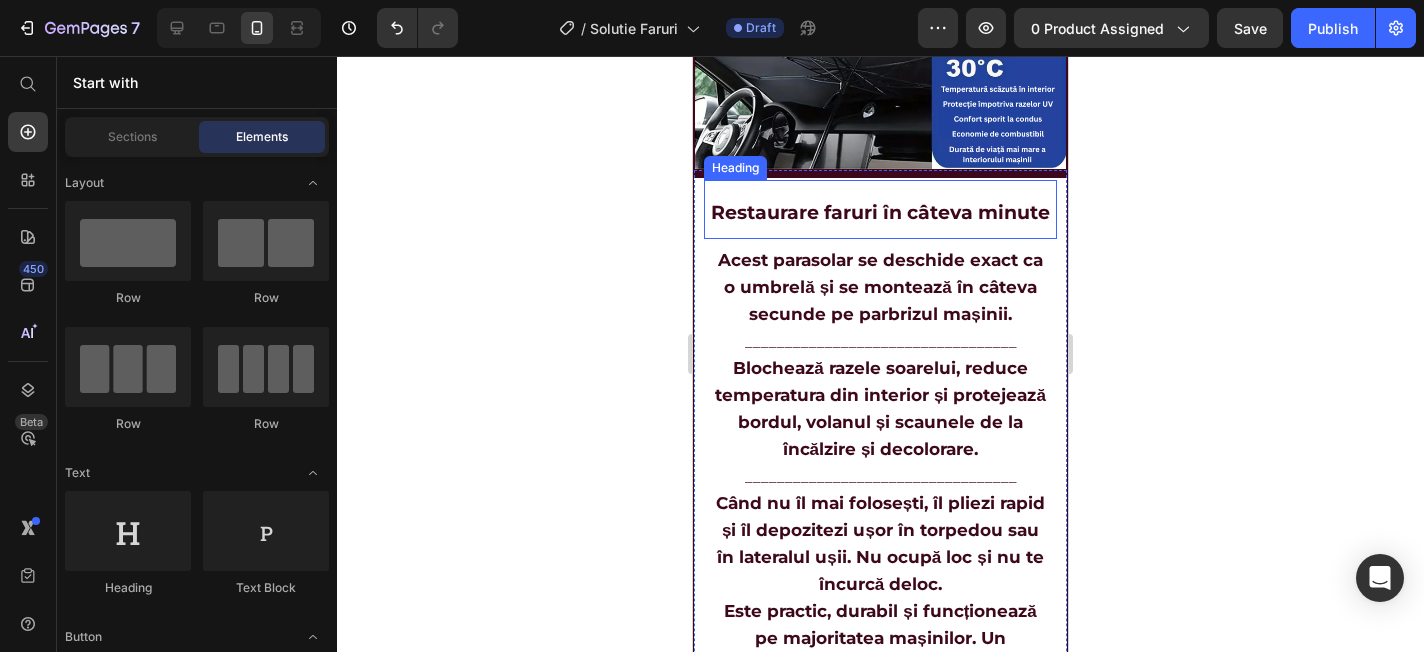 click on "Restaurare faruri în câteva minute" at bounding box center [880, 212] 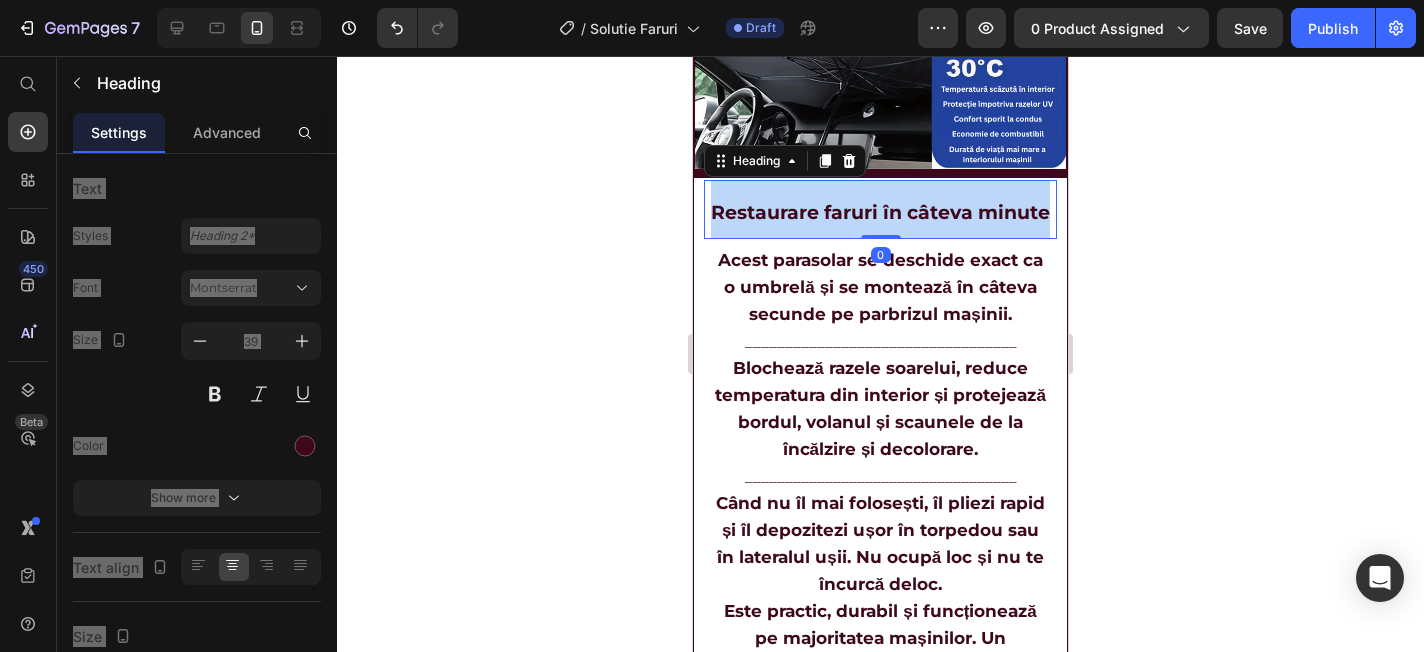 click on "Restaurare faruri în câteva minute" at bounding box center [880, 212] 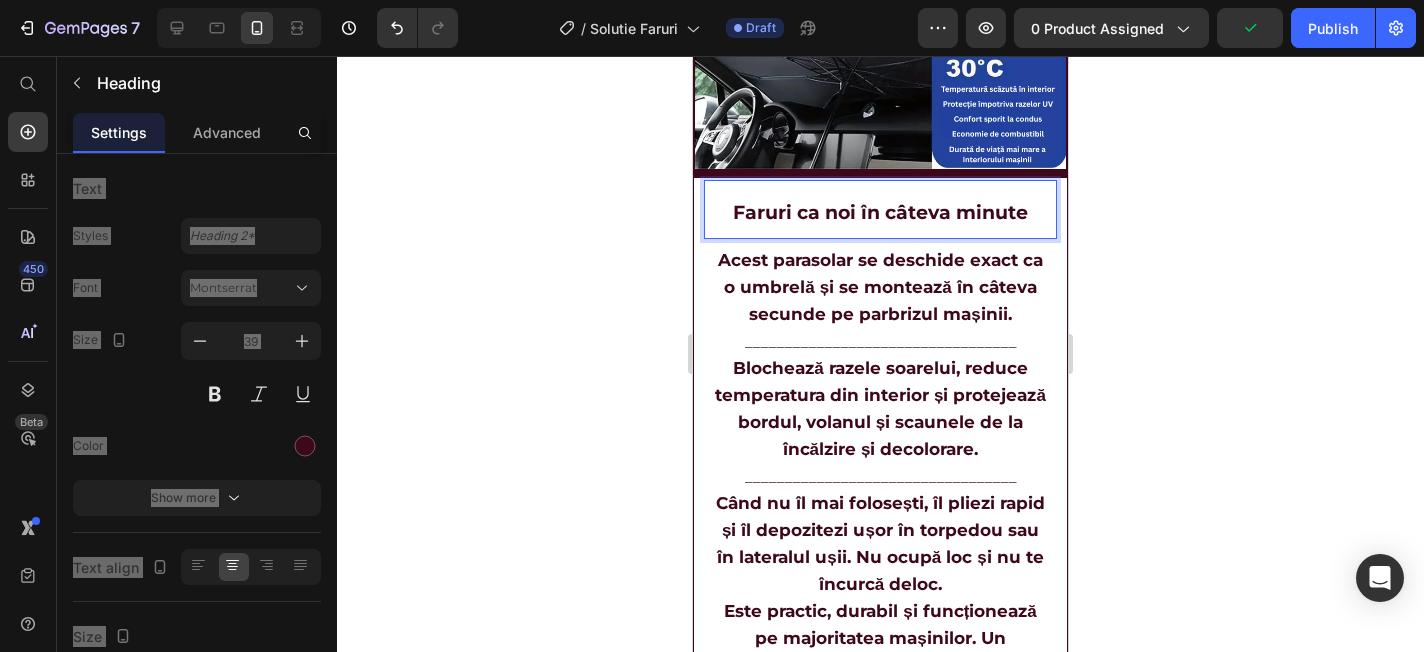 click on "Faruri ca noi în câteva minute" at bounding box center [880, 212] 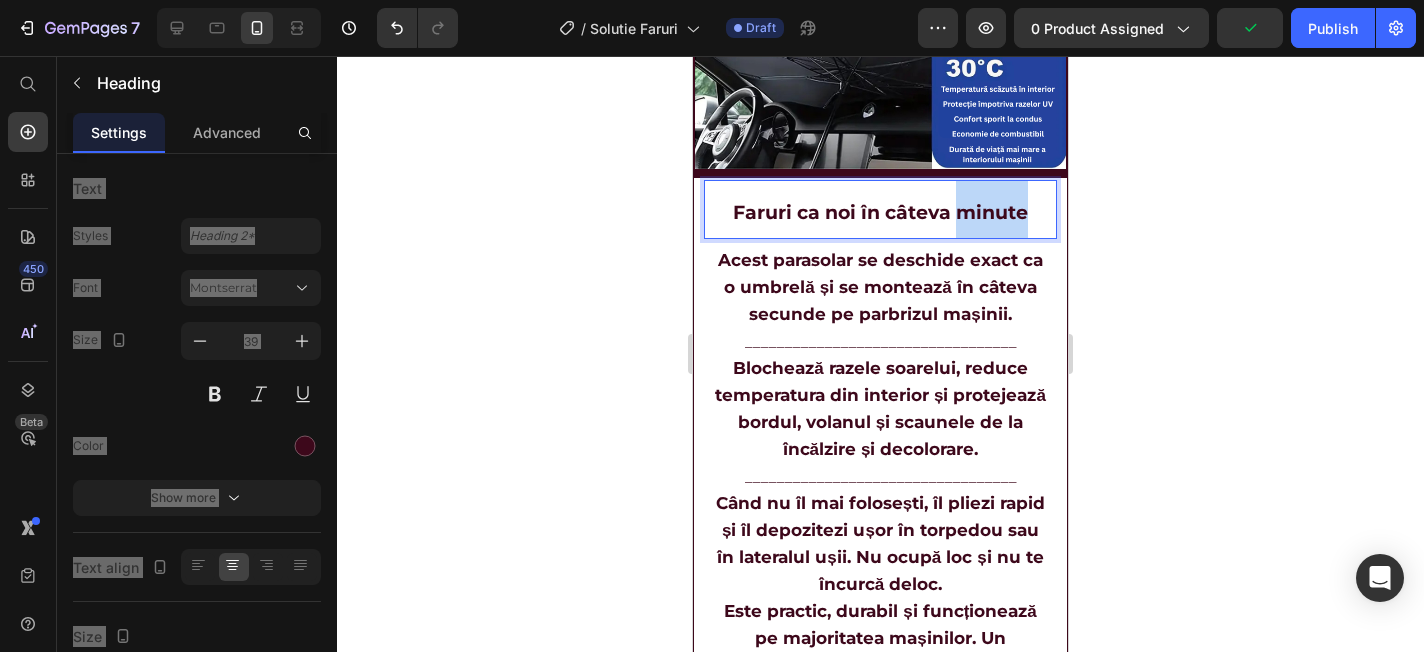 click on "Faruri ca noi în câteva minute" at bounding box center [880, 212] 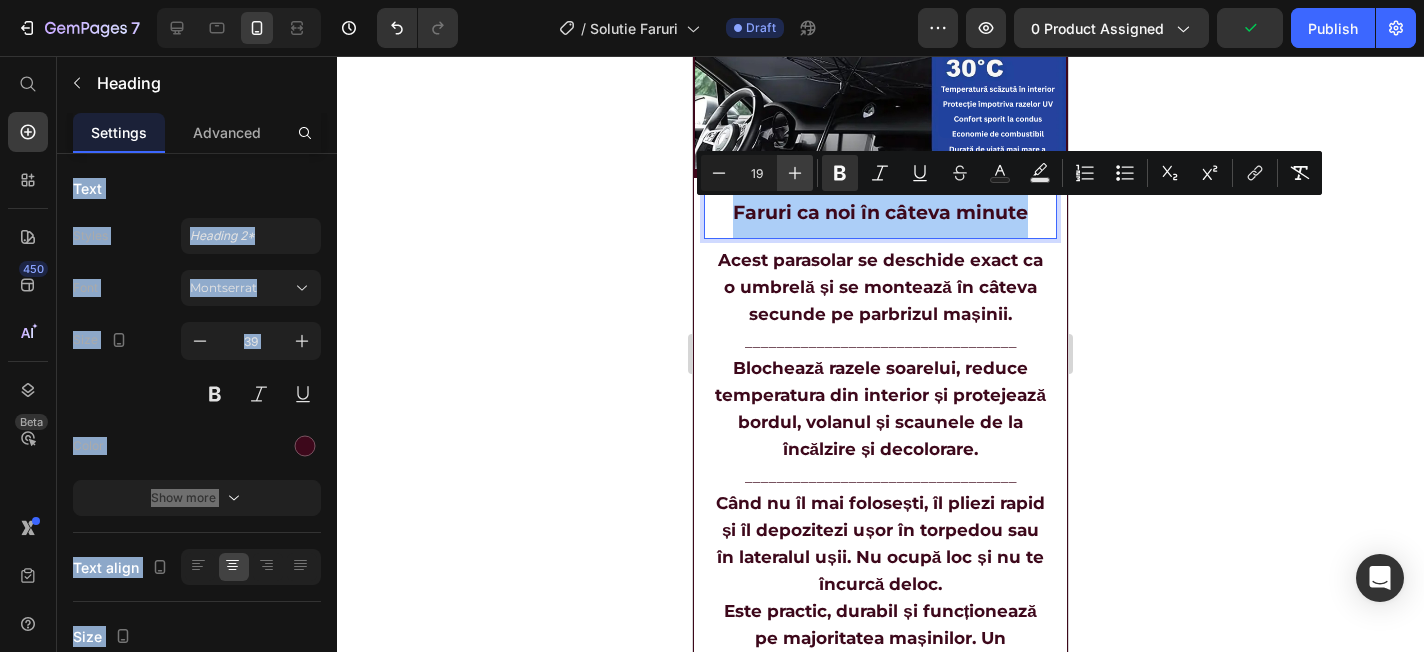 click 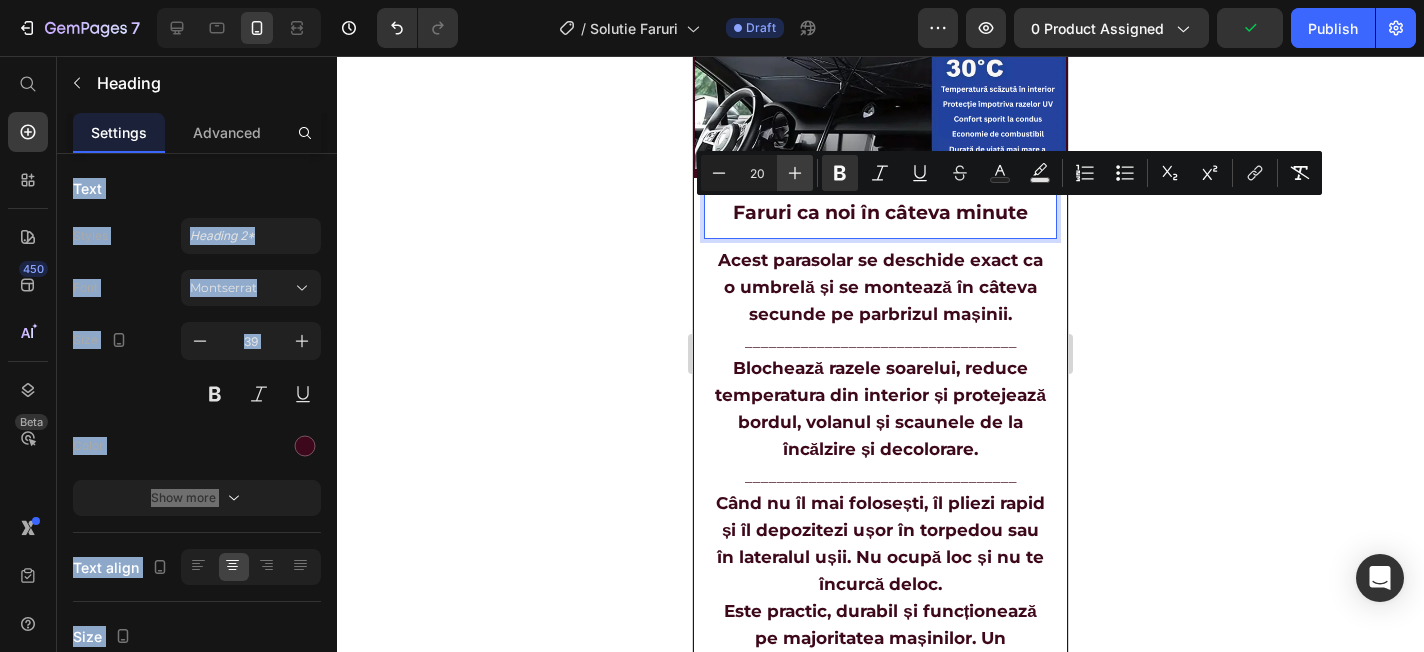 click 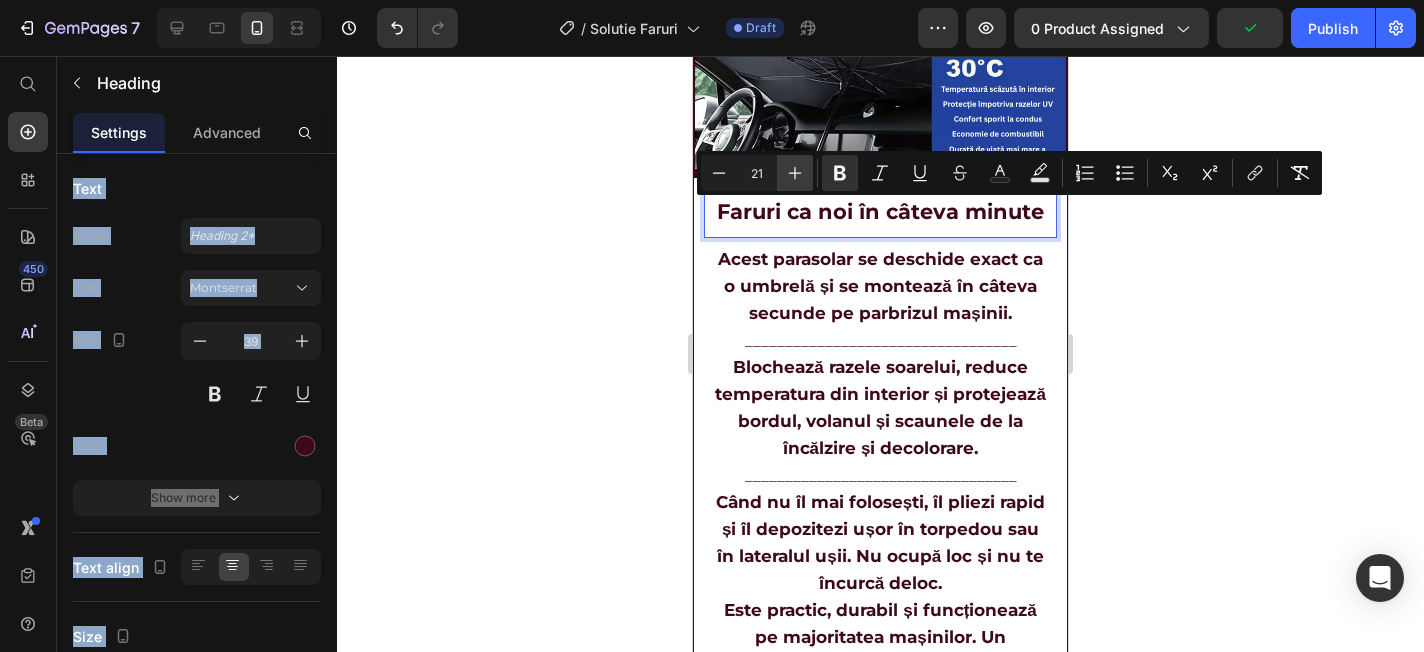 click 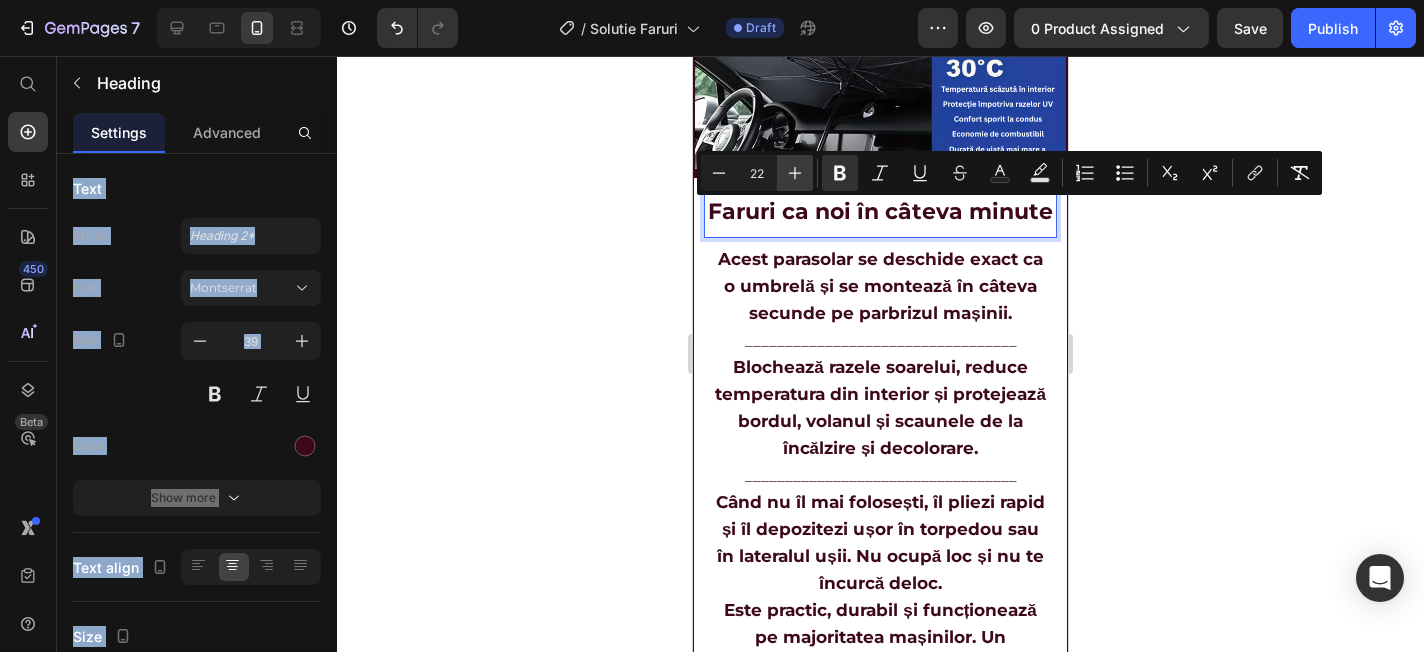 click 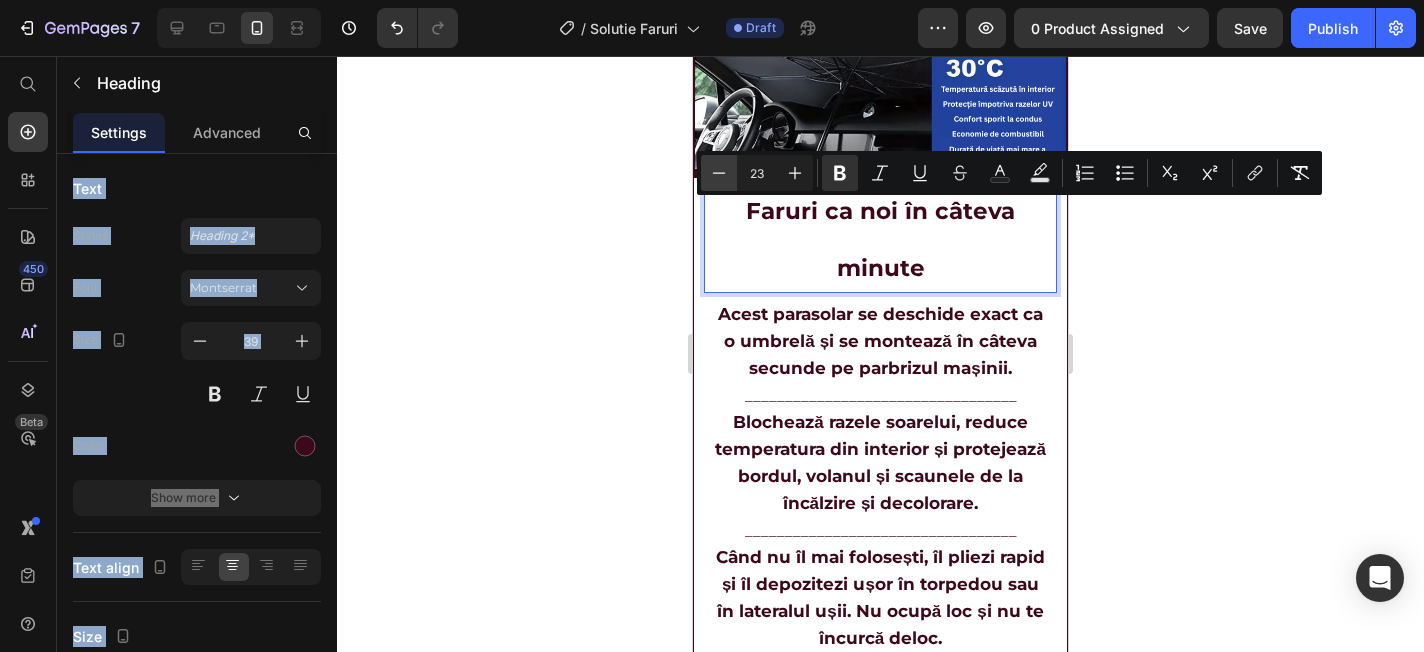 click 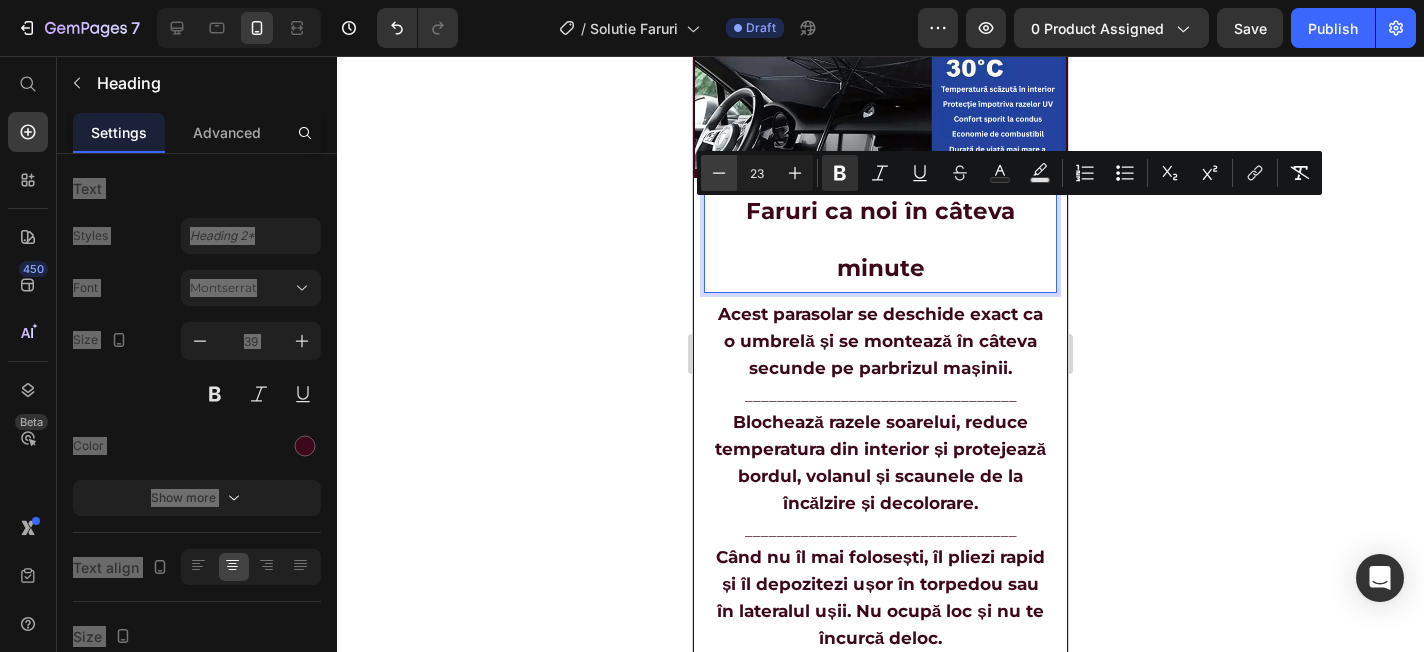 type on "22" 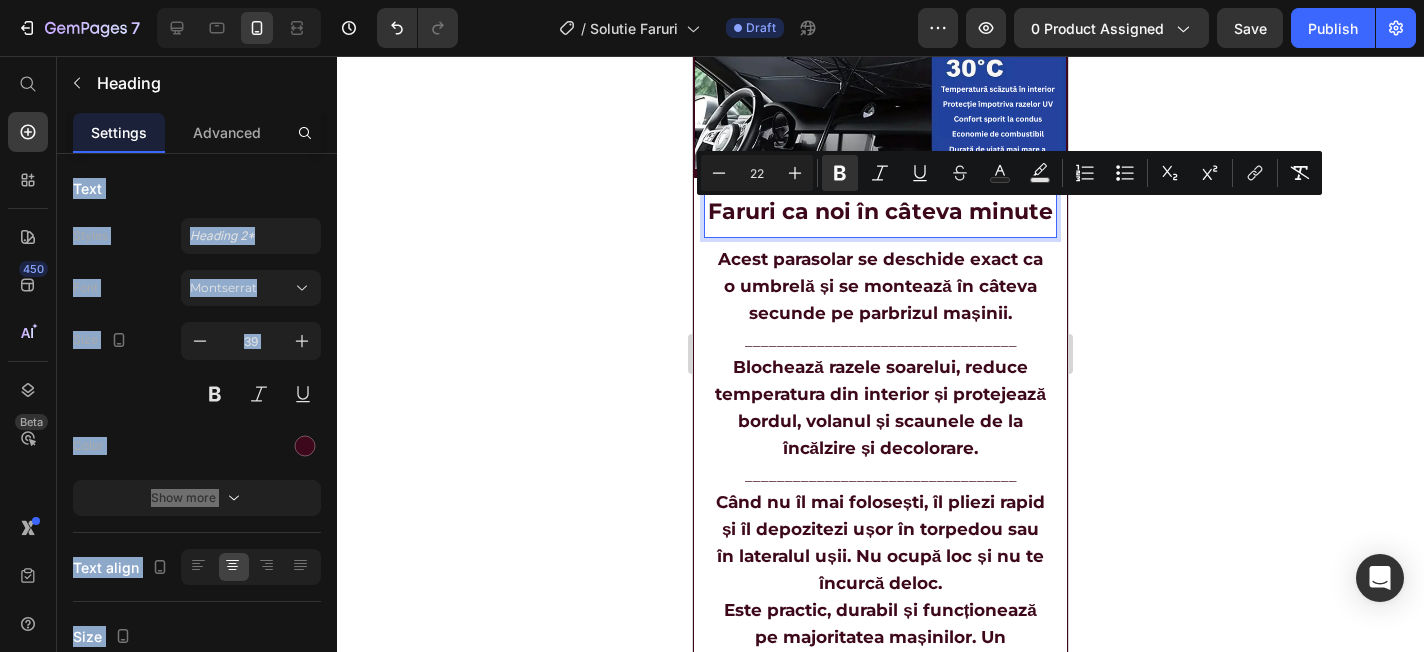 click 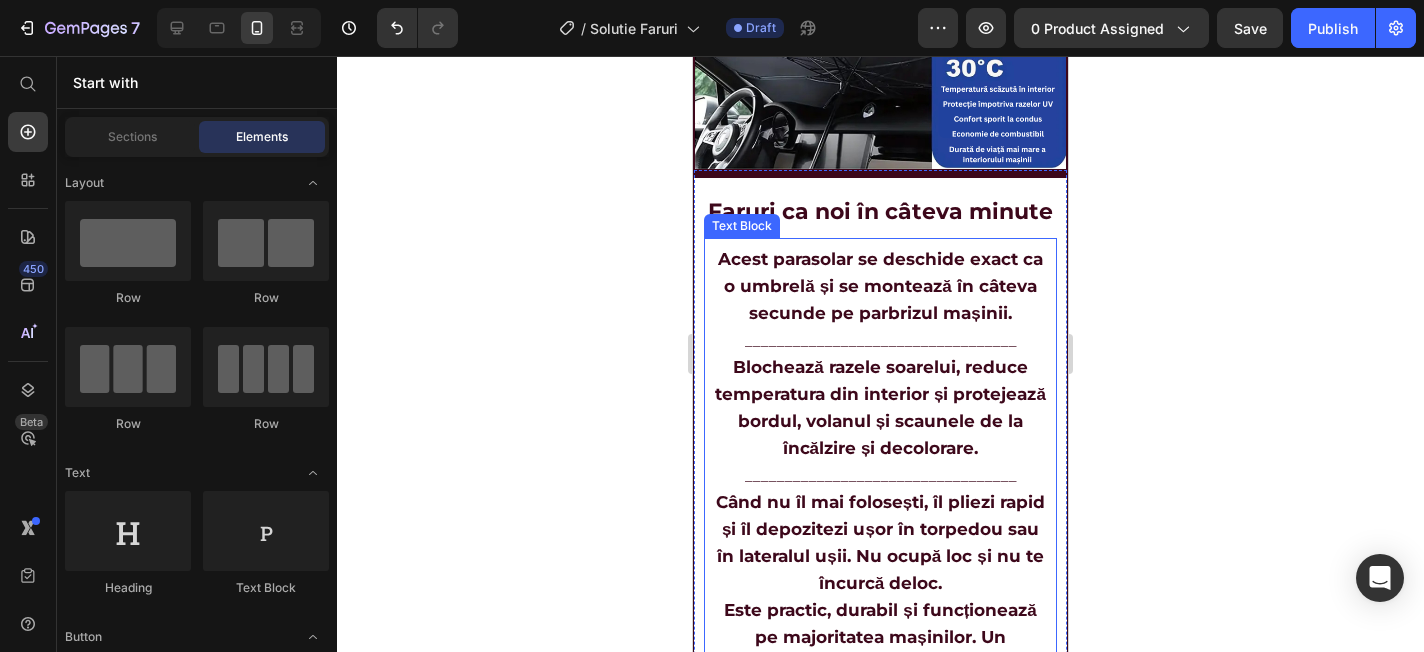 click on "Acest parasolar se deschide exact ca o umbrelă și se montează în câteva secunde pe parbrizul mașinii." at bounding box center [880, 286] 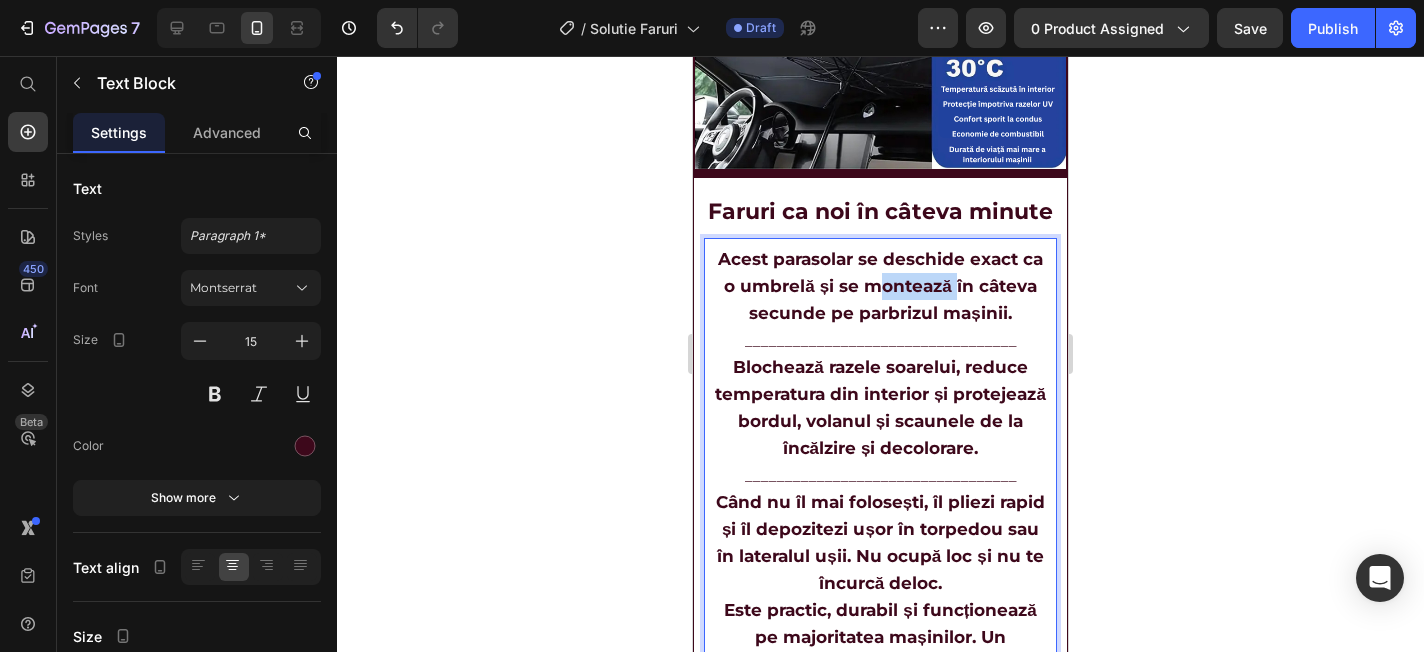 click on "Acest parasolar se deschide exact ca o umbrelă și se montează în câteva secunde pe parbrizul mașinii." at bounding box center (880, 286) 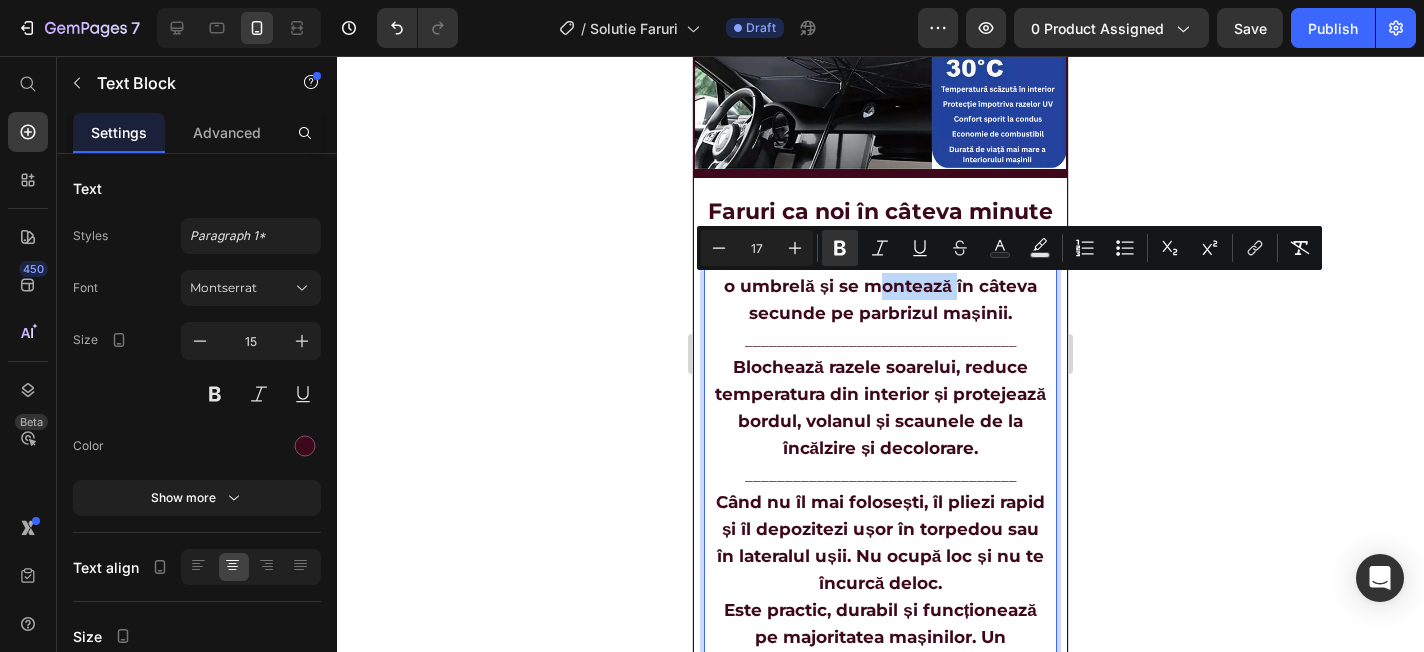 click on "Acest parasolar se deschide exact ca o umbrelă și se montează în câteva secunde pe parbrizul mașinii." at bounding box center [880, 286] 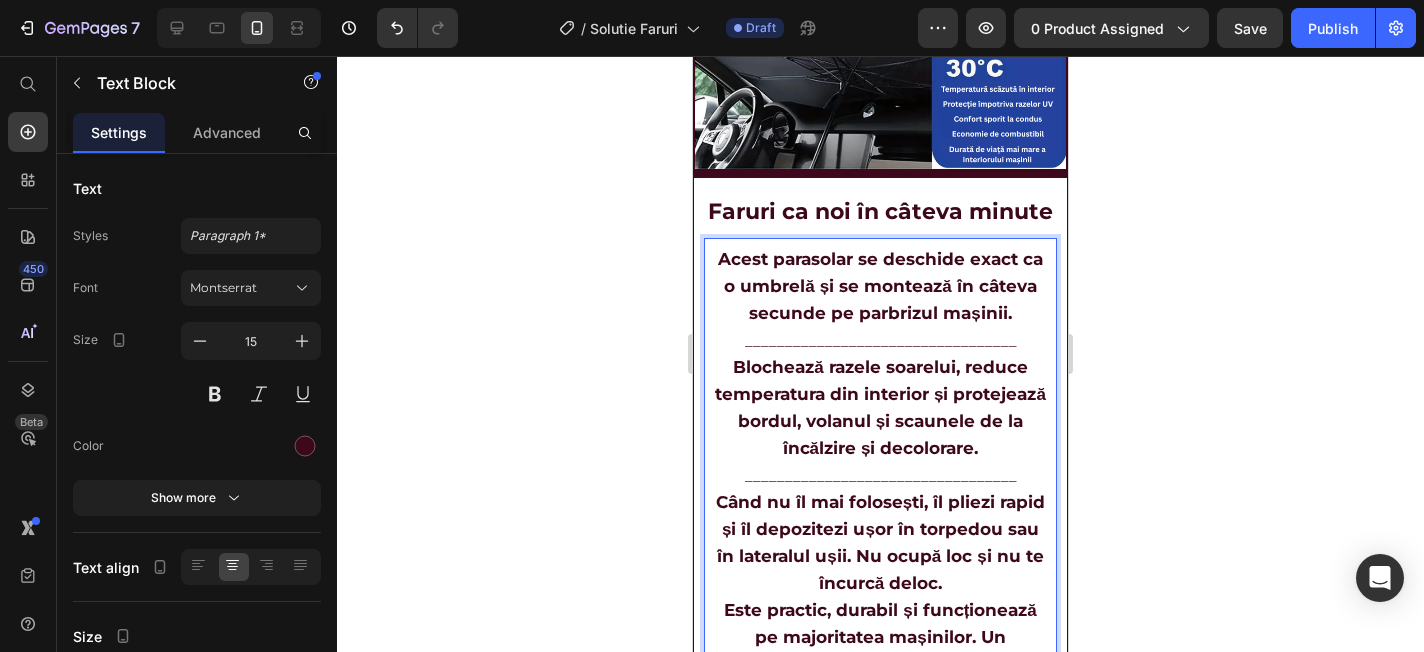 click on "Acest parasolar se deschide exact ca o umbrelă și se montează în câteva secunde pe parbrizul mașinii." at bounding box center [880, 286] 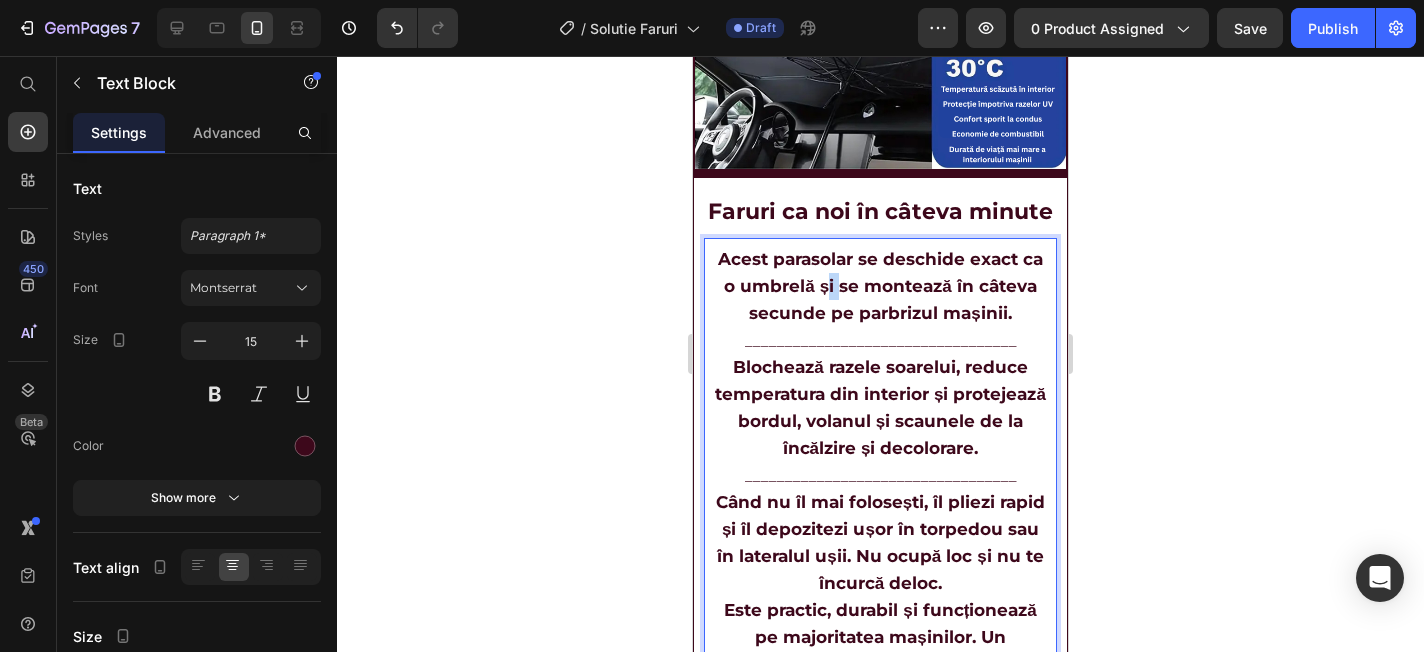 click on "Acest parasolar se deschide exact ca o umbrelă și se montează în câteva secunde pe parbrizul mașinii." at bounding box center (880, 286) 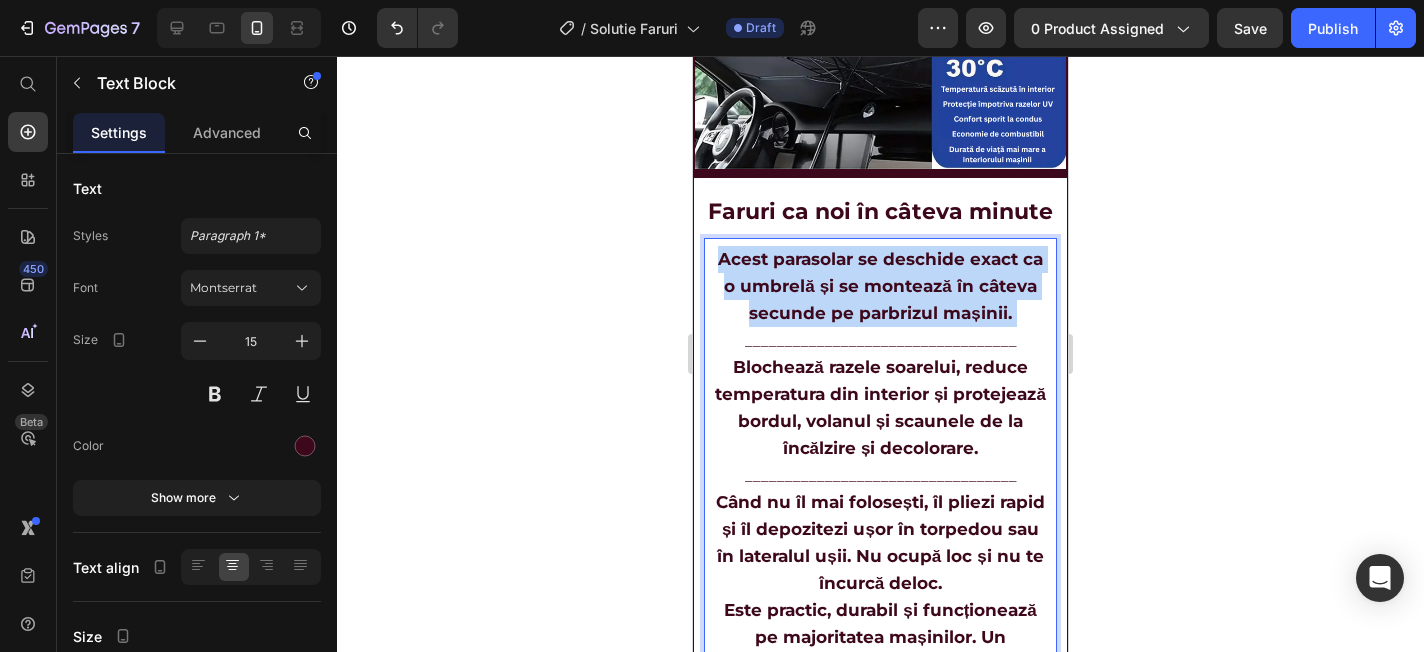 click on "Acest parasolar se deschide exact ca o umbrelă și se montează în câteva secunde pe parbrizul mașinii." at bounding box center [880, 286] 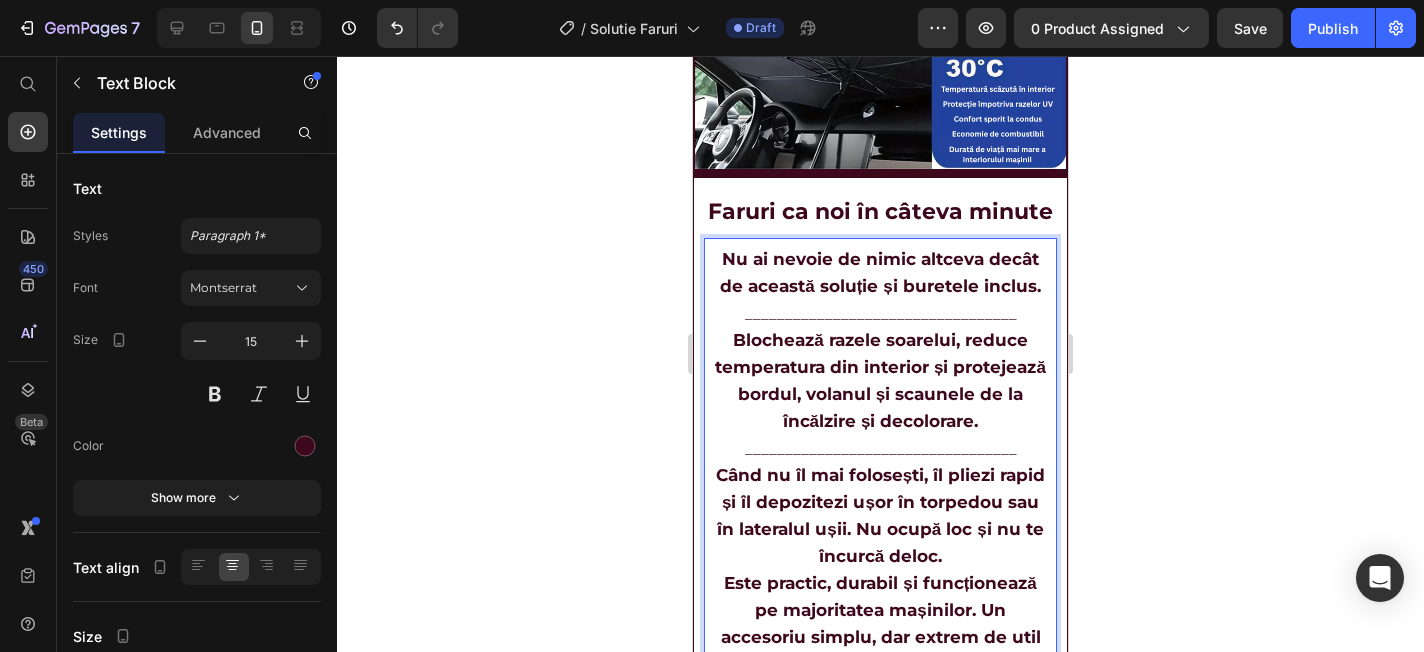 click on "Blochează razele soarelui, reduce temperatura din interior și protejează bordul, volanul și scaunele de la încălzire și decolorare." at bounding box center [880, 380] 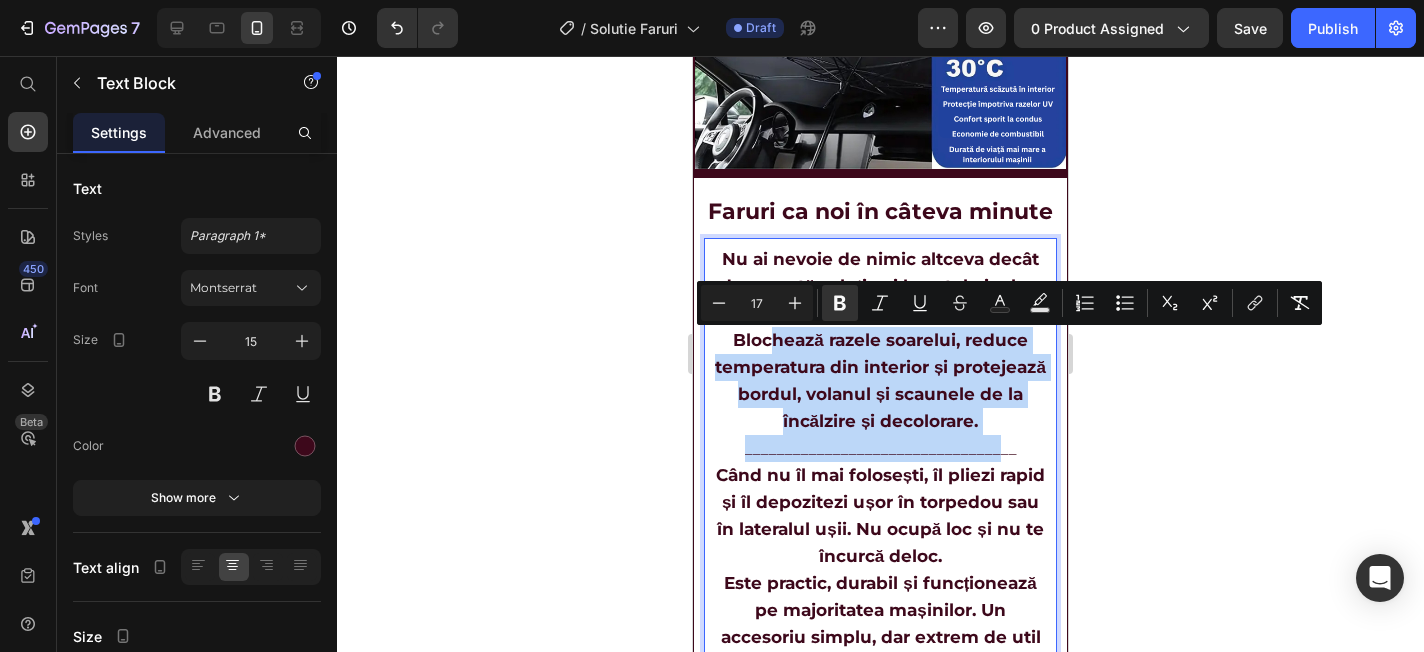 drag, startPoint x: 740, startPoint y: 343, endPoint x: 995, endPoint y: 443, distance: 273.90692 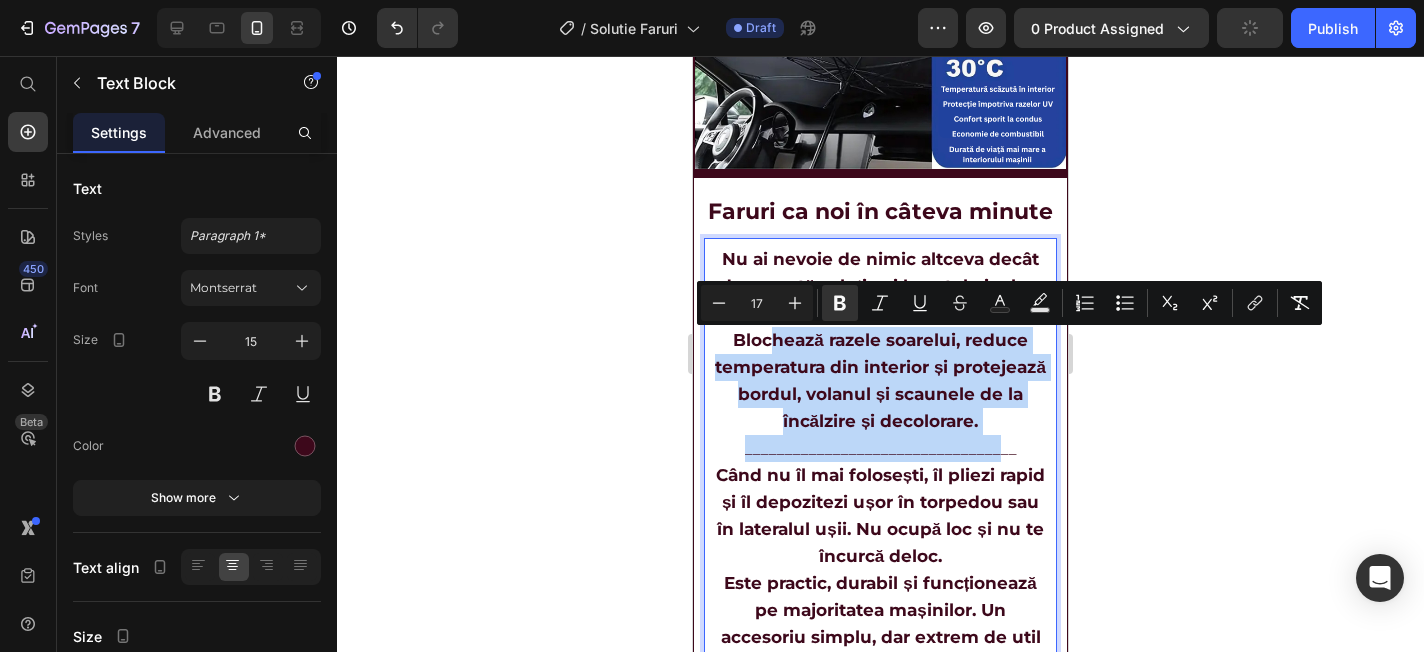 drag, startPoint x: 987, startPoint y: 435, endPoint x: 735, endPoint y: 346, distance: 267.25455 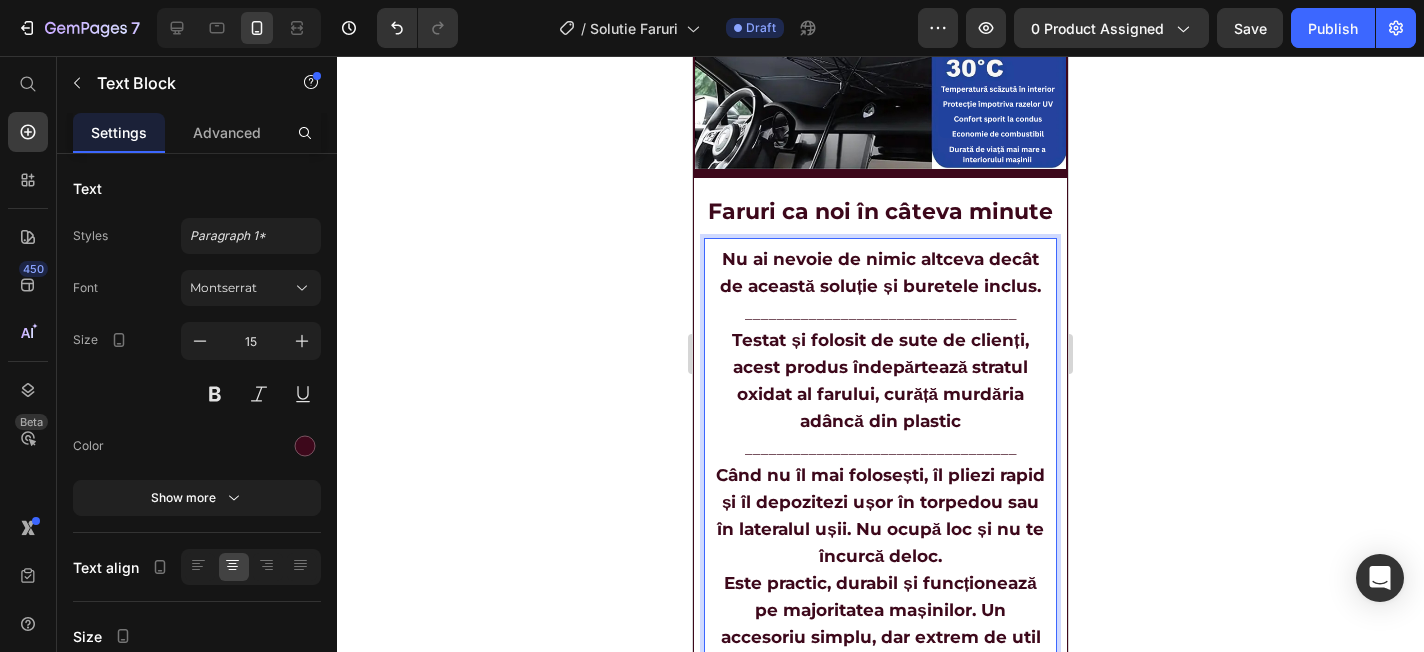 drag, startPoint x: 868, startPoint y: 425, endPoint x: 958, endPoint y: 432, distance: 90.27181 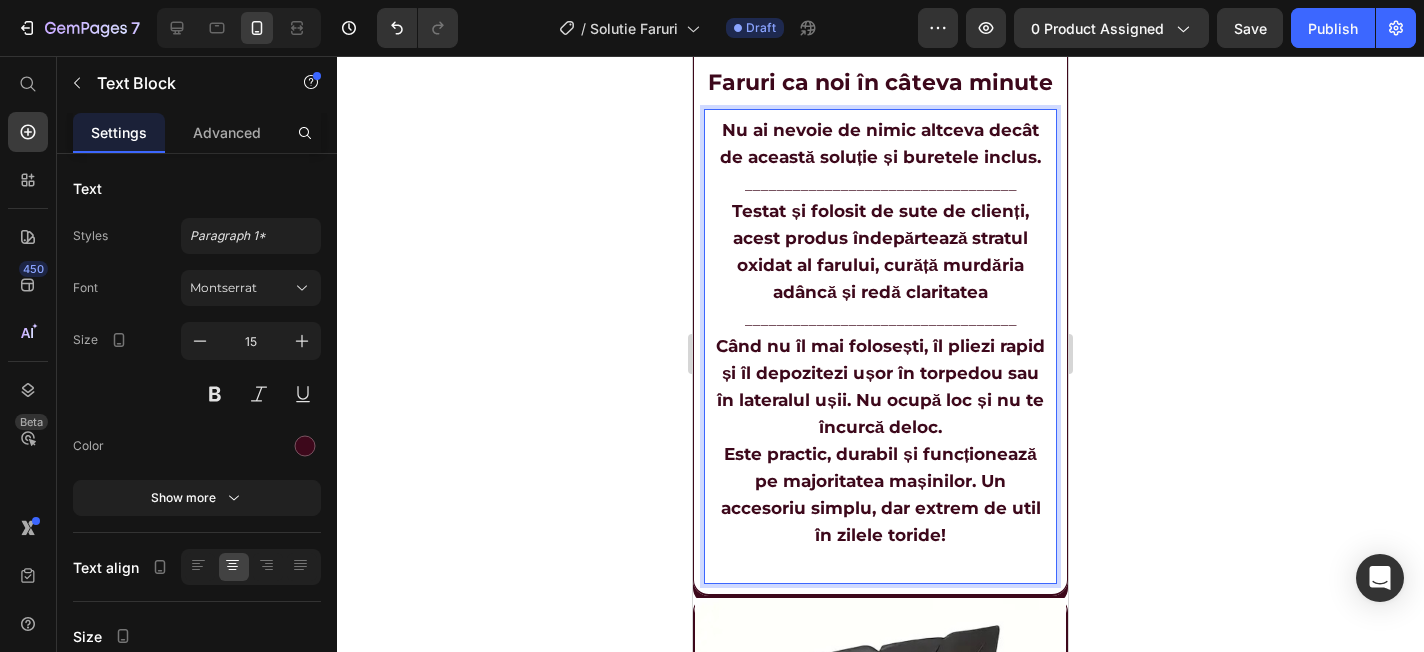 scroll, scrollTop: 1795, scrollLeft: 0, axis: vertical 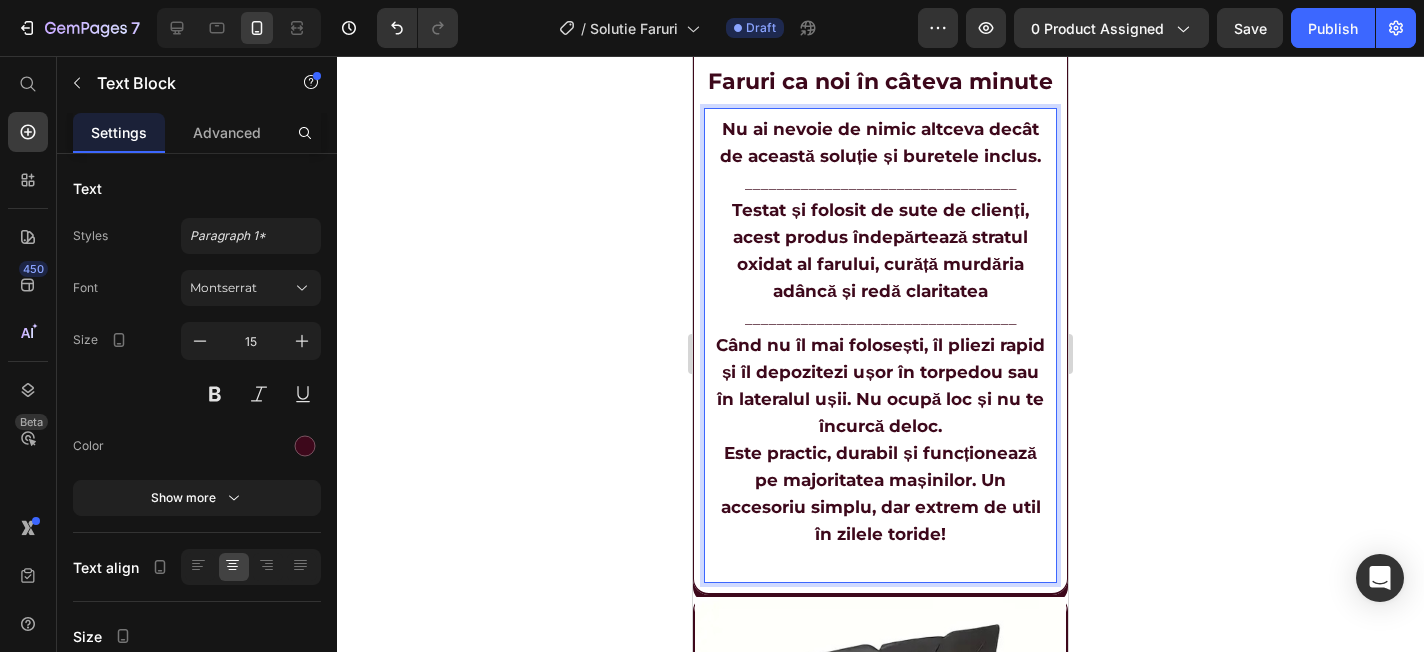 click on "Testat și folosit de sute de clienți, acest produs îndepărtează stratul oxidat al farului, curăță murdăria adâncă și redă claritatea" at bounding box center (880, 250) 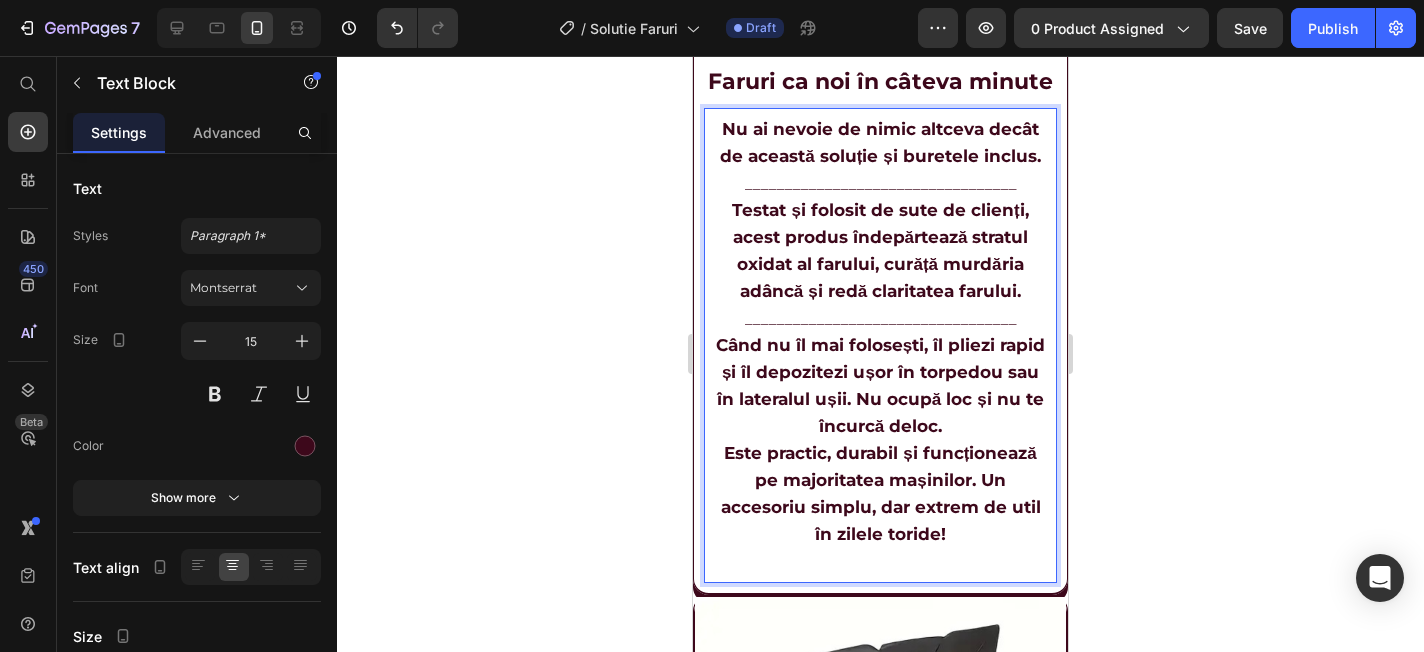 click on "Când nu îl mai folosești, îl pliezi rapid și îl depozitezi ușor în torpedou sau în lateralul ușii. Nu ocupă loc și nu te încurcă deloc." at bounding box center [880, 386] 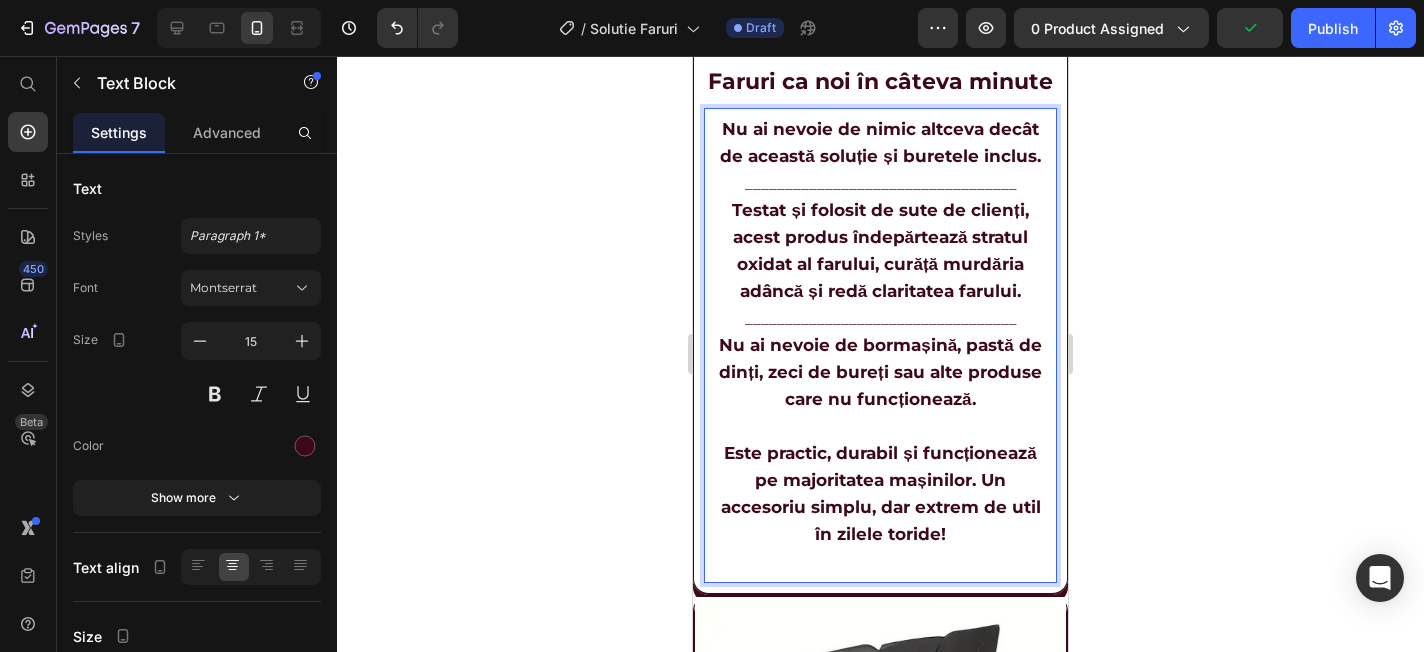 click on "__________________________________" at bounding box center (880, 318) 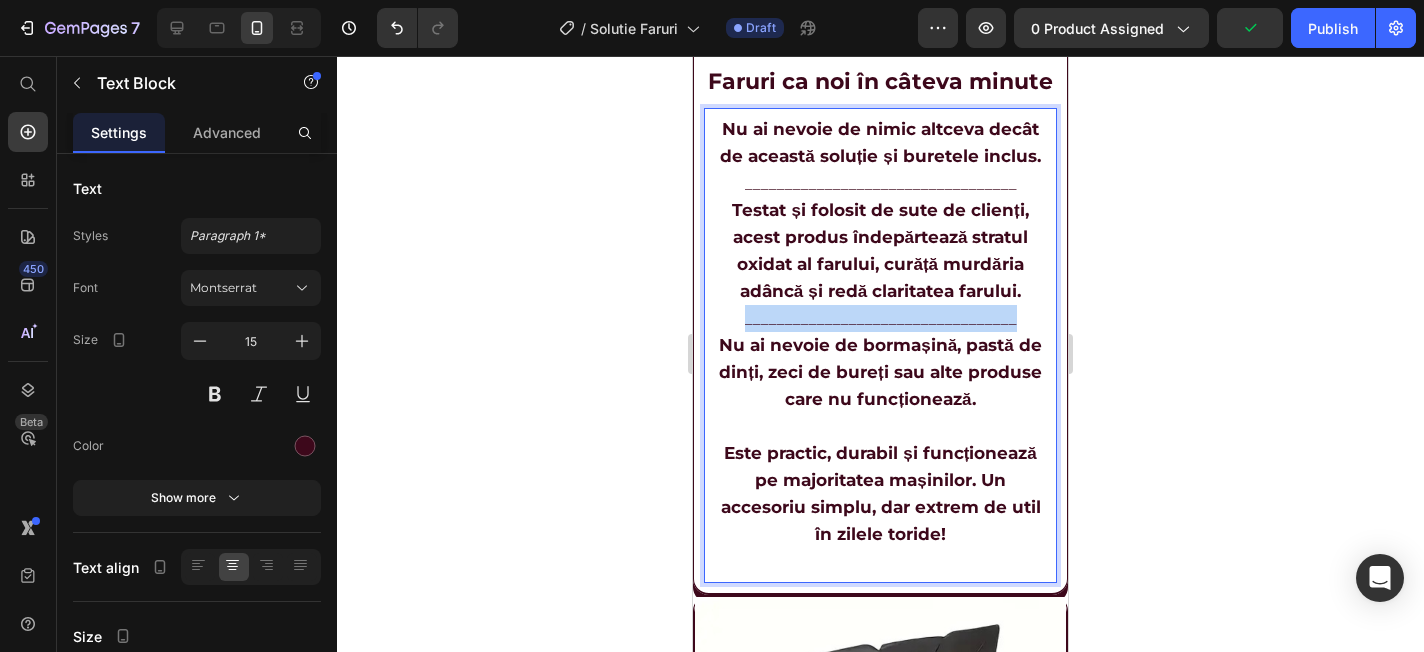 click on "__________________________________" at bounding box center (880, 318) 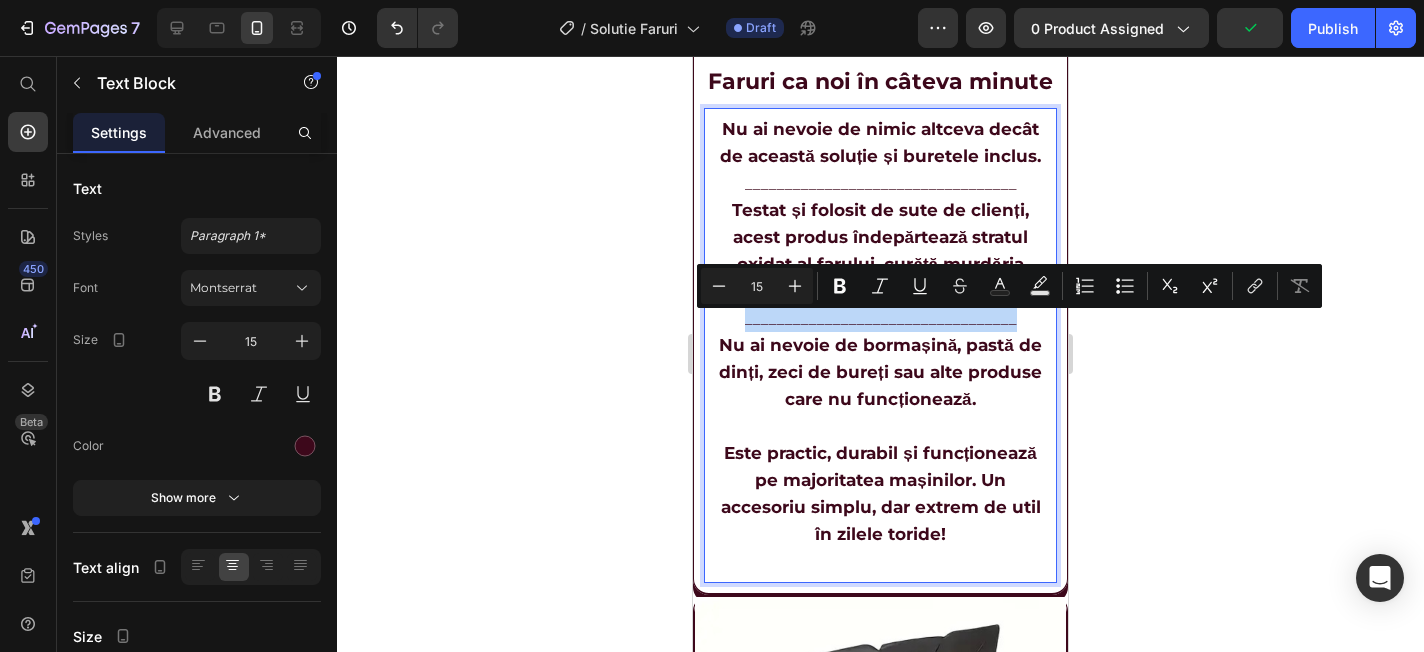 copy on "__________________________________" 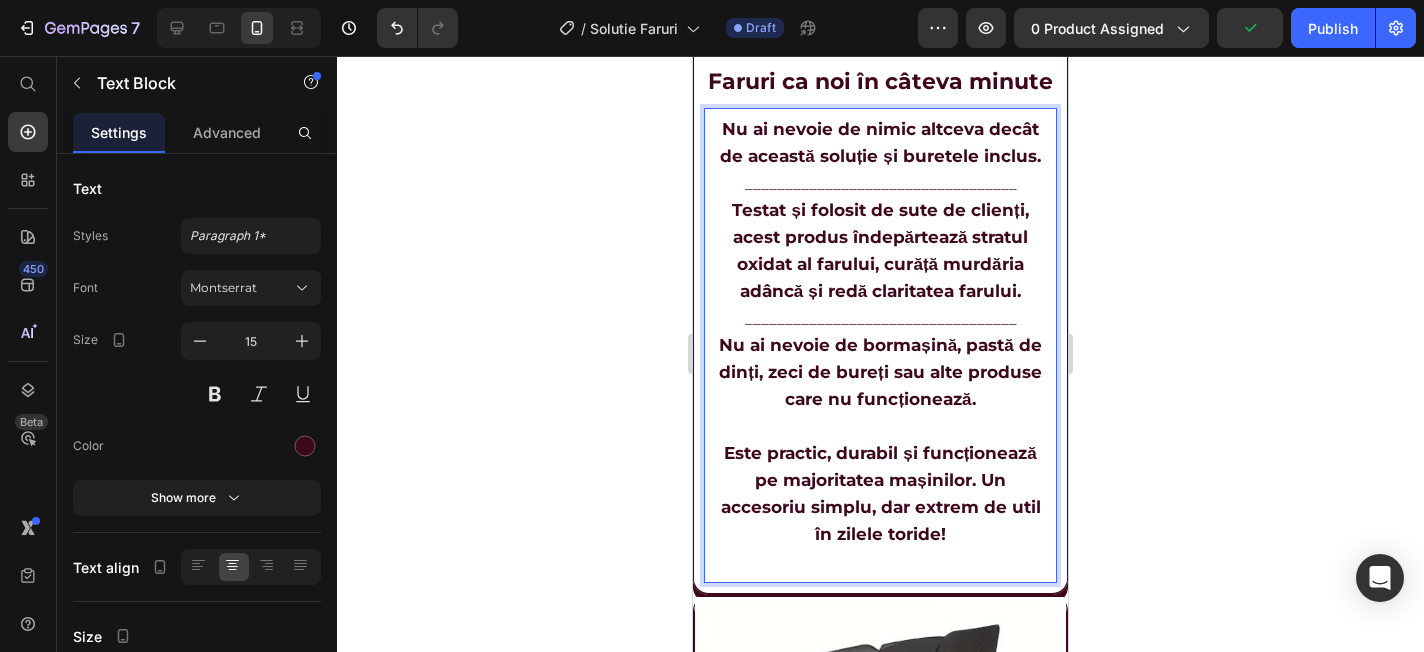 click at bounding box center [880, 426] 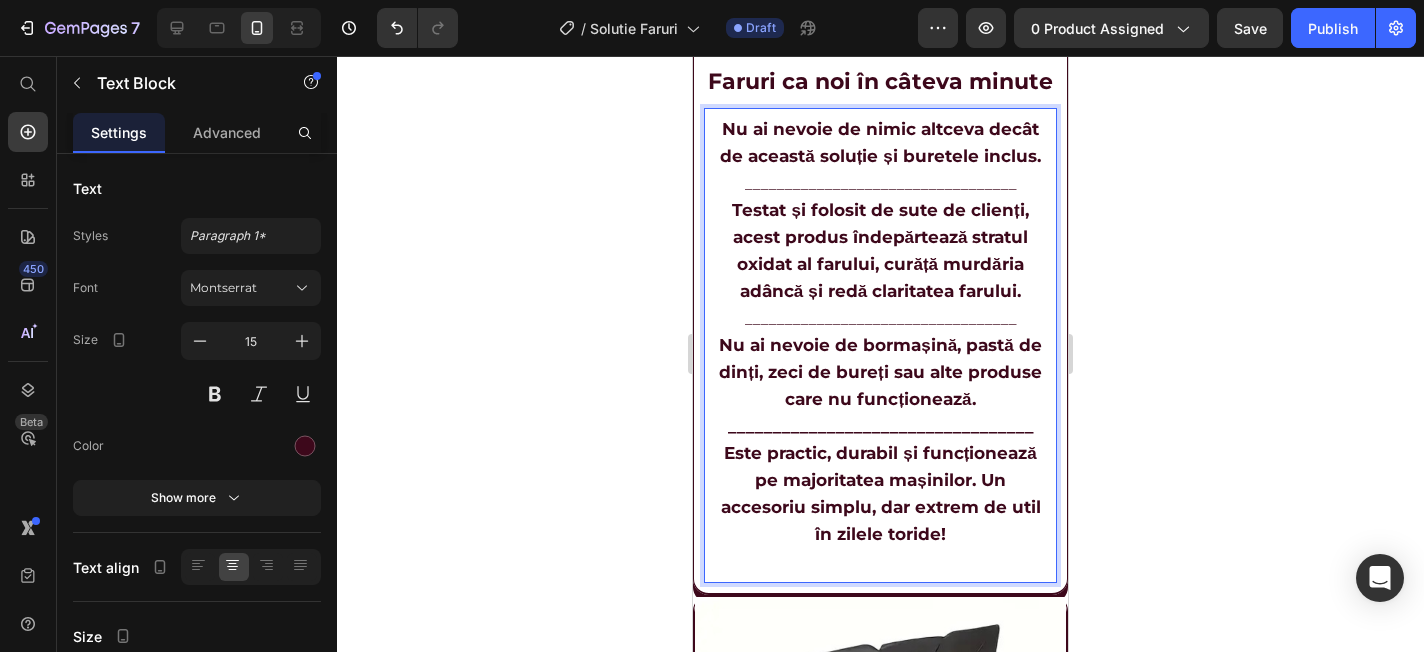 click on "Este practic, durabil și funcționează pe majoritatea mașinilor. Un accesoriu simplu, dar extrem de util în zilele toride!" at bounding box center [881, 493] 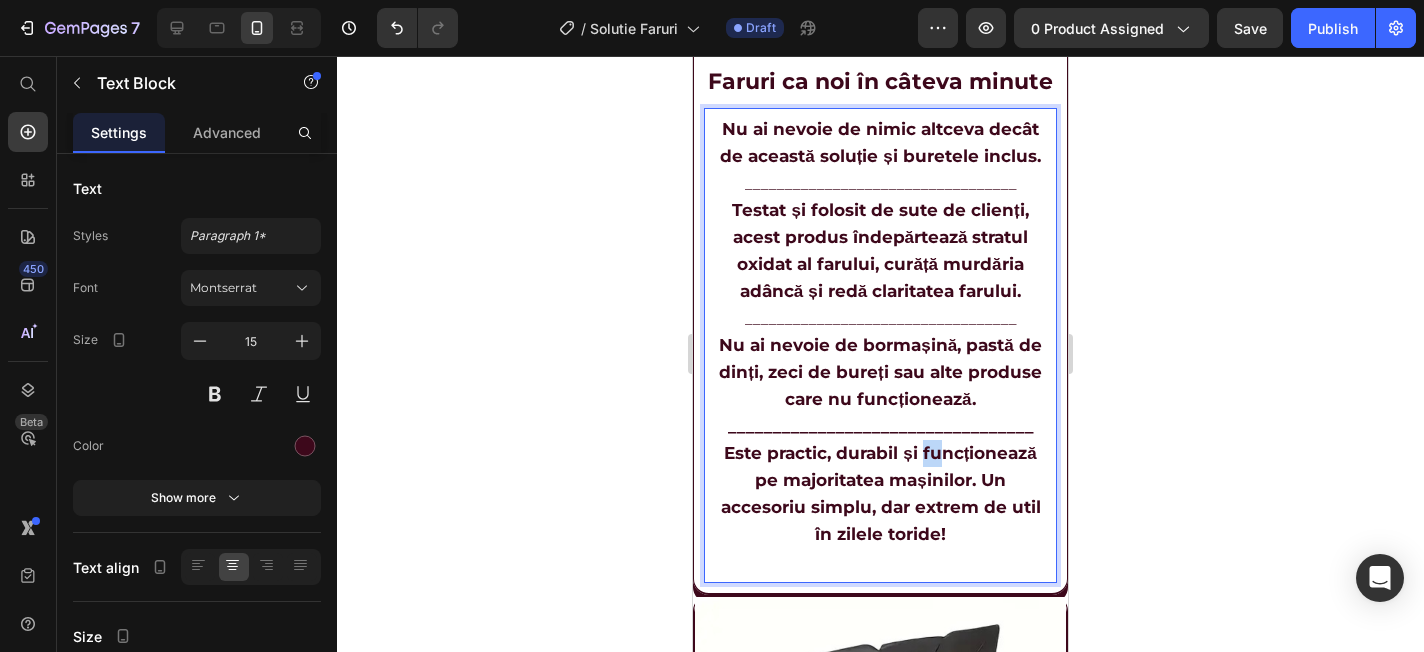 click on "Este practic, durabil și funcționează pe majoritatea mașinilor. Un accesoriu simplu, dar extrem de util în zilele toride!" at bounding box center (881, 493) 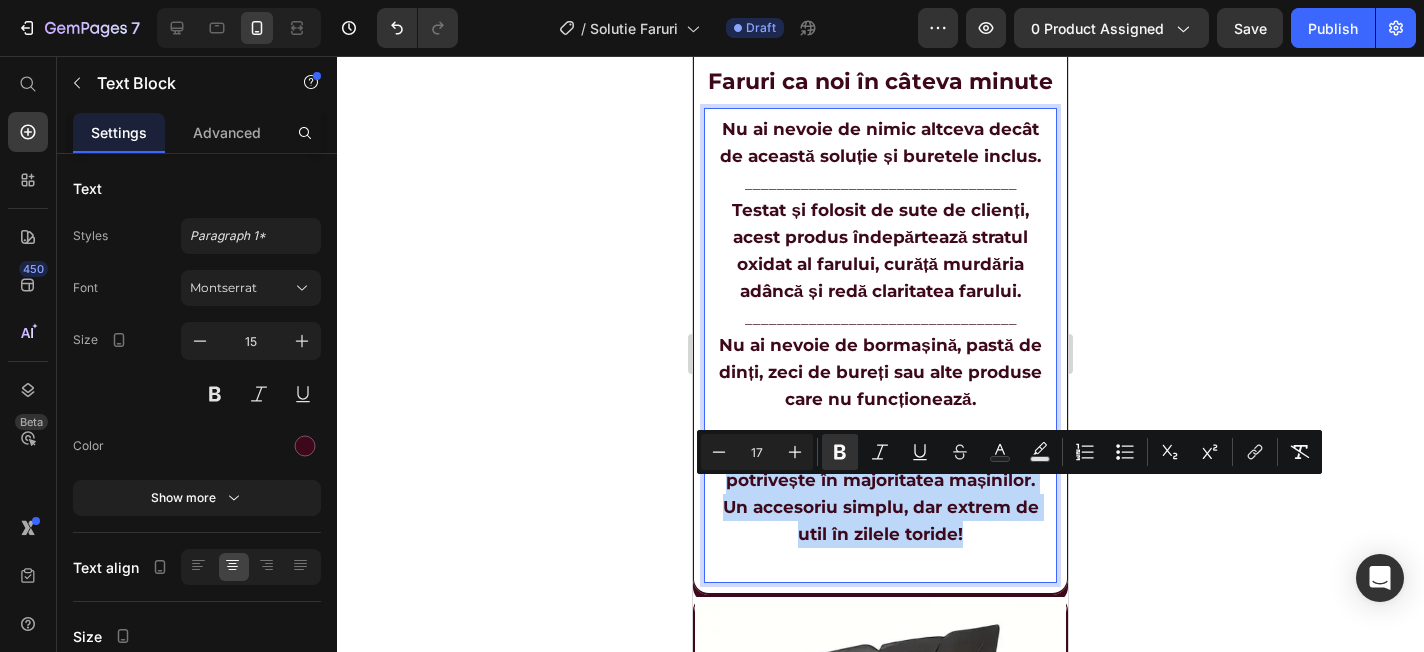 drag, startPoint x: 728, startPoint y: 495, endPoint x: 1024, endPoint y: 548, distance: 300.7075 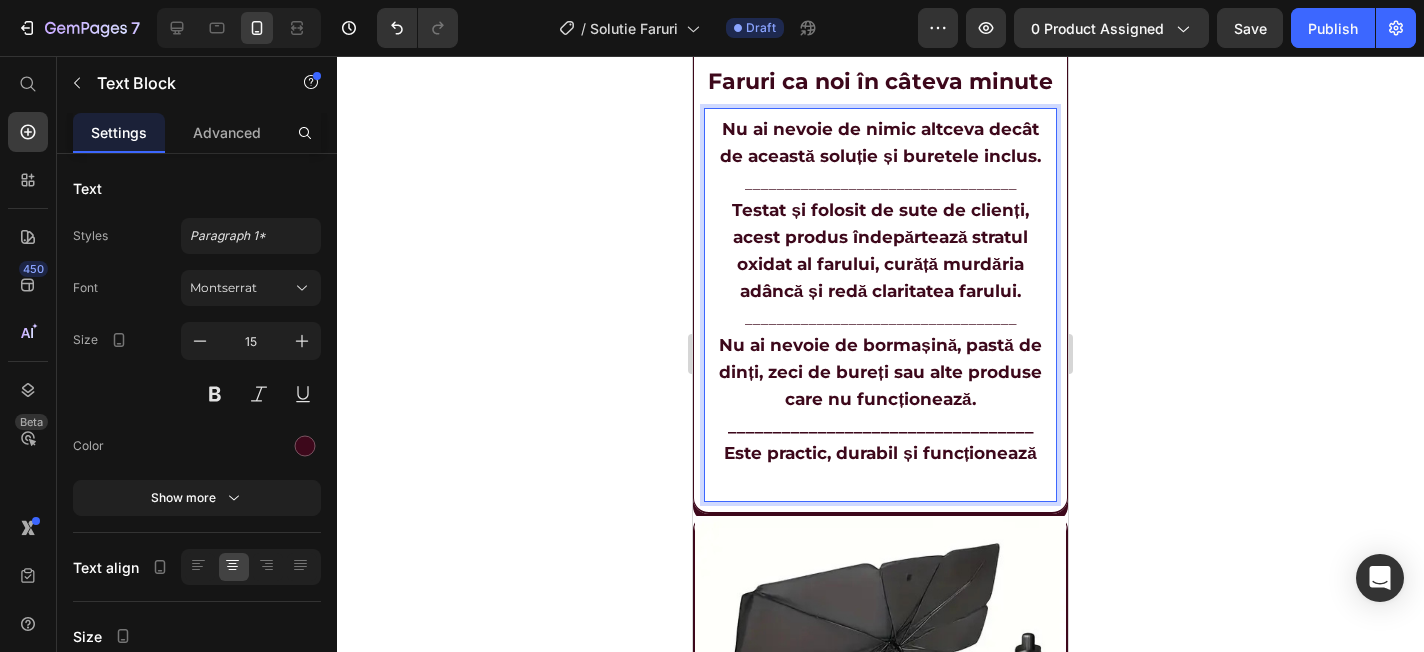 drag, startPoint x: 922, startPoint y: 462, endPoint x: 1044, endPoint y: 462, distance: 122 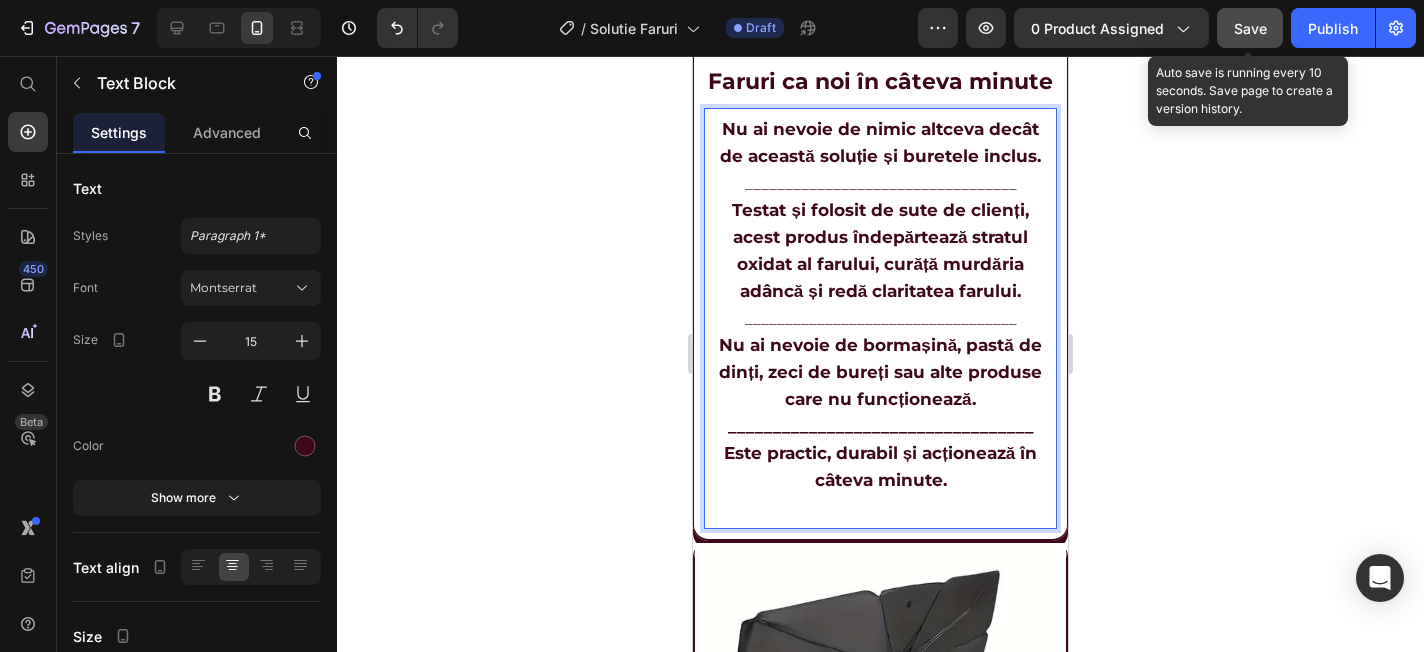 click on "Save" at bounding box center (1250, 28) 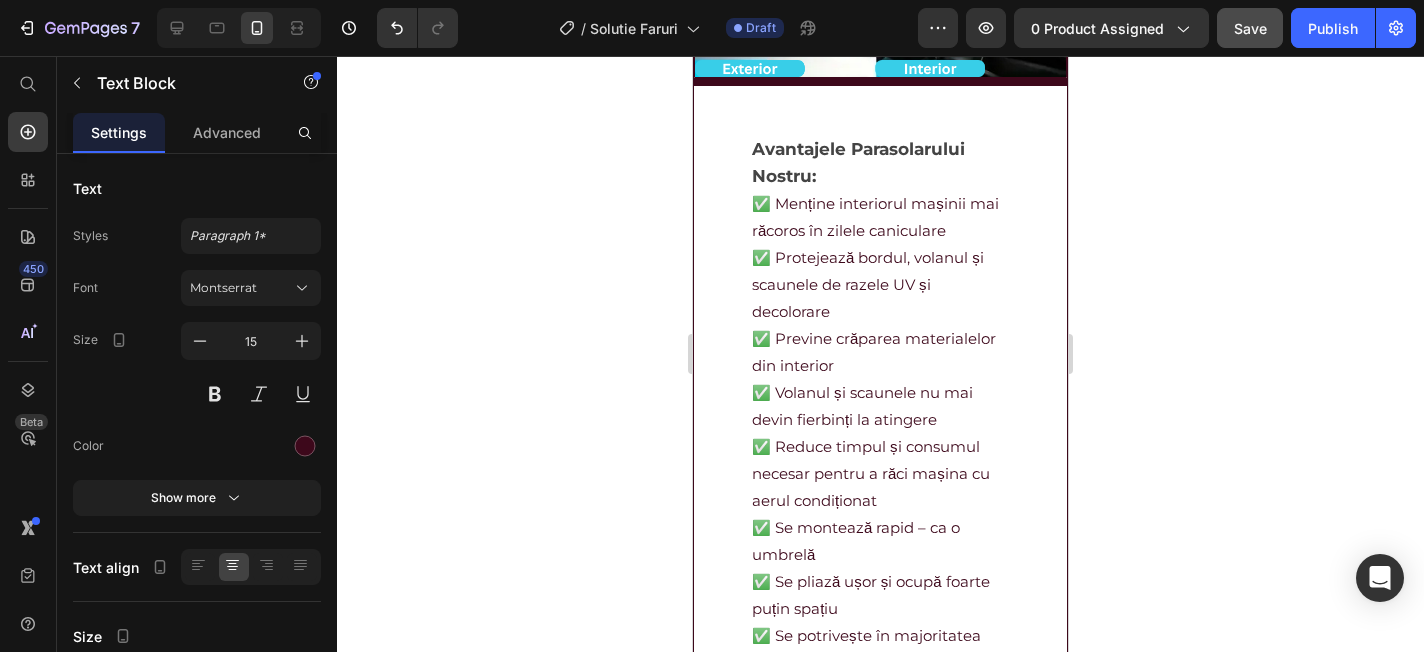 scroll, scrollTop: 2691, scrollLeft: 0, axis: vertical 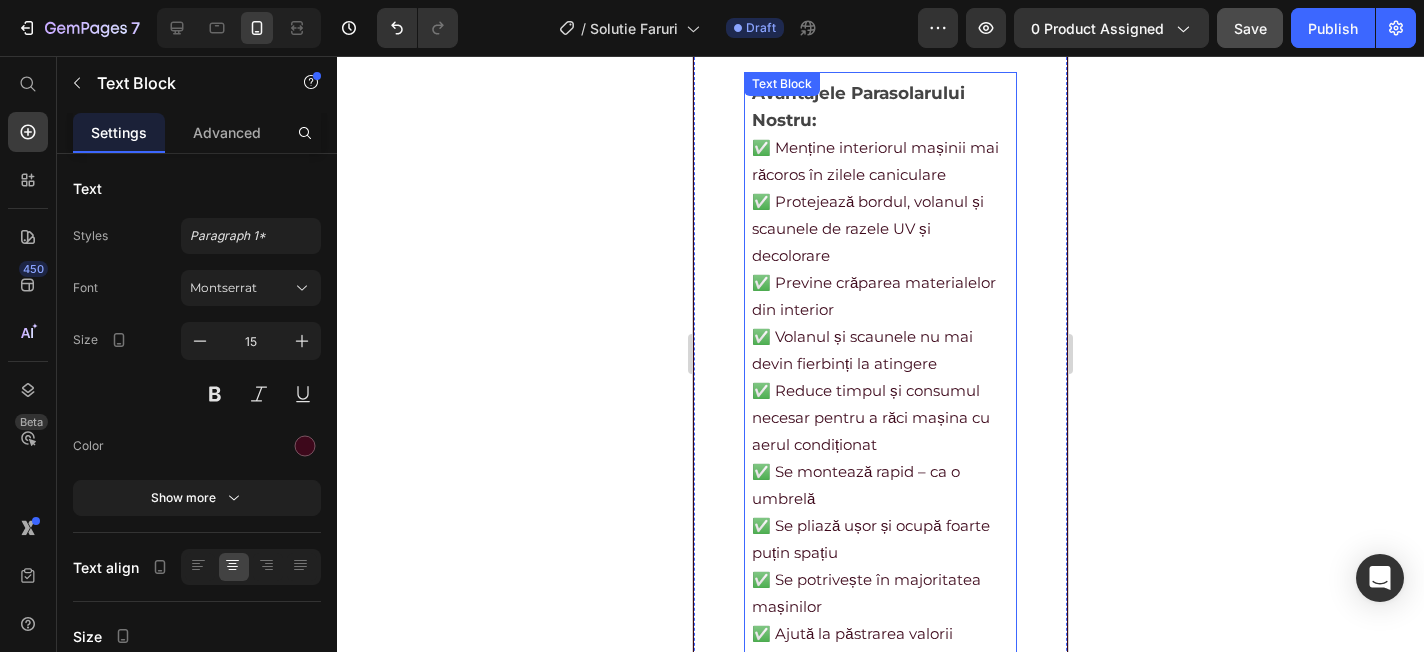click on "Avantajele Parasolarului Nostru: ✅ Menține interiorul mașinii mai răcoros în zilele caniculare ✅ Protejează bordul, volanul și scaunele de razele UV și decolorare ✅ Previne crăparea materialelor din interior ✅ Volanul și scaunele nu mai devin fierbinți la atingere ✅ Reduce timpul și consumul necesar pentru a răci mașina cu aerul condiționat ✅ Se montează rapid – ca o umbrelă ✅ Se pliază ușor și ocupă foarte puțin spațiu ✅ Se potrivește în majoritatea mașinilor ✅ Ajută la păstrarea valorii mașinii în timp ✅ Este un accesoriu durabil și reutilizabil ani de zile Text Block" at bounding box center [880, 404] 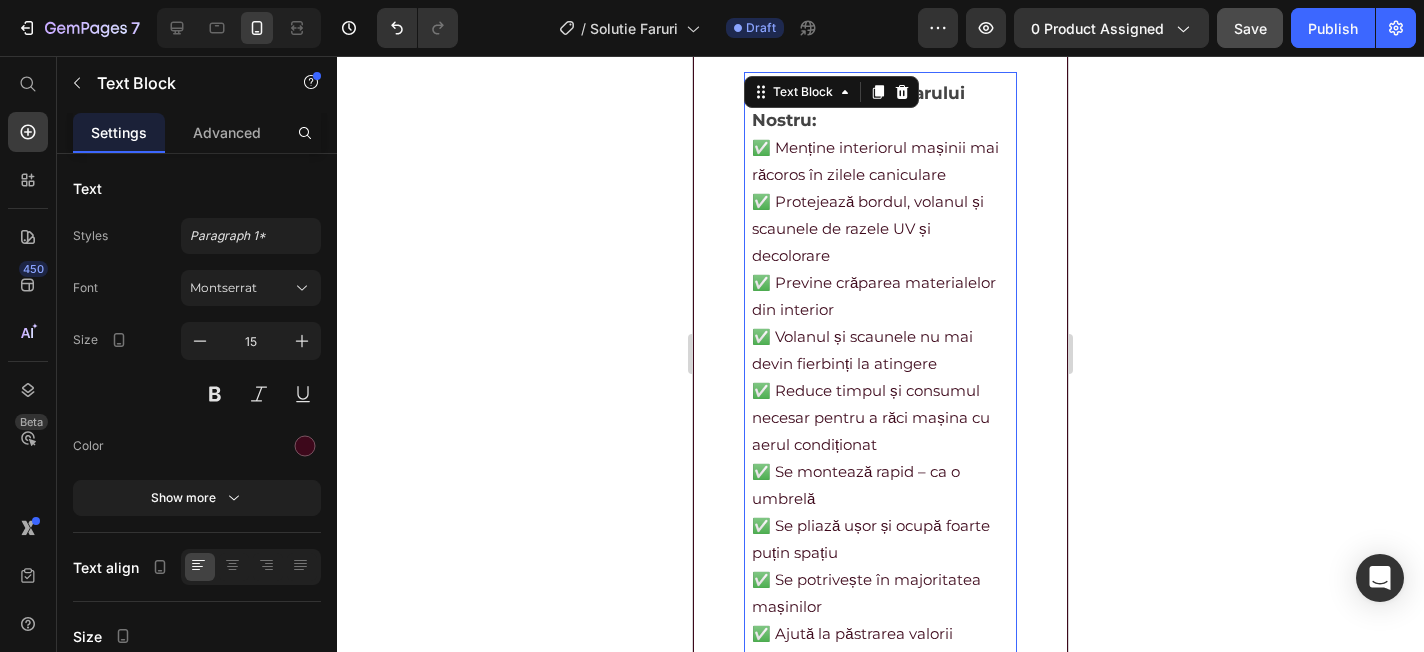 click on "Text Block" at bounding box center [831, 92] 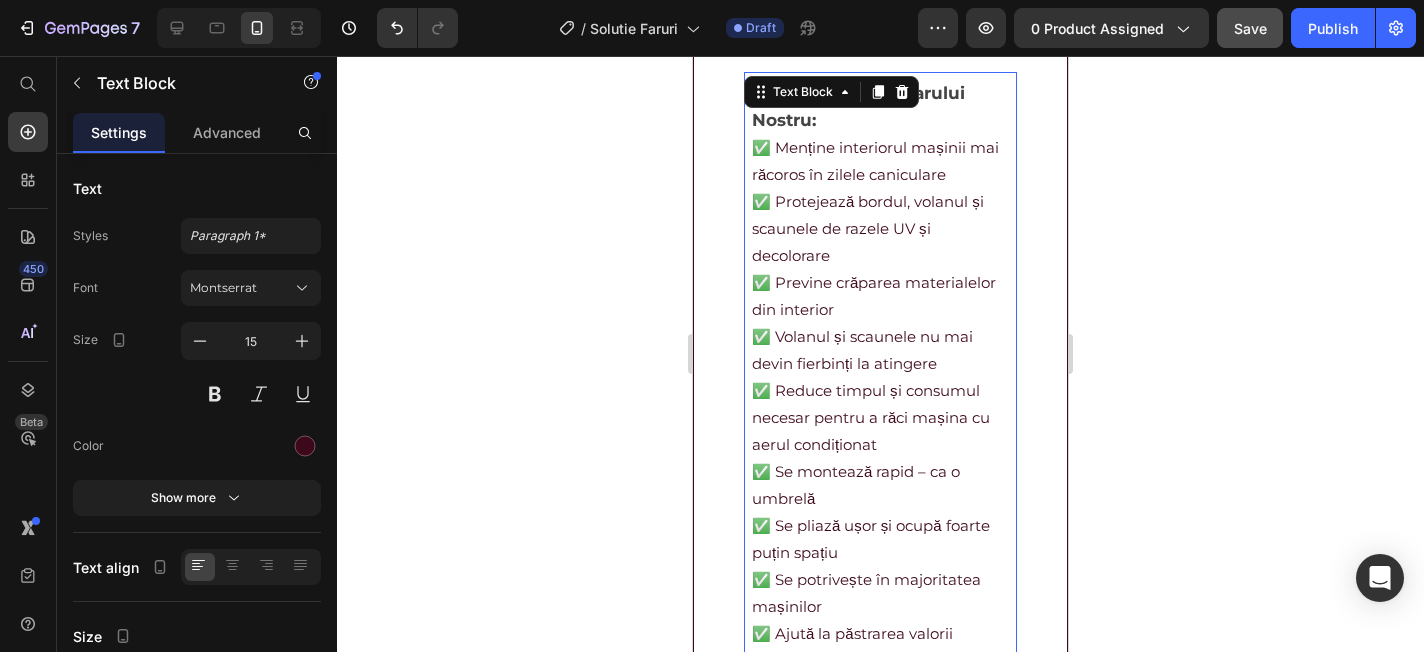 click on "Avantajele Parasolarului Nostru:" at bounding box center (858, 106) 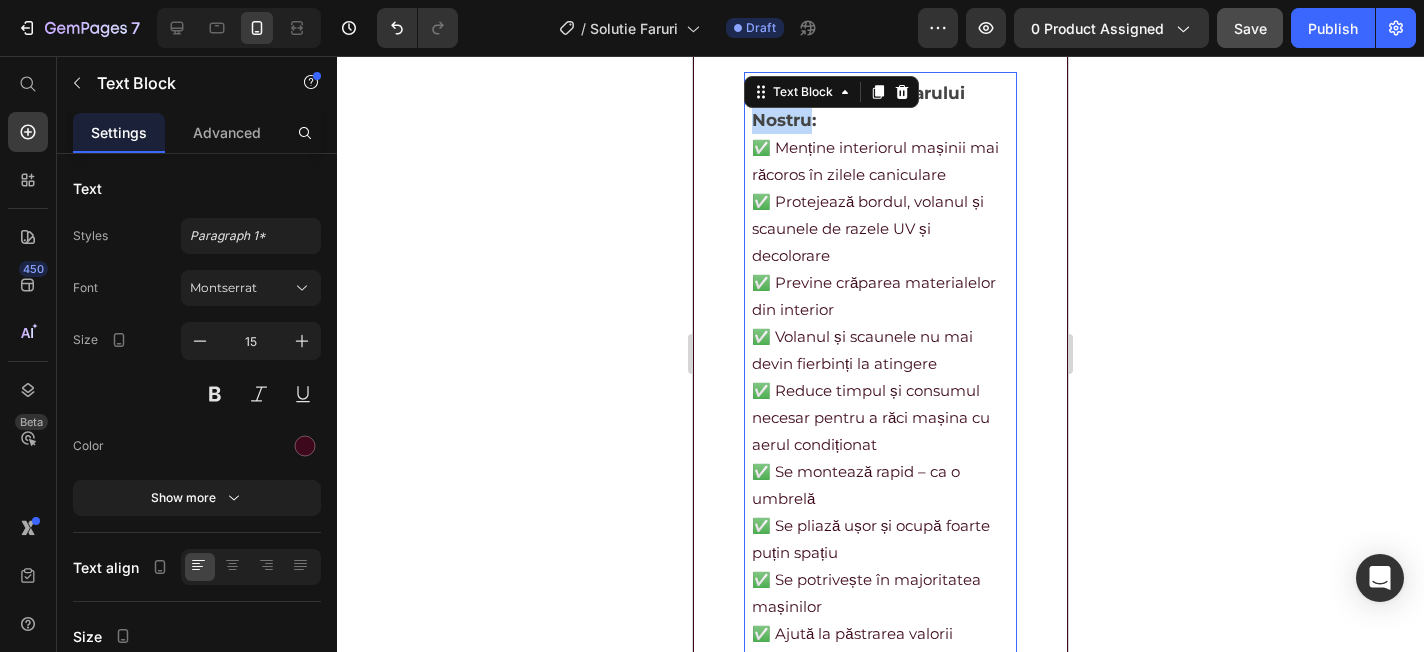 click on "Avantajele Parasolarului Nostru:" at bounding box center [858, 106] 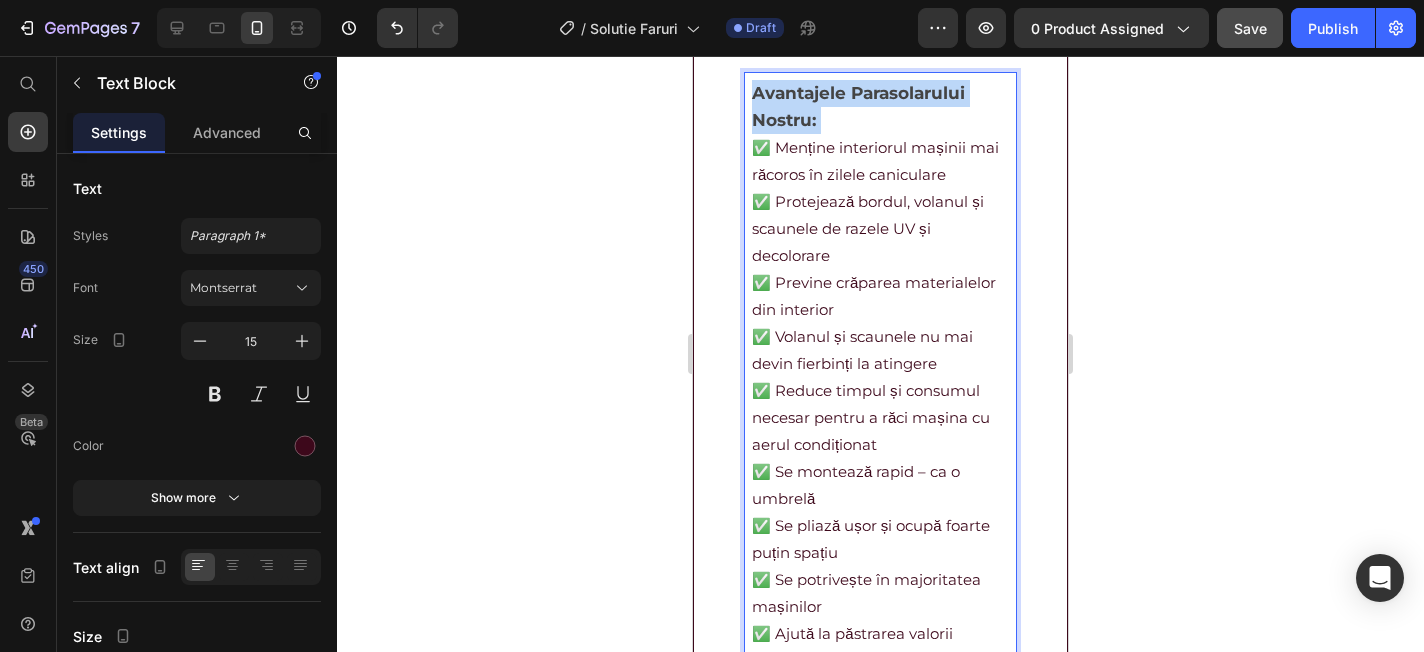 click on "Avantajele Parasolarului Nostru:" at bounding box center (858, 106) 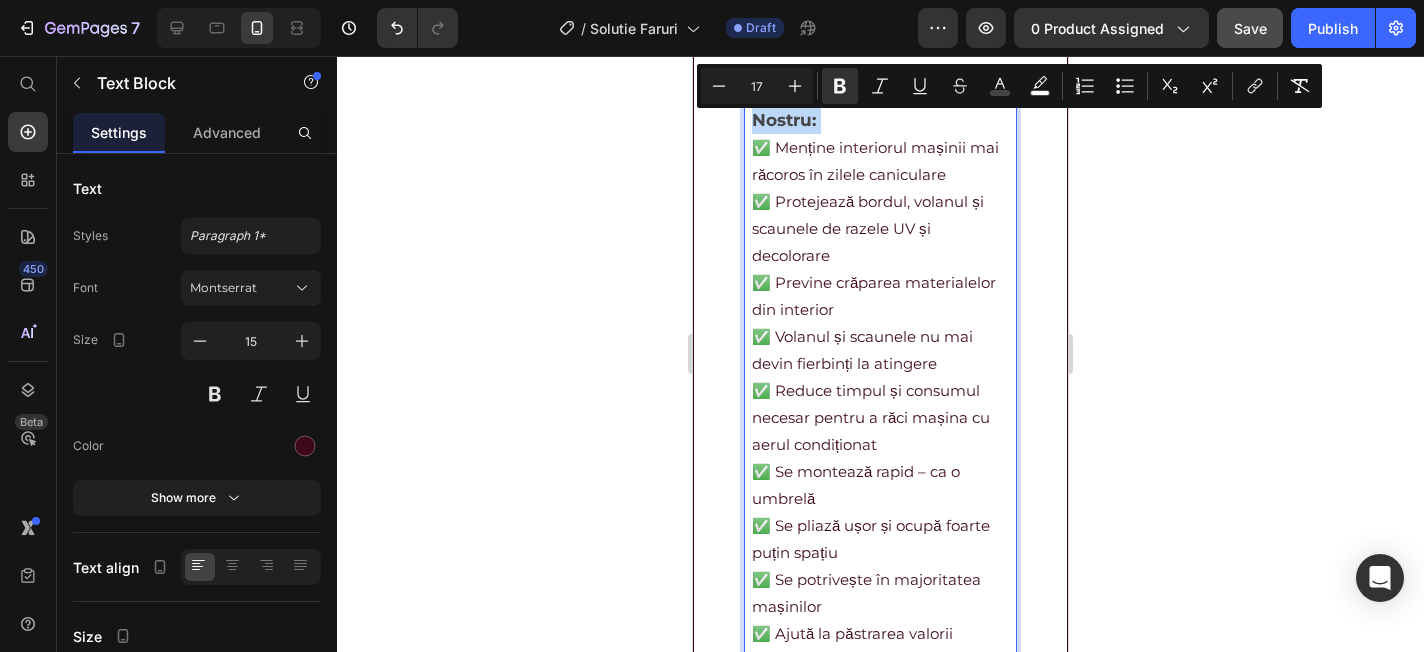 type on "15" 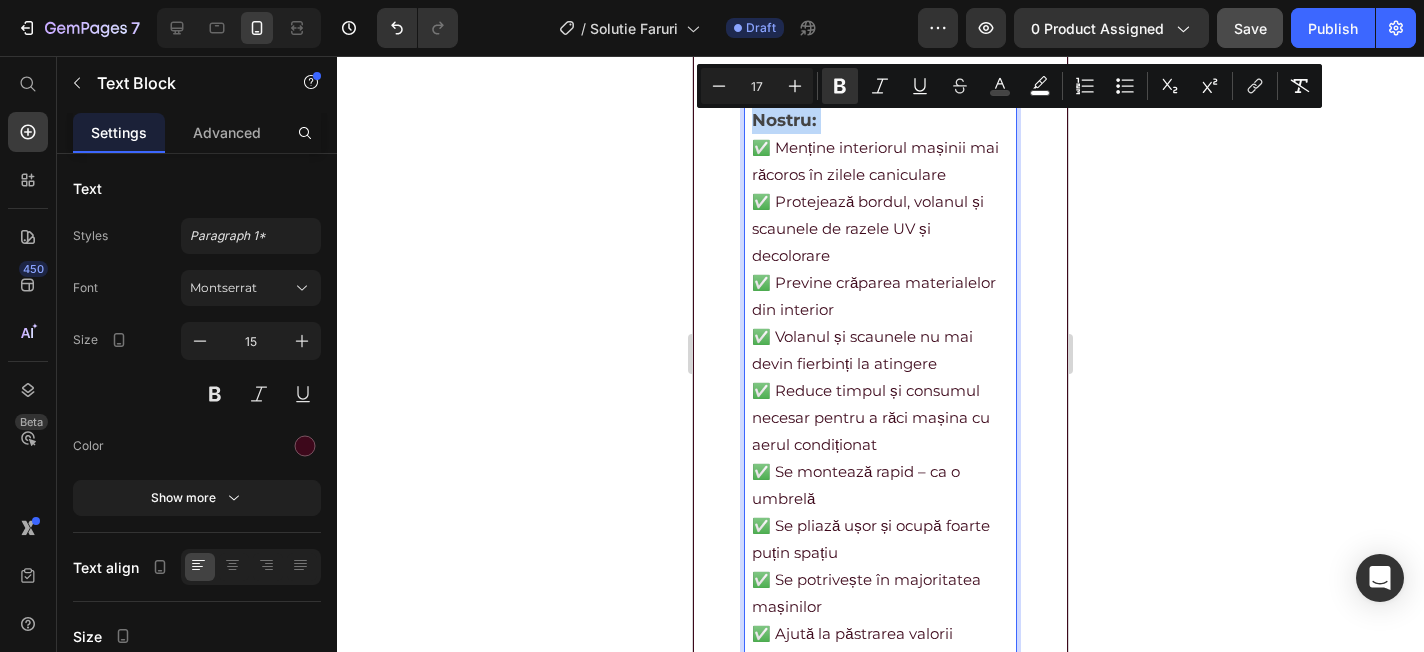 click on "Avantajele Parasolarului Nostru:" at bounding box center [858, 106] 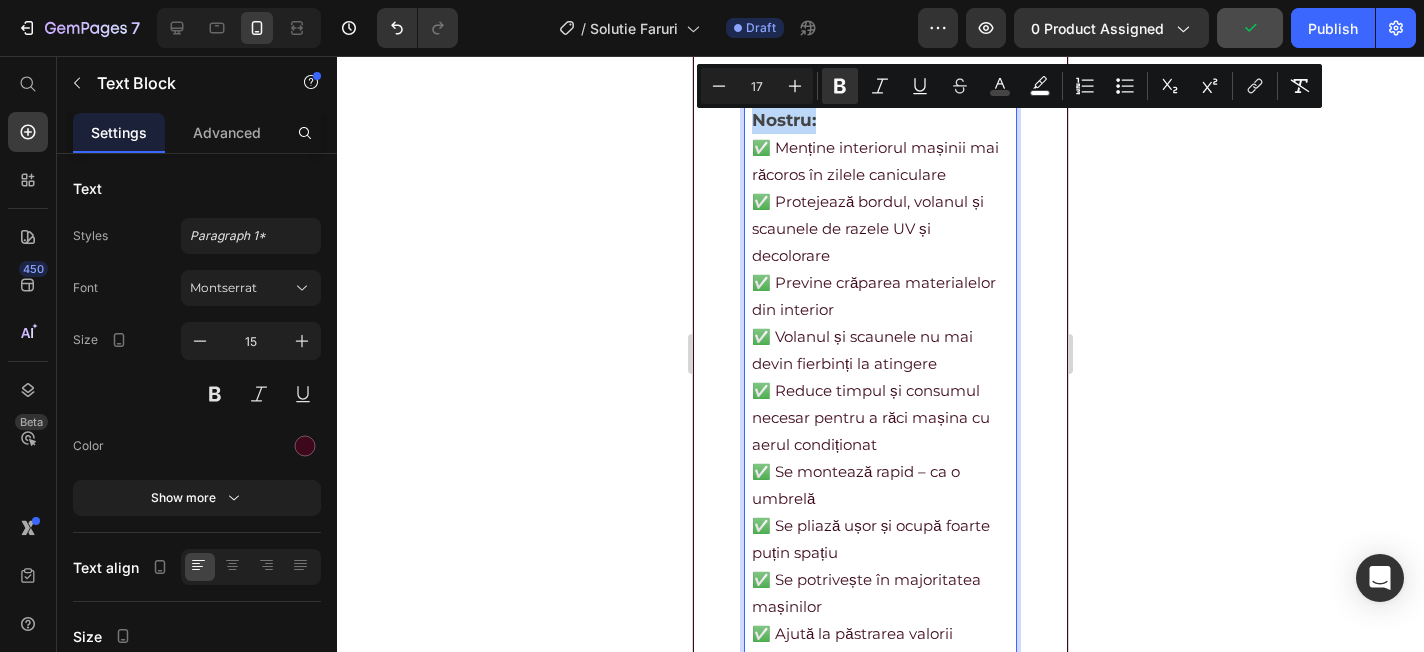 click on "Avantajele Parasolarului Nostru:" at bounding box center (858, 106) 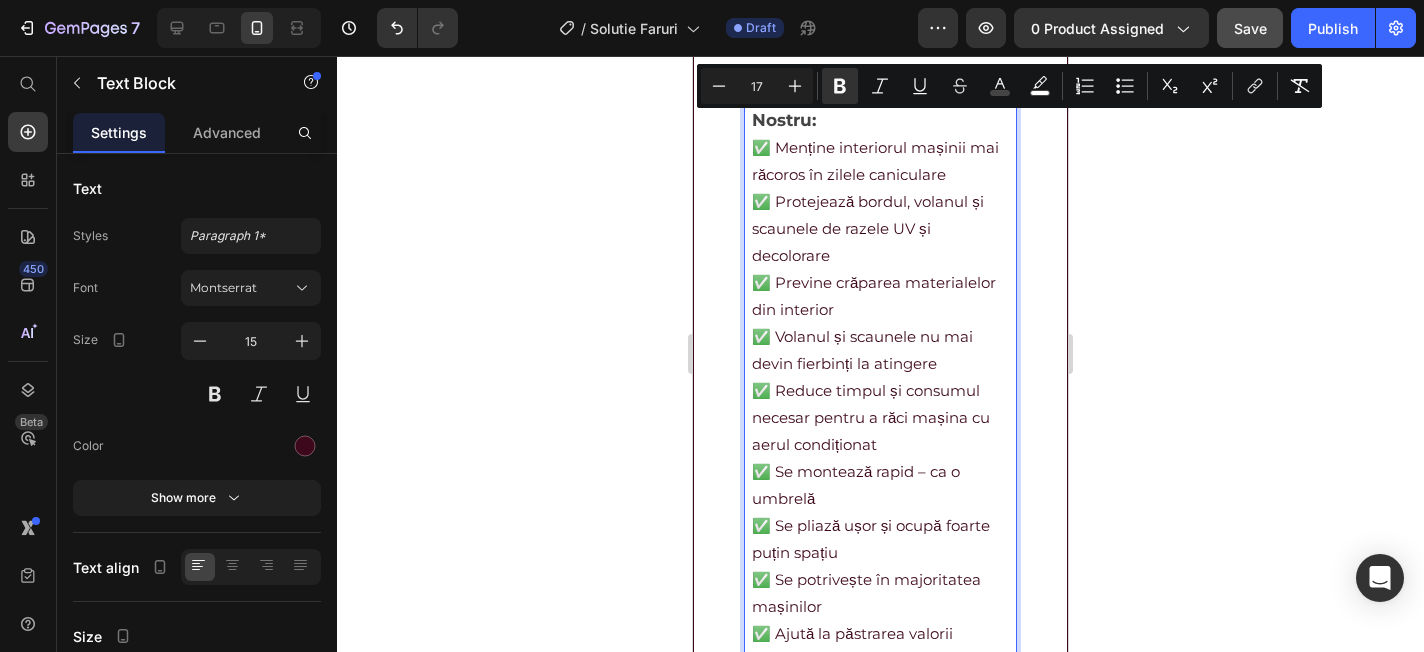 click on "Avantajele Parasolarului Nostru:" at bounding box center [858, 106] 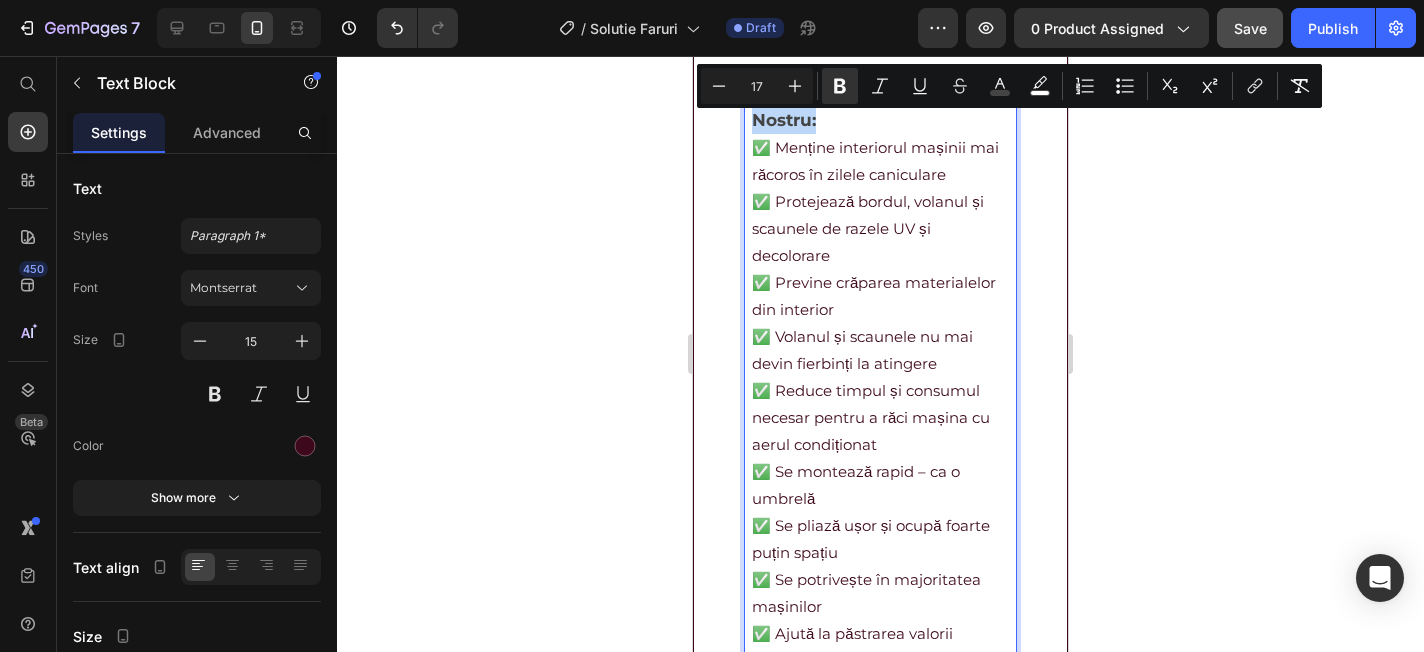drag, startPoint x: 810, startPoint y: 137, endPoint x: 747, endPoint y: 117, distance: 66.09841 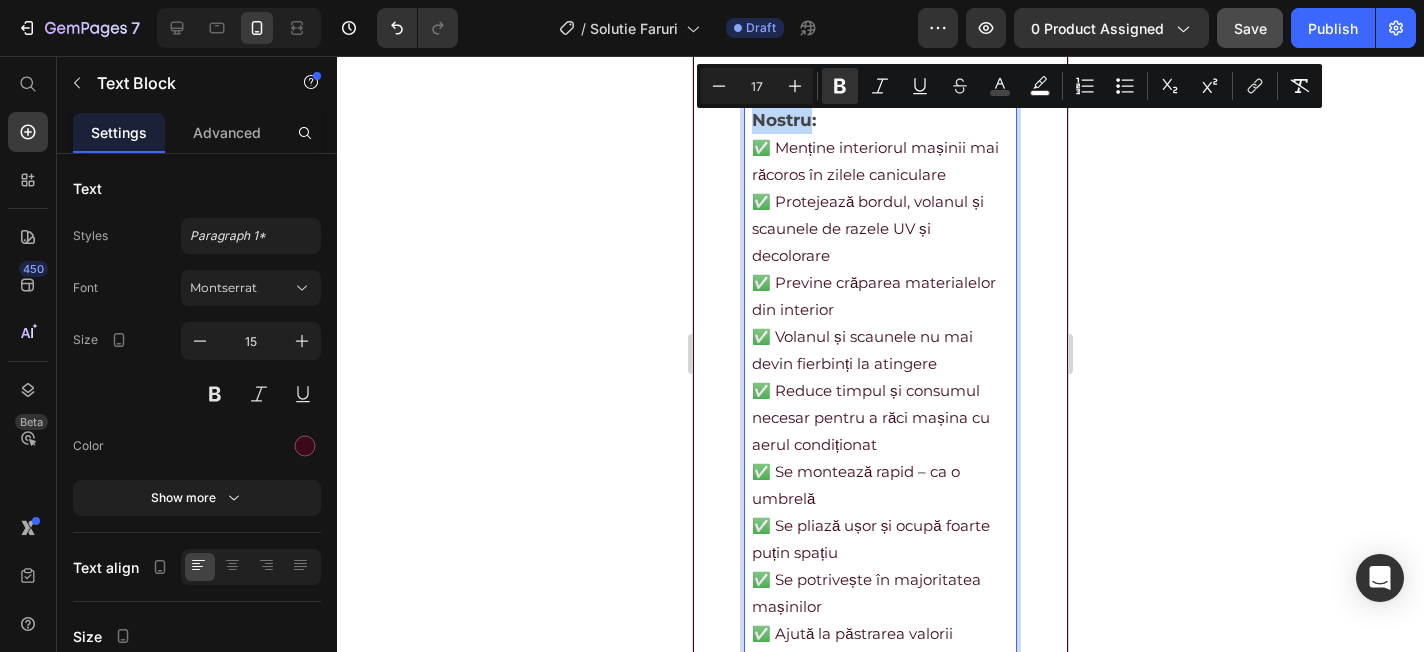 drag, startPoint x: 807, startPoint y: 133, endPoint x: 747, endPoint y: 104, distance: 66.64083 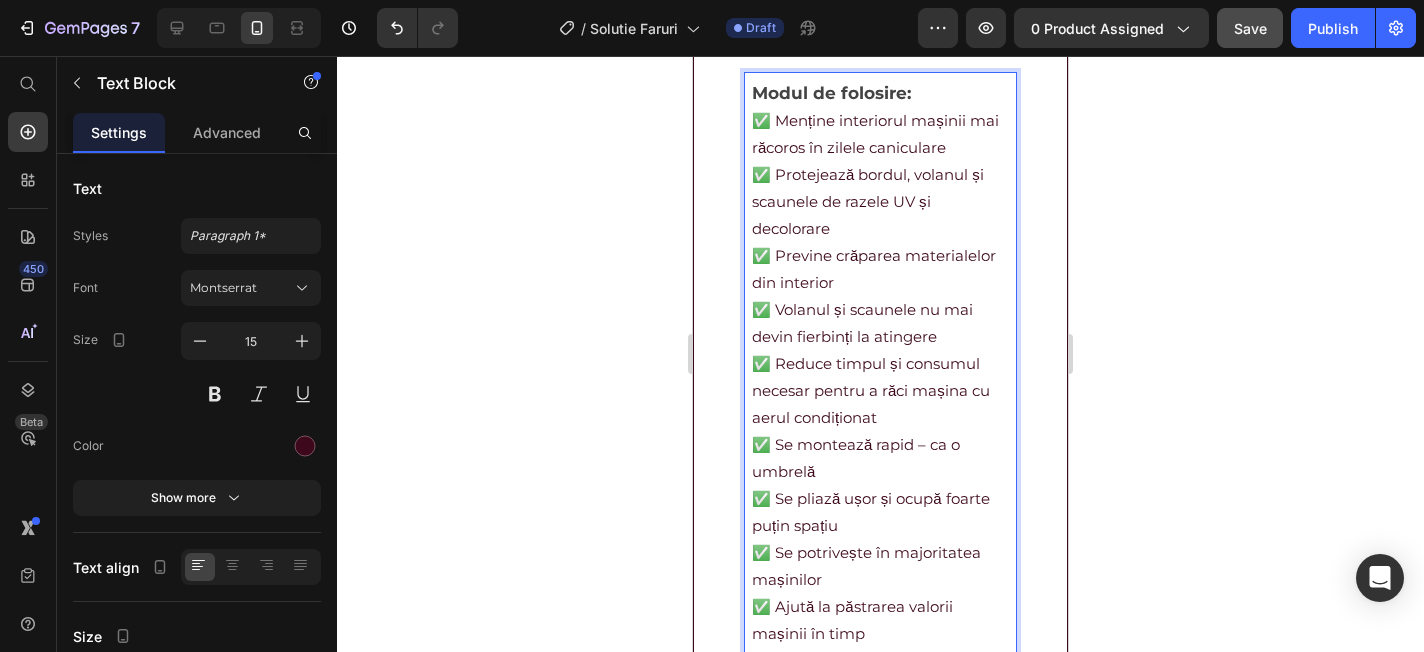 click on "✅ Menține interiorul mașinii mai răcoros în zilele caniculare ✅ Protejează bordul, volanul și scaunele de razele UV și decolorare ✅ Previne crăparea materialelor din interior ✅ Volanul și scaunele nu mai devin fierbinți la atingere ✅ Reduce timpul și consumul necesar pentru a răci mașina cu aerul condiționat ✅ Se montează rapid – ca o umbrelă ✅ Se pliază ușor și ocupă foarte puțin spațiu ✅ Se potrivește în majoritatea mașinilor ✅ Ajută la păstrarea valorii mașinii în timp ✅ Este un accesoriu durabil și reutilizabil ani de zile" at bounding box center [880, 404] 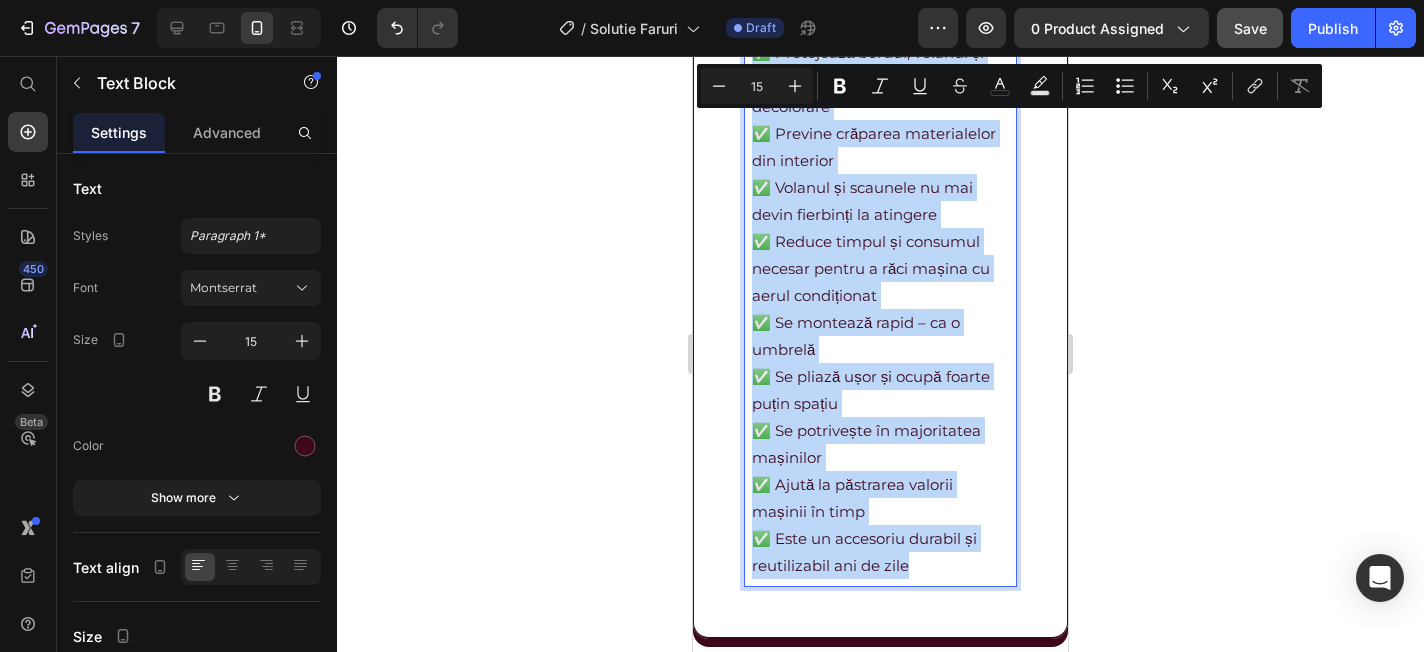 scroll, scrollTop: 2850, scrollLeft: 0, axis: vertical 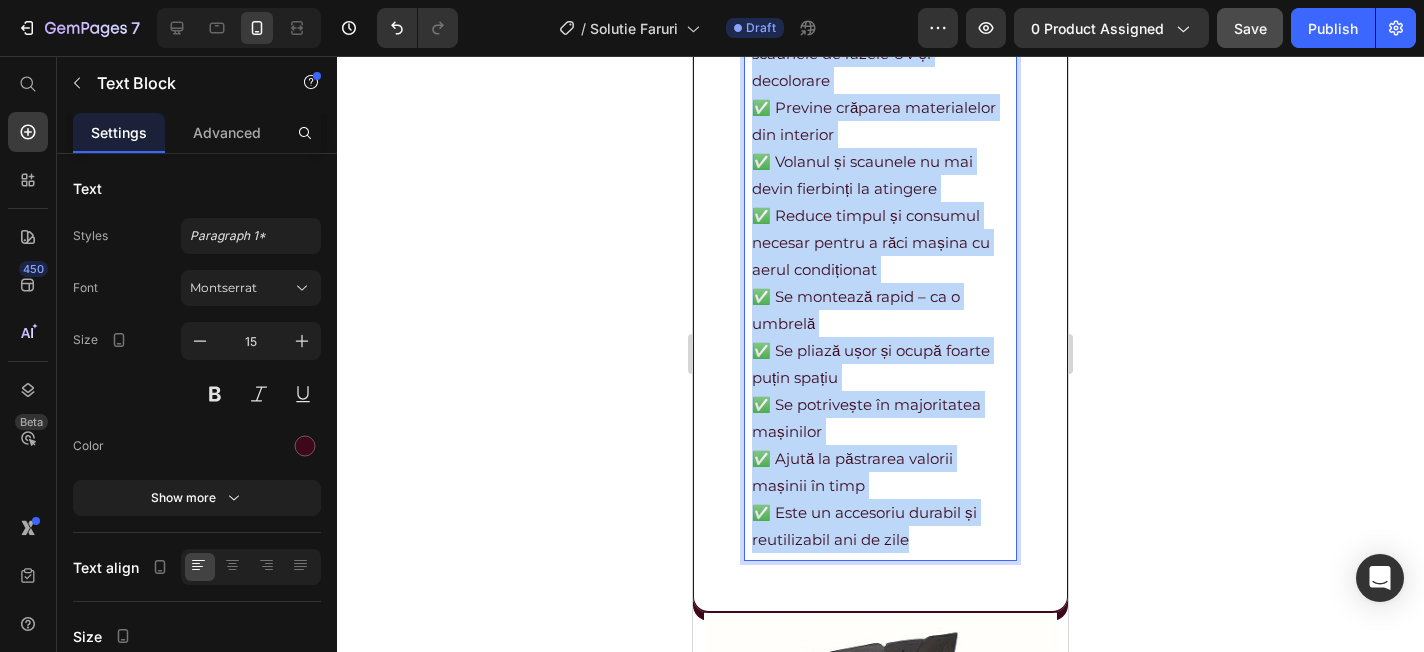 drag, startPoint x: 752, startPoint y: 127, endPoint x: 923, endPoint y: 542, distance: 448.84964 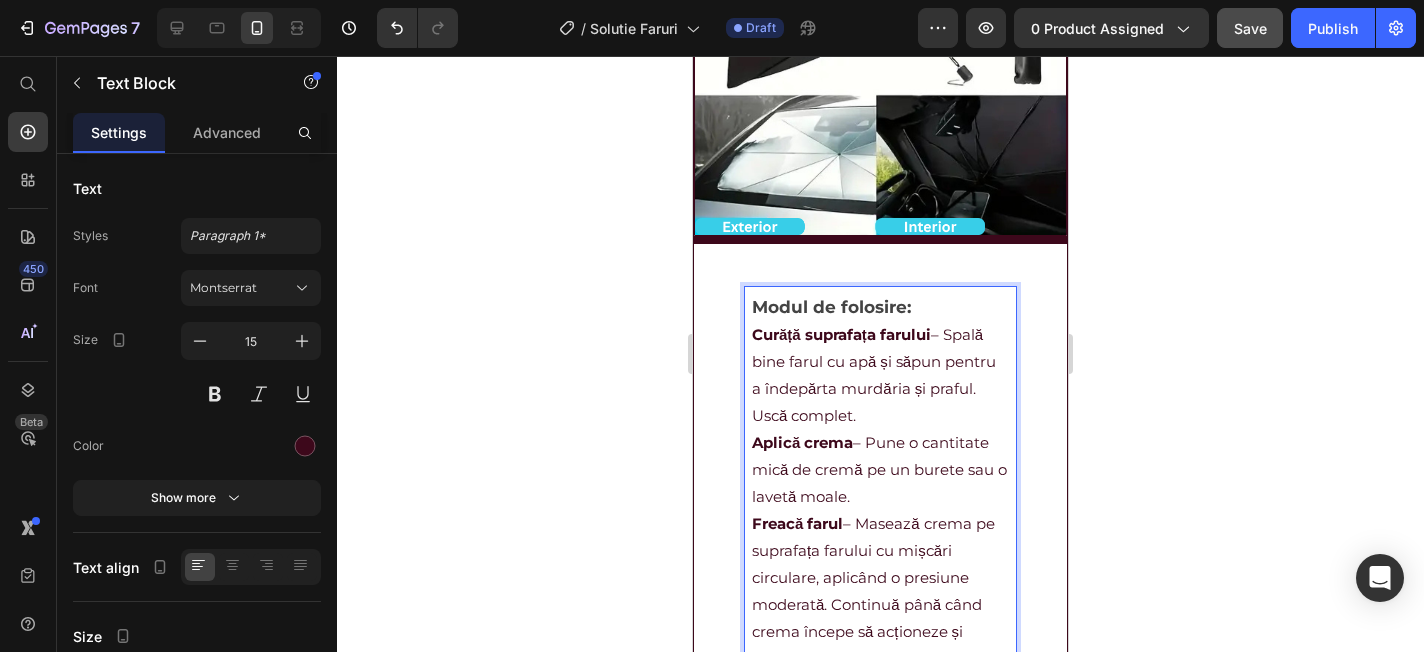 scroll, scrollTop: 2476, scrollLeft: 0, axis: vertical 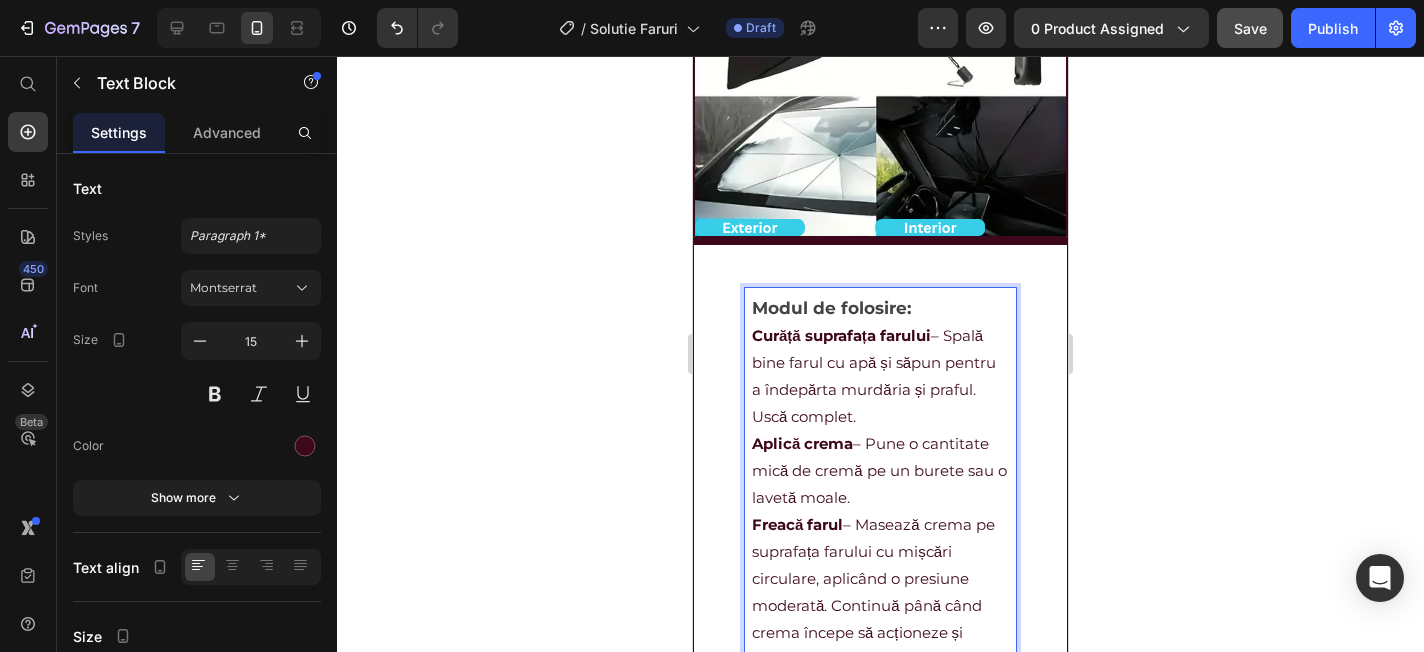 drag, startPoint x: 944, startPoint y: 346, endPoint x: 945, endPoint y: 418, distance: 72.00694 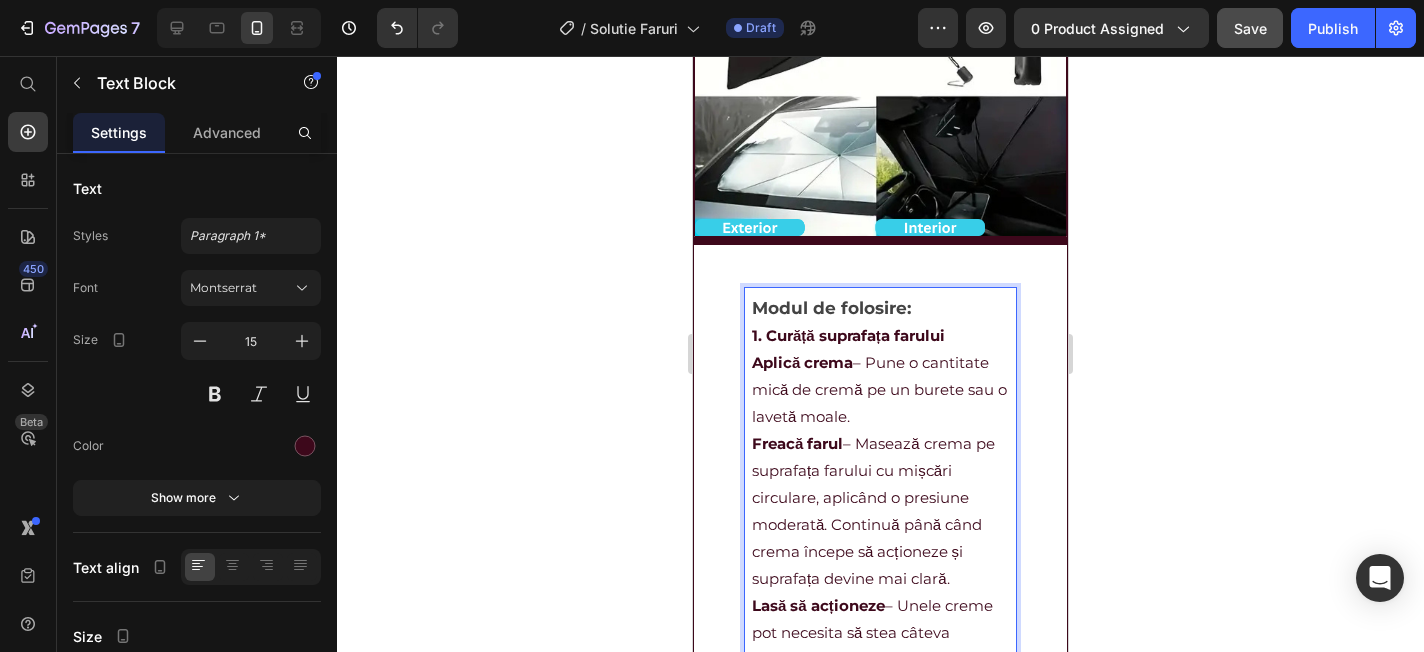 click on "Modul de folosire:" at bounding box center (880, 308) 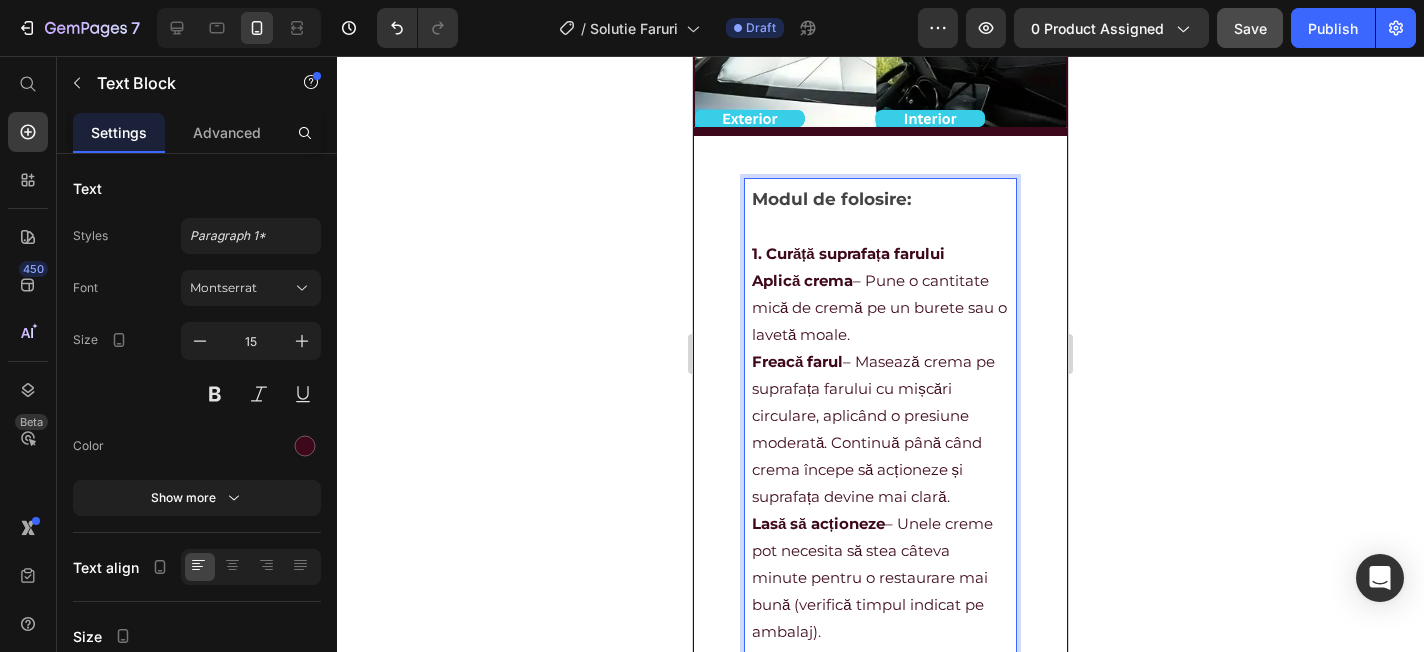 scroll, scrollTop: 2600, scrollLeft: 0, axis: vertical 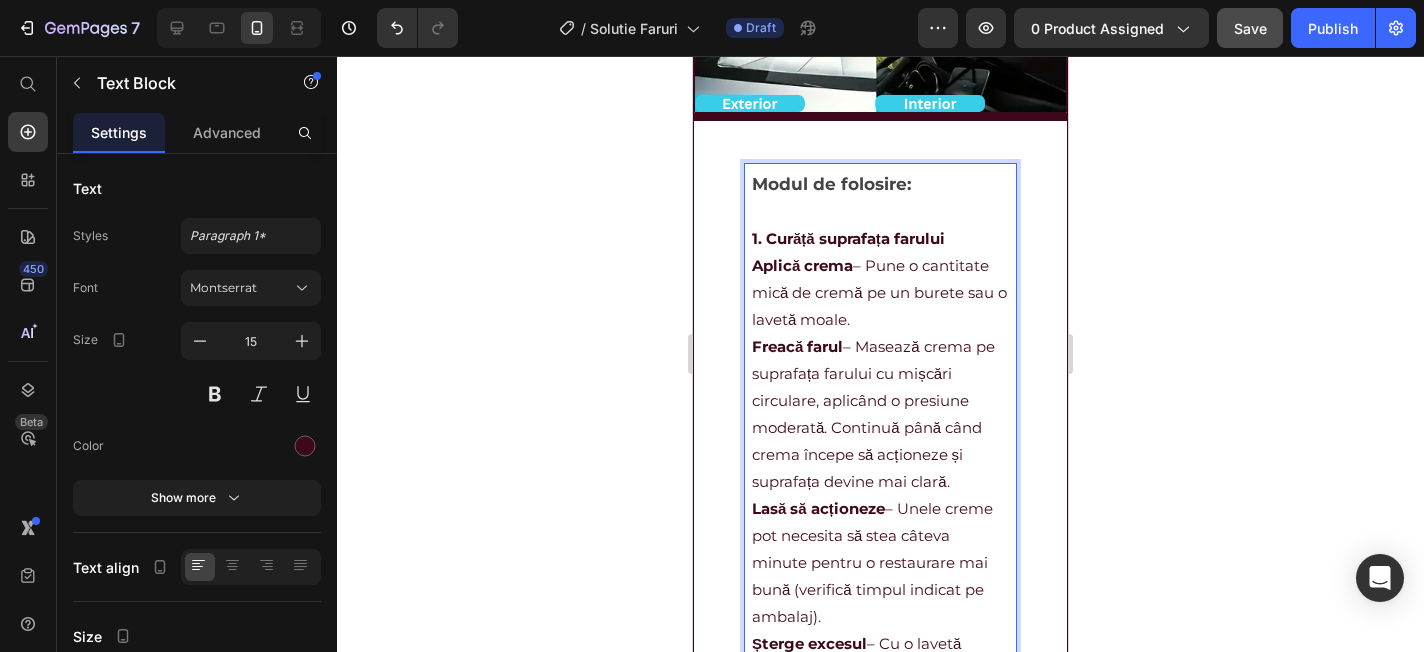 click on "Modul de folosire: 1. Curăță suprafața farului   Aplică crema  – Pune o cantitate mică de cremă pe un burete sau o lavetă moale. Freacă farul  – Masează crema pe suprafața farului cu mișcări circulare, aplicând o presiune moderată. Continuă până când crema începe să acționeze și suprafața devine mai clară. Lasă să acționeze  – Unele creme pot necesita să stea câteva minute pentru o restaurare mai bună ([TIME]). Șterge excesul  – Cu o lavetă curată, șterge crema rămasă pentru a lăsa farul curat și lucios. Eventual, repetă procesul  – Dacă farul este foarte mat sau zgâriat, poți repeta aplicarea pentru rezultate mai bune." at bounding box center [880, 495] 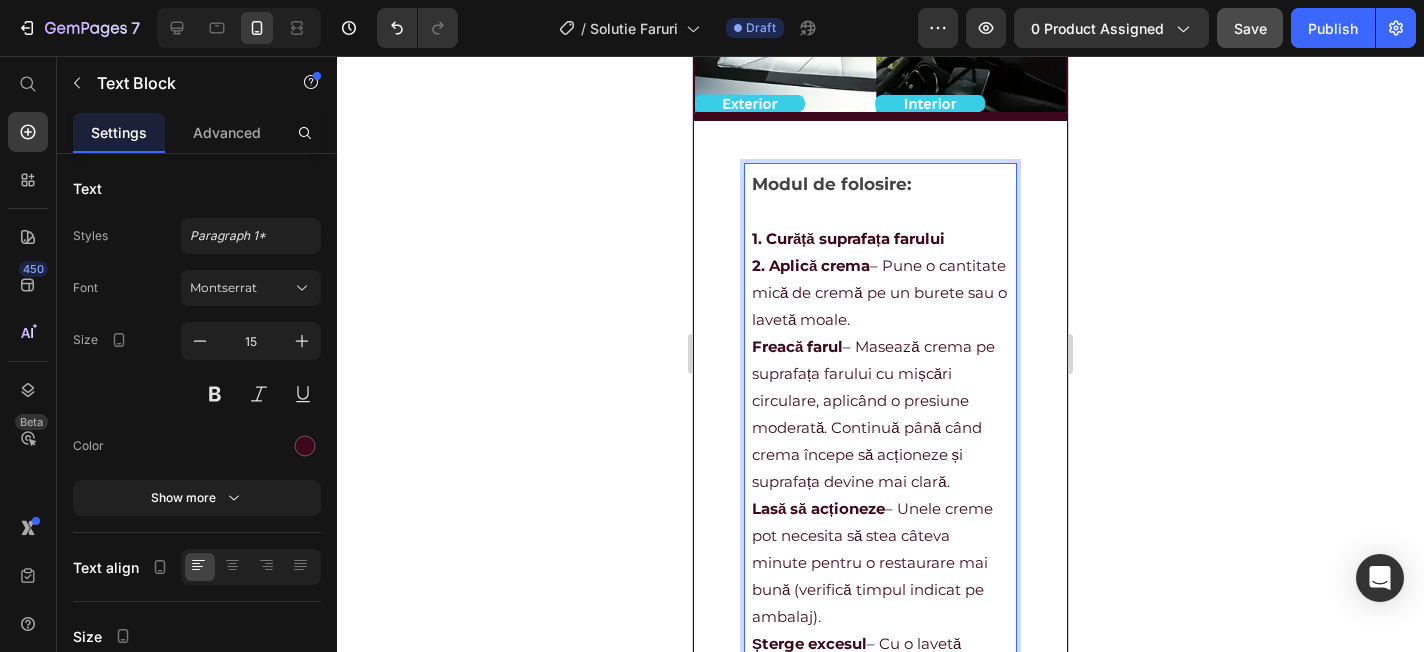 drag, startPoint x: 868, startPoint y: 307, endPoint x: 952, endPoint y: 336, distance: 88.86507 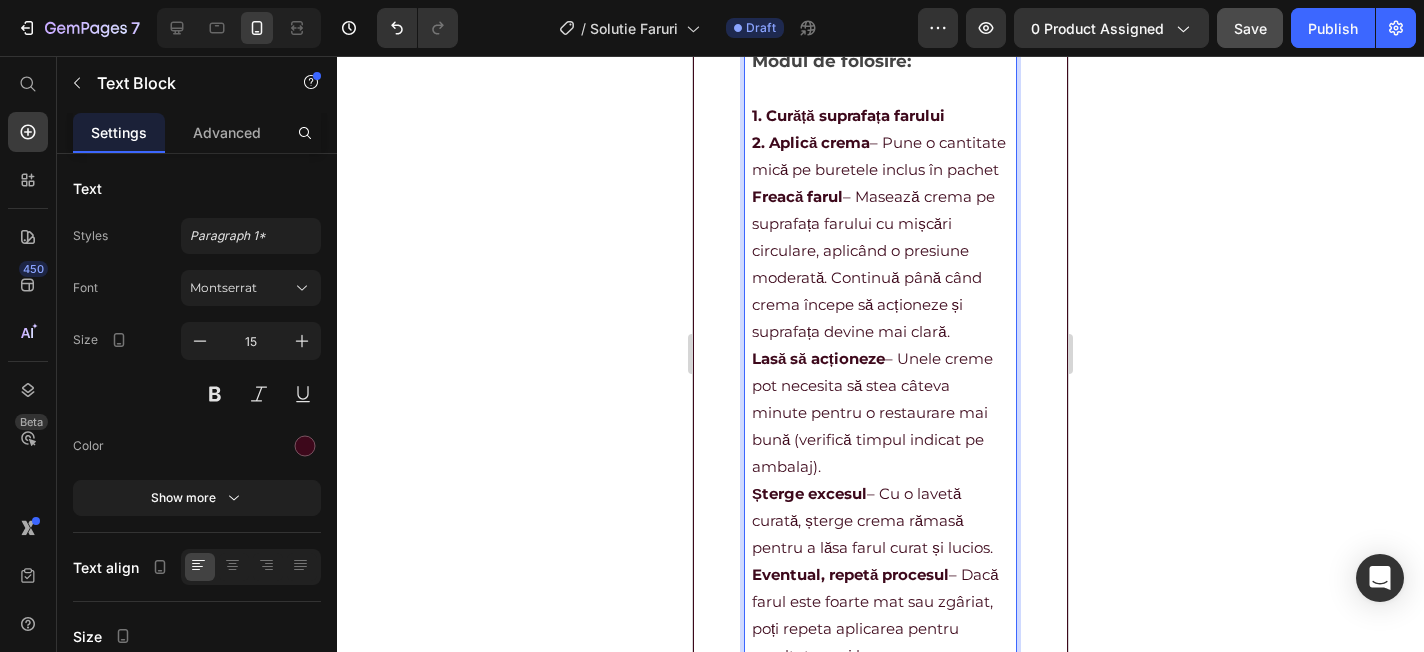 scroll, scrollTop: 2725, scrollLeft: 0, axis: vertical 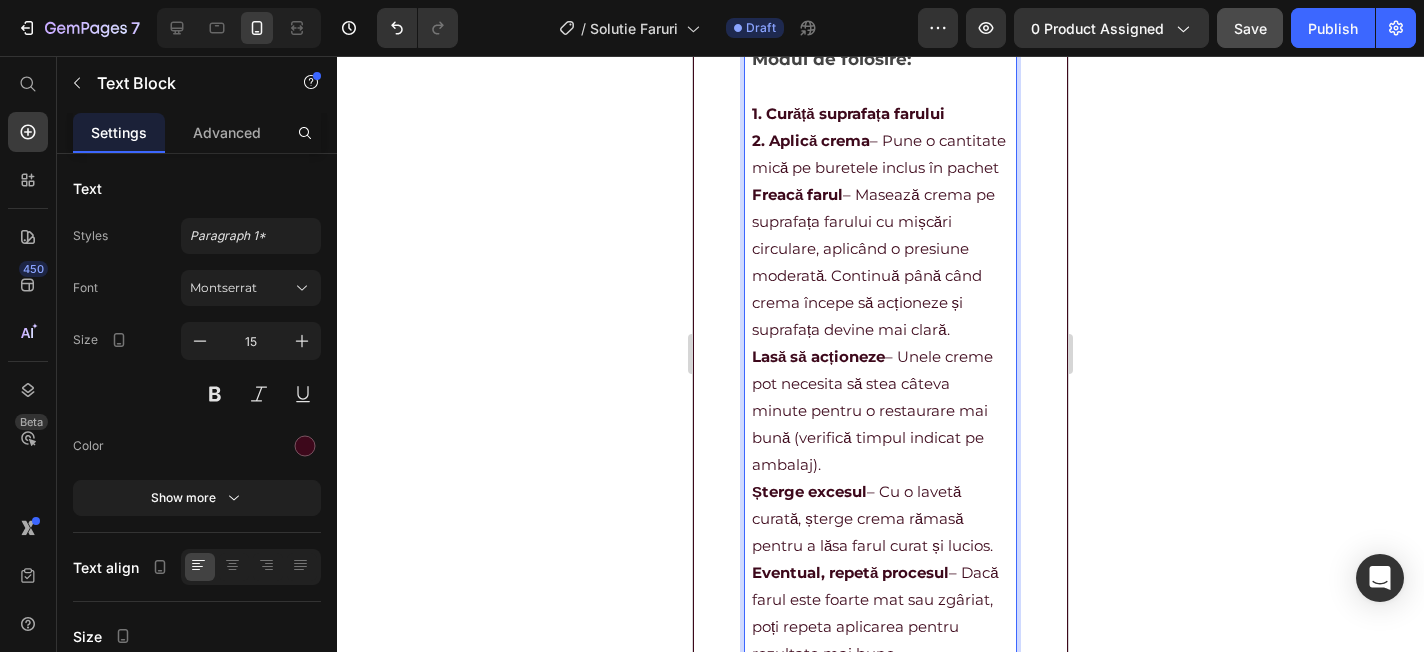 click on "Freacă farul" at bounding box center [797, 194] 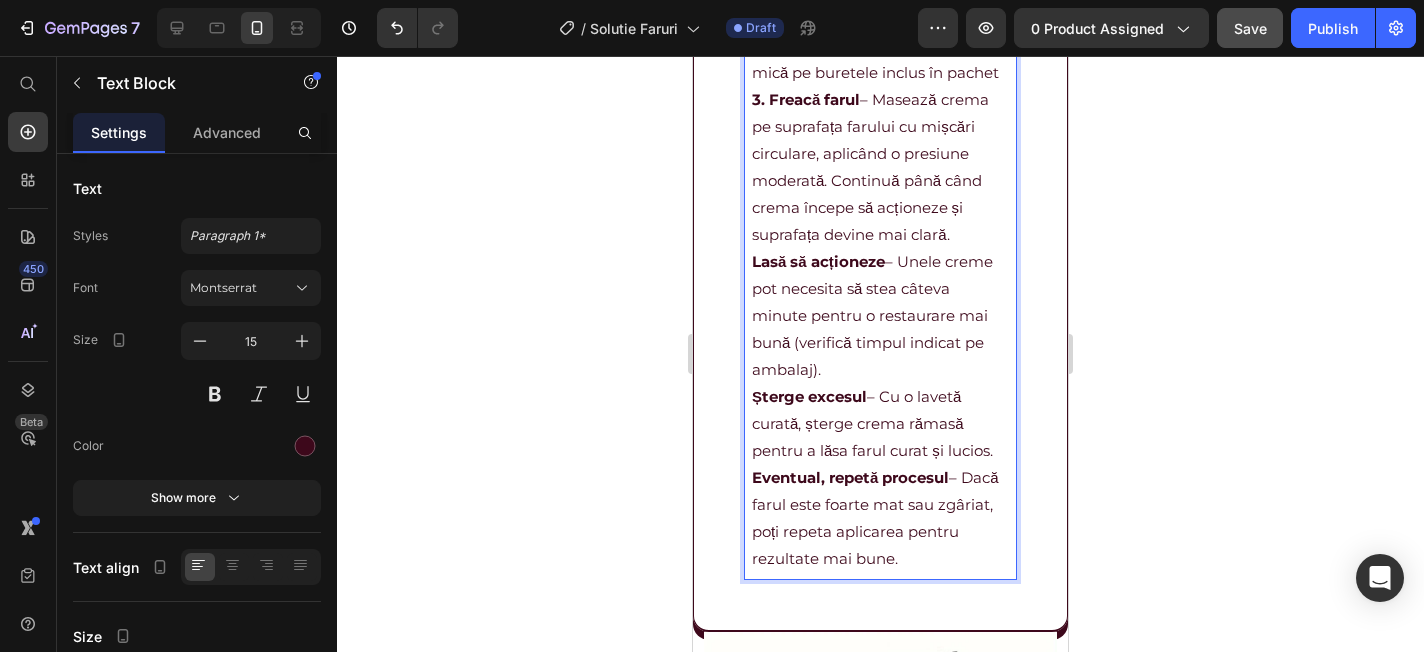 scroll, scrollTop: 2859, scrollLeft: 0, axis: vertical 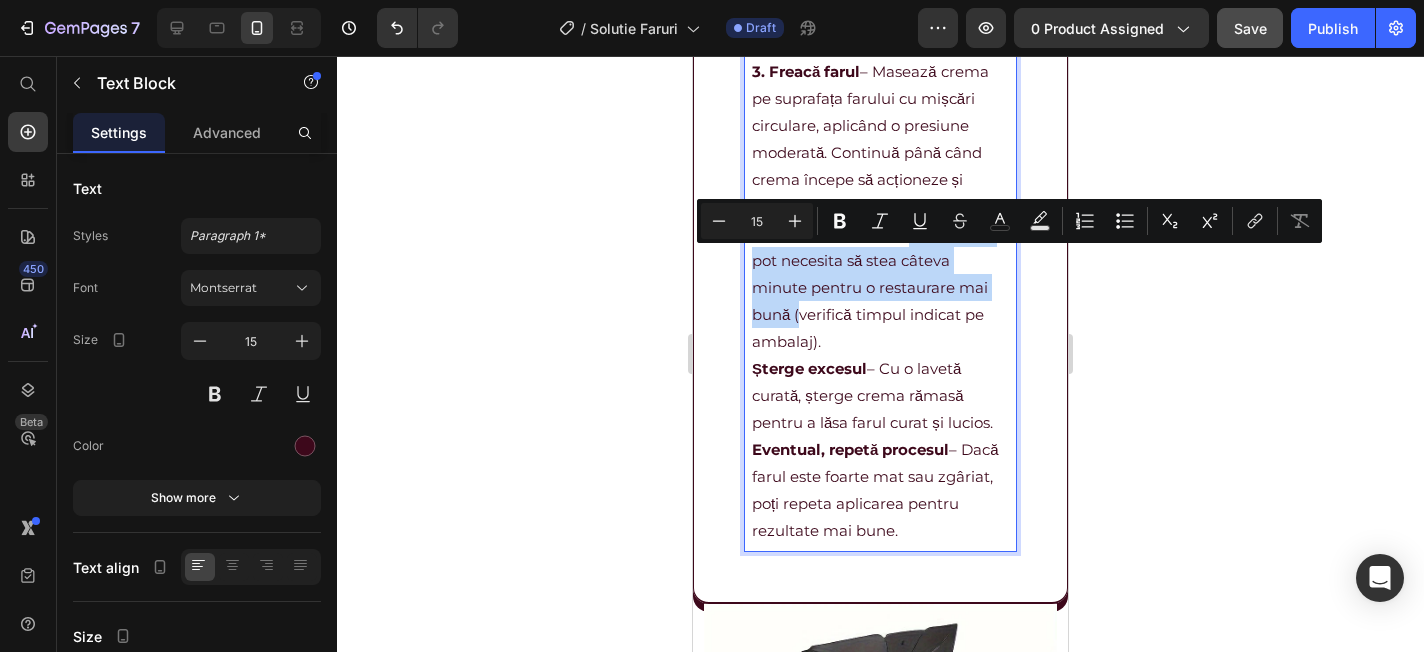 drag, startPoint x: 907, startPoint y: 262, endPoint x: 795, endPoint y: 342, distance: 137.6372 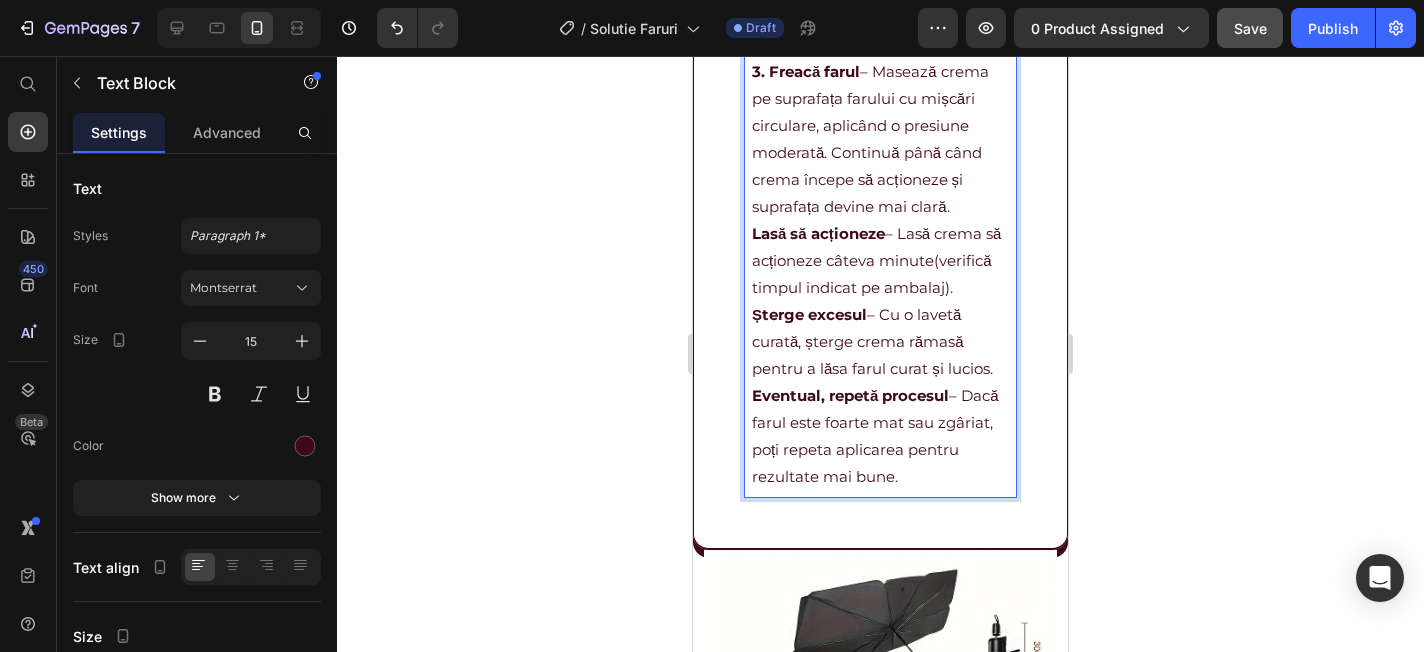 click on "Modul de folosire: 1. Curăță suprafața farului   2. Aplică crema  – Pune o cantitate mică pe buretele inclus în pachet 3. Freacă farul  – Masează crema pe suprafața farului cu mișcări circulare, aplicând o presiune moderată. Continuă până când crema începe să acționeze și suprafața devine mai clară. Lasă să acționeze  – Lasă crema să acționeze câteva minute([TIME]), Șterge excesul  – Cu o lavetă curată, șterge crema rămasă pentru a lăsa farul curat și lucios. Eventual, repetă procesul  – Dacă farul este foarte mat sau zgâriat, poți repeta aplicarea pentru rezultate mai bune." at bounding box center (880, 206) 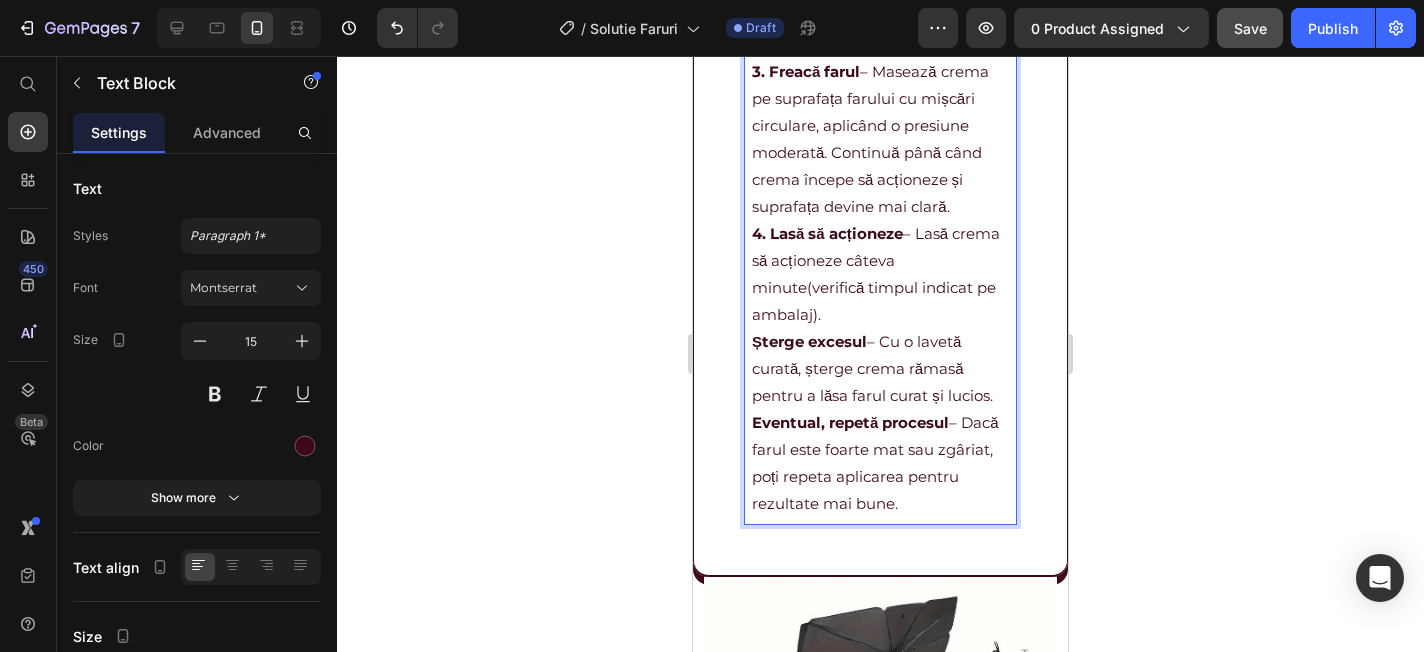 drag, startPoint x: 1000, startPoint y: 421, endPoint x: 983, endPoint y: 425, distance: 17.464249 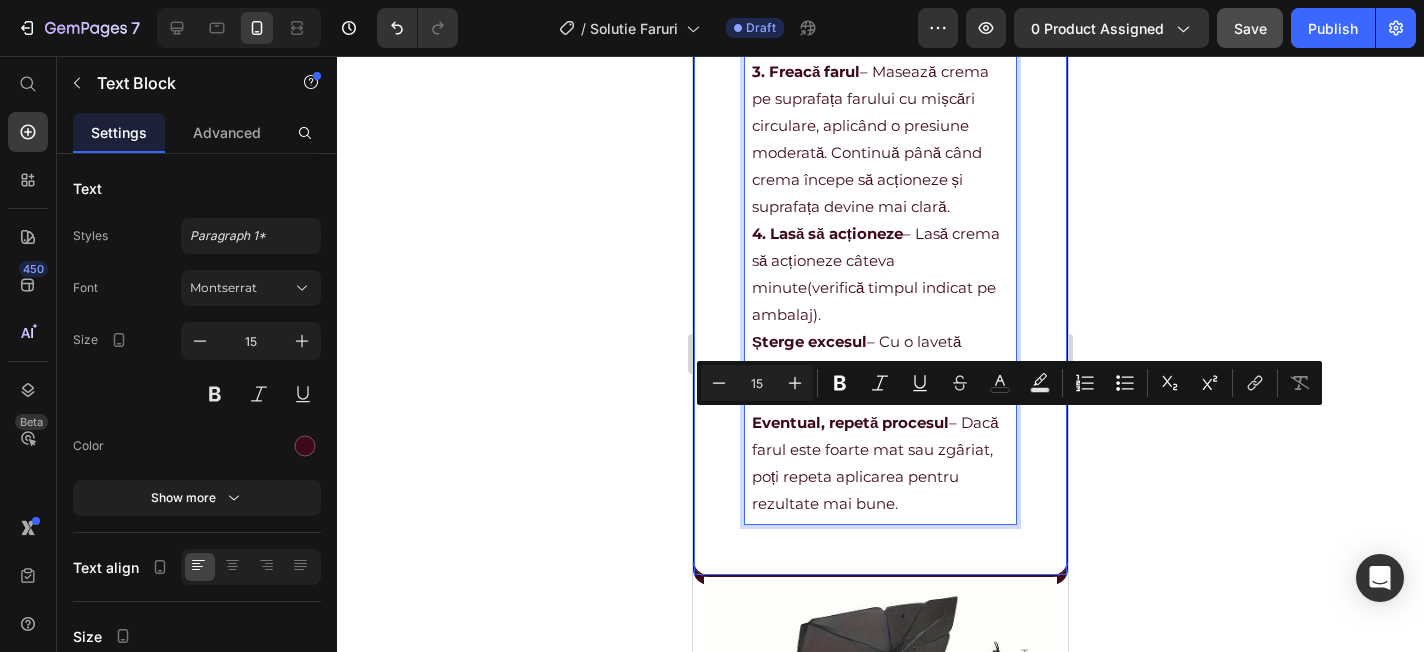 click on "Modul de folosire: 1. Curăță suprafața farului   2. Aplică crema  – Pune o cantitate mică pe buretele inclus în pachet 3. Freacă farul  – Masează crema pe suprafața farului cu mișcări circulare, aplicând o presiune moderată. Continuă până când crema începe să acționeze și suprafața devine mai clară. 4. Lasă să acționeze  – Lasă crema să acționeze câteva minute([TIME]), Șterge excesul  – Cu o lavetă curată, șterge crema rămasă pentru a lăsa farul curat și lucios. Eventual, repetă procesul  – Dacă farul este foarte mat sau zgâriat, poți repeta aplicarea pentru rezultate mai bune." at bounding box center (880, 220) 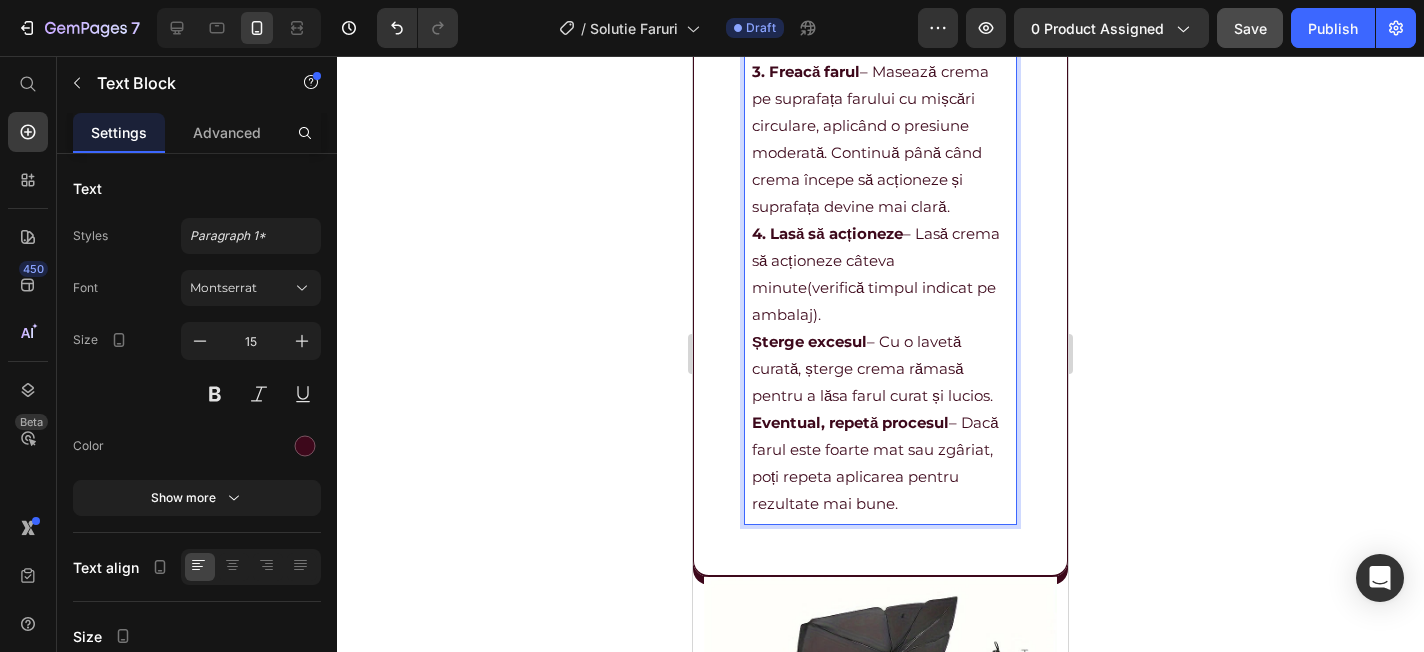 click on "Modul de folosire: 1. Curăță suprafața farului   2. Aplică crema  – Pune o cantitate mică pe buretele inclus în pachet 3. Freacă farul  – Masează crema pe suprafața farului cu mișcări circulare, aplicând o presiune moderată. Continuă până când crema începe să acționeze și suprafața devine mai clară. 4. Lasă să acționeze  – Lasă crema să acționeze câteva minute([TIME]), Șterge excesul  – Cu o lavetă curată, șterge crema rămasă pentru a lăsa farul curat și lucios. Eventual, repetă procesul  – Dacă farul este foarte mat sau zgâriat, poți repeta aplicarea pentru rezultate mai bune." at bounding box center (880, 220) 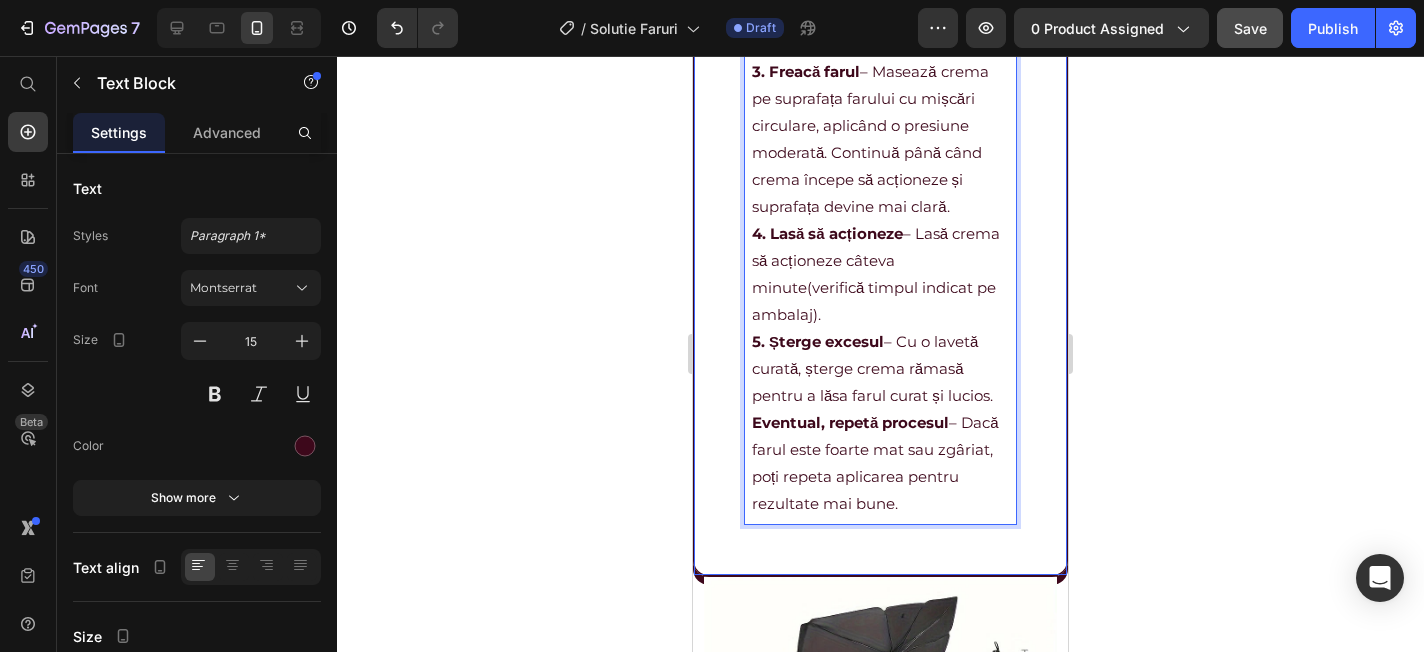 click on "Modul de folosire: 1. Curăță suprafața farului   2. Aplică crema  – Pune o cantitate mică pe buretele inclus în pachet 3. Freacă farul  – Masează crema pe suprafața farului cu mișcări circulare, aplicând o presiune moderată. Continuă până când crema începe să acționeze și suprafața devine mai clară. 4. Lasă să acționeze  – Lasă crema să acționeze câteva minute(verifică timpul indicat pe ambalaj). 5. Șterge excesul  – Cu o lavetă curată, șterge crema rămasă pentru a lăsa farul curat și lucios. Eventual, repetă procesul  – Dacă farul este foarte mat sau zgâriat, poți repeta aplicarea pentru rezultate mai bune." at bounding box center [880, 220] 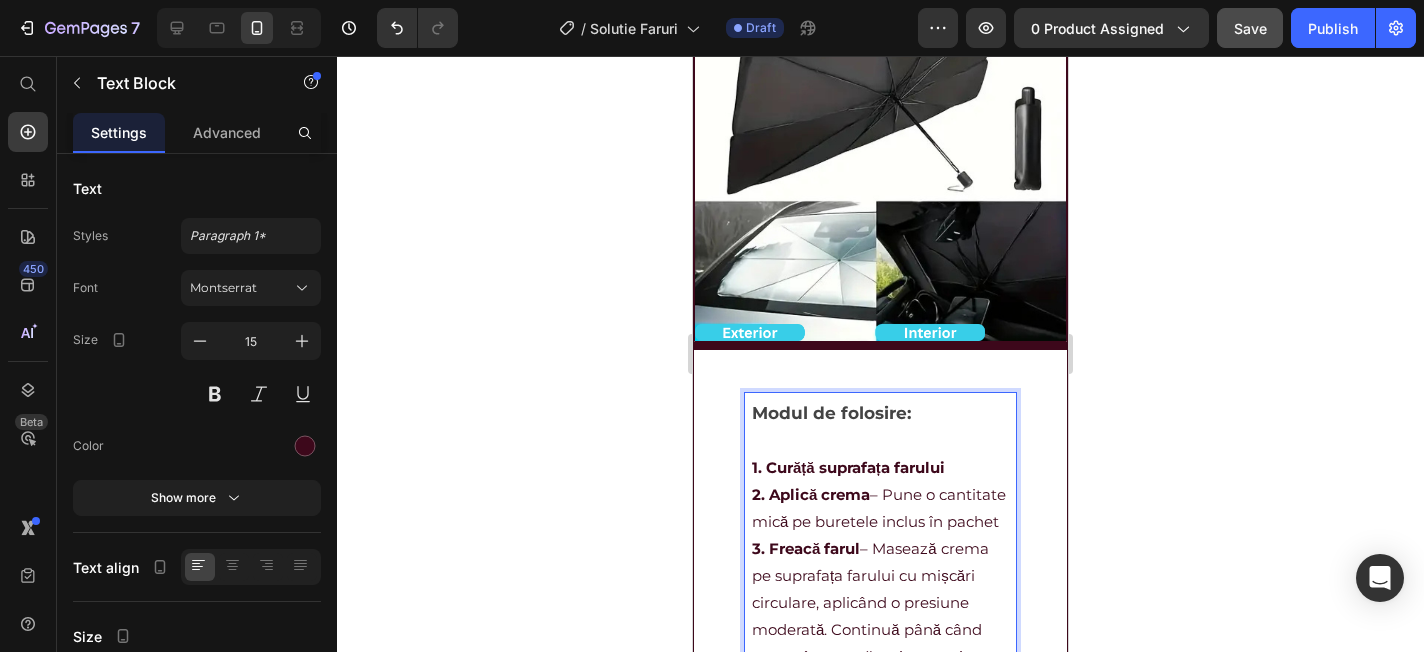 scroll, scrollTop: 2375, scrollLeft: 0, axis: vertical 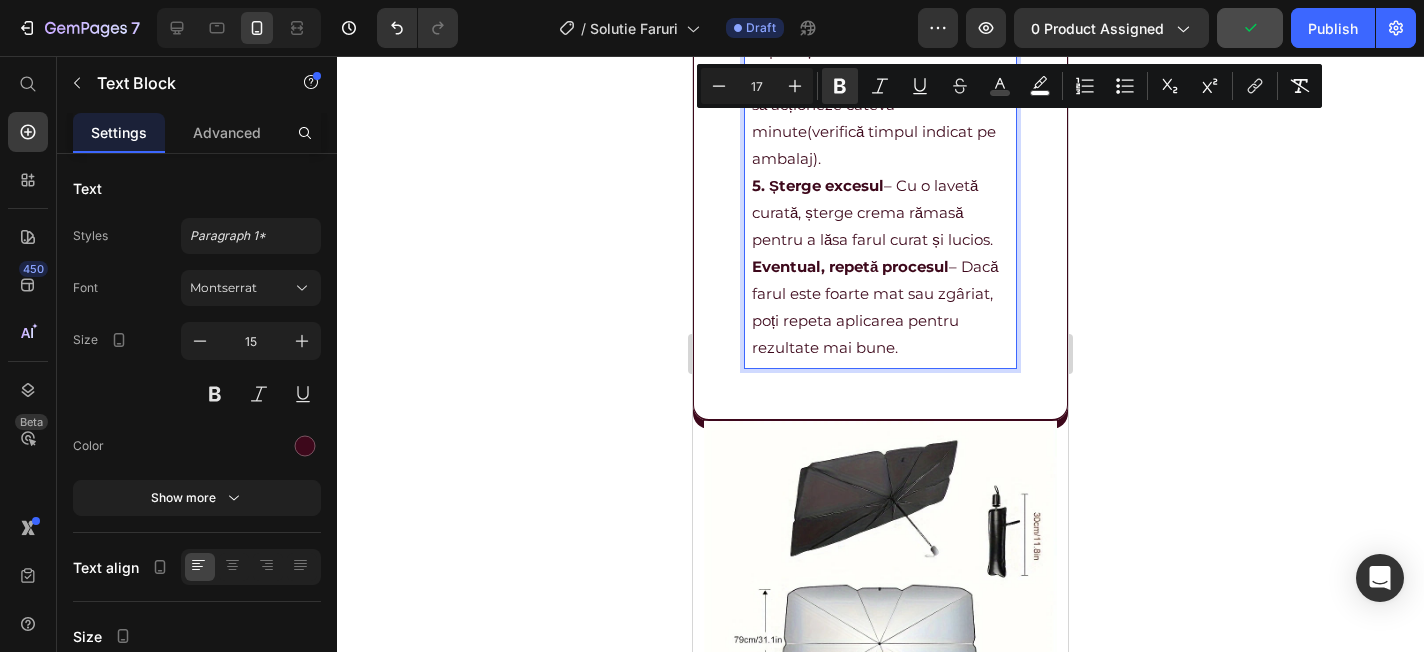 drag, startPoint x: 747, startPoint y: 414, endPoint x: 946, endPoint y: 376, distance: 202.59566 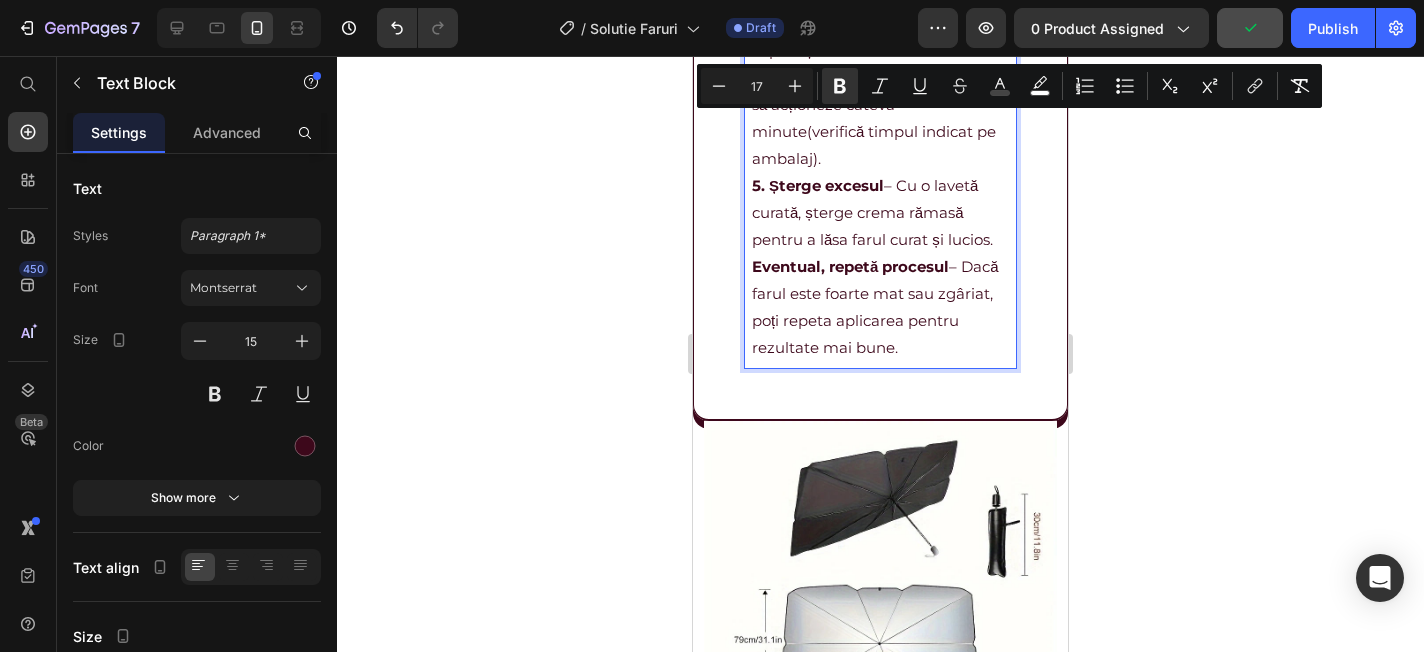 click 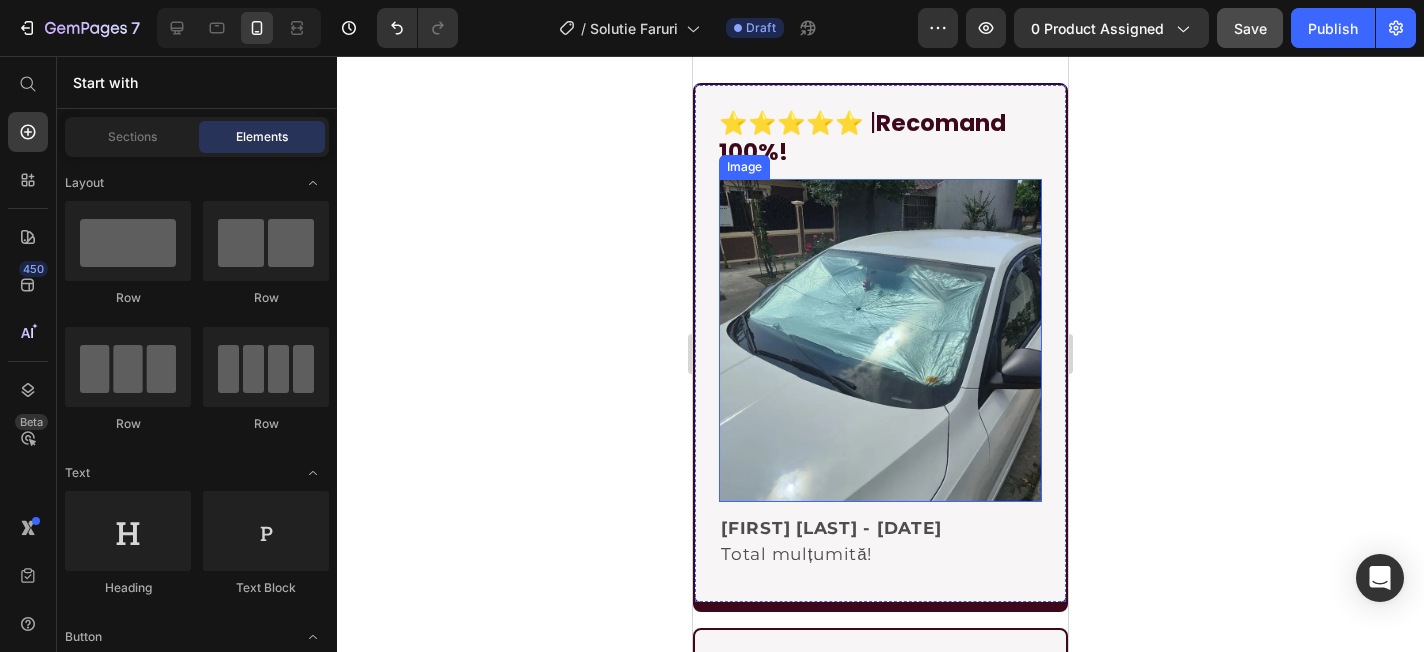 scroll, scrollTop: 3906, scrollLeft: 0, axis: vertical 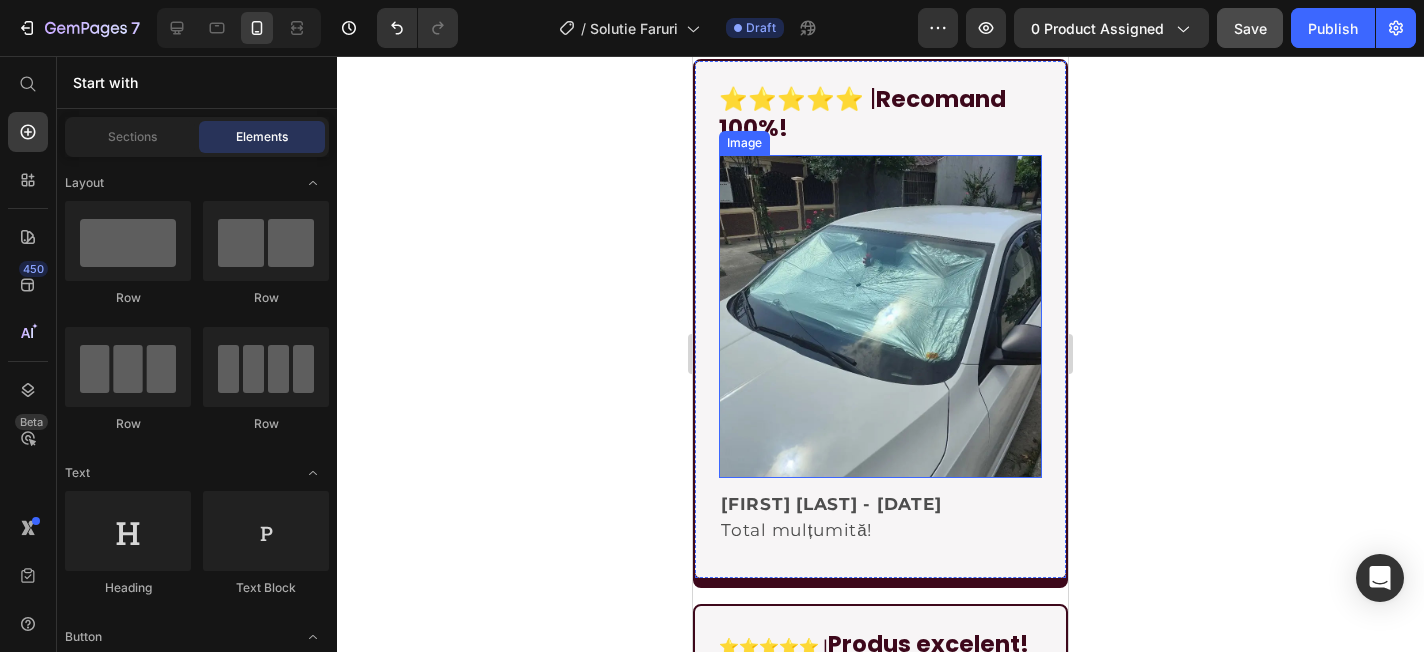 click at bounding box center (880, 316) 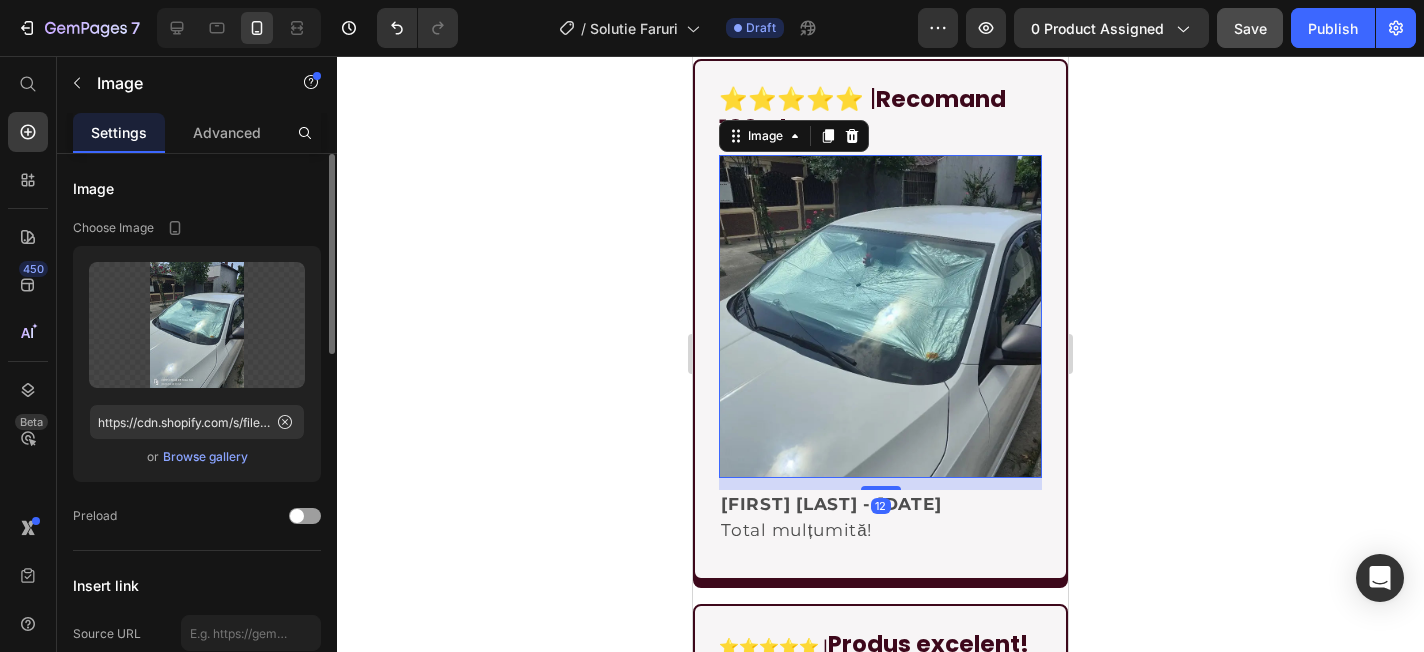 click on "Browse gallery" at bounding box center (205, 457) 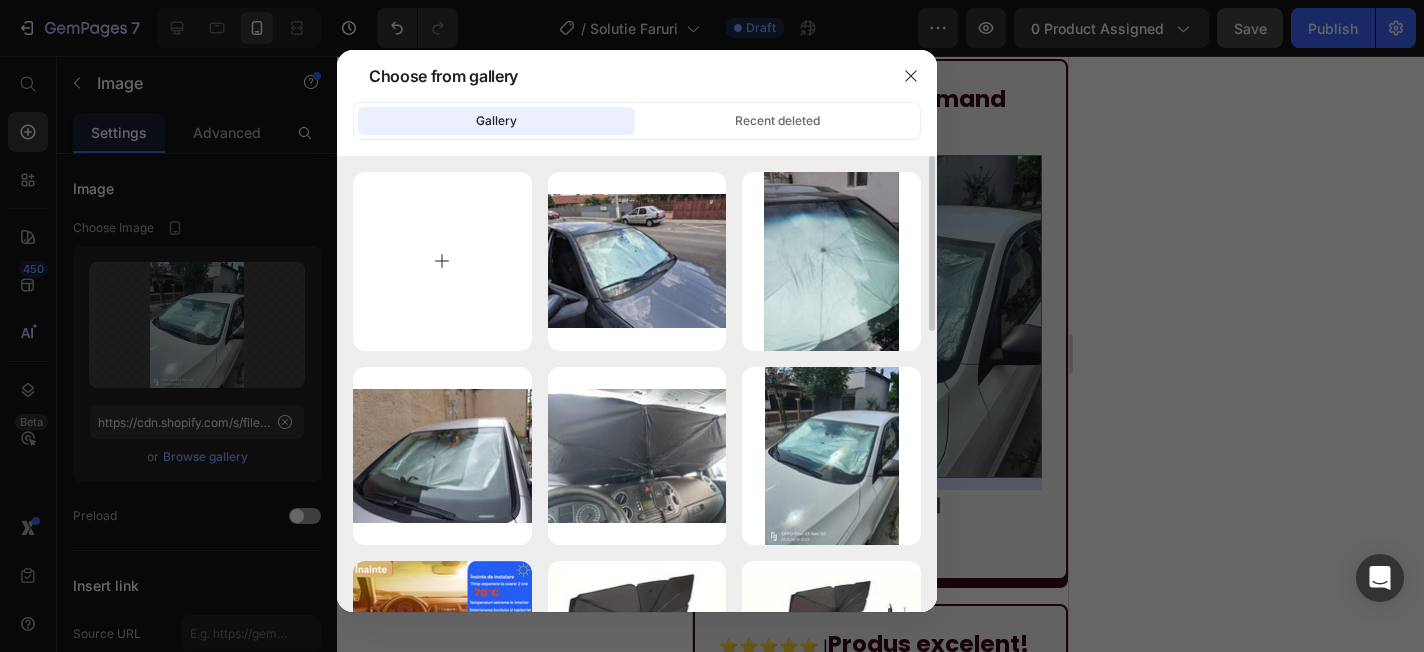 click at bounding box center [442, 261] 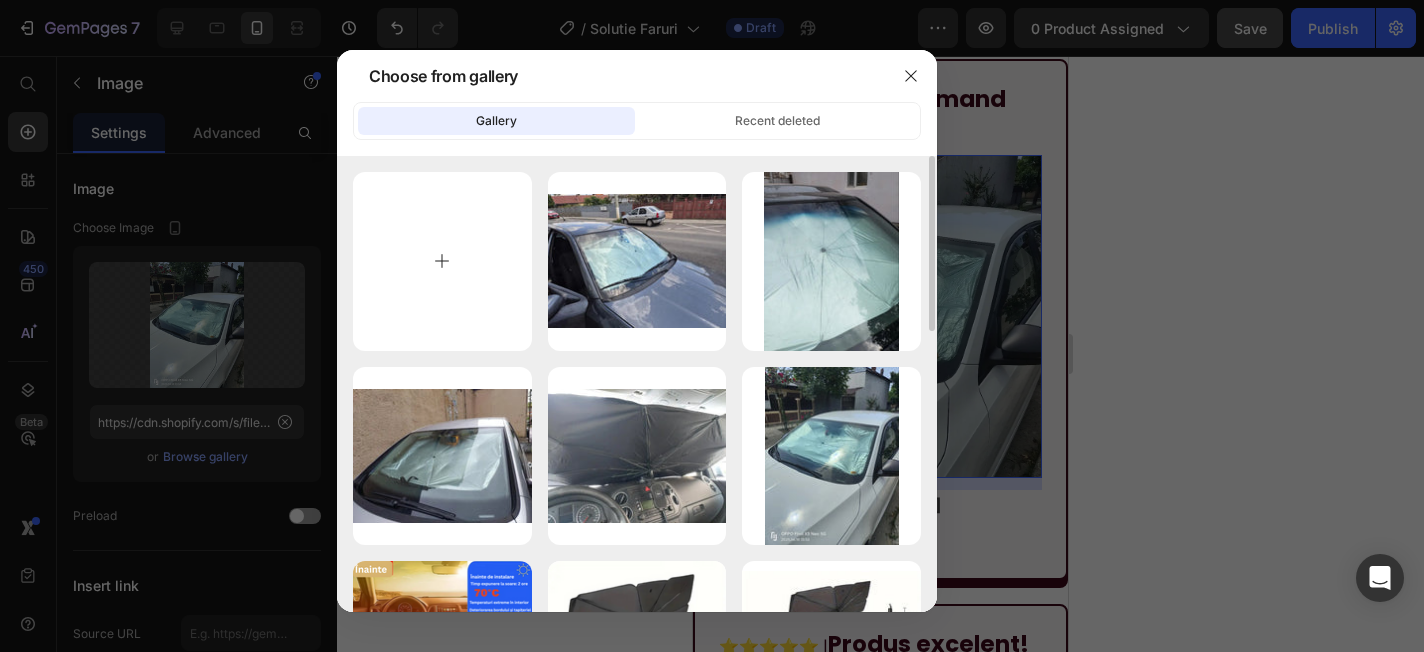 type on "C:\fakepath\06f8c4c9-bf3d-41bd-8615-ea297d276d42_1200x327.webp" 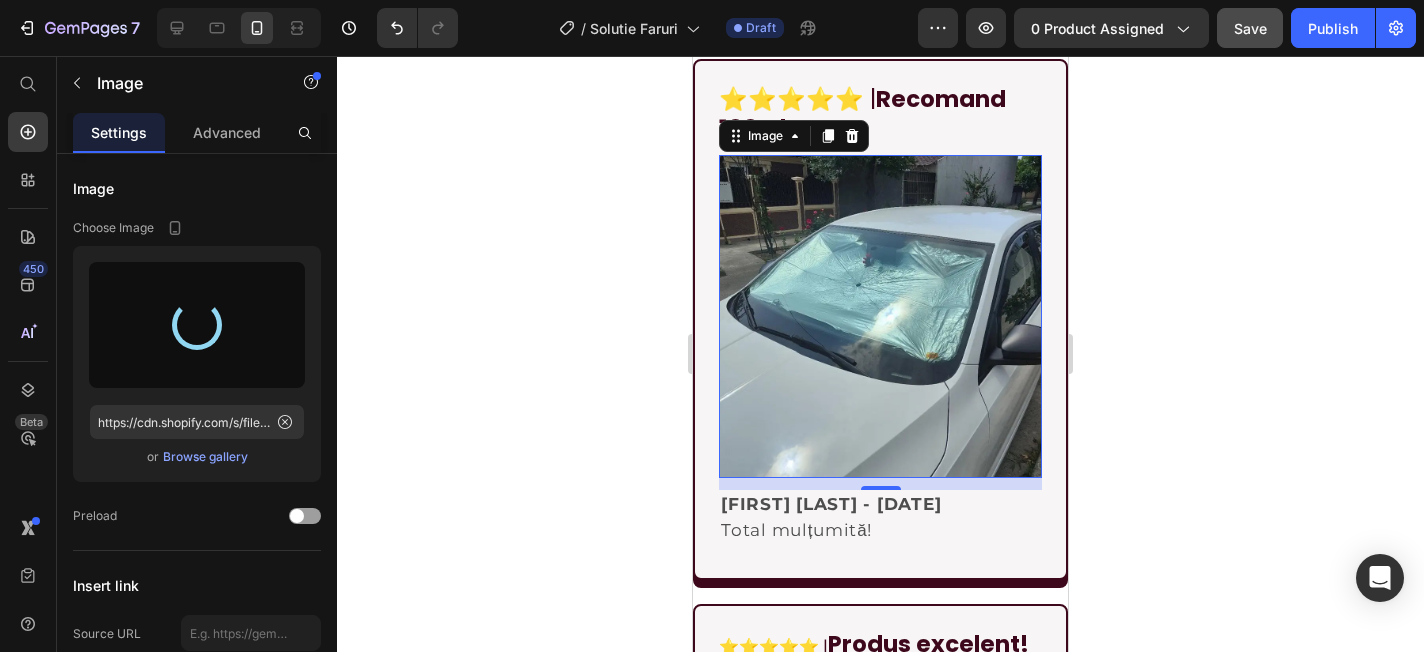 type on "https://cdn.shopify.com/s/files/1/0843/3319/9697/files/gempages_548718478924710679-156d361f-0e6f-41cb-bec7-d11551af1527.webp" 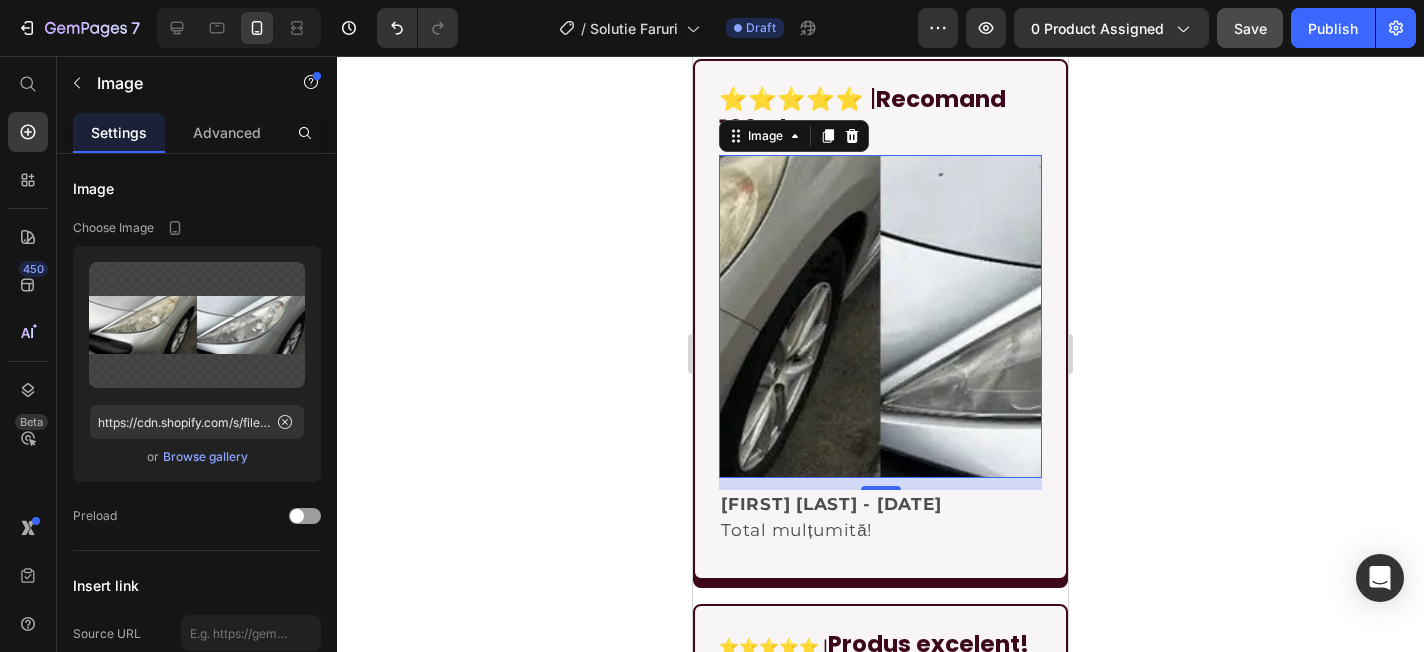 click at bounding box center [880, 316] 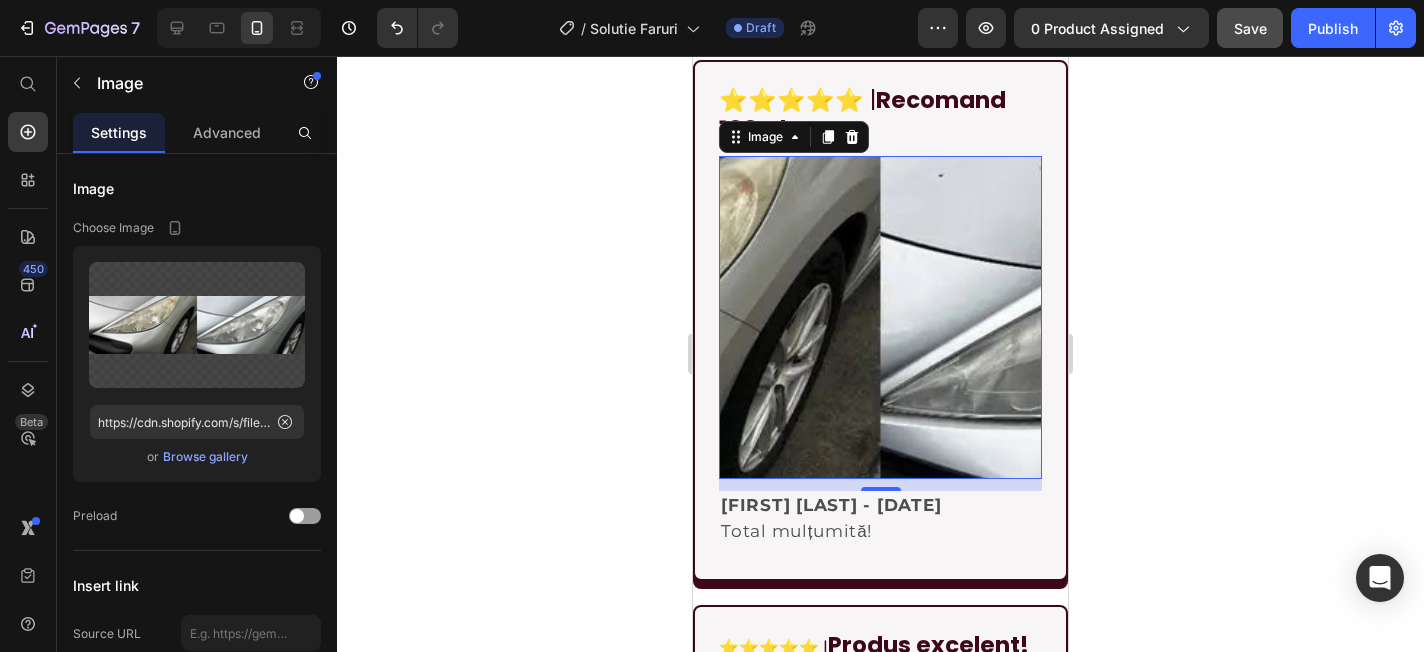 scroll, scrollTop: 3939, scrollLeft: 0, axis: vertical 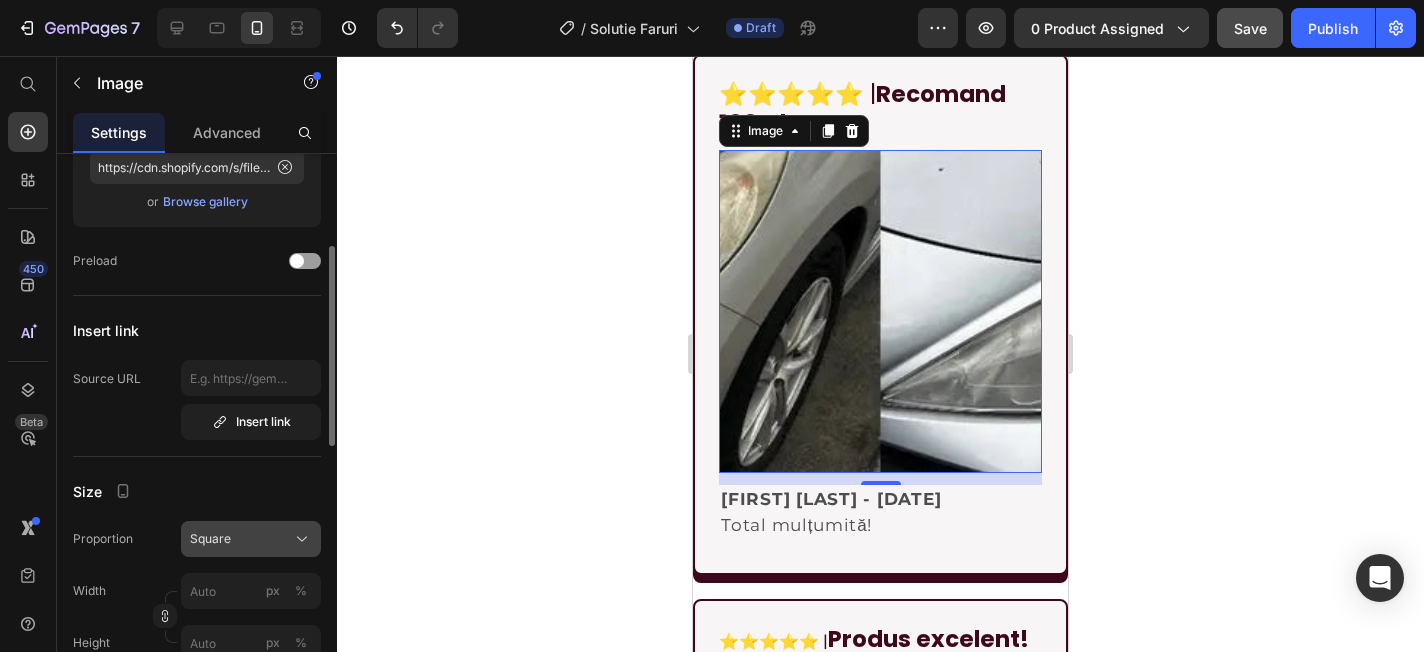 click on "Square" 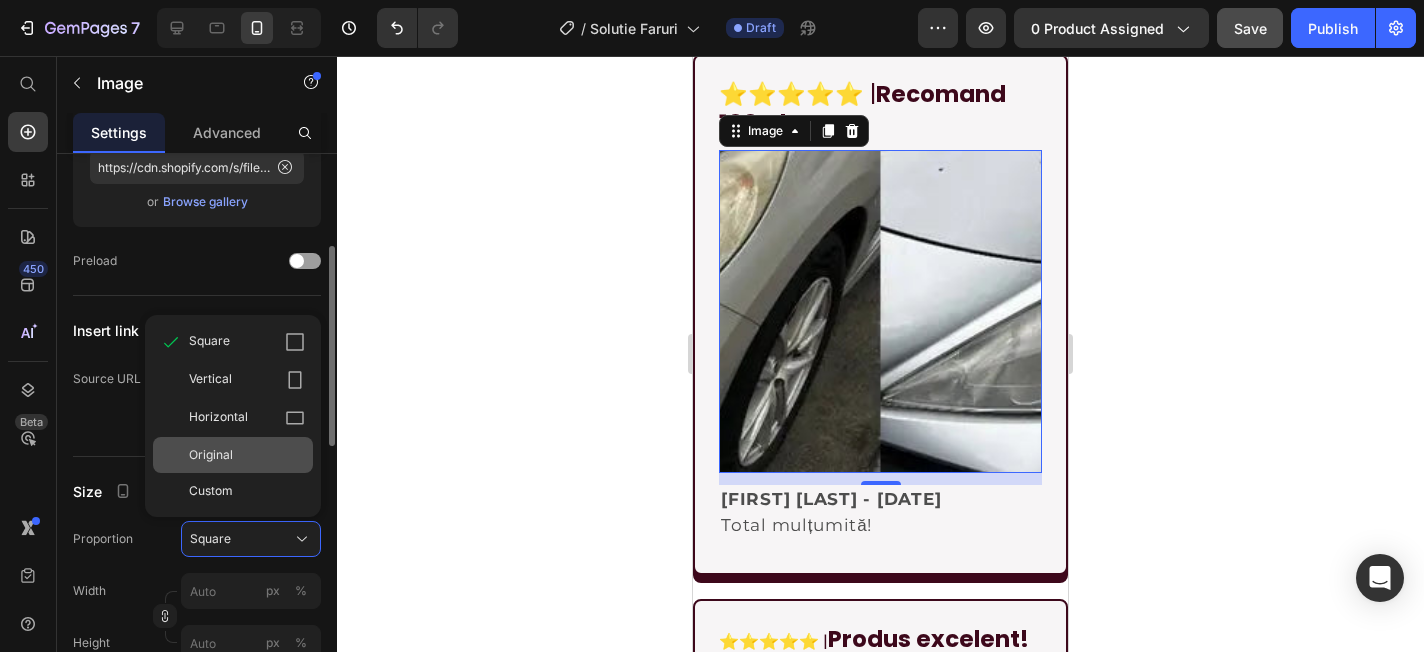 click on "Original" 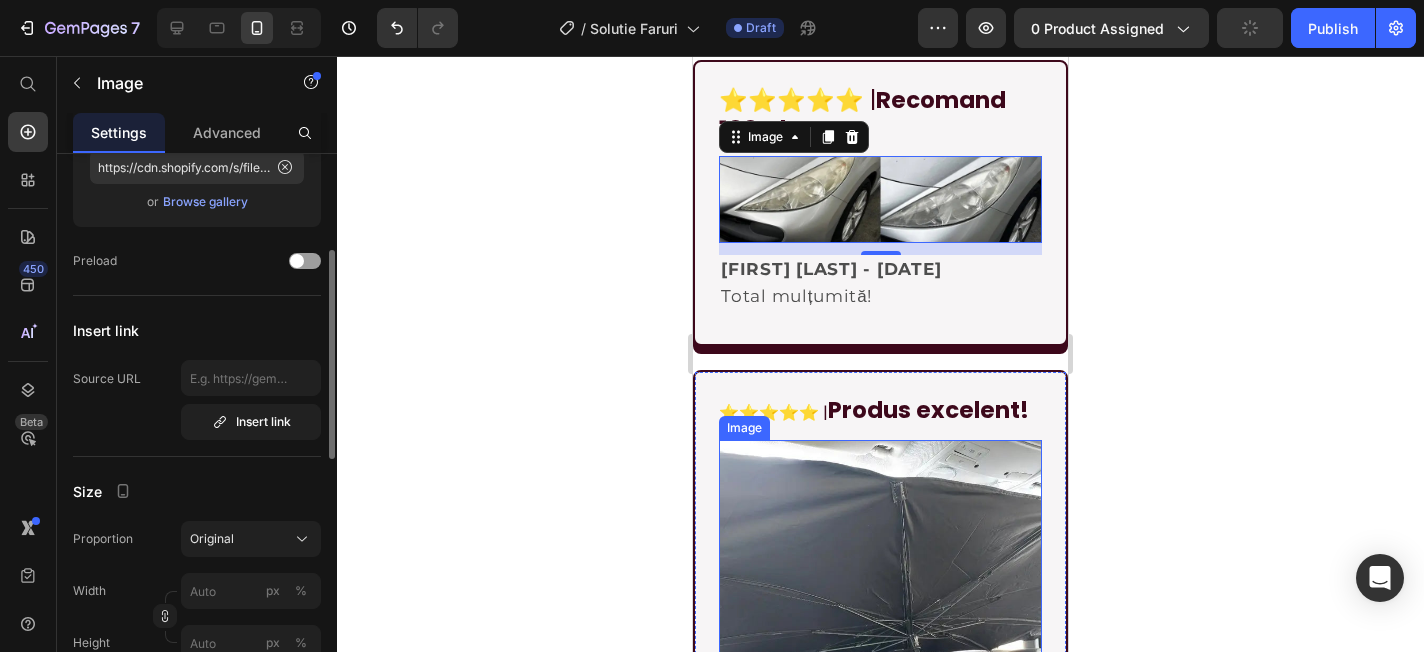 scroll, scrollTop: 4057, scrollLeft: 0, axis: vertical 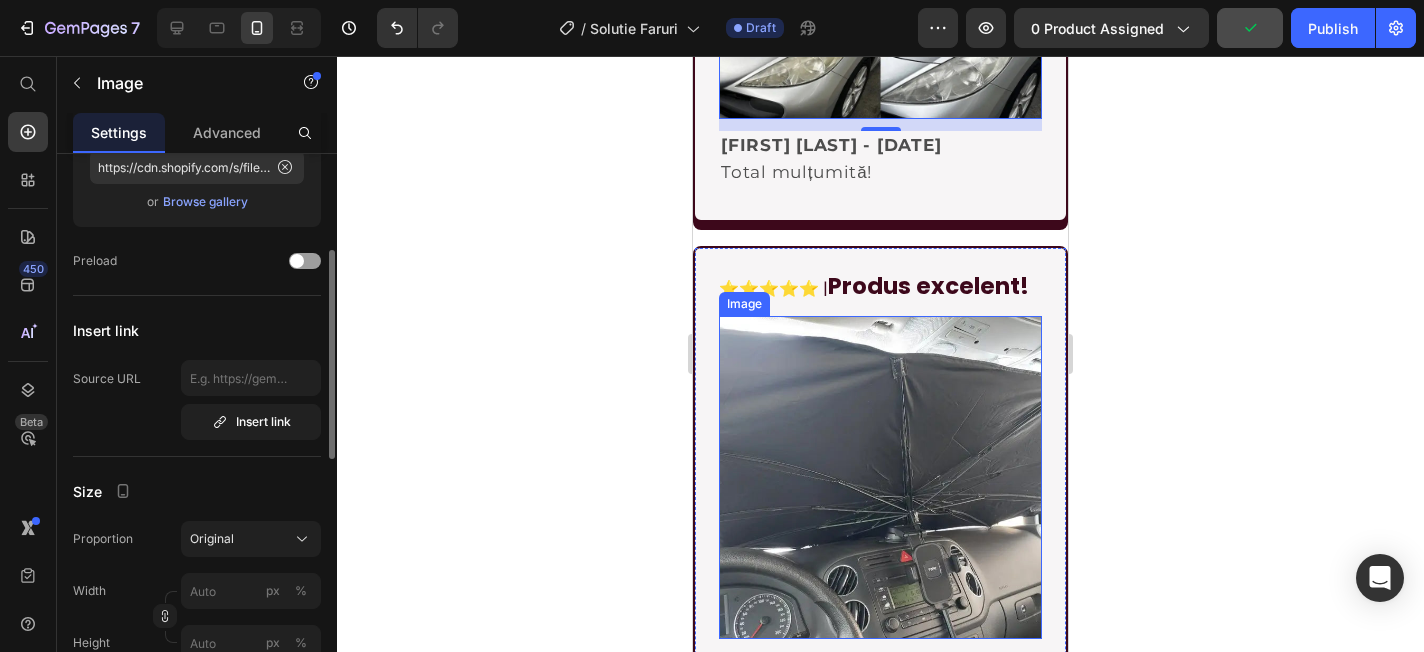 click at bounding box center [880, 477] 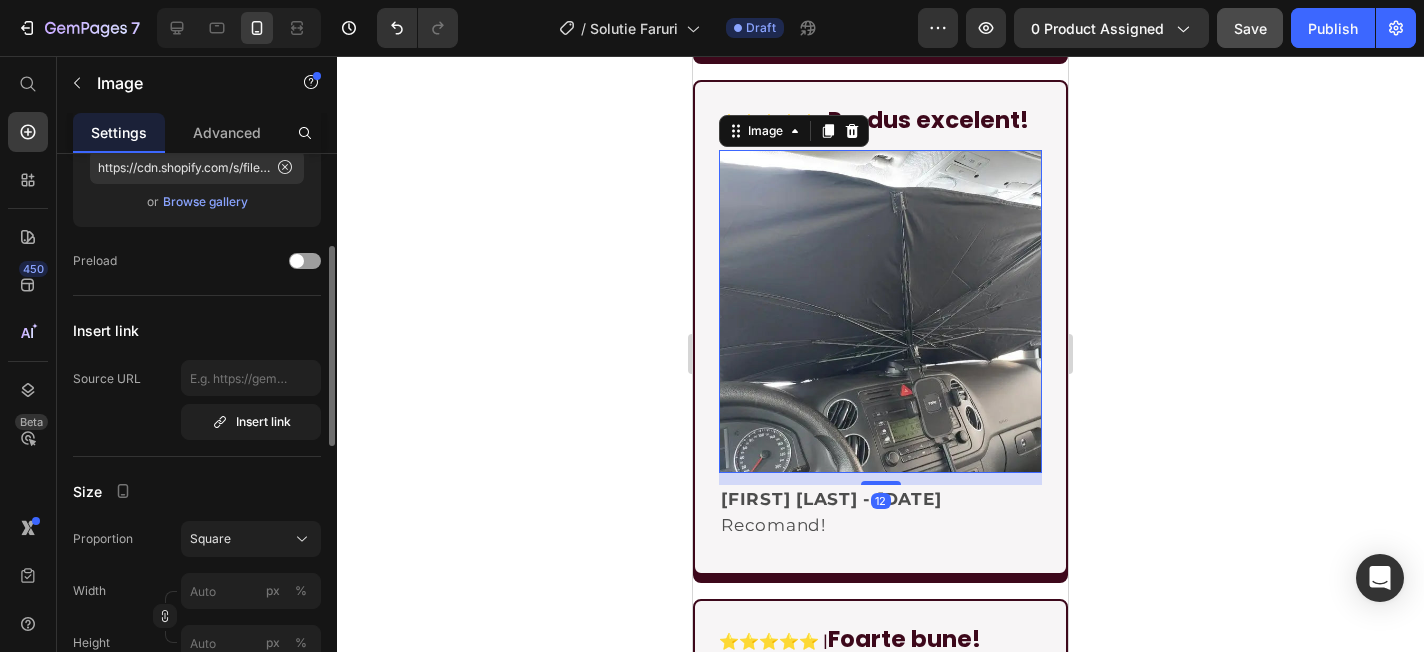 scroll, scrollTop: 4226, scrollLeft: 0, axis: vertical 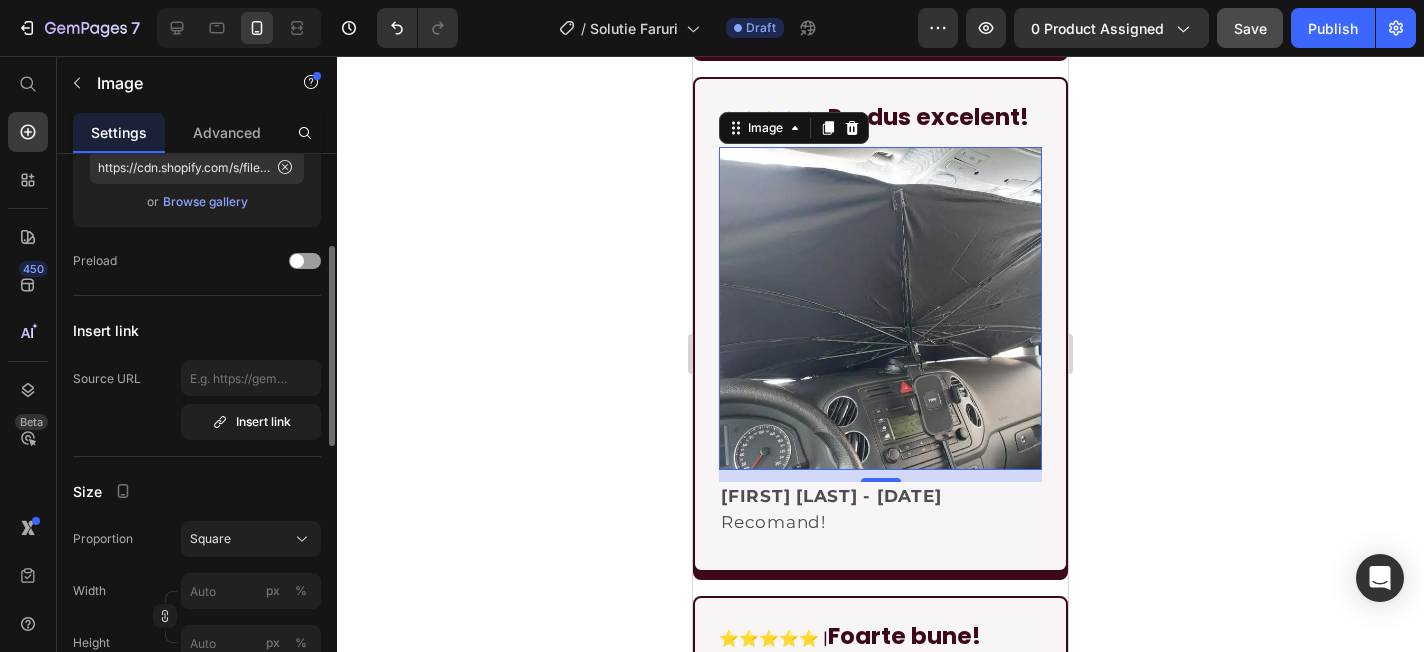 click on "Browse gallery" at bounding box center [205, 202] 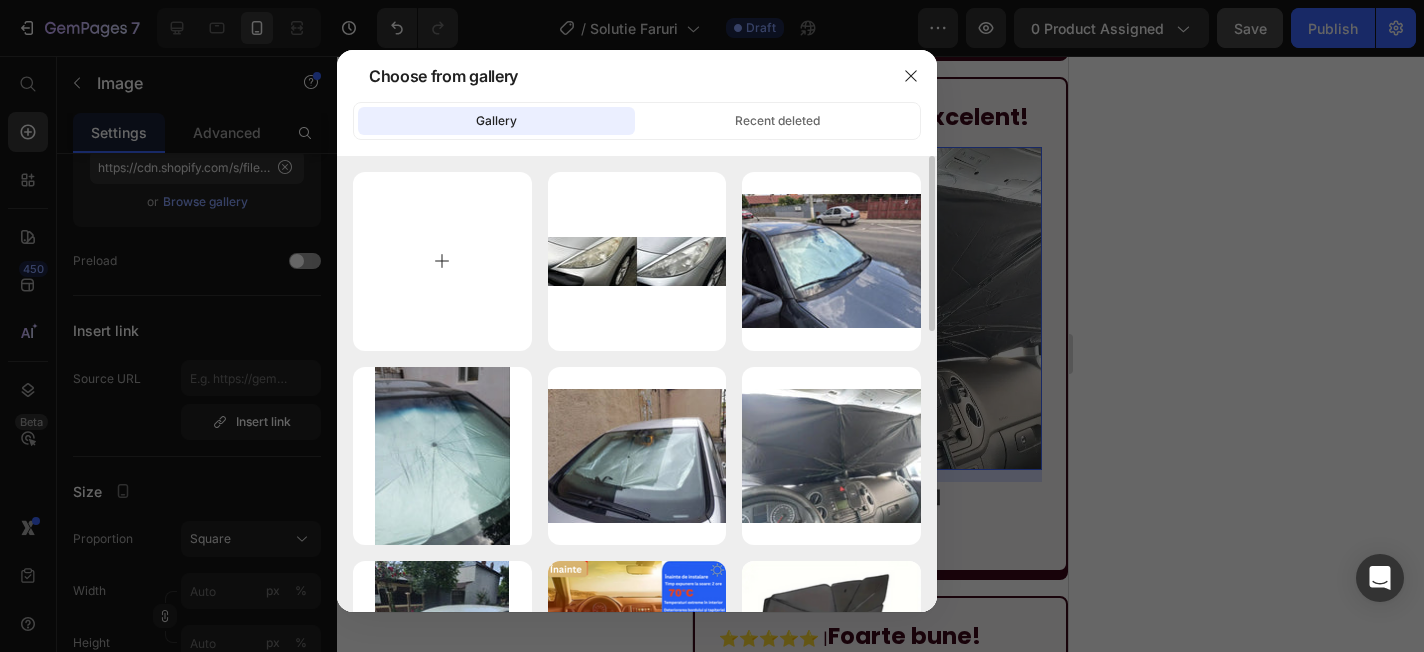 click at bounding box center [442, 261] 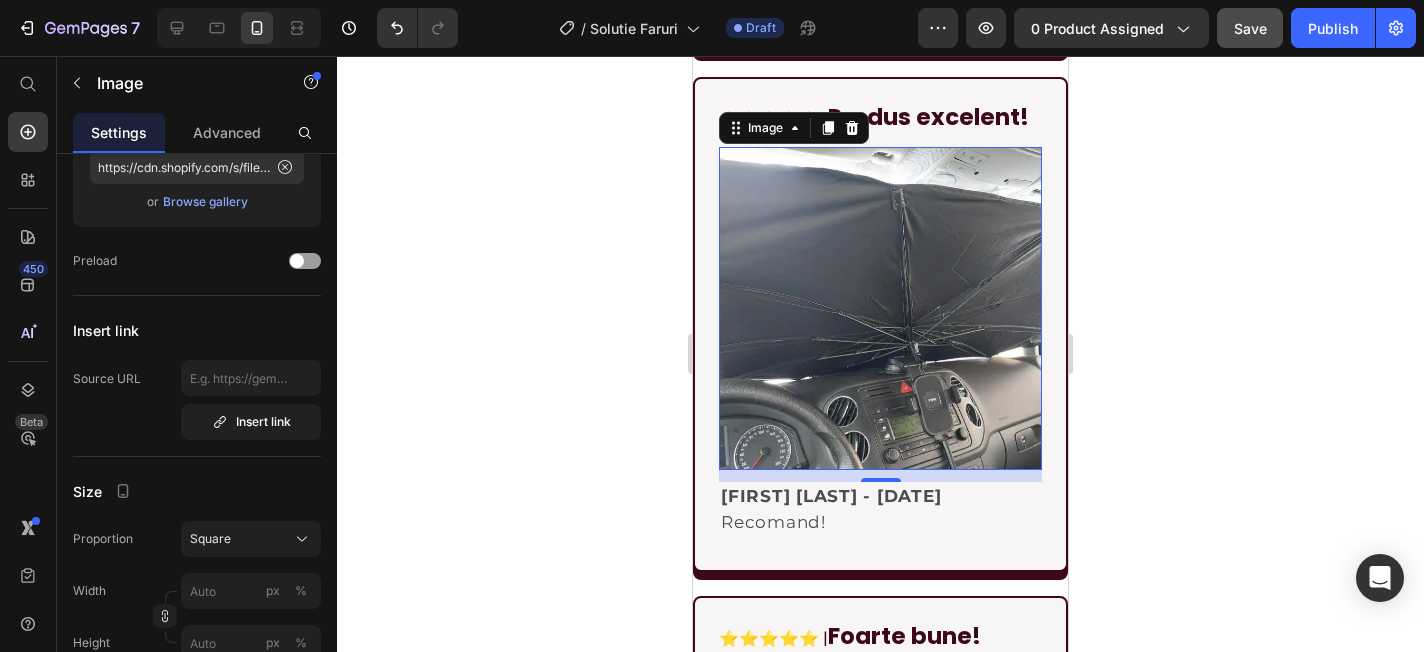 type on "https://cdn.shopify.com/s/files/1/0843/3319/9697/files/gempages_548718478924710679-906d0237-c31c-460c-9828-e5f9c8027466.webp" 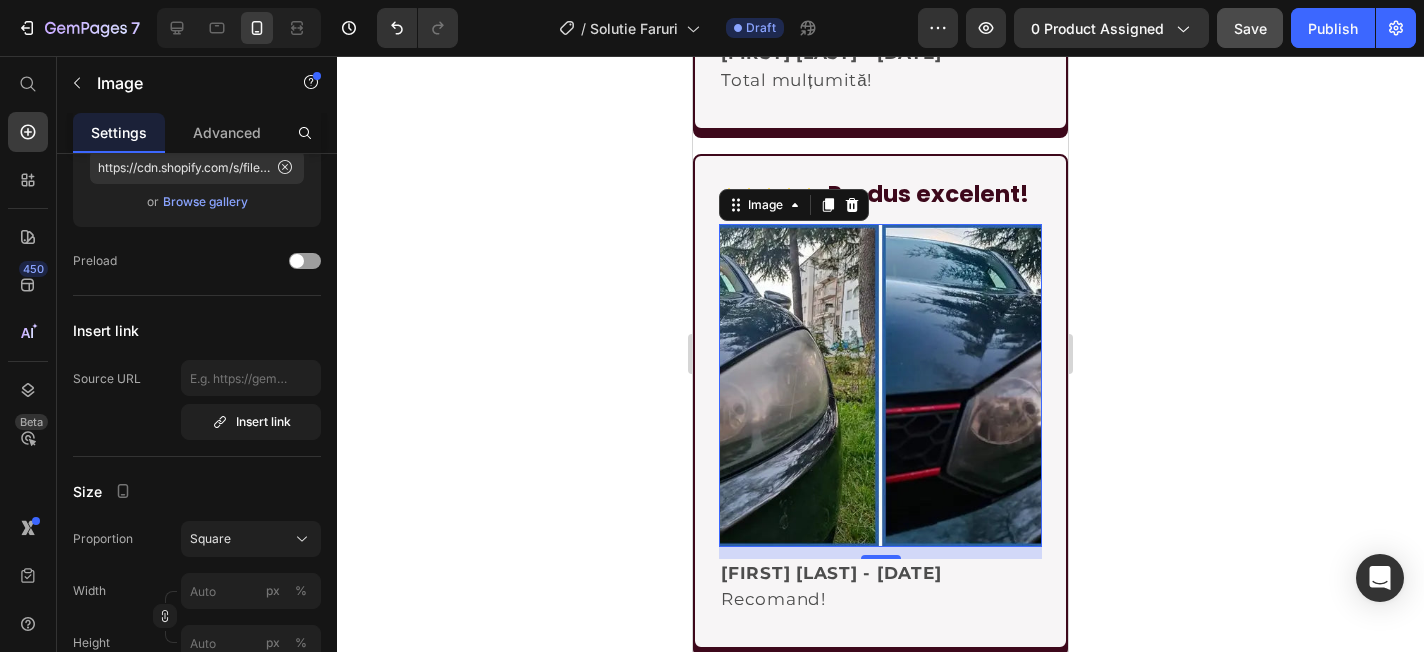 scroll, scrollTop: 4148, scrollLeft: 0, axis: vertical 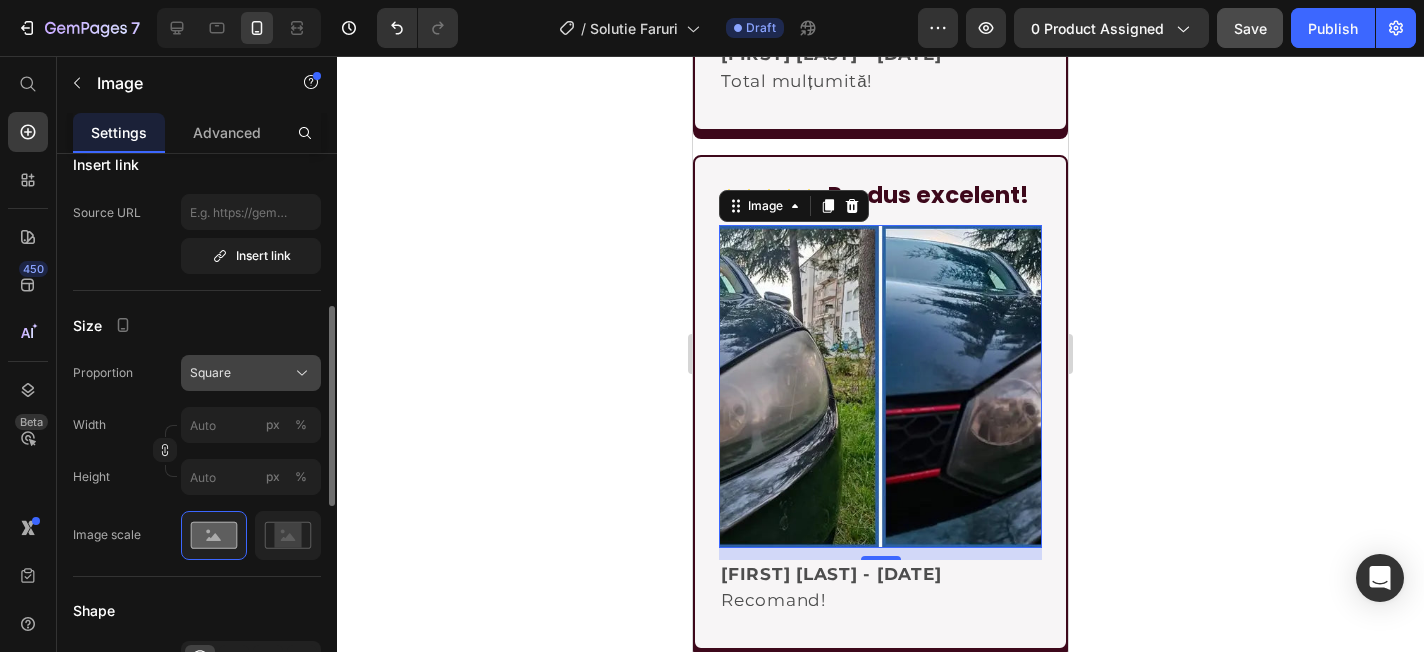 click on "Square" 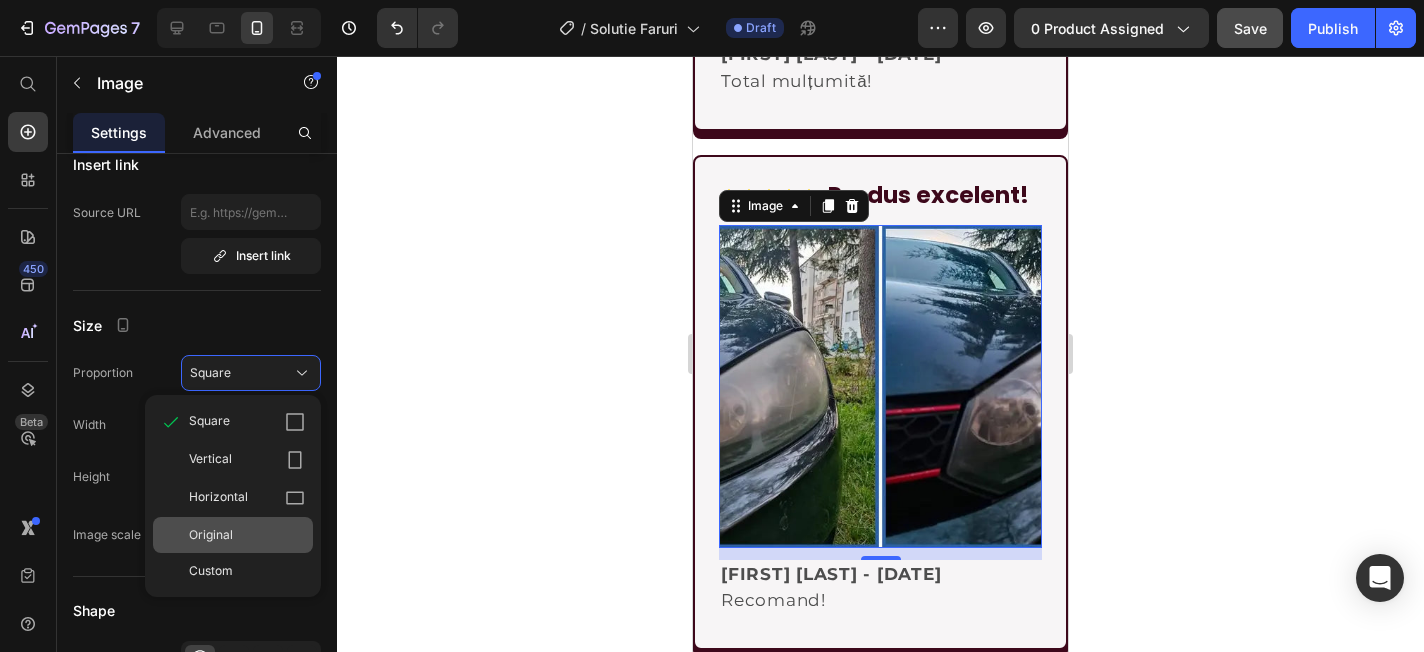 click on "Original" at bounding box center (211, 535) 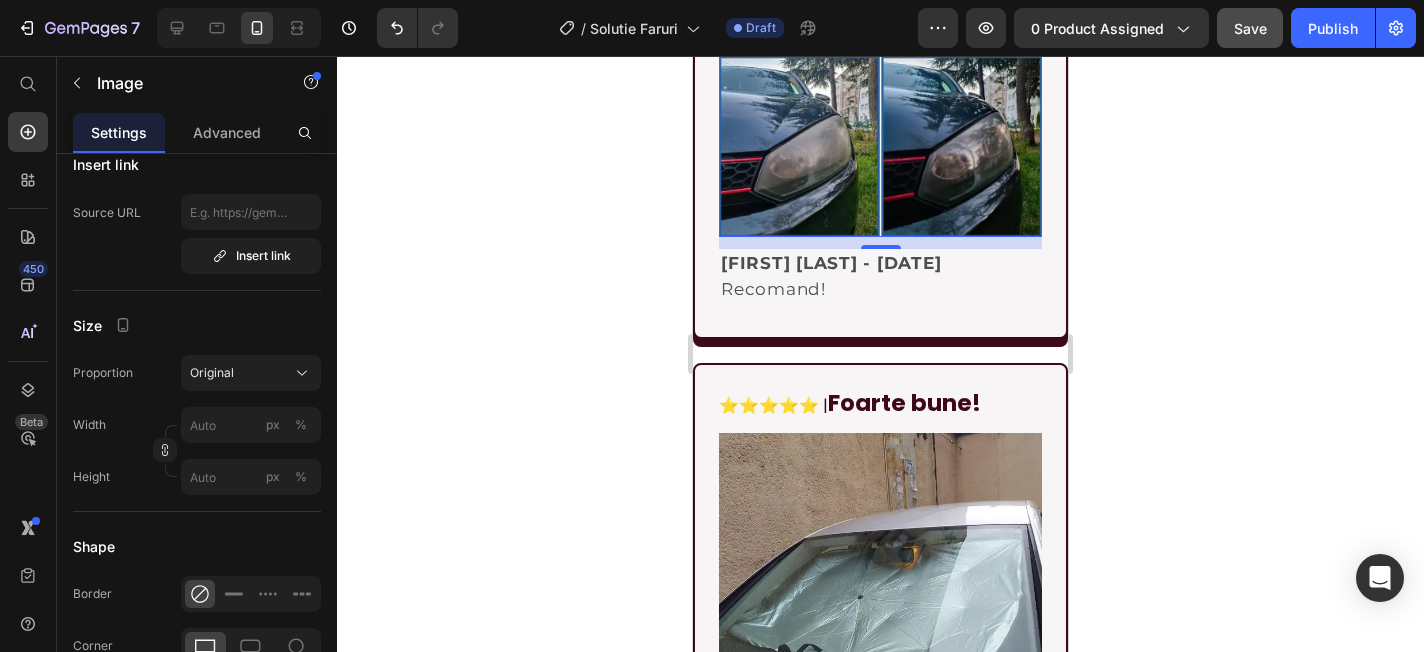 click at bounding box center [880, 594] 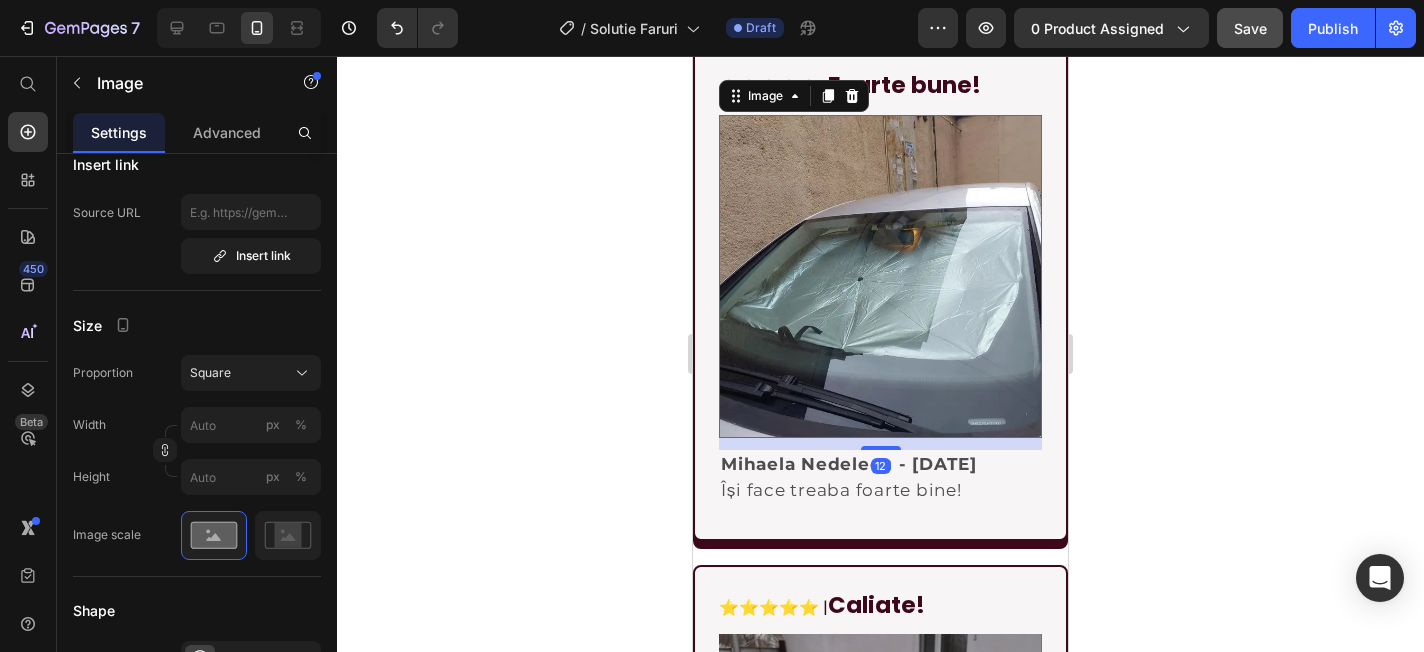 scroll, scrollTop: 4662, scrollLeft: 0, axis: vertical 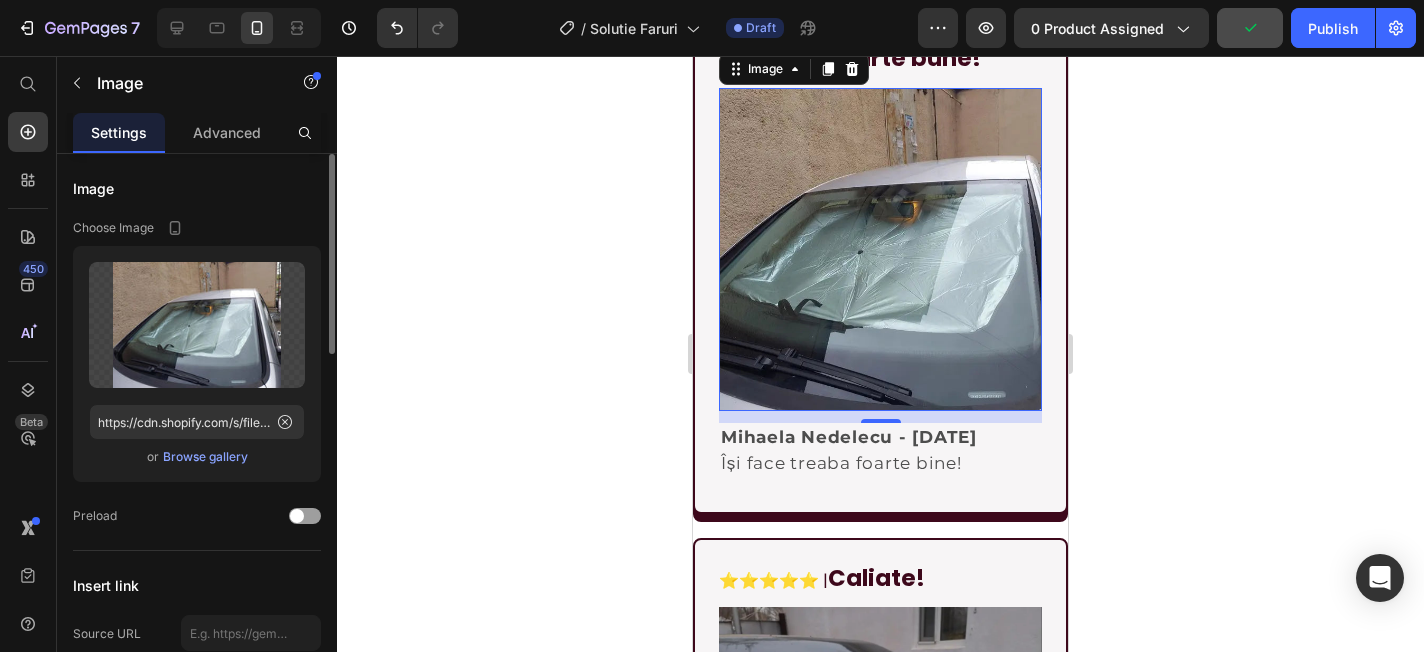 click on "Browse gallery" at bounding box center [205, 457] 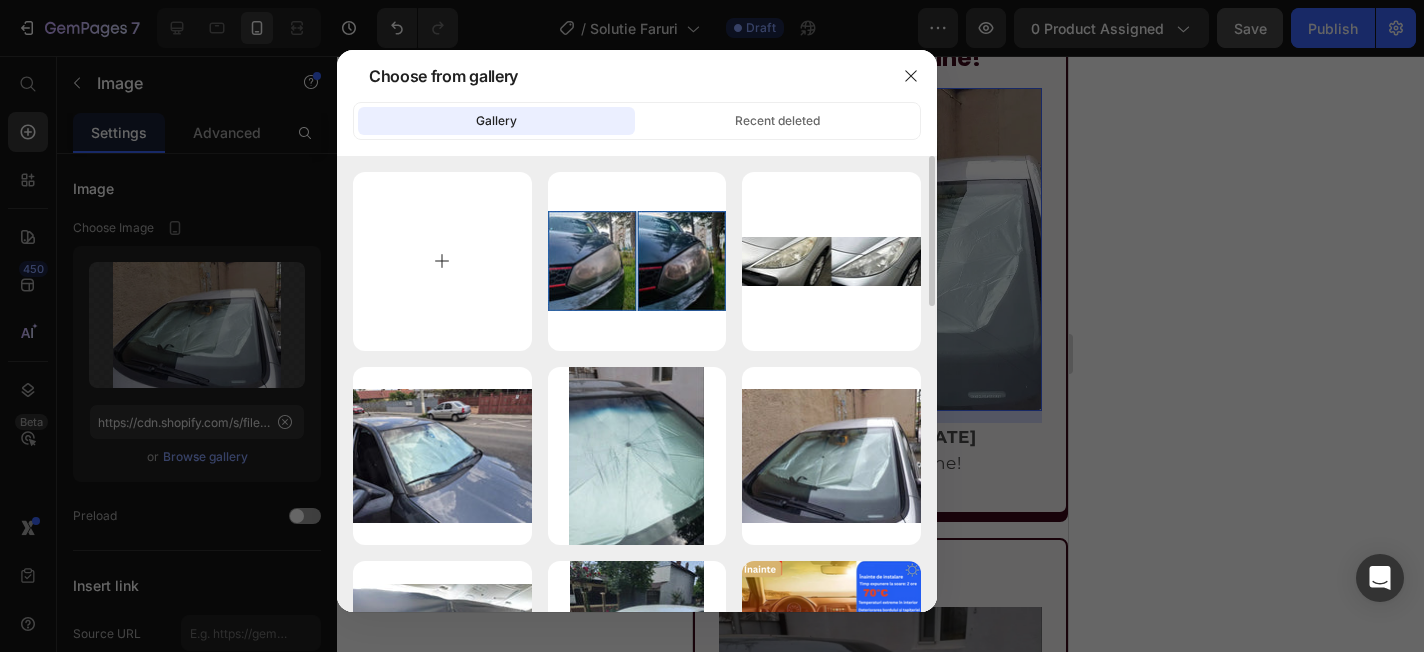 click at bounding box center [442, 261] 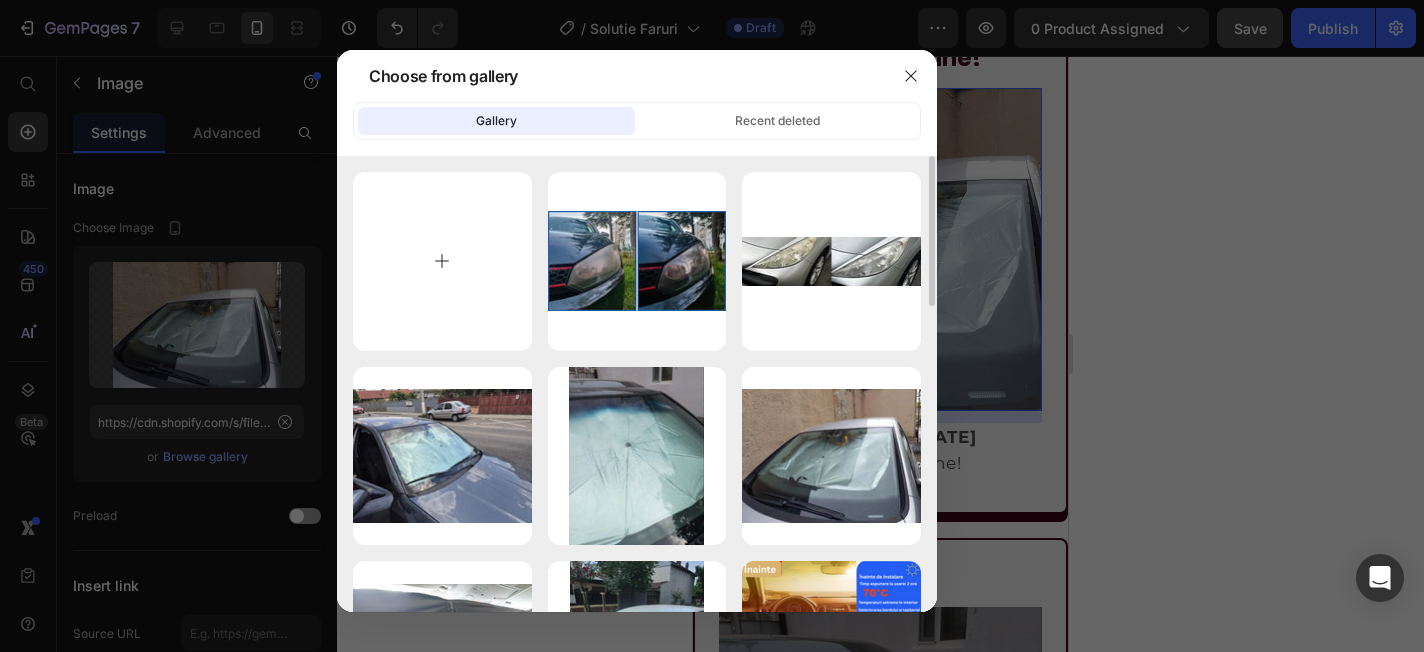 type on "C:\fakepath\60cfe649-30fa-48c5-8ca4-a8c36070d7da.webp" 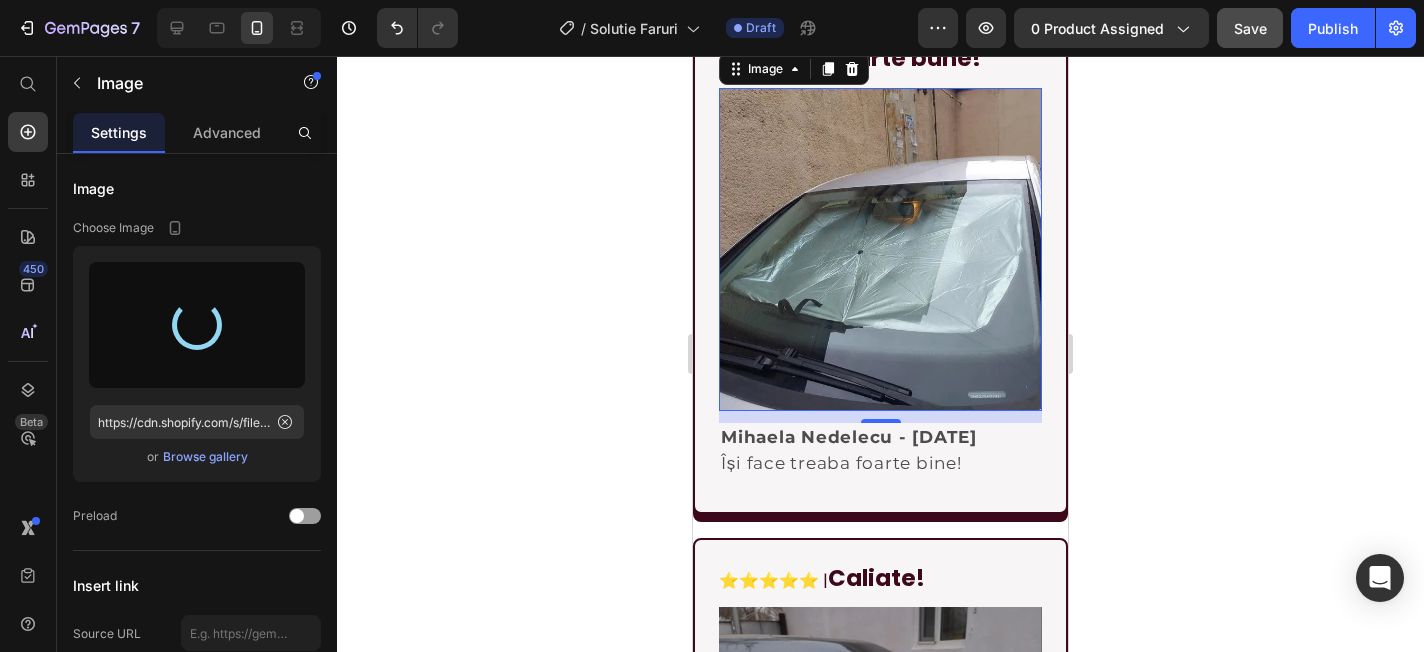 type on "https://cdn.shopify.com/s/files/1/0843/3319/9697/files/gempages_548718478924710679-ba5301cf-6301-4eca-87ed-002d0e0b7d0e.webp" 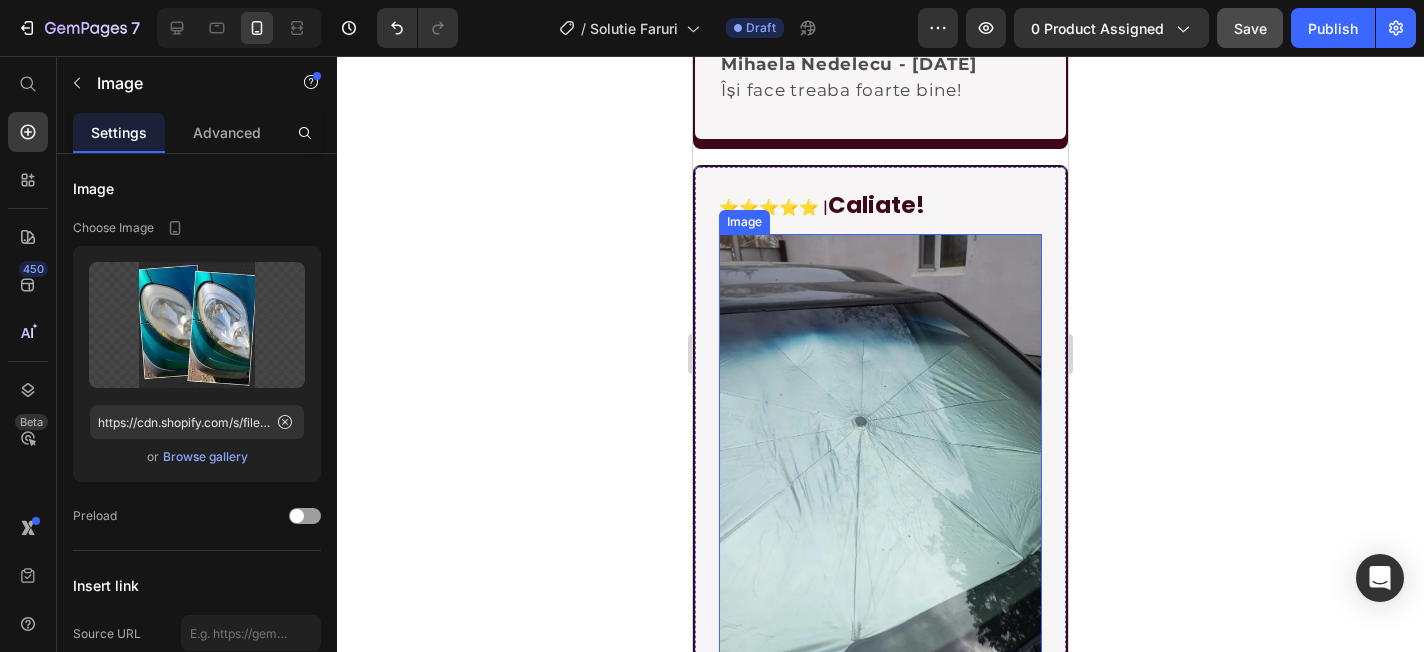 click at bounding box center [880, 448] 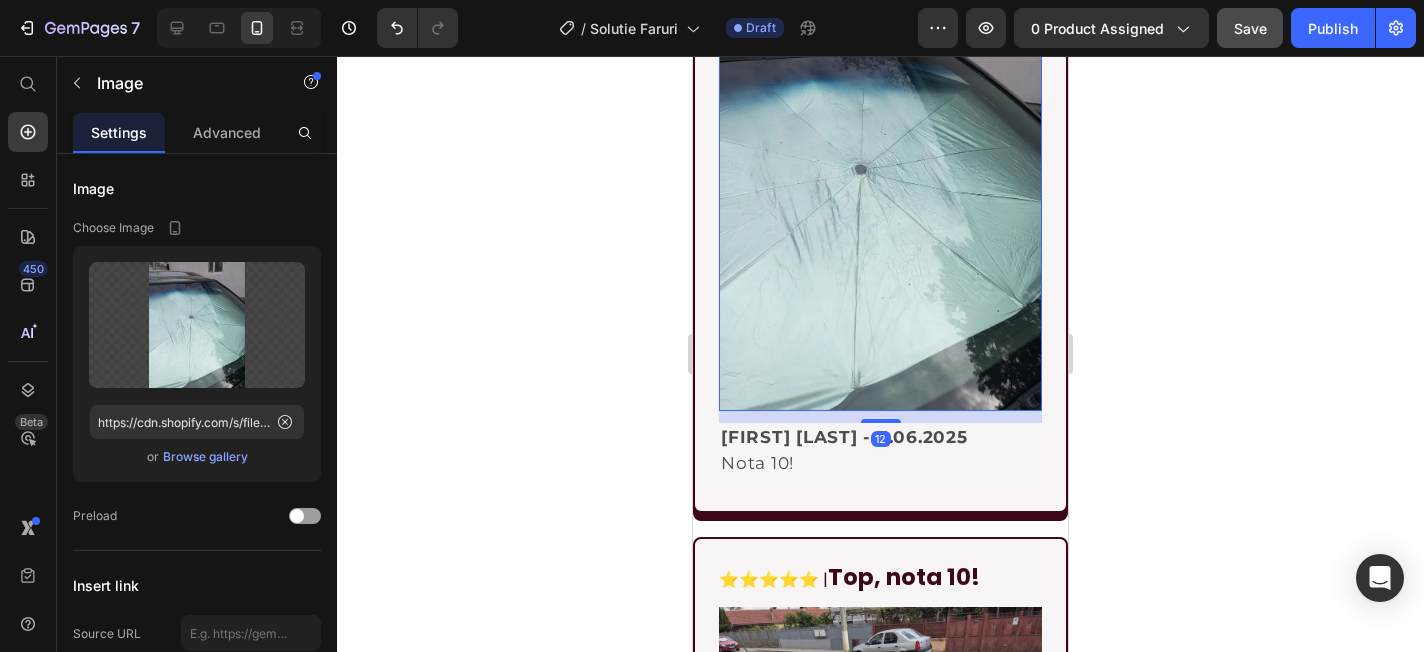 scroll, scrollTop: 5318, scrollLeft: 0, axis: vertical 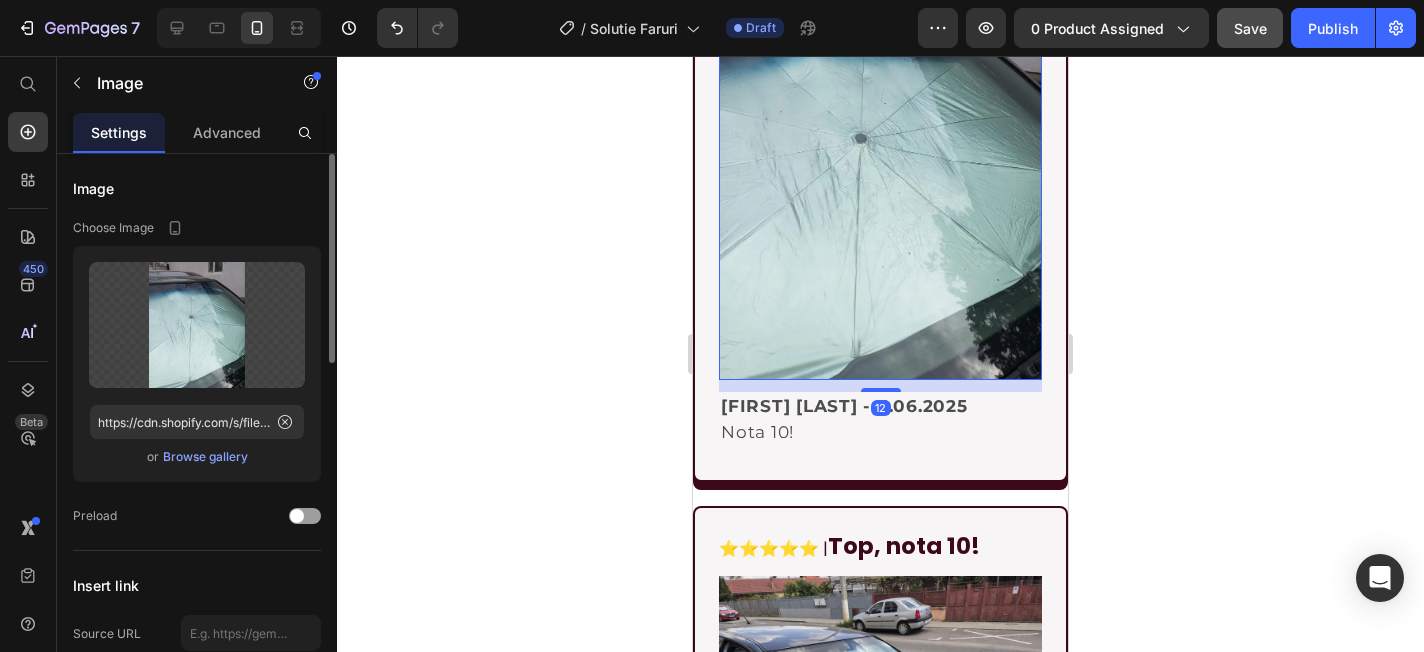 click on "Browse gallery" at bounding box center (205, 457) 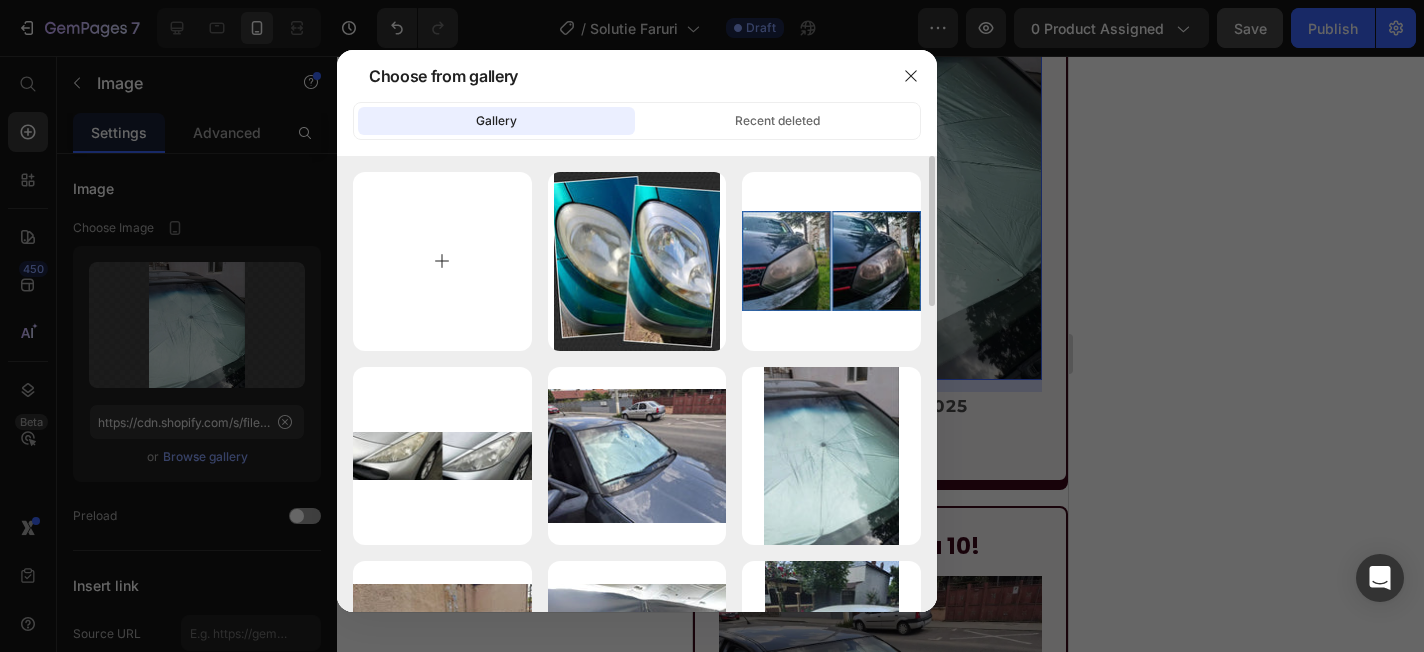 click at bounding box center (442, 261) 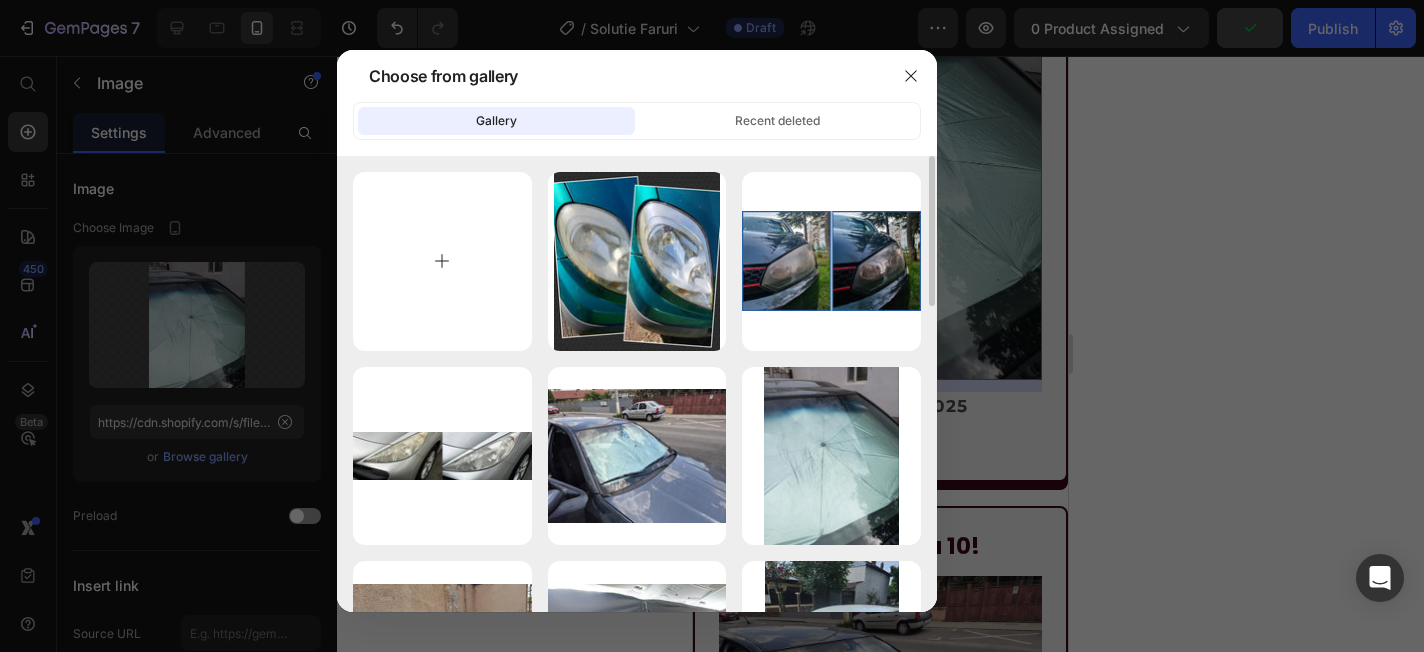 type on "C:\fakepath\fcf92dac-31bd-45c9-bd31-ad3825ebdaa7.webp" 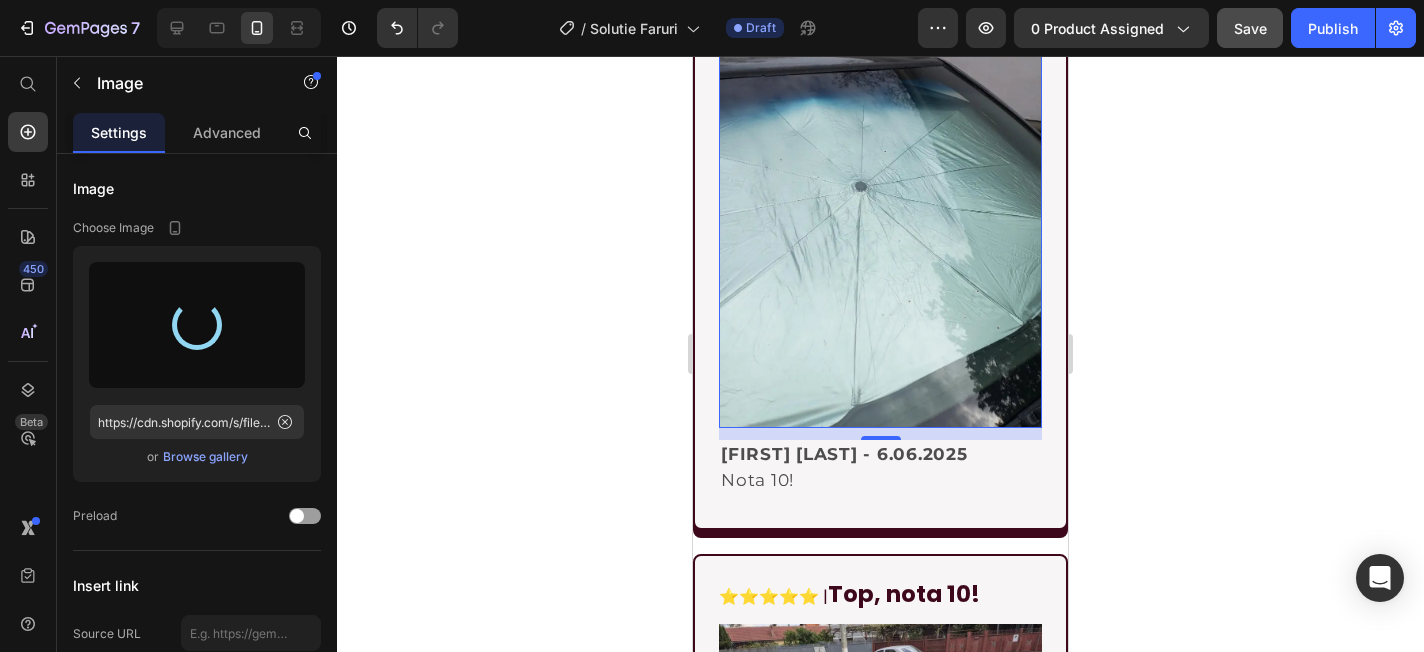 type on "https://cdn.shopify.com/s/files/1/0843/3319/9697/files/gempages_548718478924710679-d4294337-bd09-4b16-9d4c-a75e5c345d6d.webp" 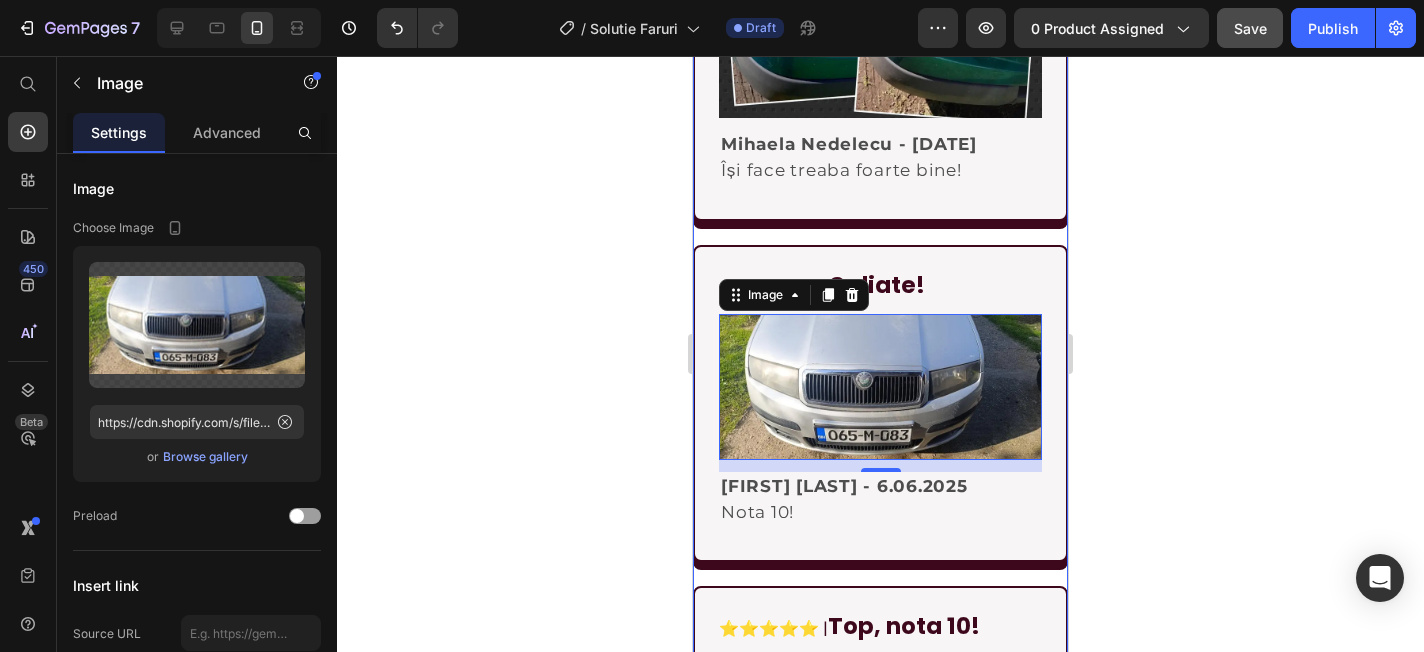 scroll, scrollTop: 4918, scrollLeft: 0, axis: vertical 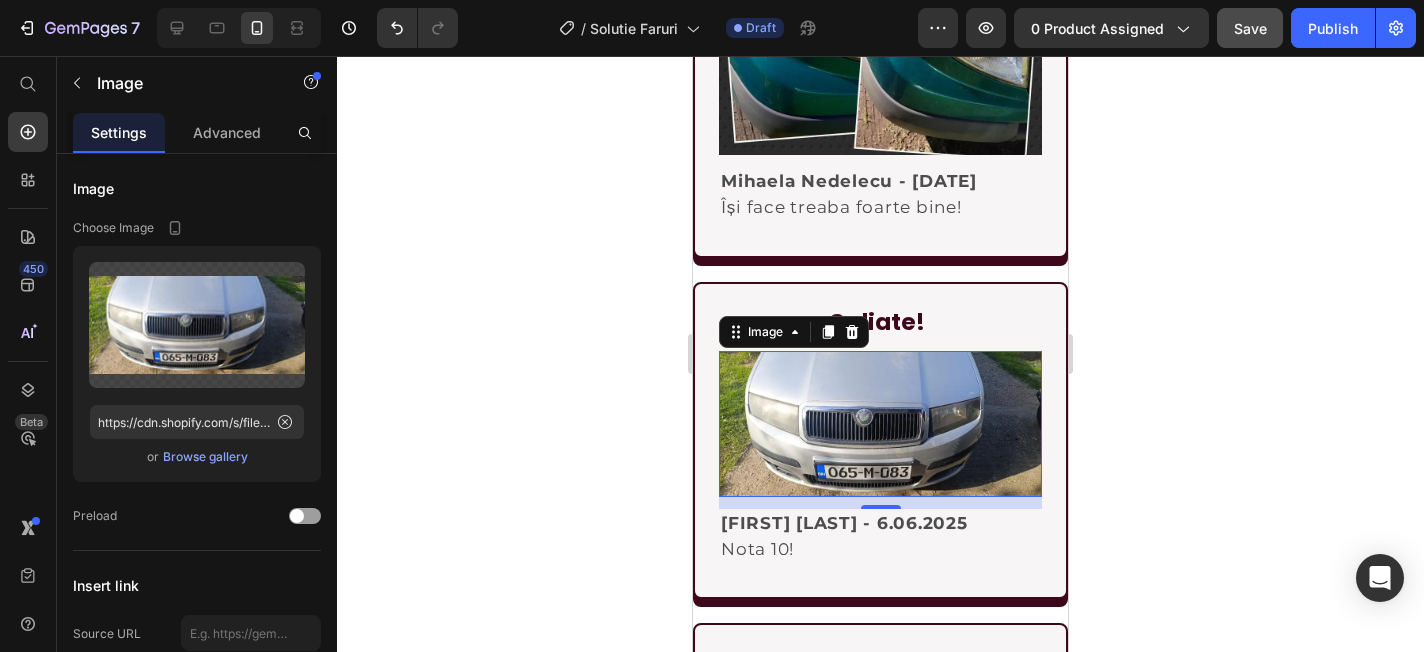 click at bounding box center [880, 424] 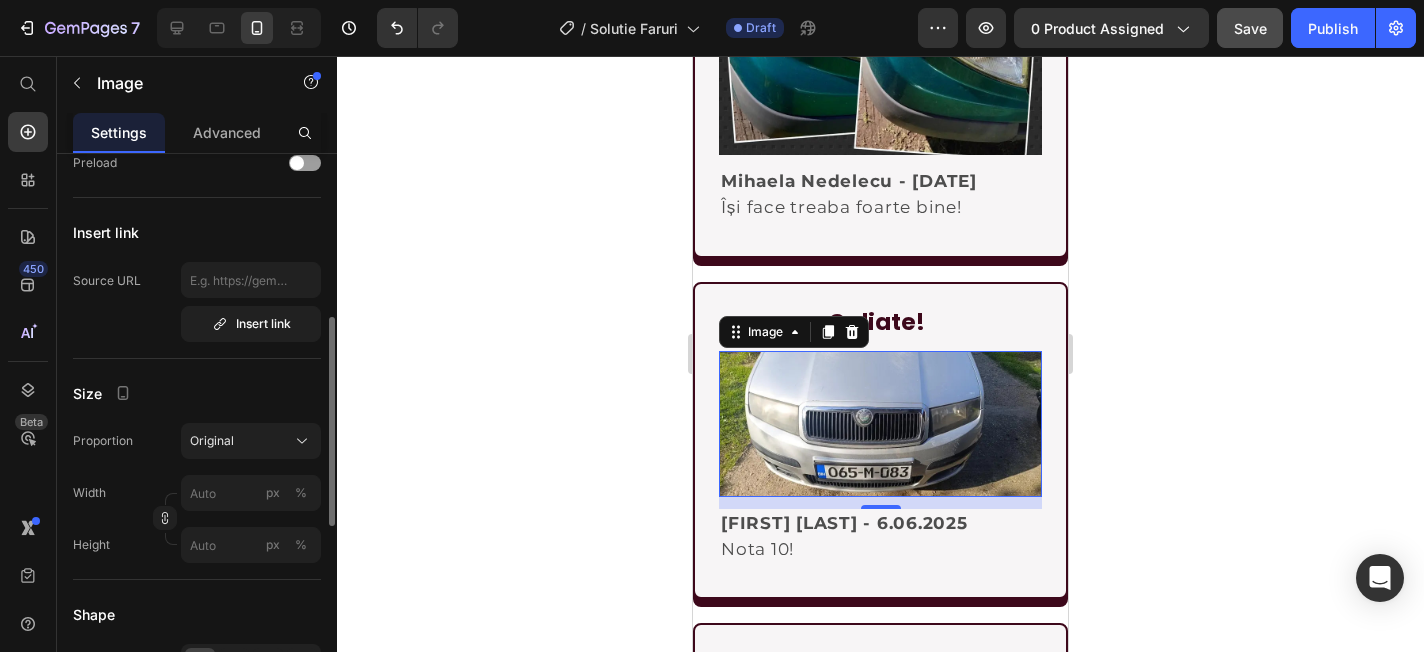 scroll, scrollTop: 383, scrollLeft: 0, axis: vertical 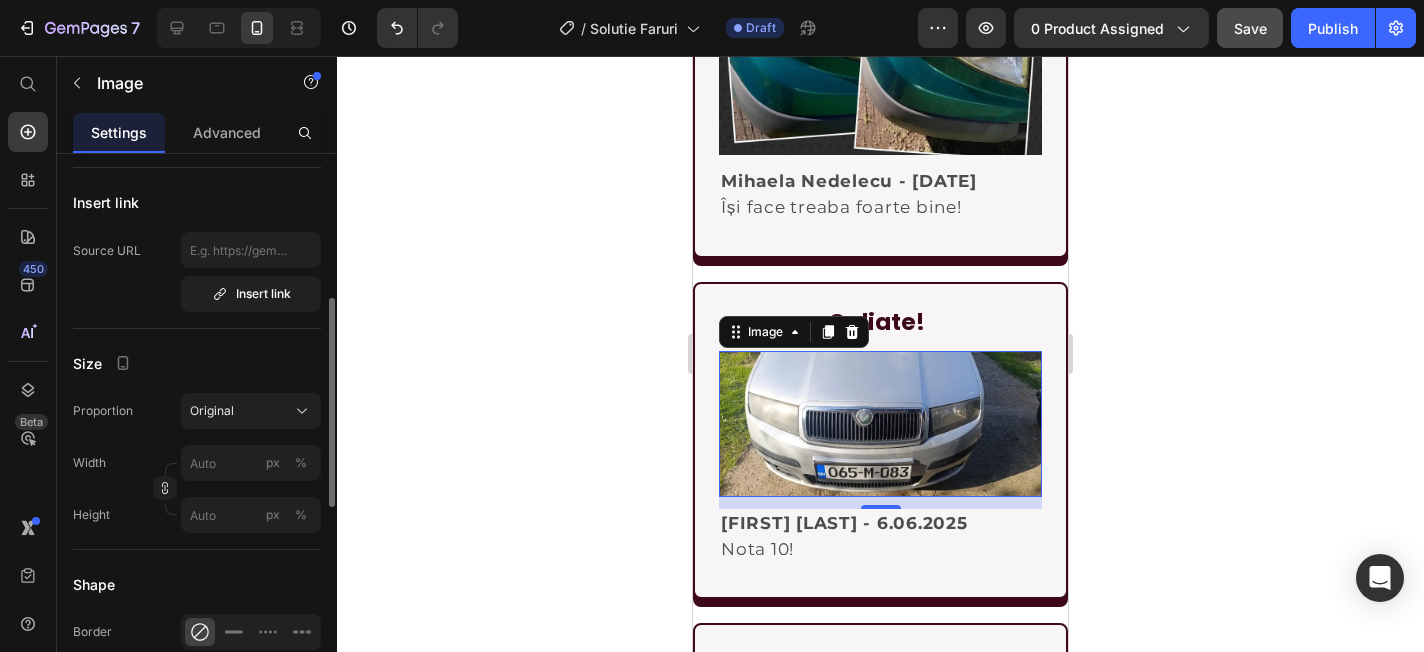 click on "Proportion Original Width px % Height px %" at bounding box center [197, 463] 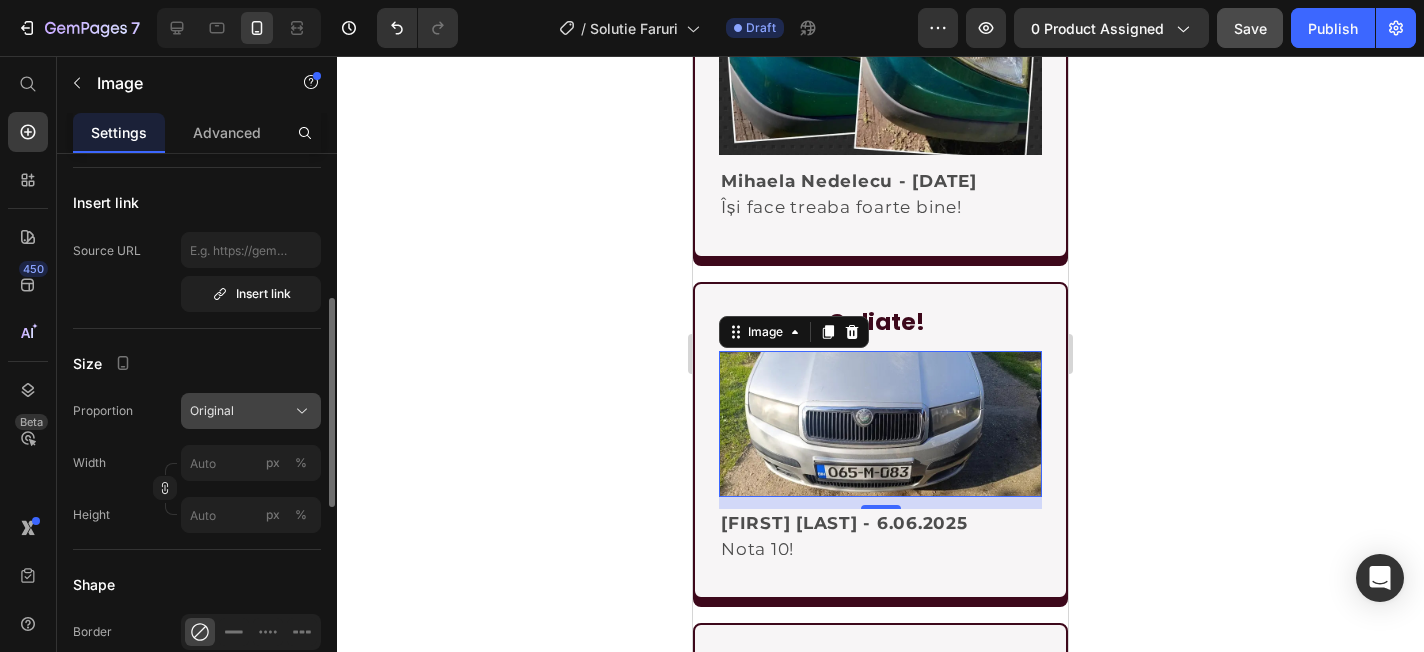click on "Original" at bounding box center [212, 411] 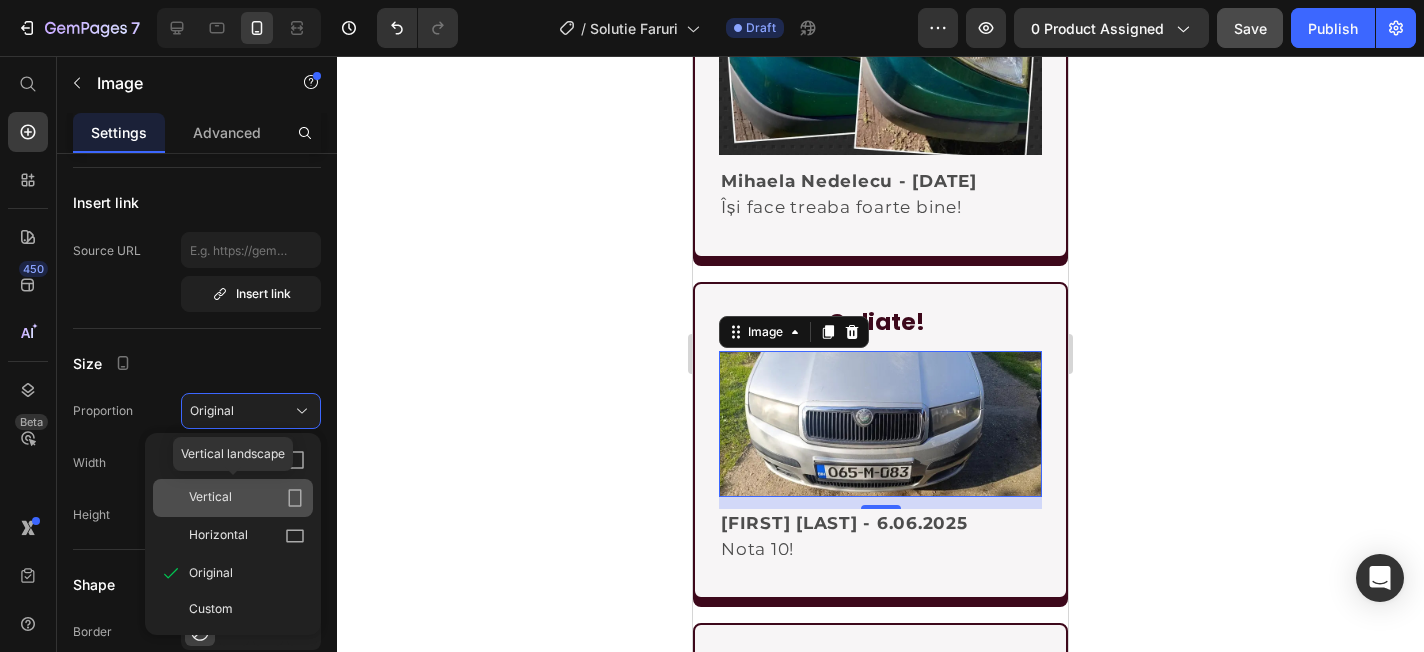 click on "Vertical" at bounding box center (210, 498) 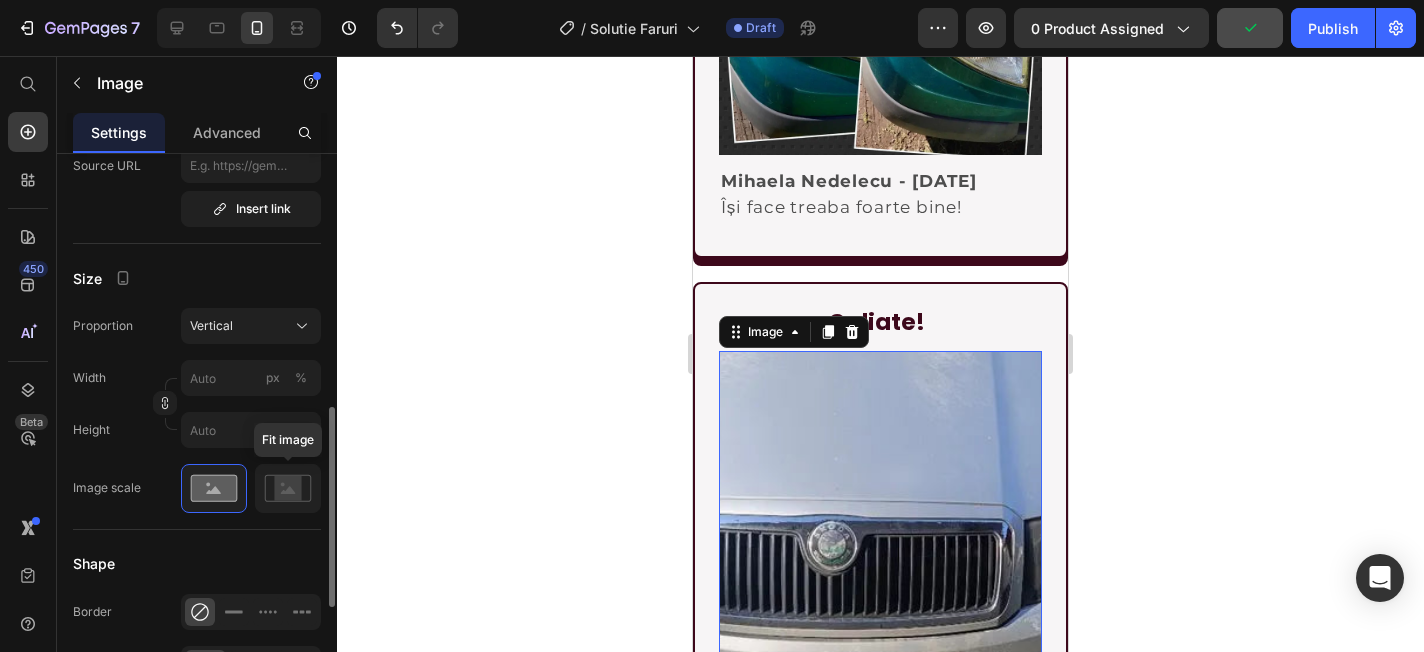 scroll, scrollTop: 530, scrollLeft: 0, axis: vertical 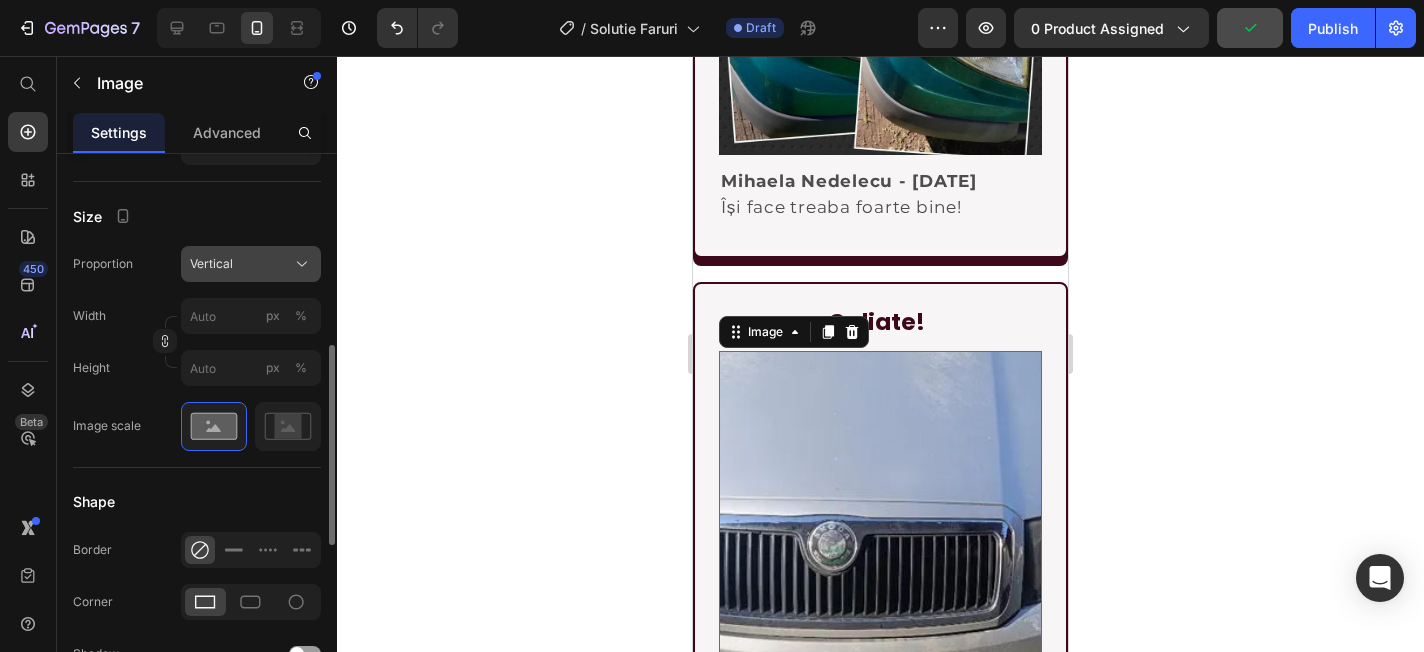 click on "Vertical" 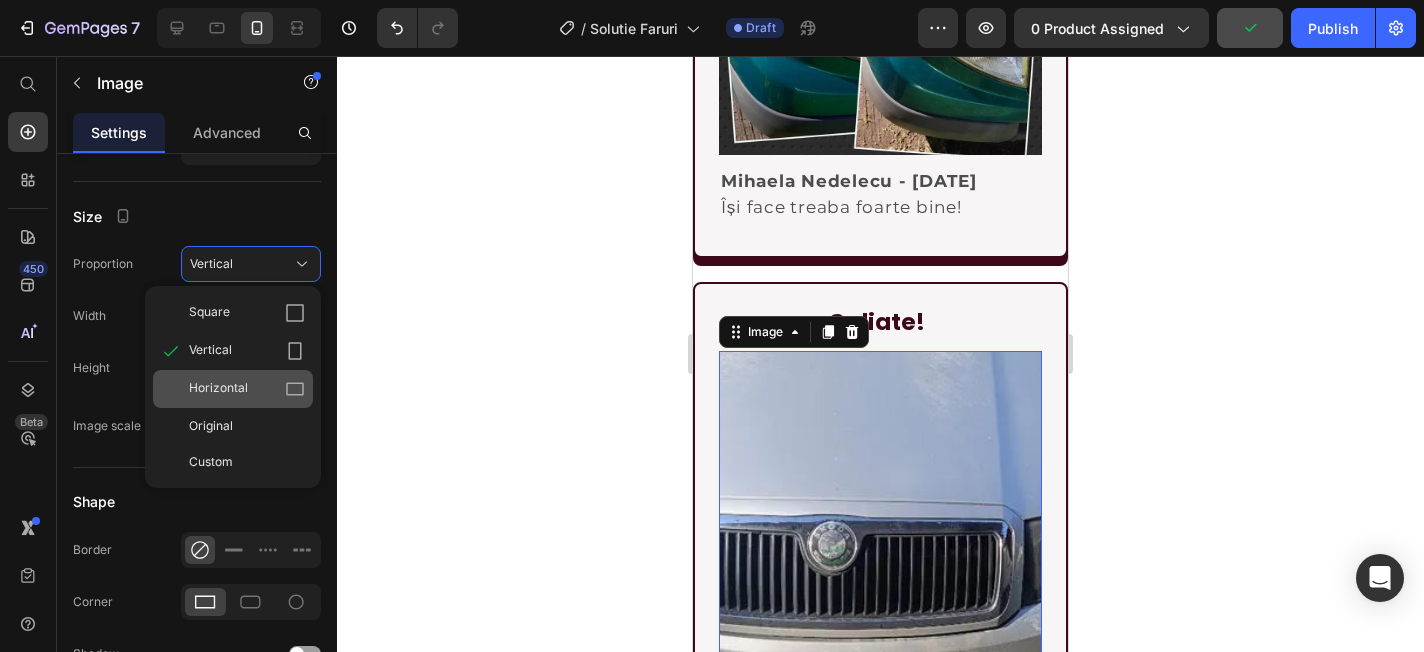 click on "Horizontal" at bounding box center [218, 389] 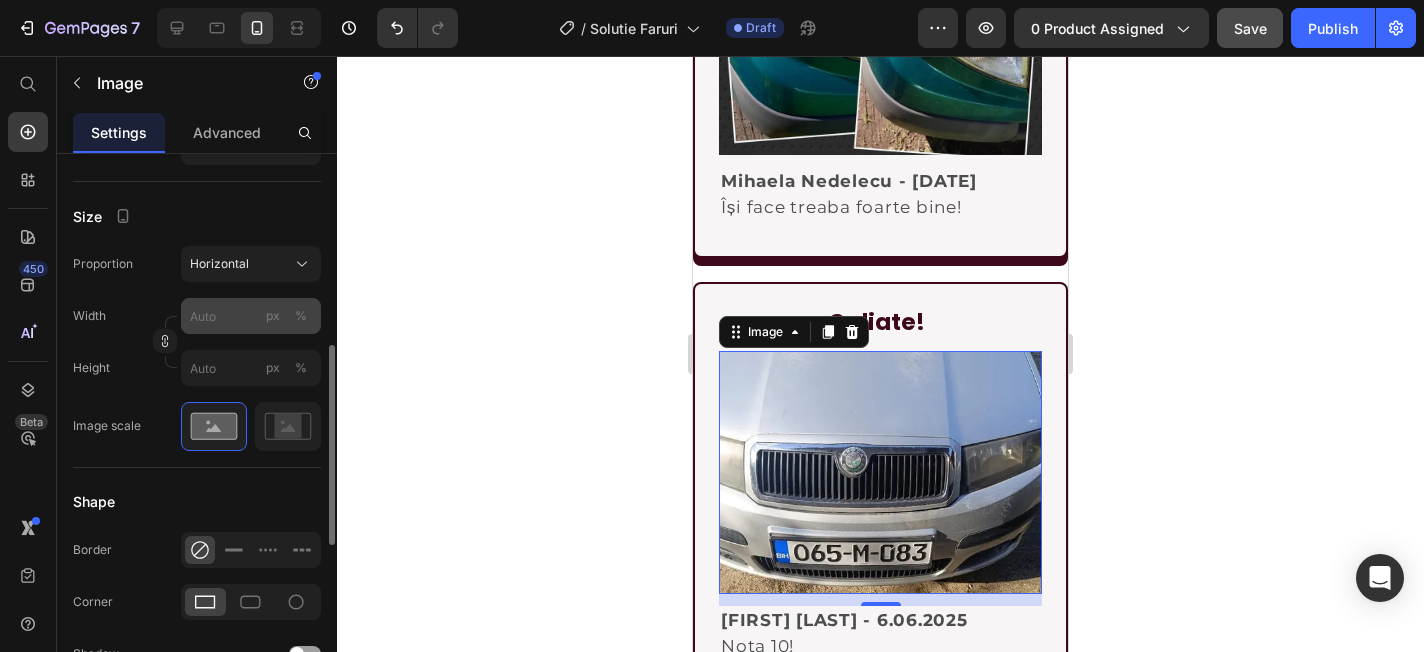 click on "px" 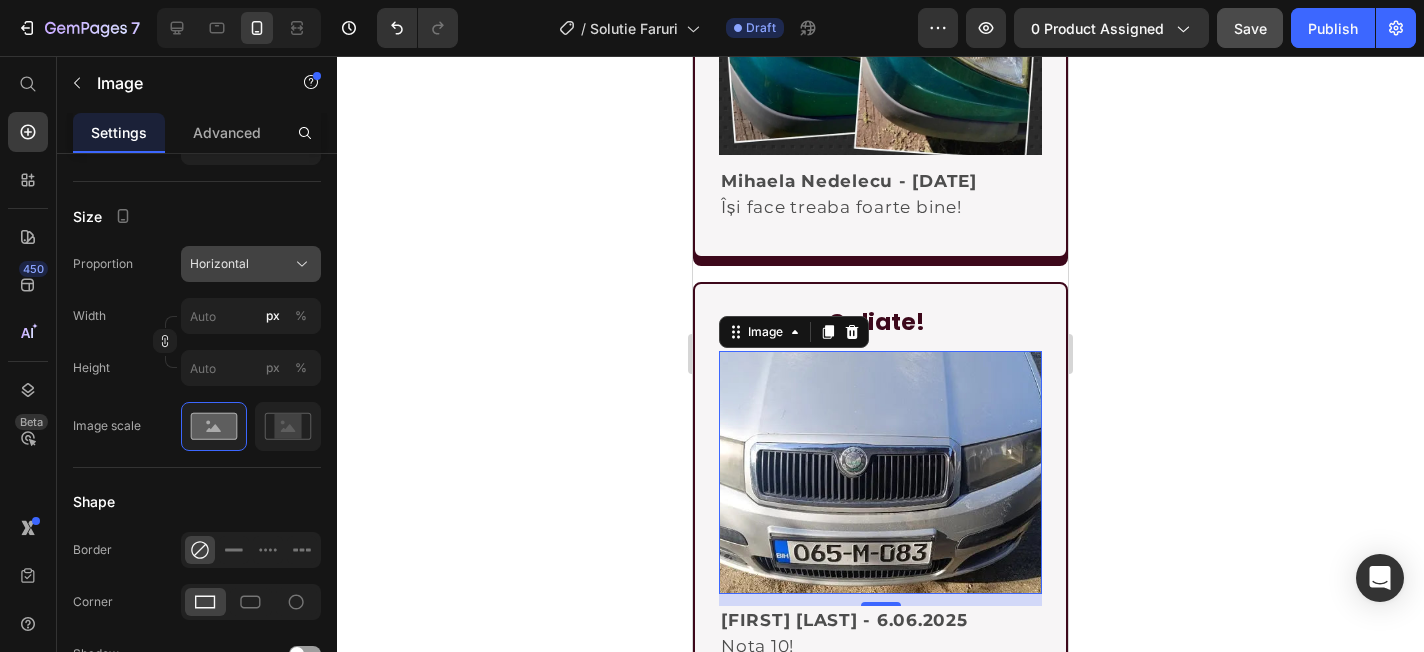 click on "Horizontal" at bounding box center (219, 264) 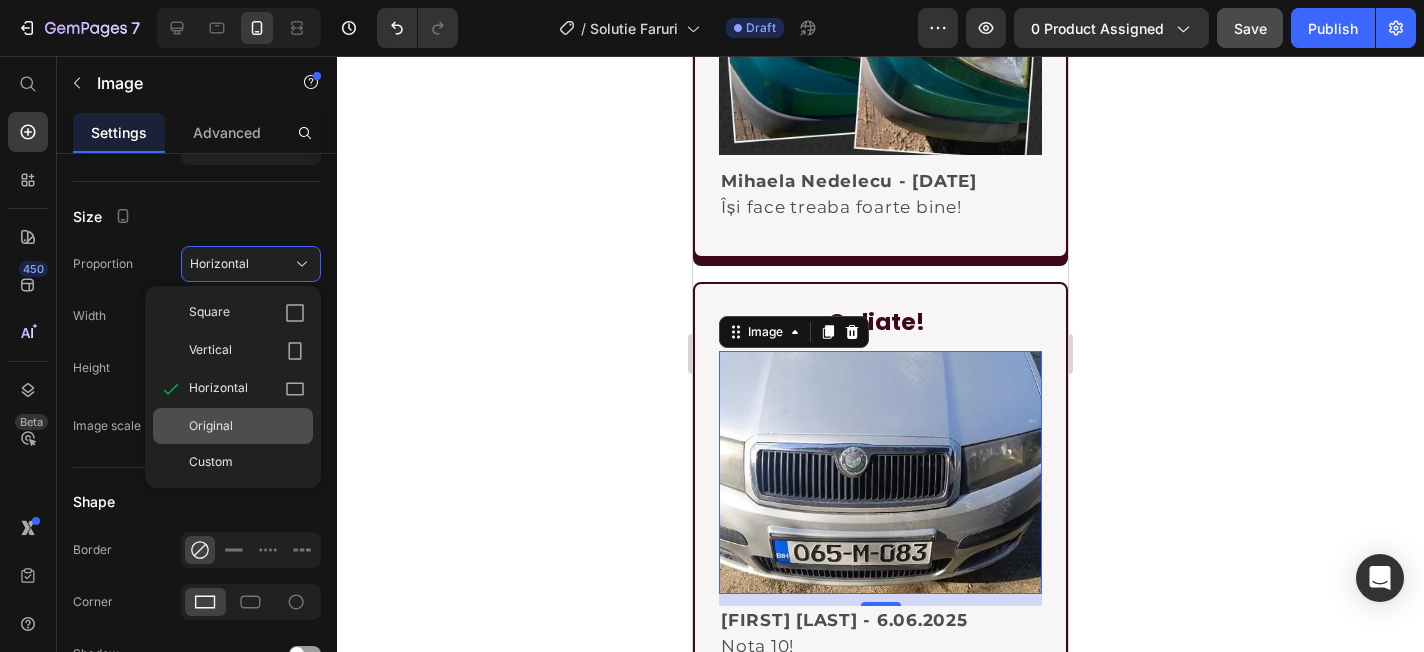 click on "Original" at bounding box center [247, 426] 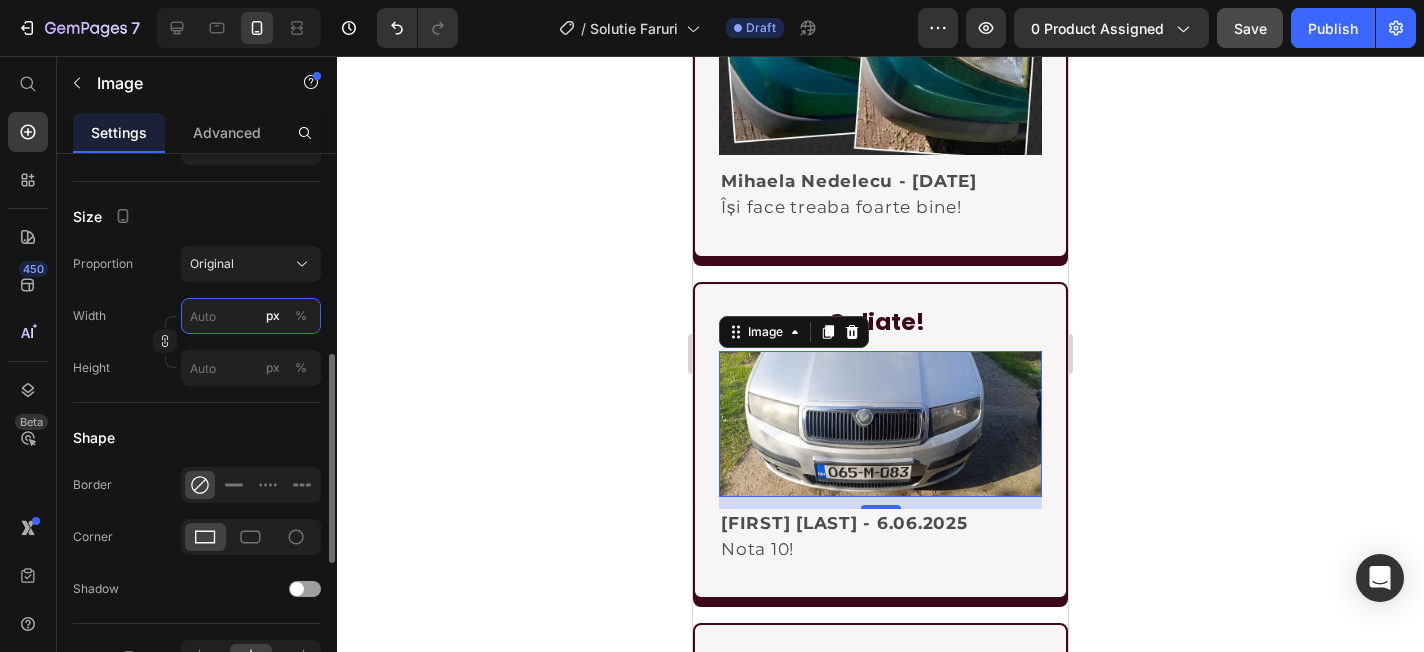click on "px %" at bounding box center [251, 316] 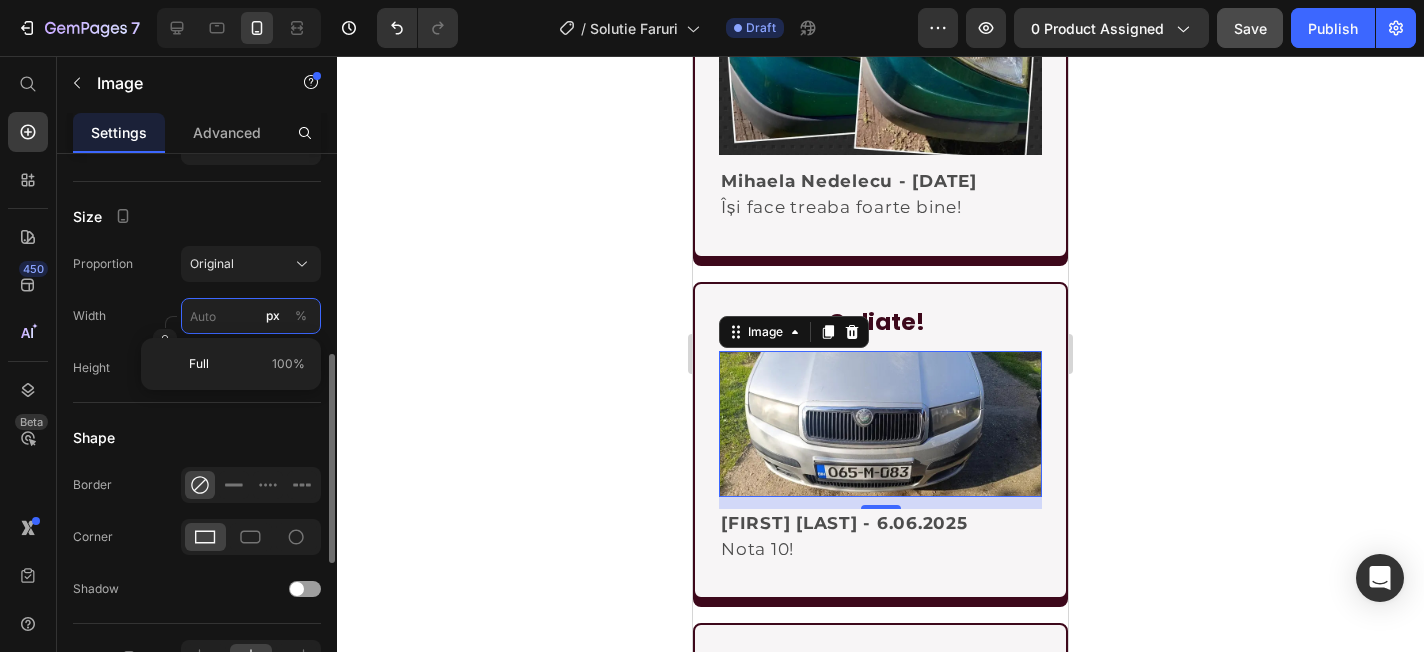 click on "px %" at bounding box center [251, 316] 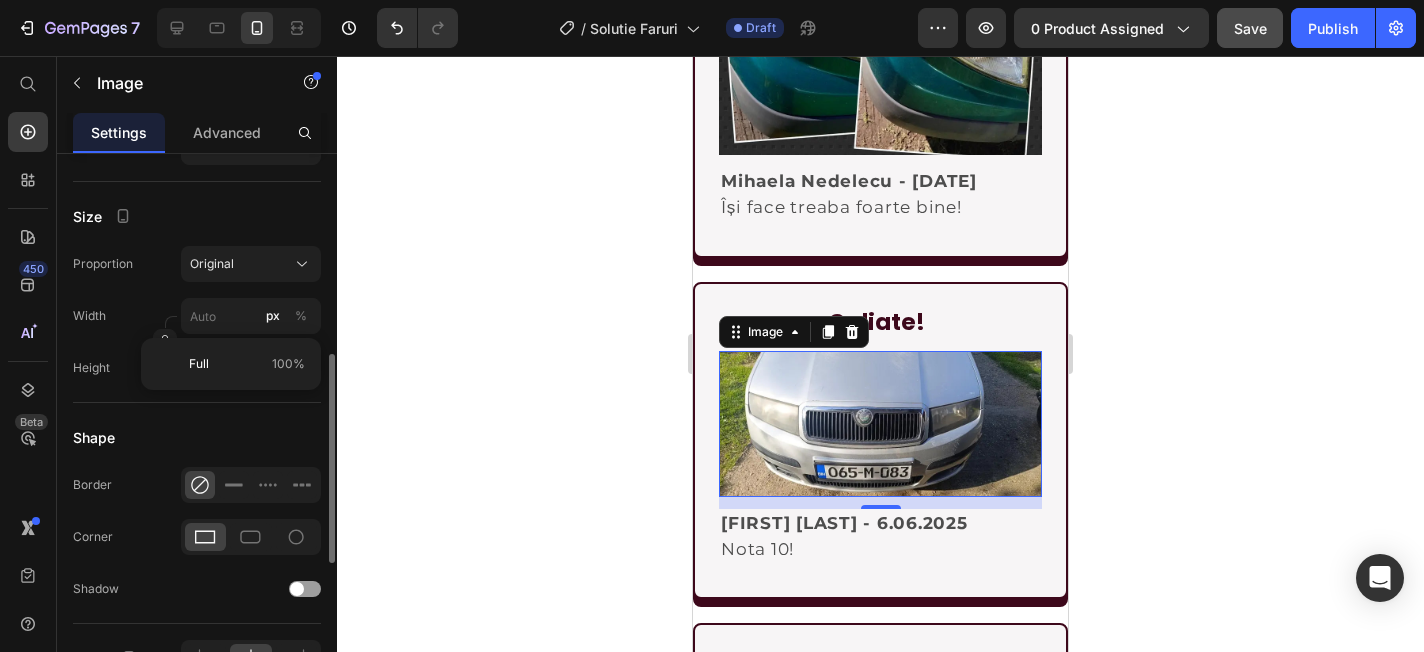 click on "Image Choose Image Upload Image https://cdn.shopify.com/s/files/1/0843/3319/9697/files/gempages_548718478924710679-d4294337-bd09-4b16-9d4c-a75e5c345d6d.webp  or   Browse gallery  Preload Insert link Source URL  Insert link  Size Proportion Original Width px % Height px % Shape Border Corner Shadow Align SEO Alt text Image title" at bounding box center (197, 310) 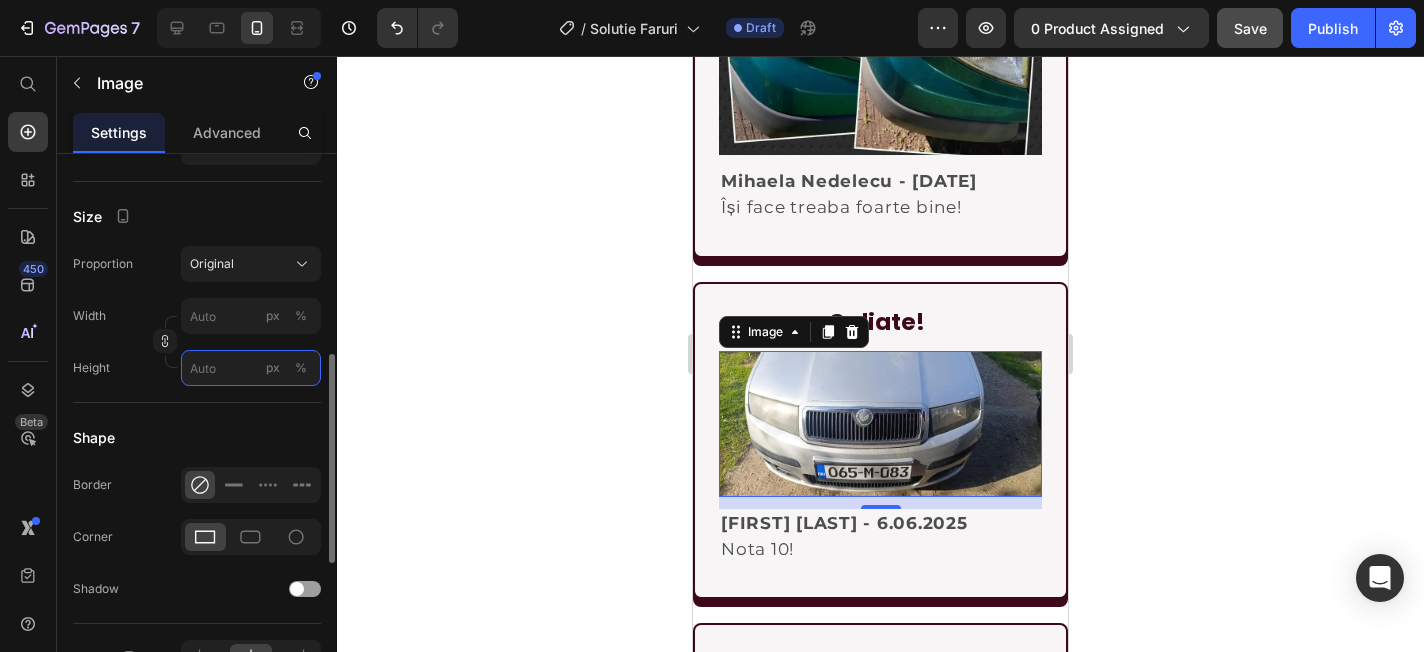 click on "px %" at bounding box center [251, 368] 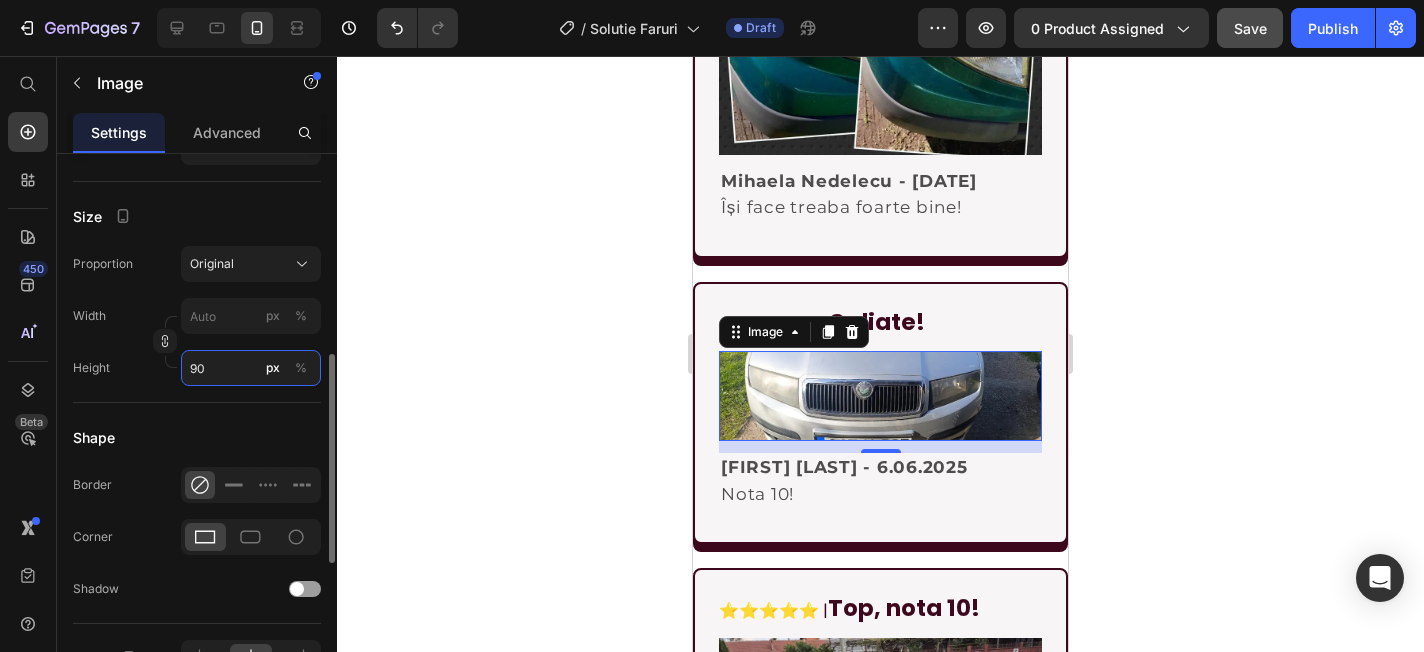 type on "9" 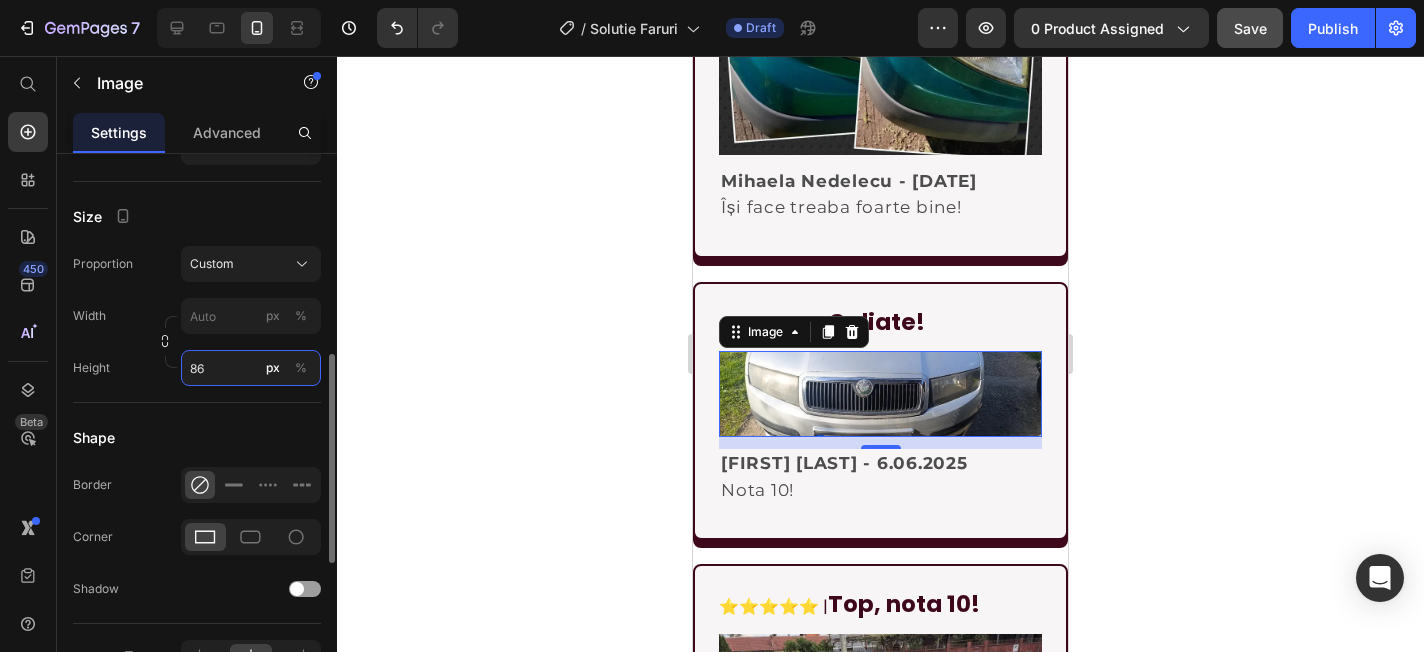 type on "9" 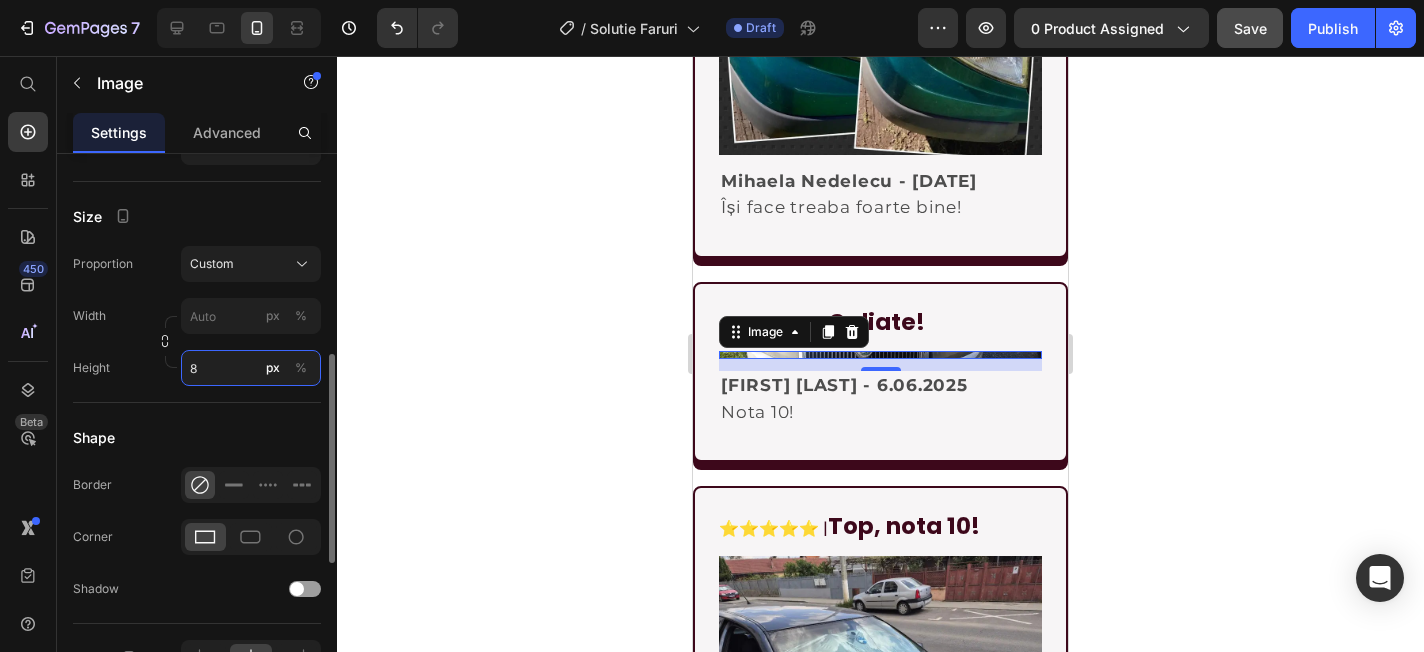 type on "85" 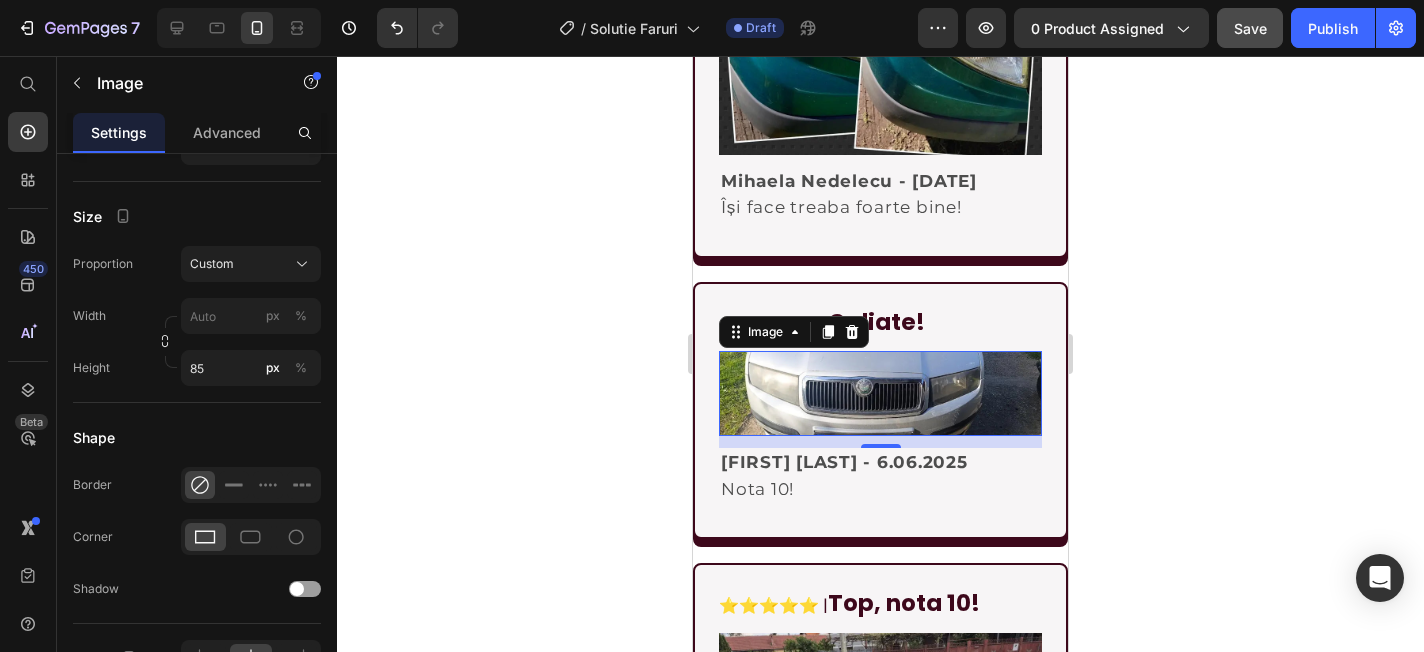 click 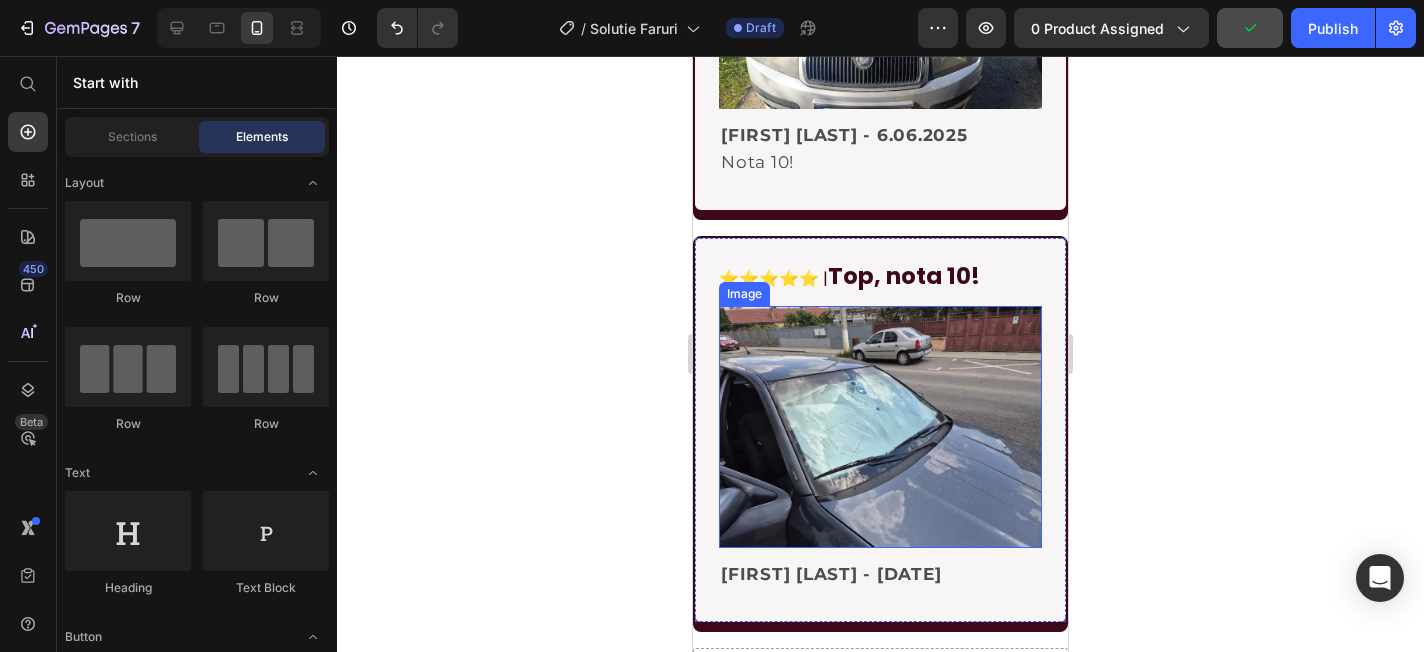 scroll, scrollTop: 5264, scrollLeft: 0, axis: vertical 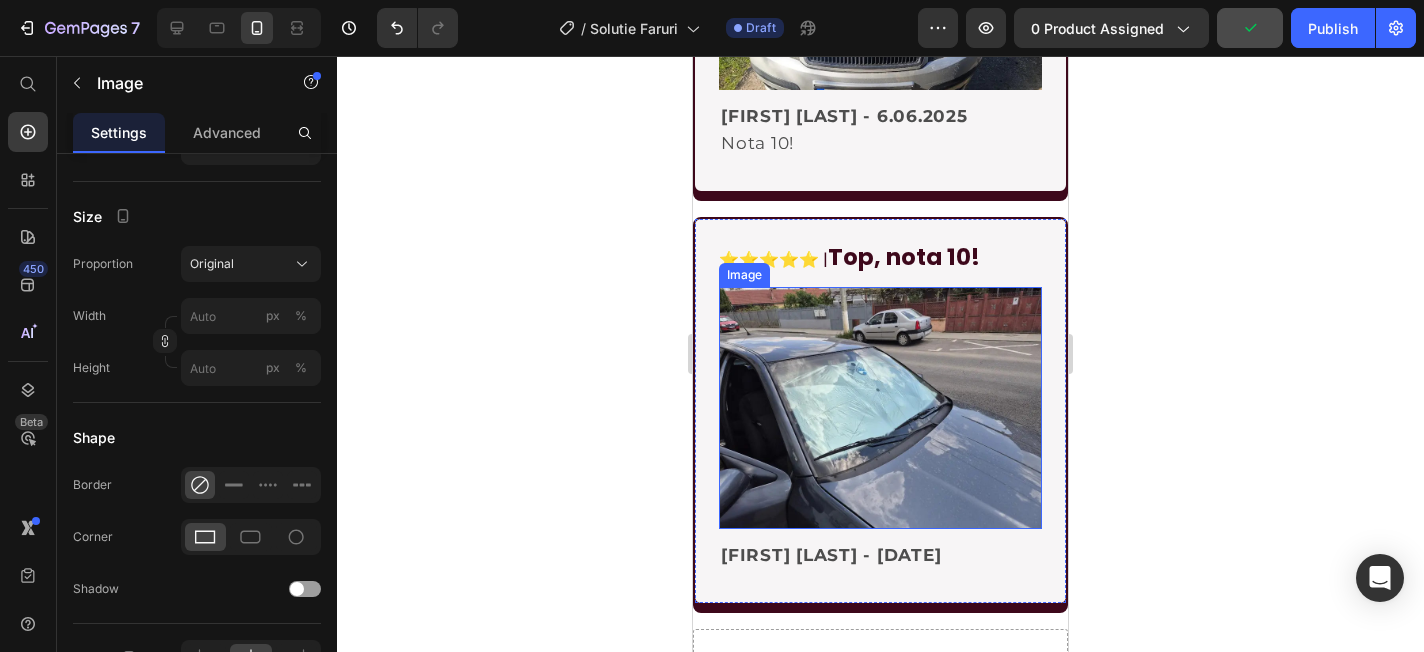 click at bounding box center [880, 408] 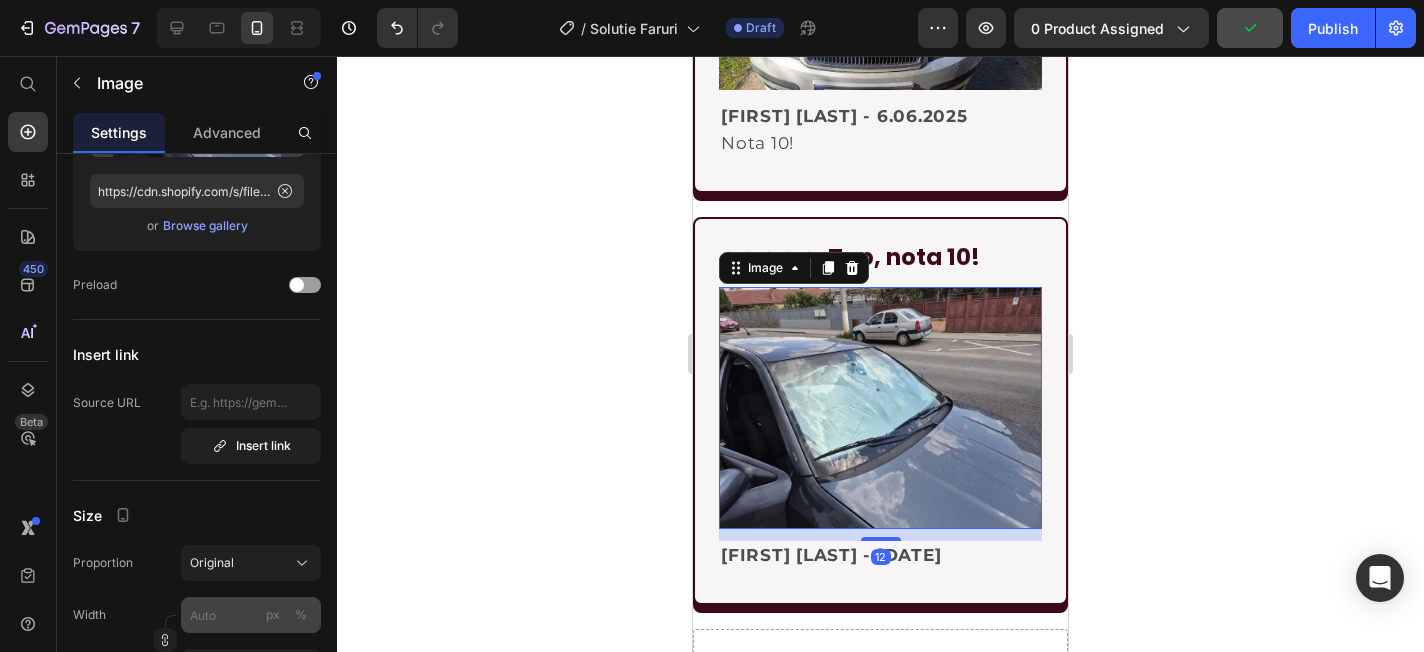 scroll, scrollTop: 0, scrollLeft: 0, axis: both 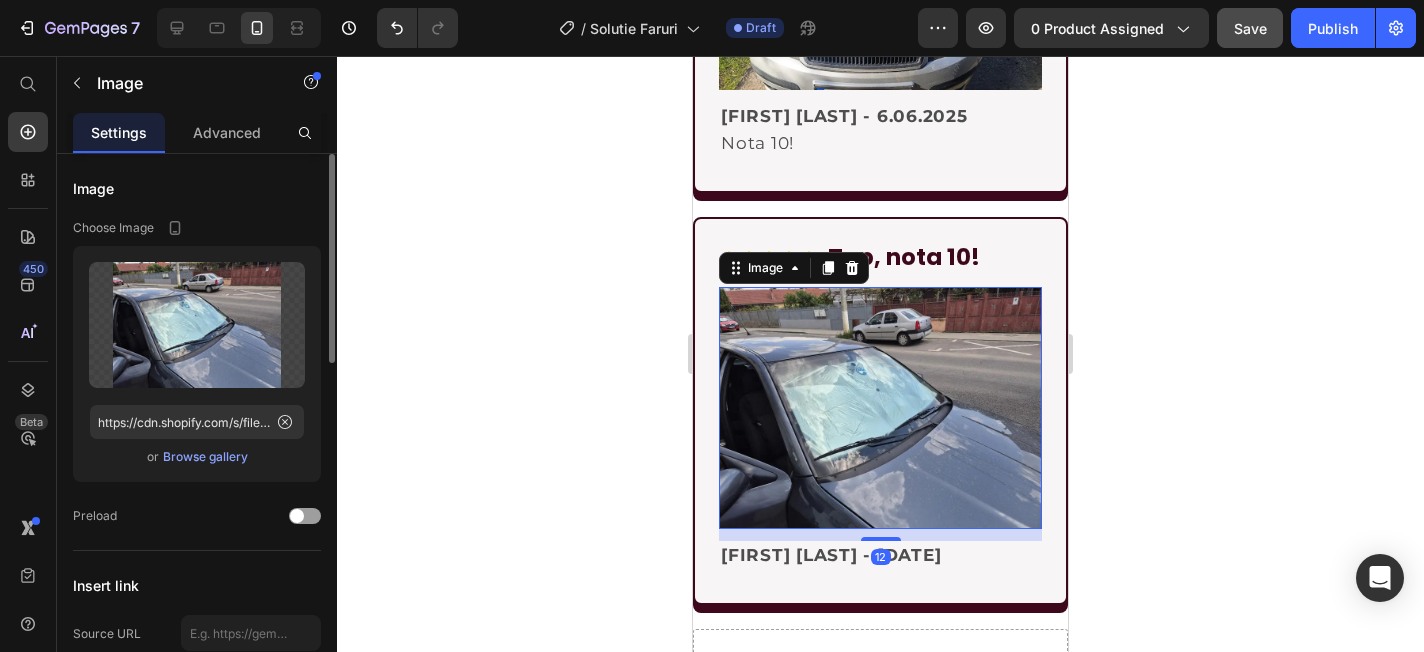 click on "Browse gallery" at bounding box center [205, 457] 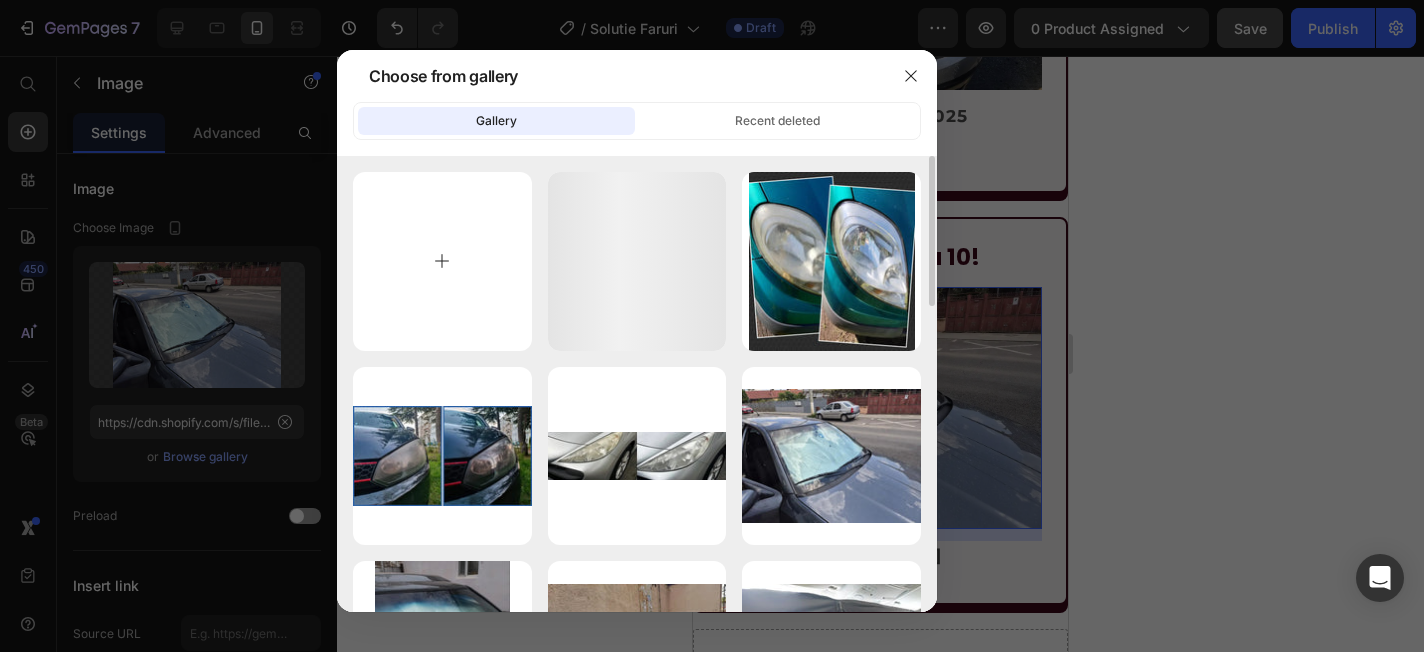 click at bounding box center (442, 261) 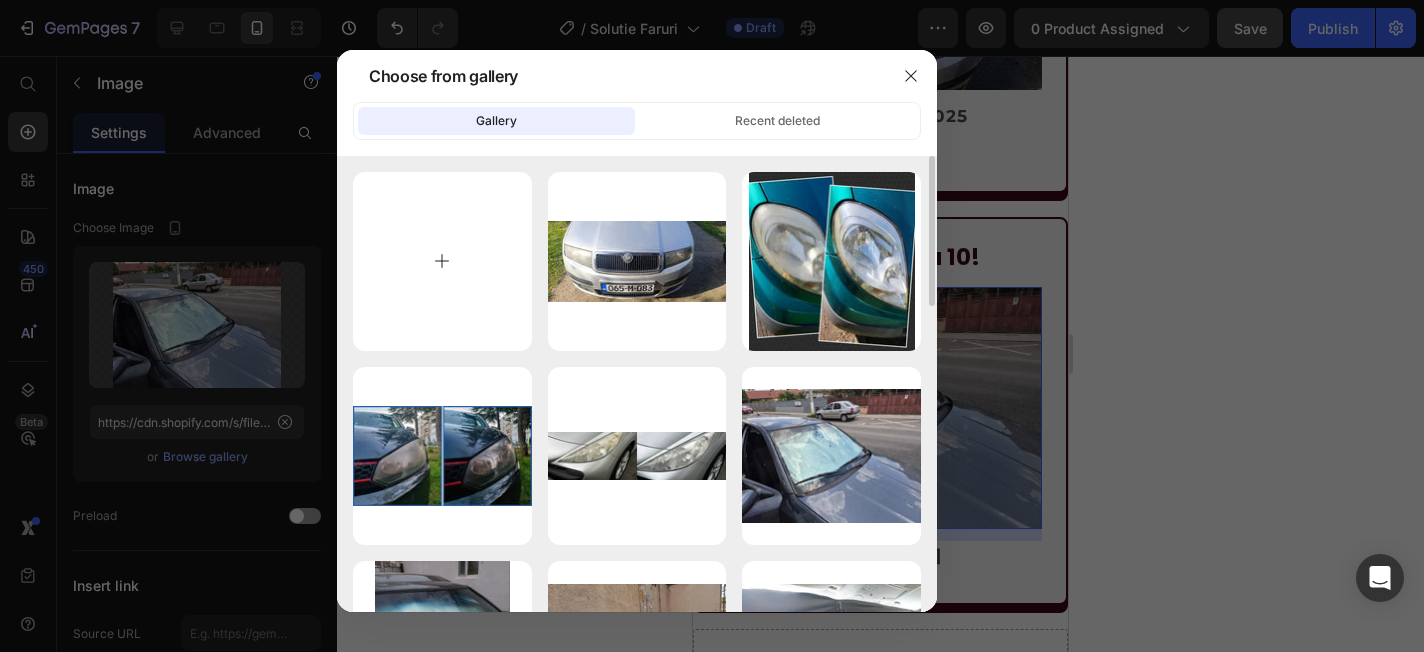 type on "C:\fakepath\cd6ad84b-8f87-4941-a5ea-46fec1ee4306.webp" 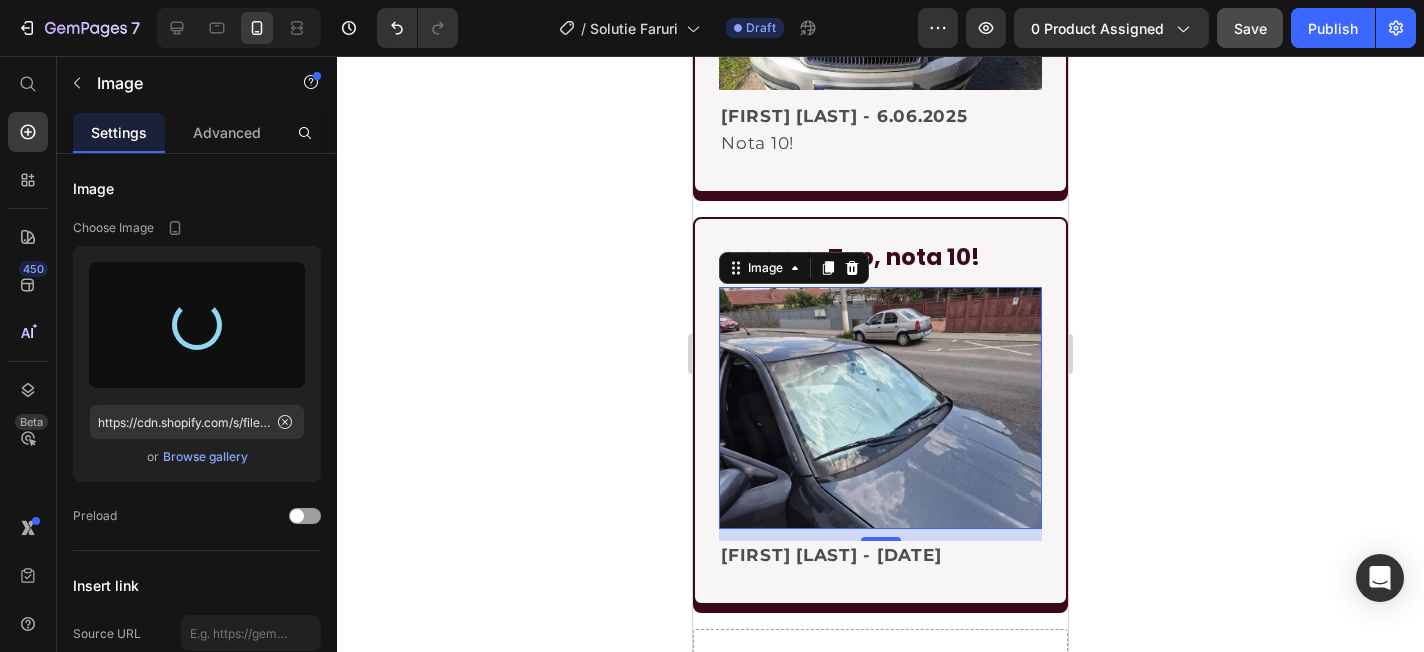 type on "https://cdn.shopify.com/s/files/1/0843/3319/9697/files/gempages_548718478924710679-ef771b18-f620-400a-8279-f8fbf9a14e20.webp" 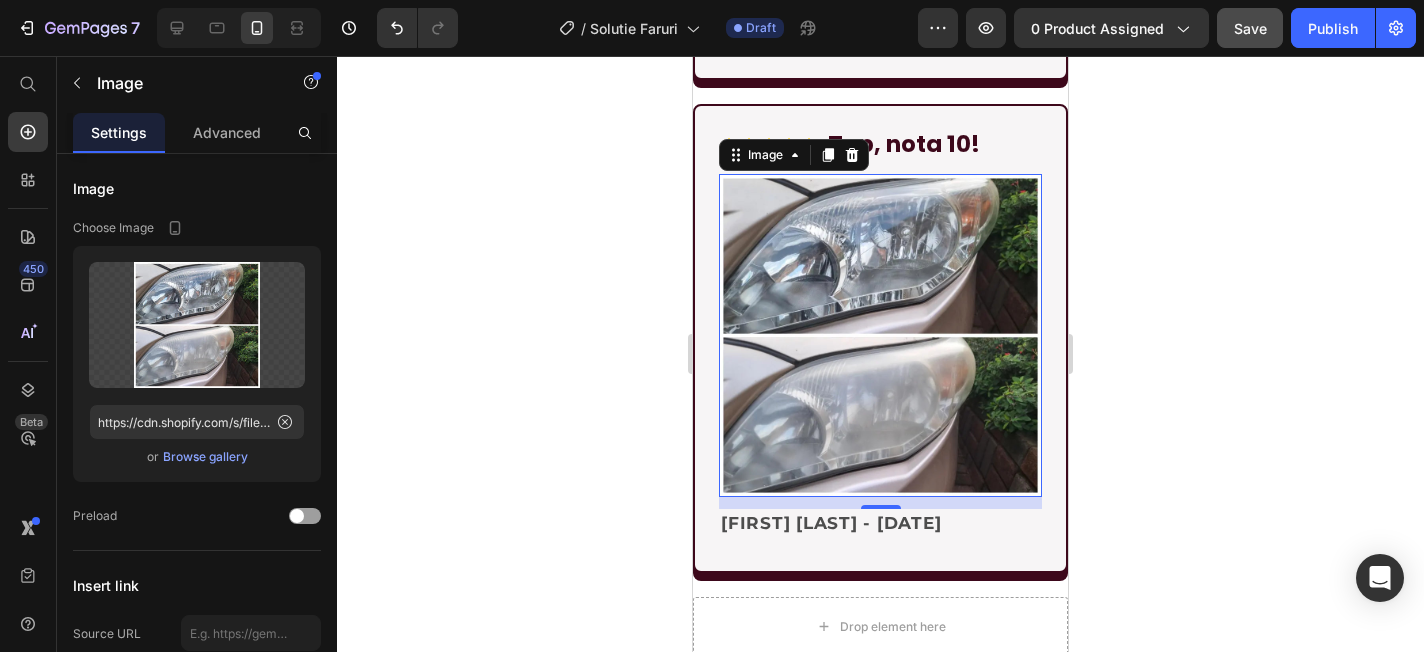 scroll, scrollTop: 5348, scrollLeft: 0, axis: vertical 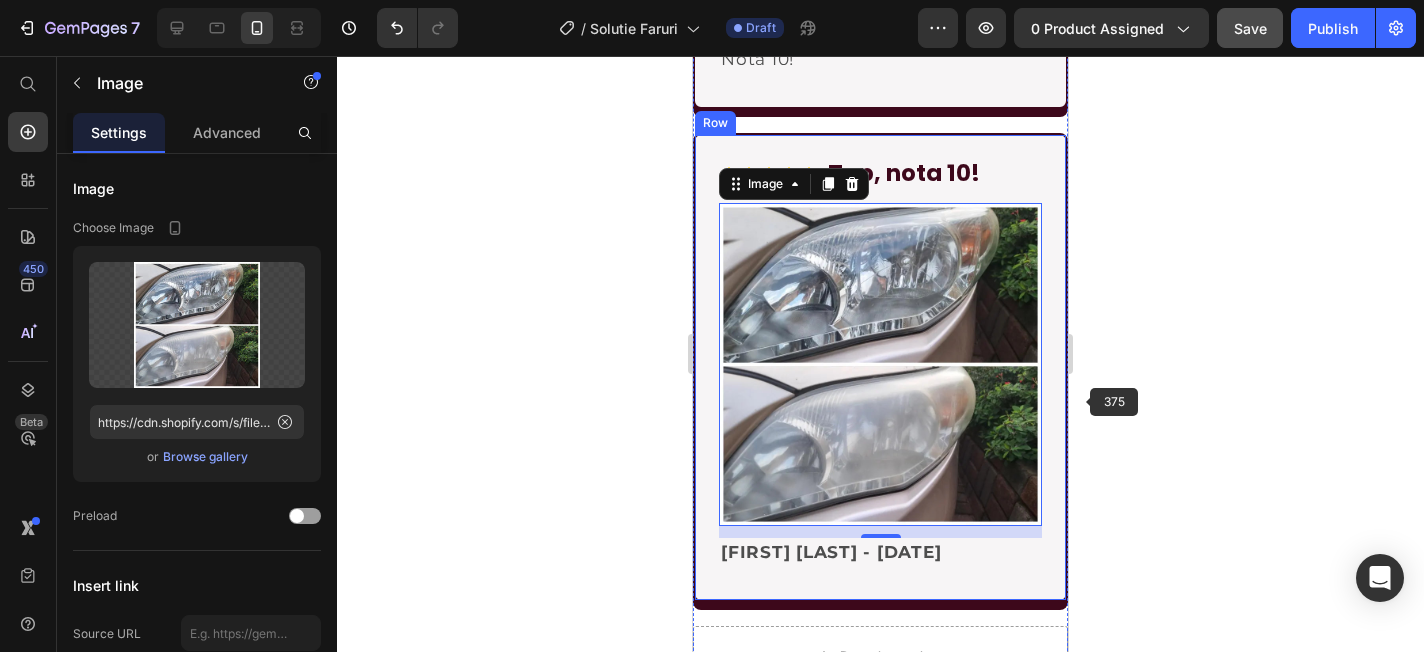 click 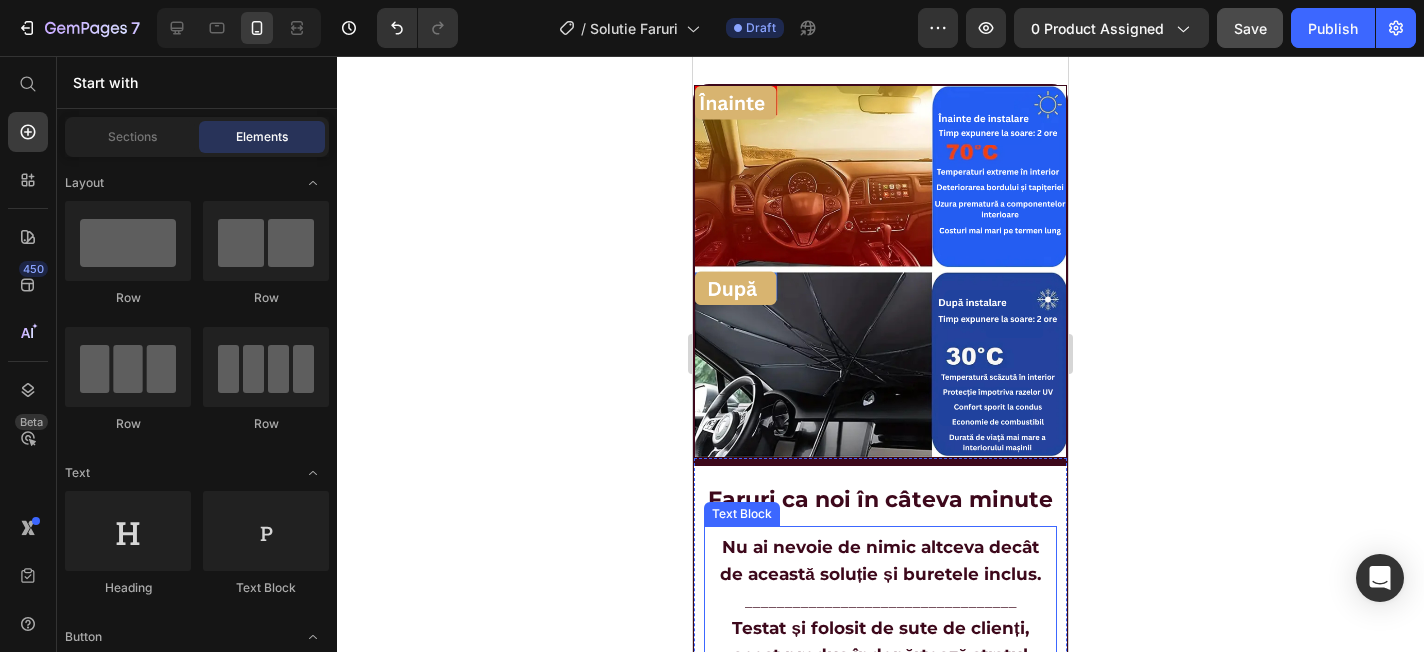 scroll, scrollTop: 1368, scrollLeft: 0, axis: vertical 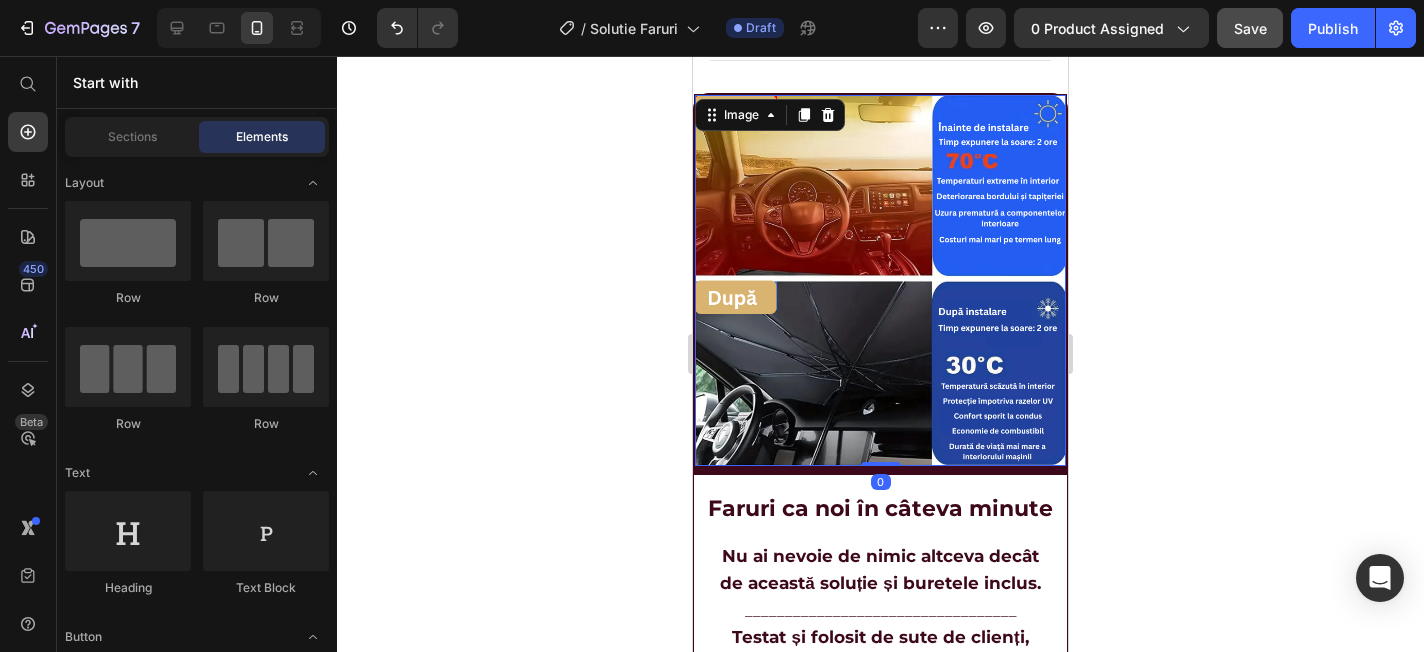 click at bounding box center (880, 280) 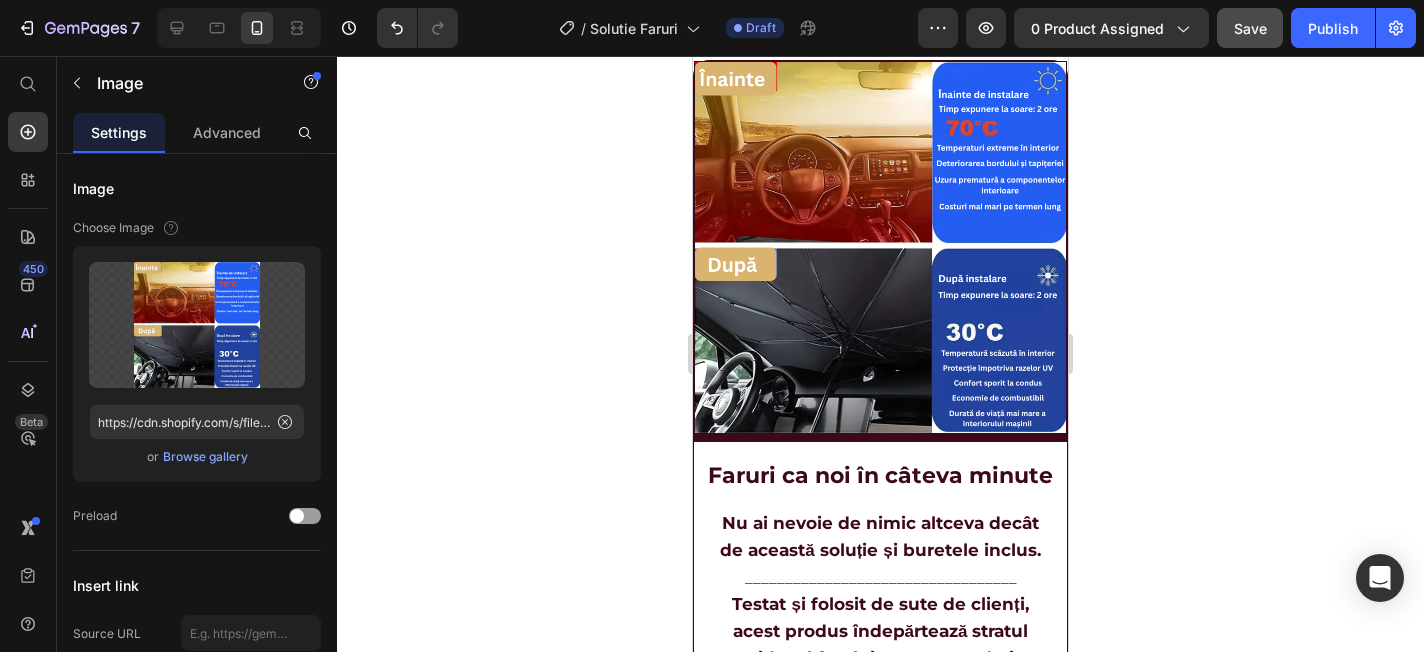 scroll, scrollTop: 1406, scrollLeft: 0, axis: vertical 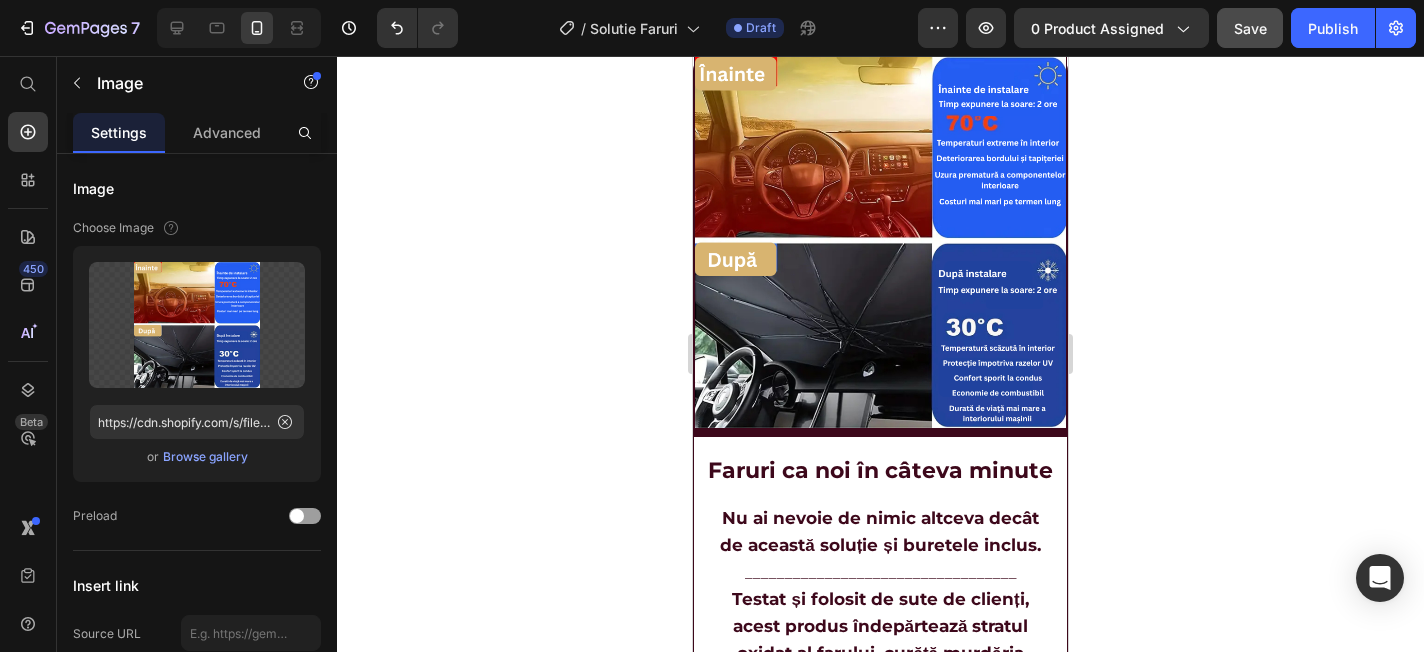 click at bounding box center (880, 242) 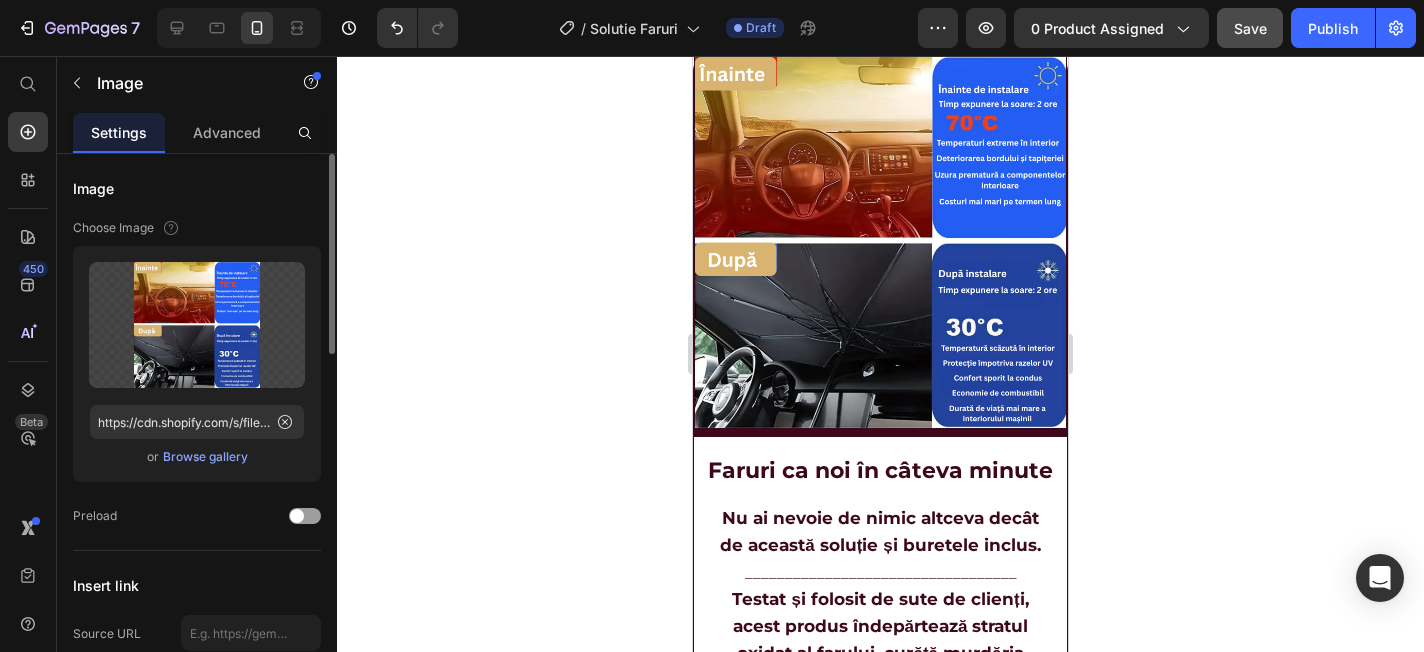 click on "Browse gallery" at bounding box center (205, 457) 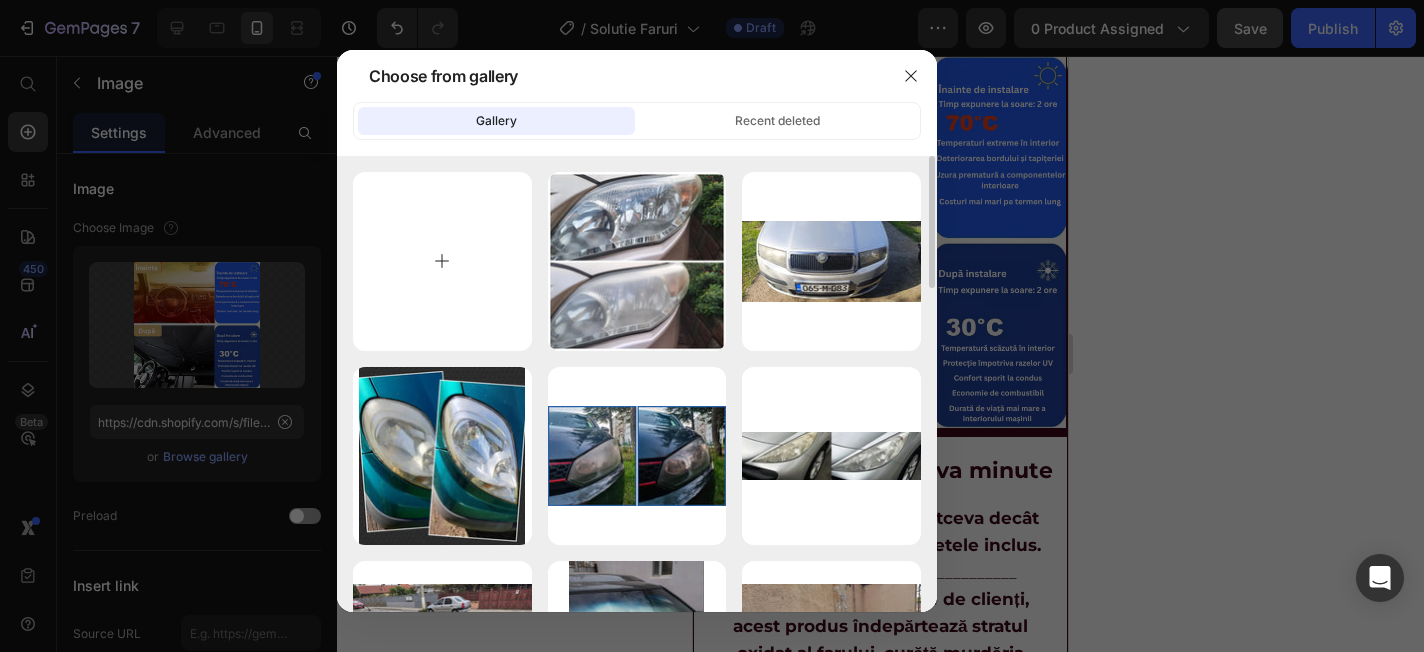 click at bounding box center (442, 261) 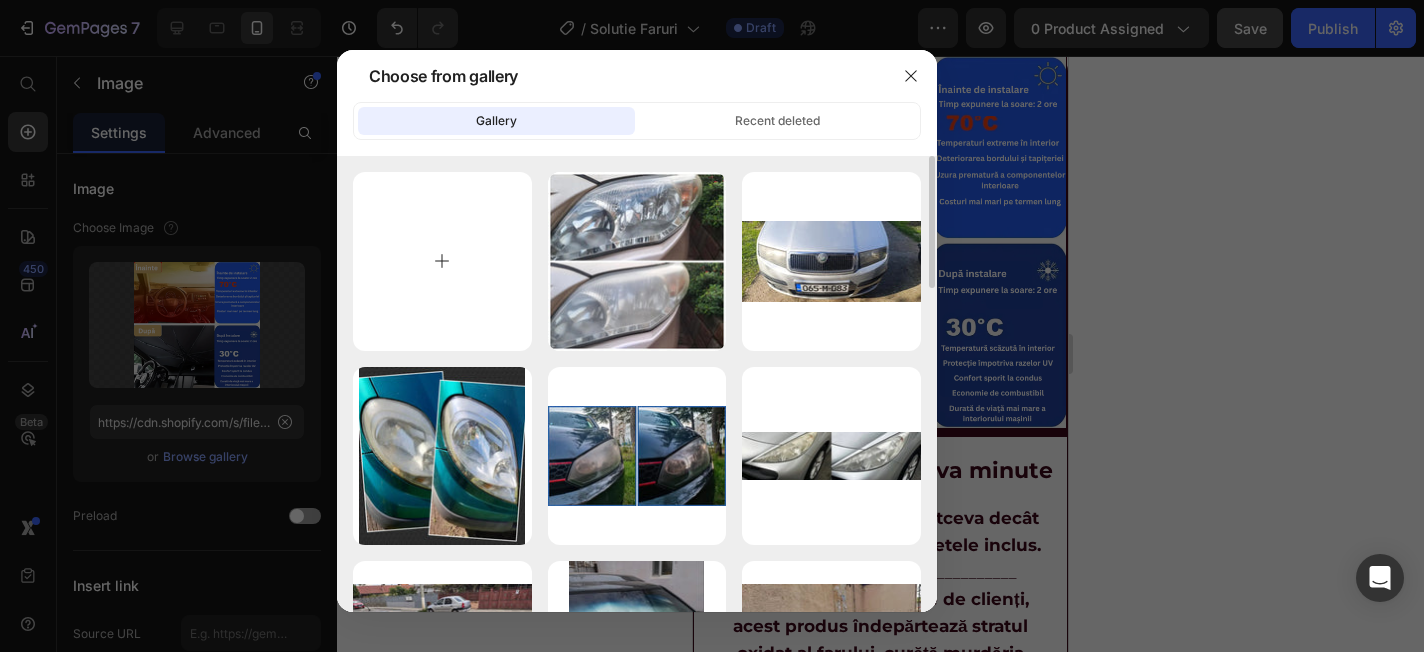 type on "C:\fakepath\07122-ezgif.com-gif-maker.gif" 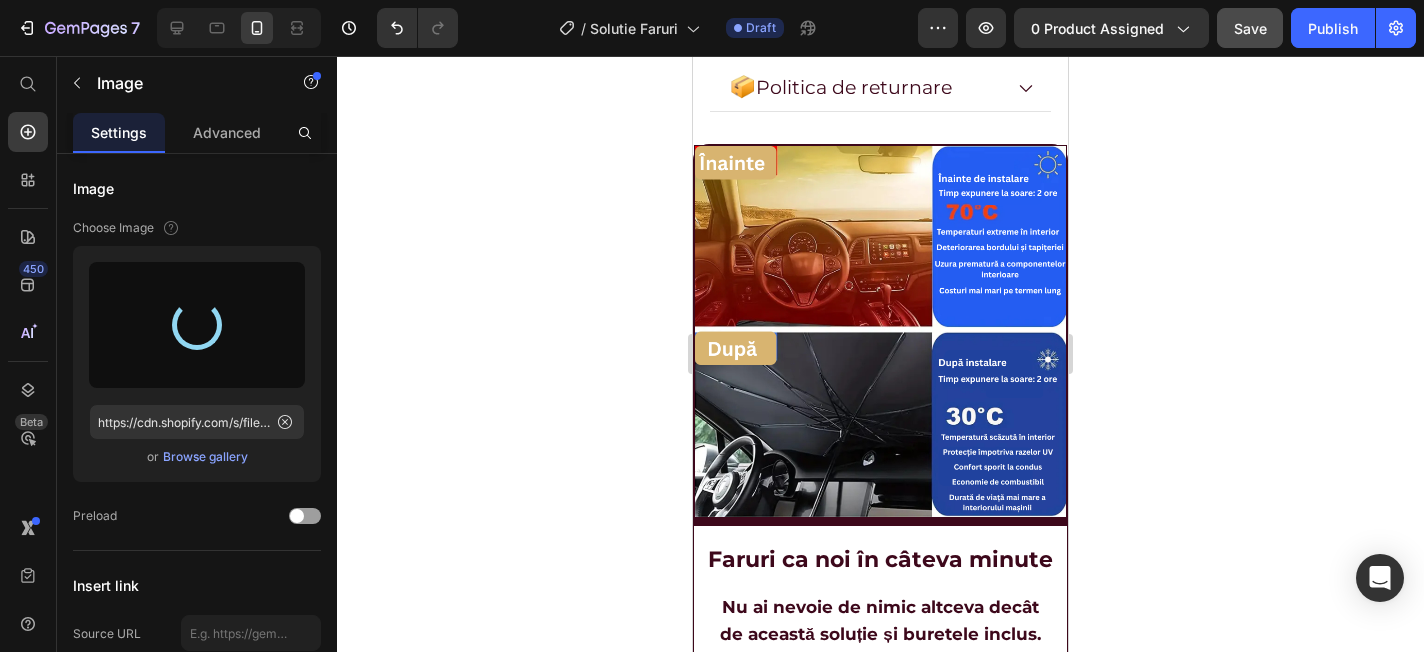 scroll, scrollTop: 1298, scrollLeft: 0, axis: vertical 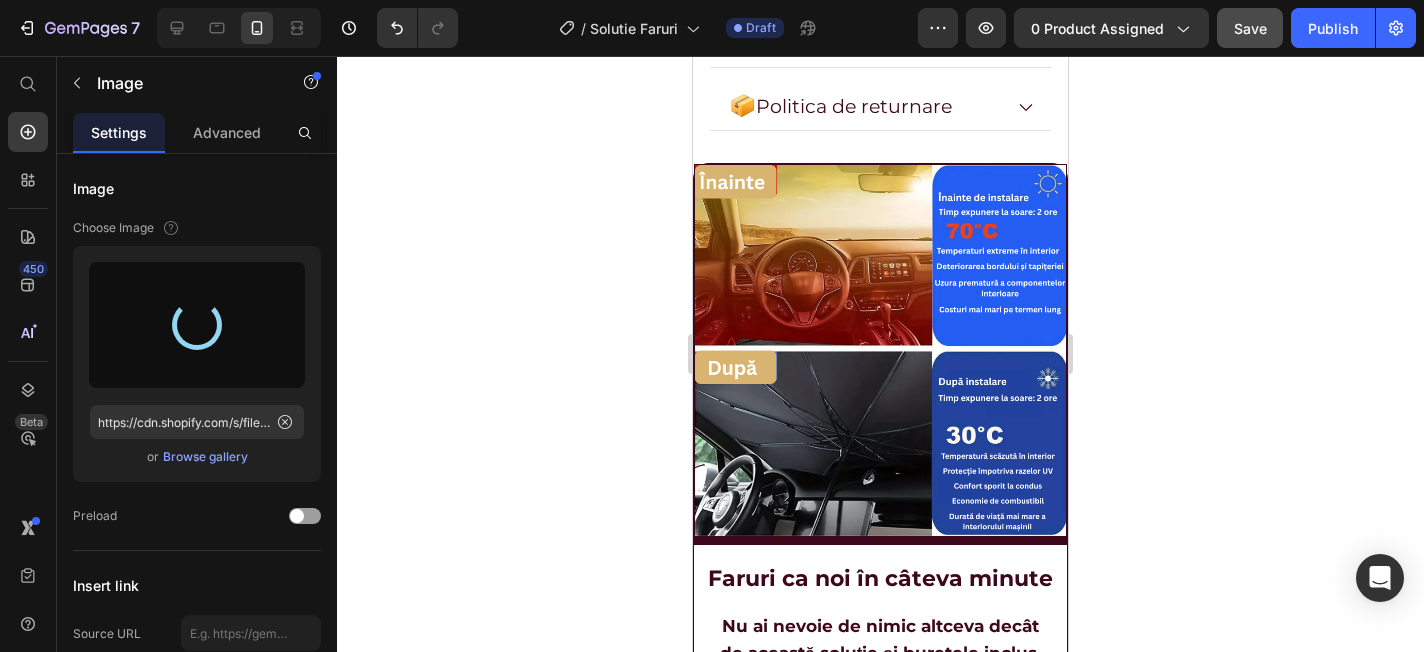 click at bounding box center [880, 350] 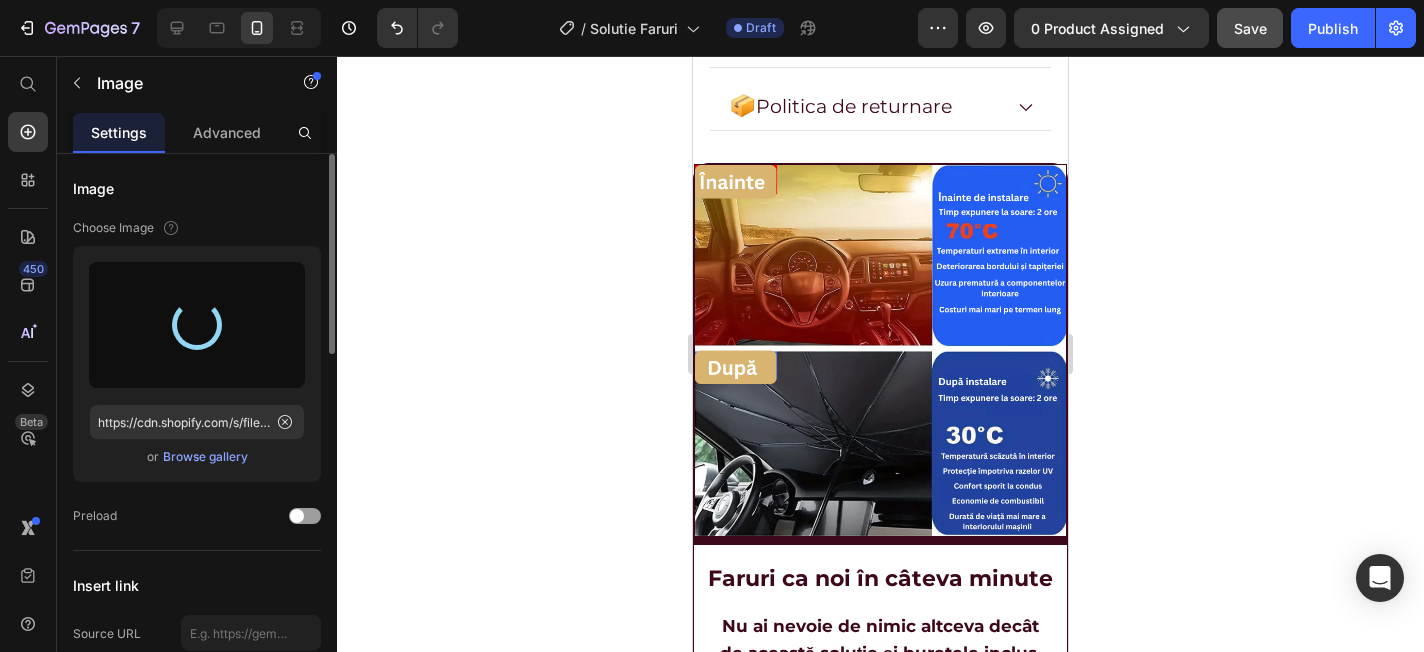 click on "Browse gallery" at bounding box center [205, 457] 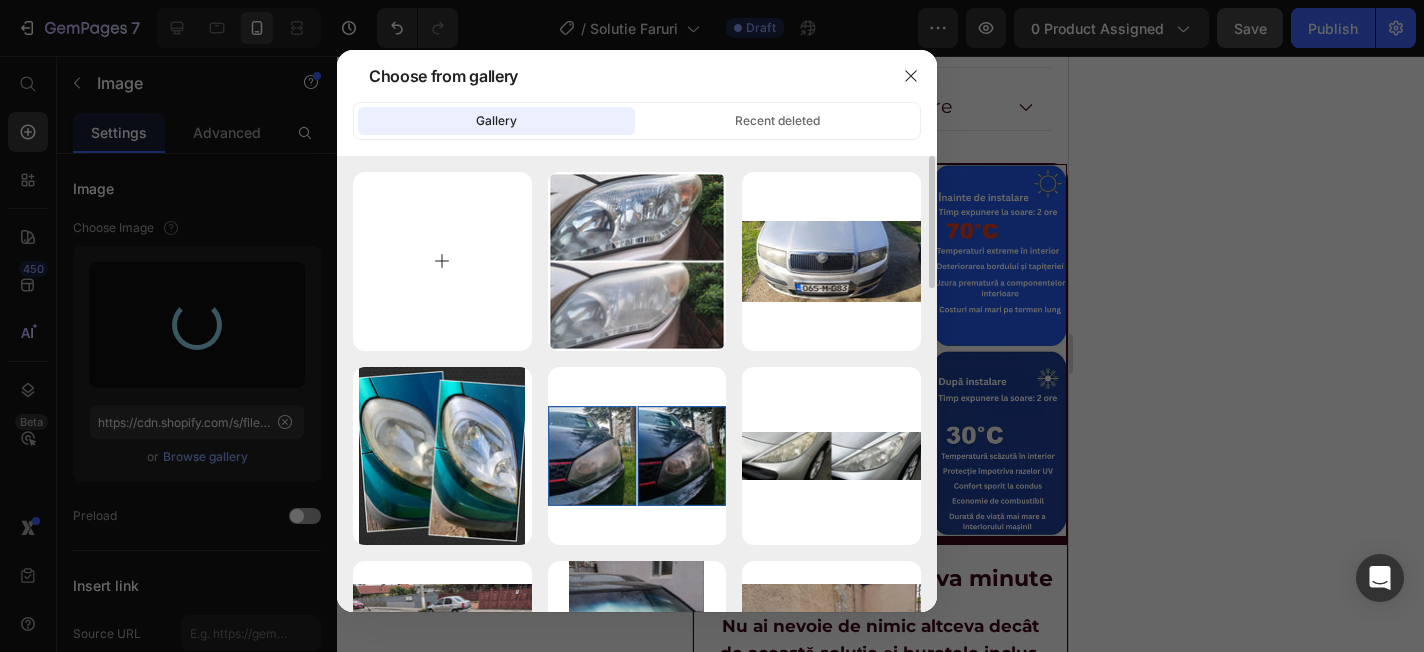 click at bounding box center (442, 261) 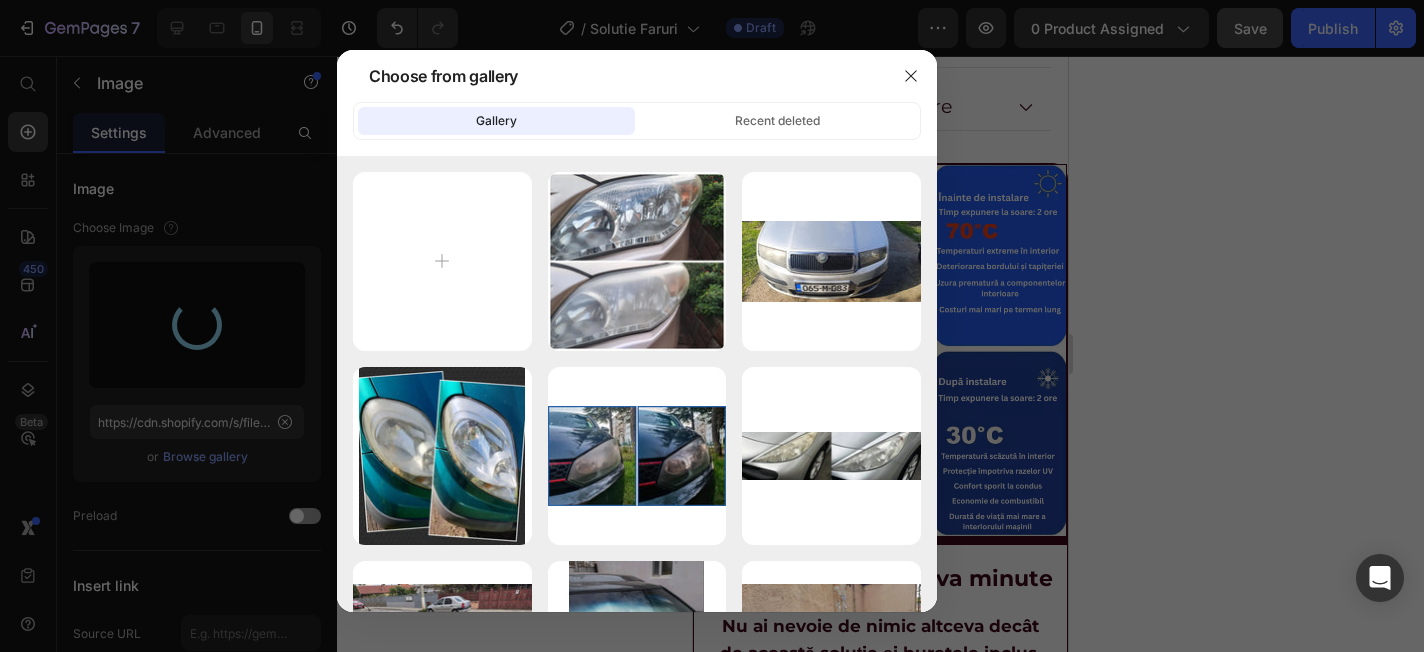 type on "C:\fakepath\07122-ezgif.com-video-to-gif-converter.gif" 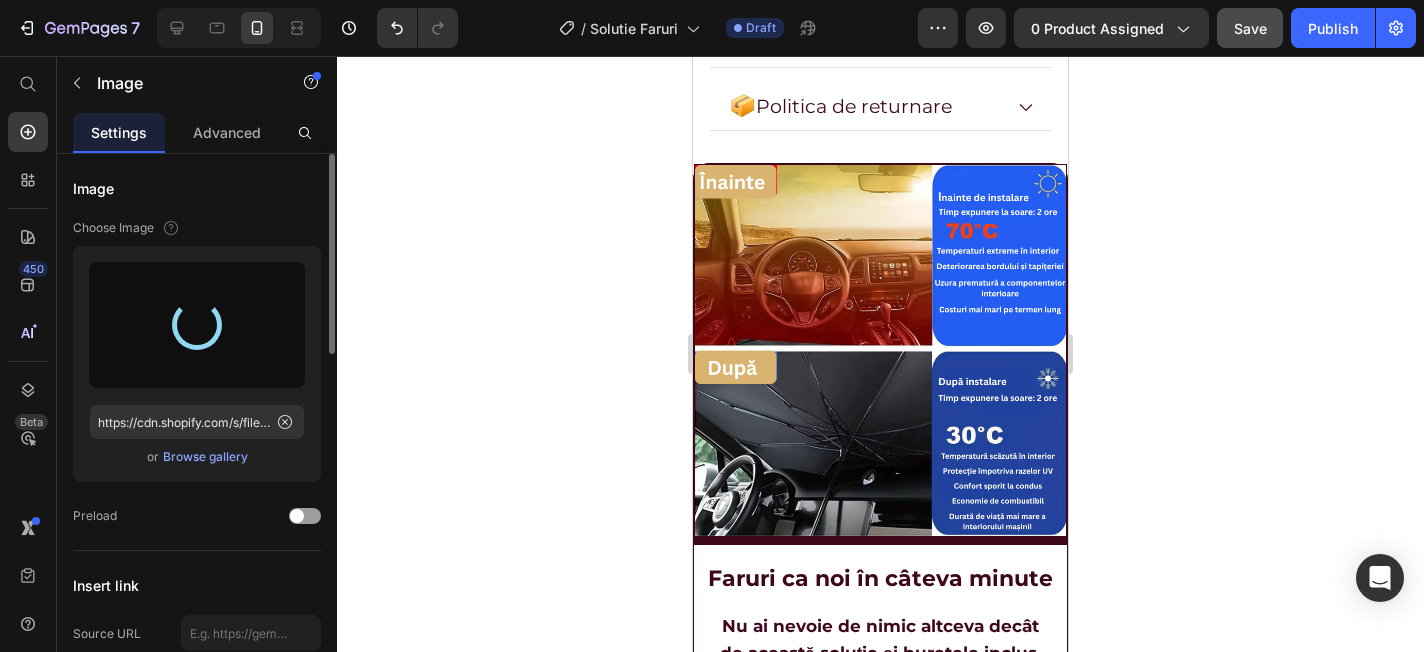 type on "https://cdn.shopify.com/s/files/1/0843/3319/9697/files/gempages_548718478924710679-8fbad1af-c5ce-48d2-bad0-6e7f7a5bcf97.gif" 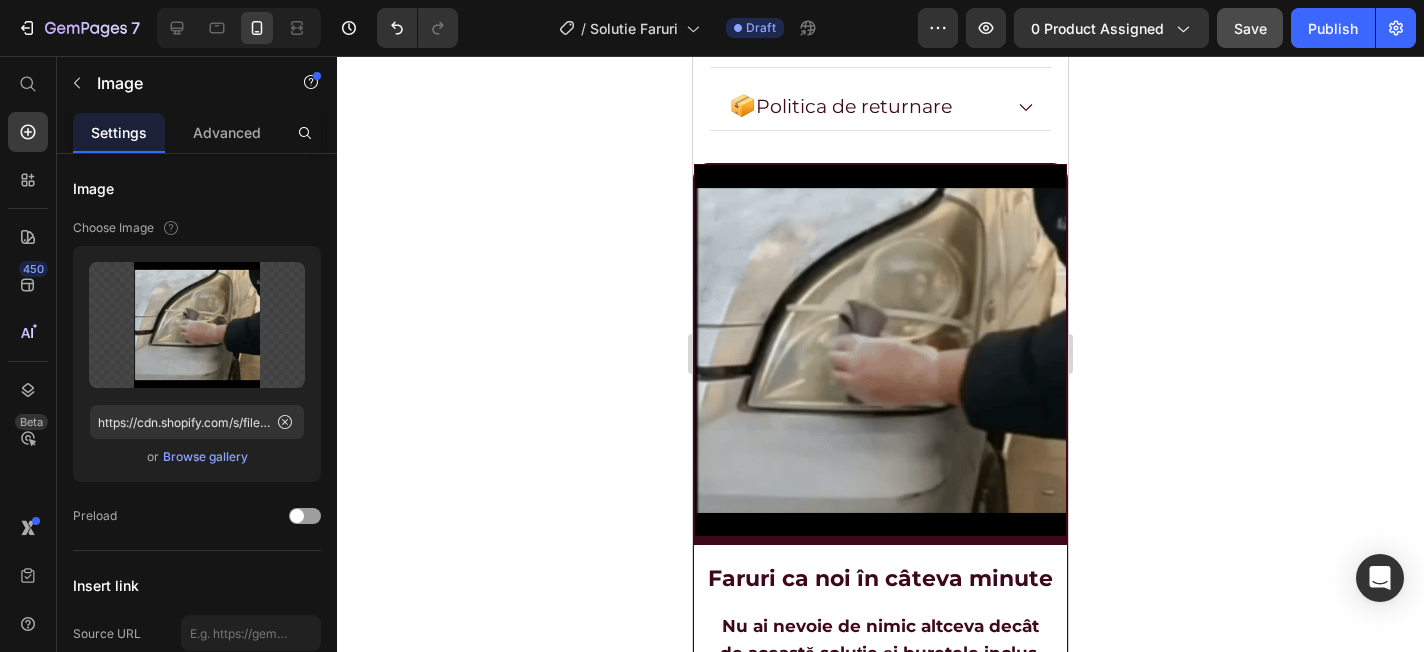 click 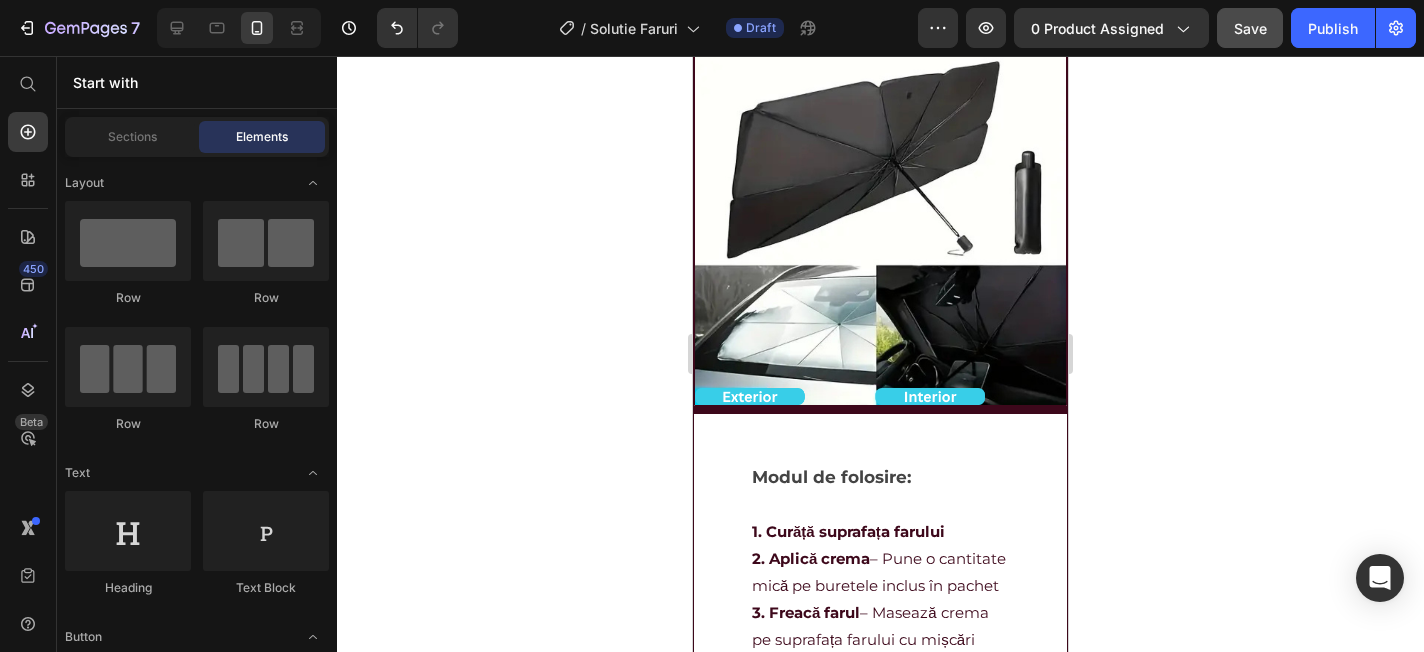 scroll, scrollTop: 2309, scrollLeft: 0, axis: vertical 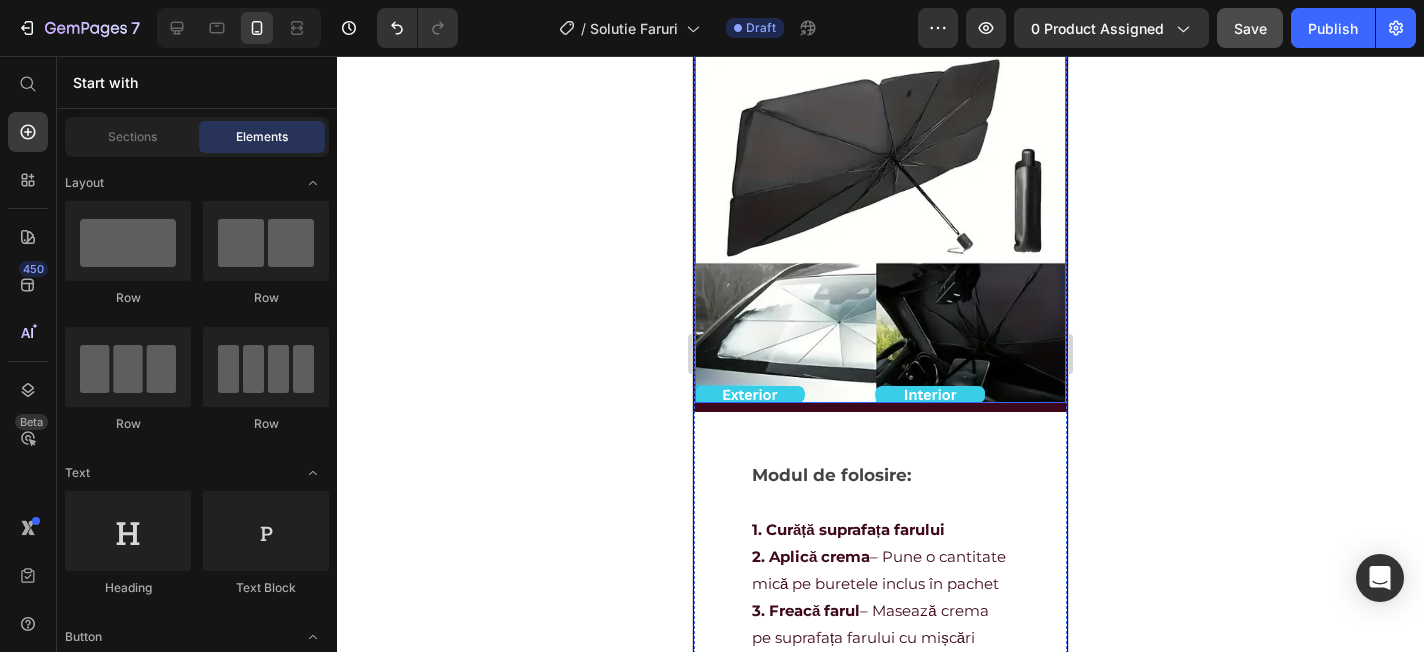 click at bounding box center [880, 217] 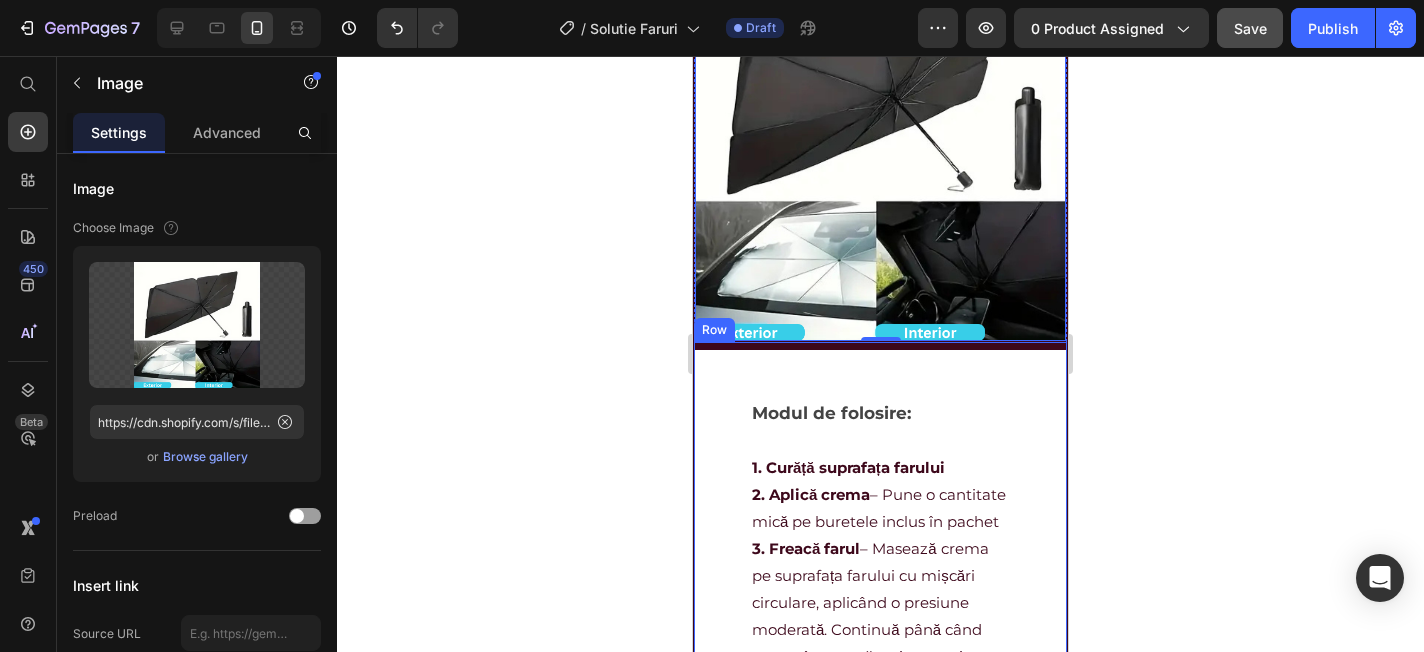 scroll, scrollTop: 2404, scrollLeft: 0, axis: vertical 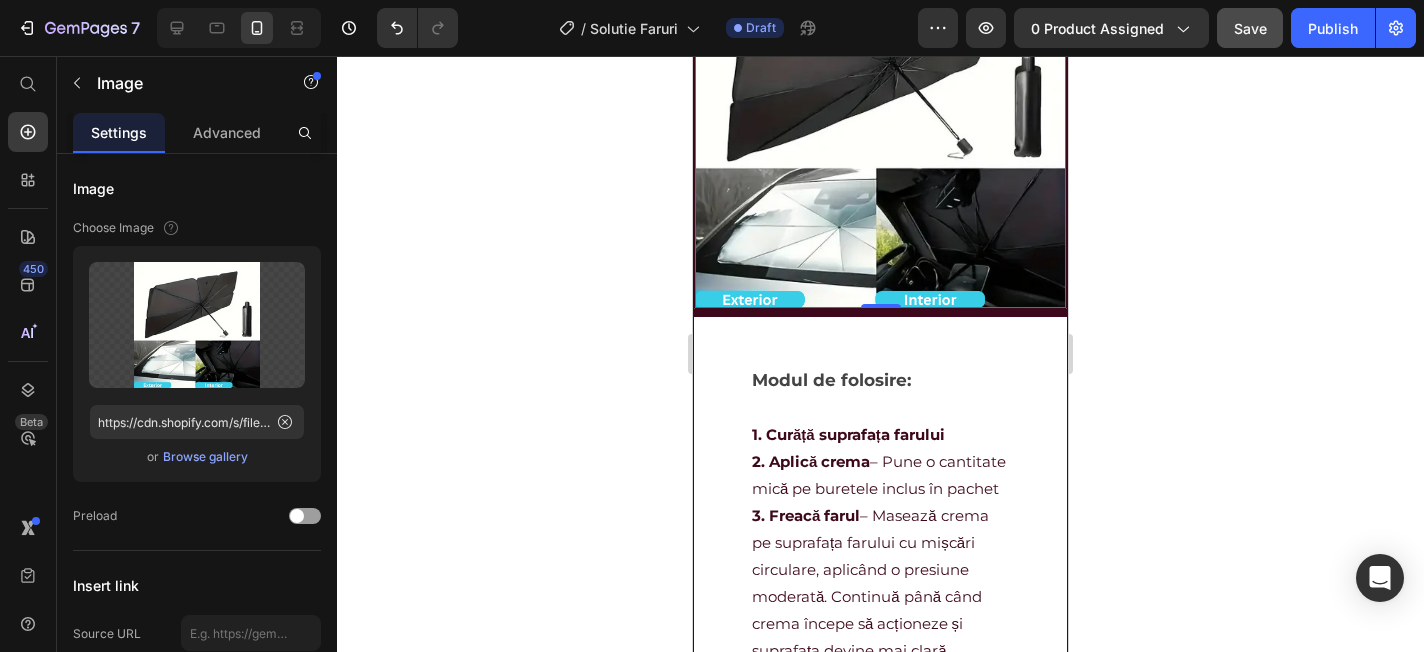 click at bounding box center (880, 122) 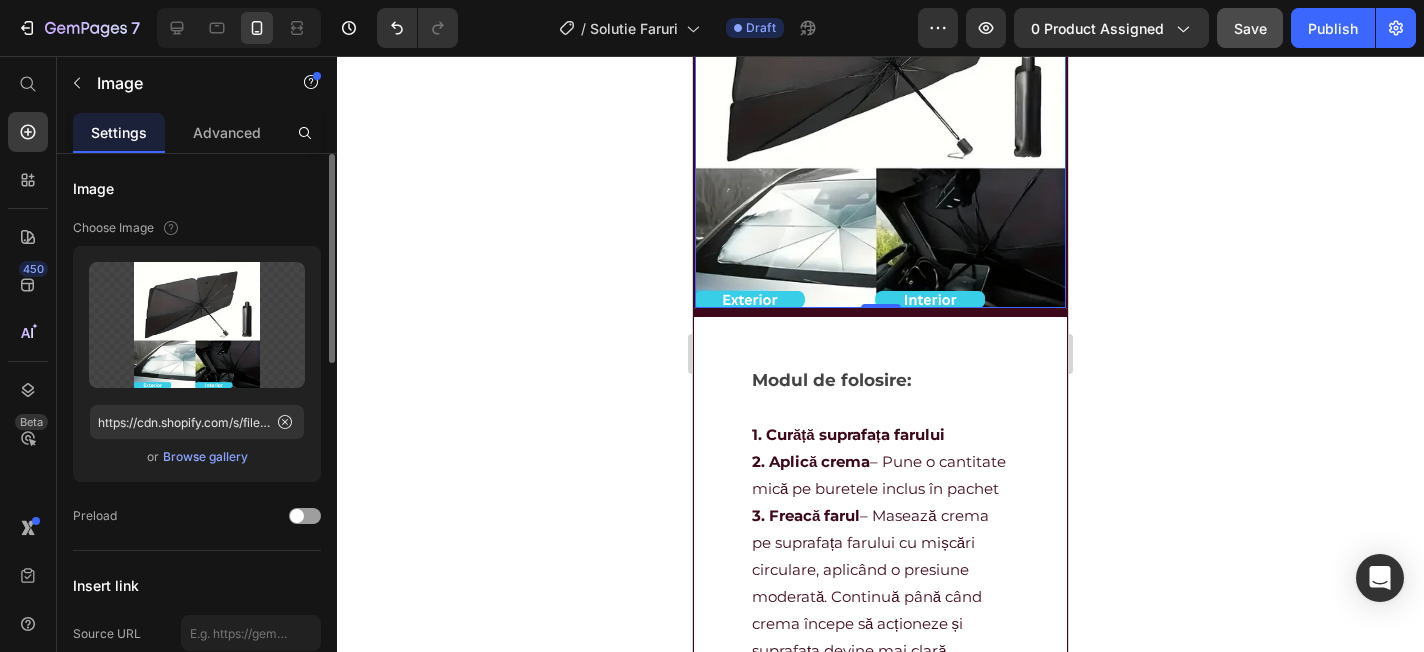 click on "Browse gallery" at bounding box center (205, 457) 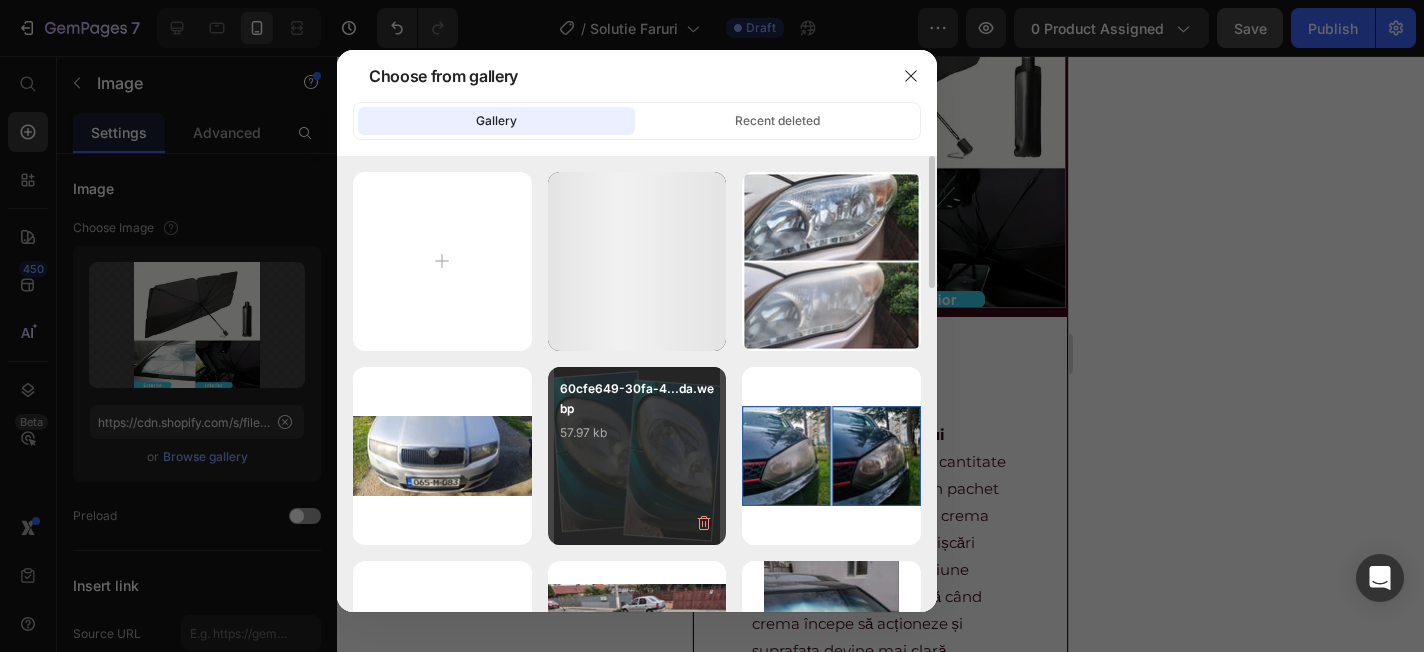 click on "57.97 kb" at bounding box center [637, 433] 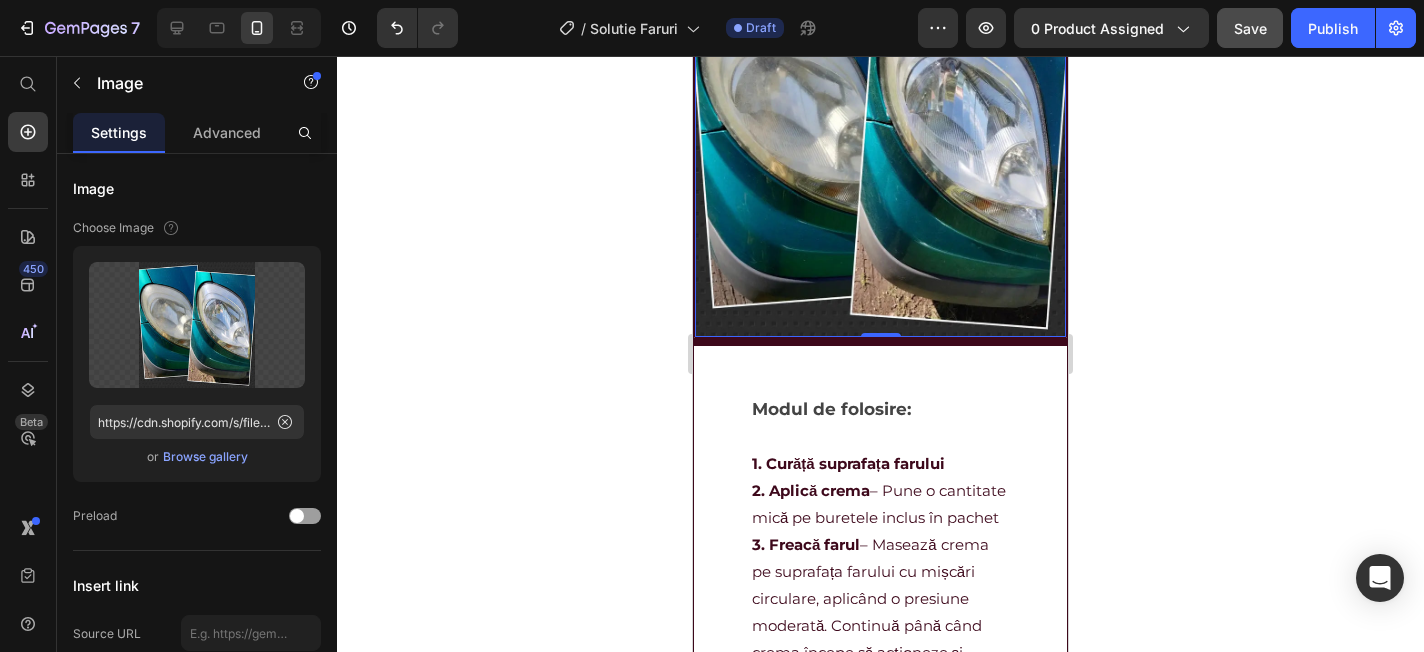 click at bounding box center [880, 137] 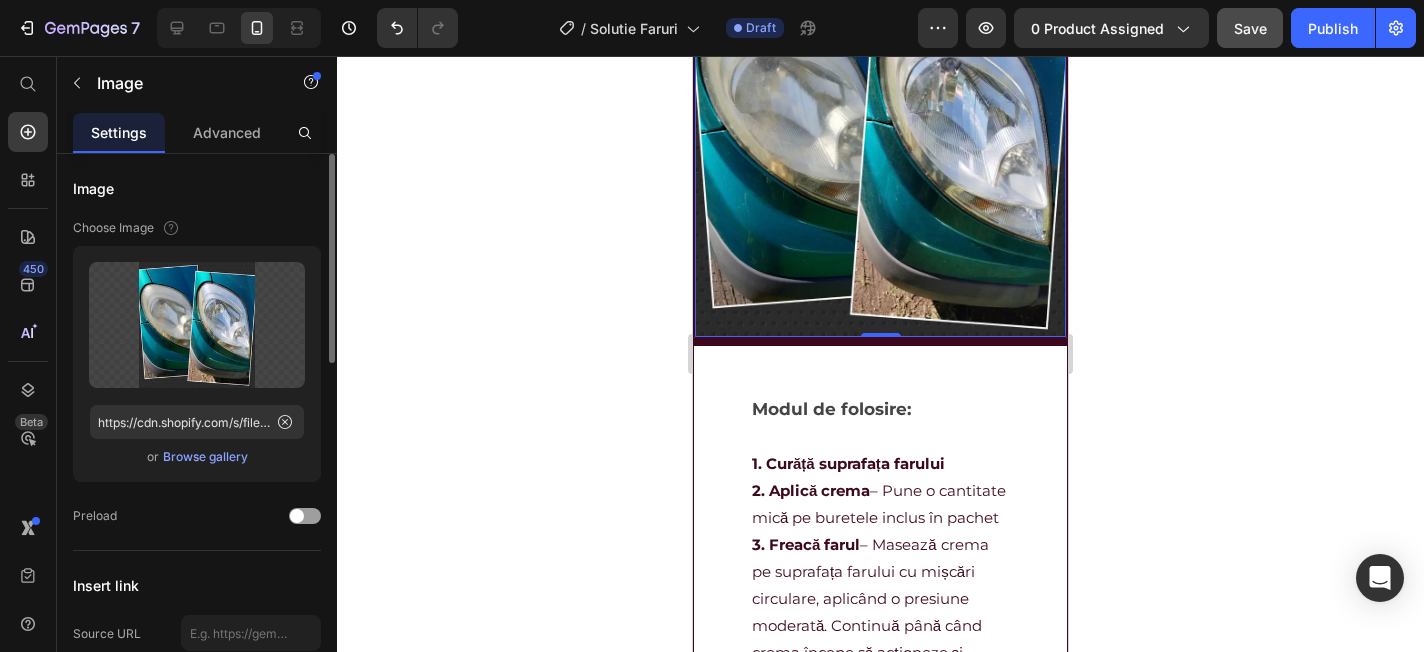 click on "Browse gallery" at bounding box center [205, 457] 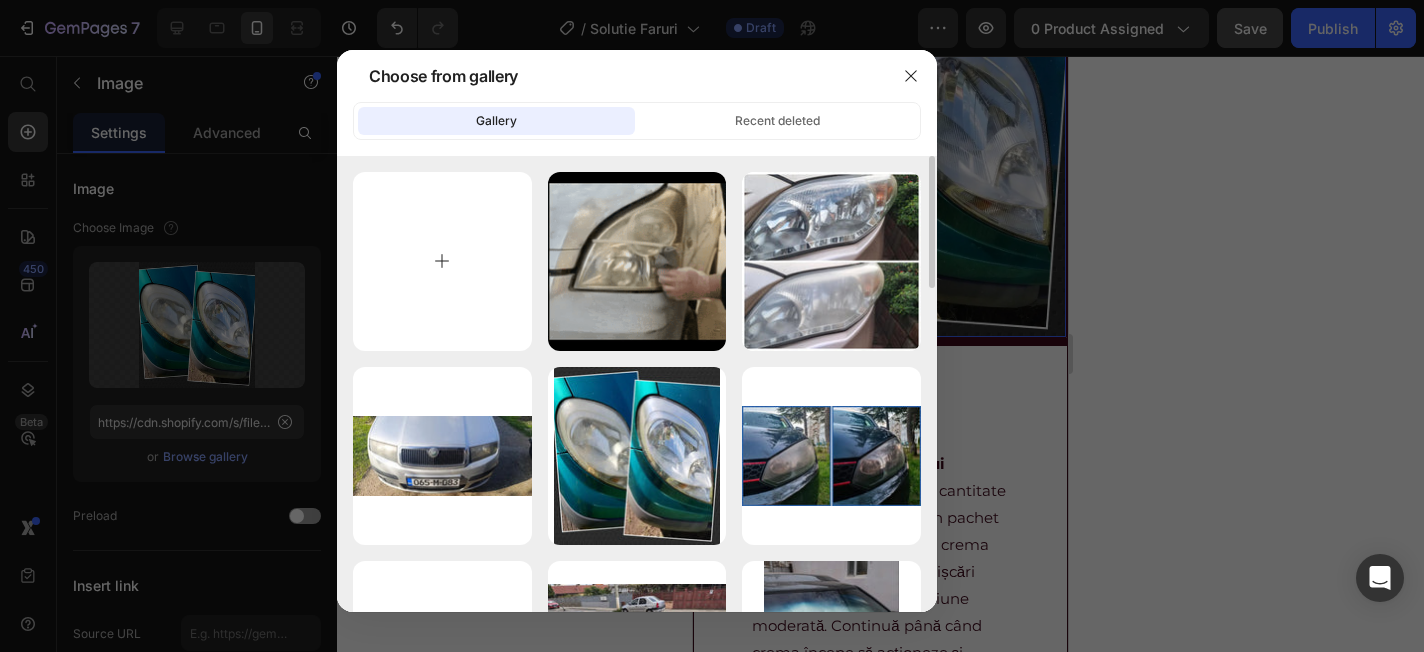 click at bounding box center [442, 261] 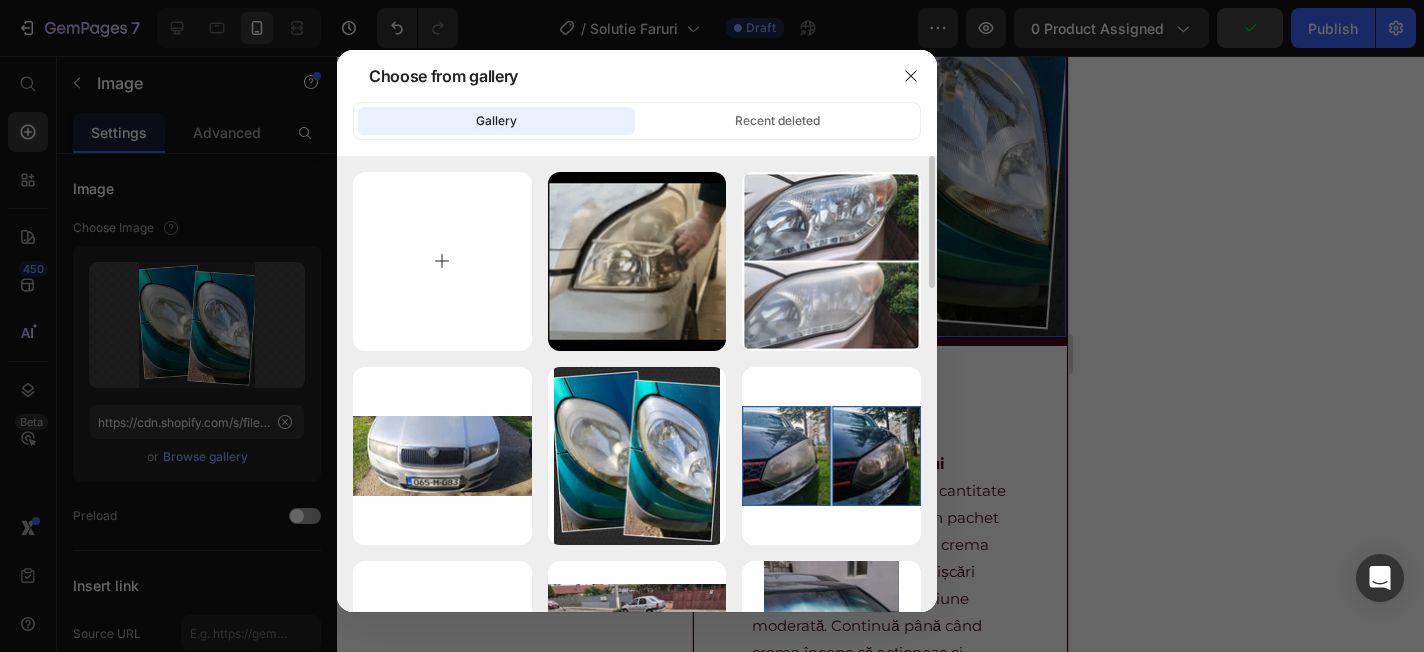 type on "C:\fakepath\071222-ezgif.com-speed.gif" 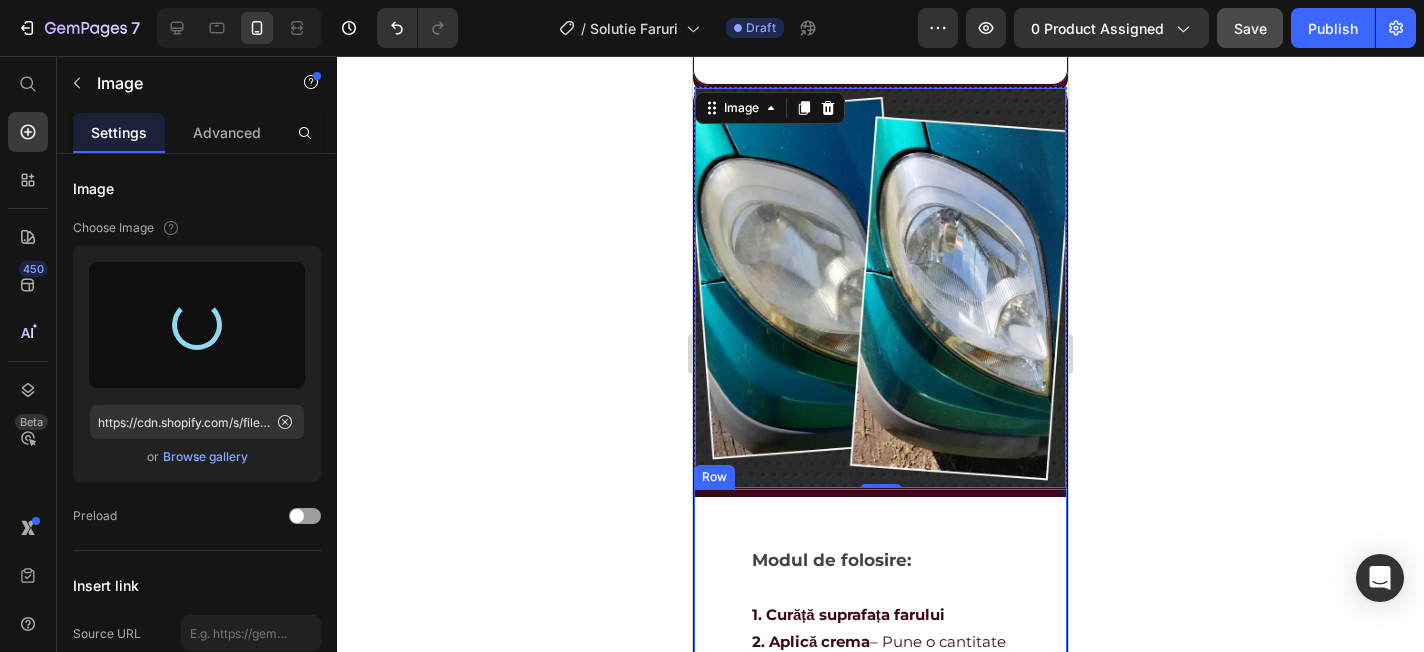 scroll, scrollTop: 2251, scrollLeft: 0, axis: vertical 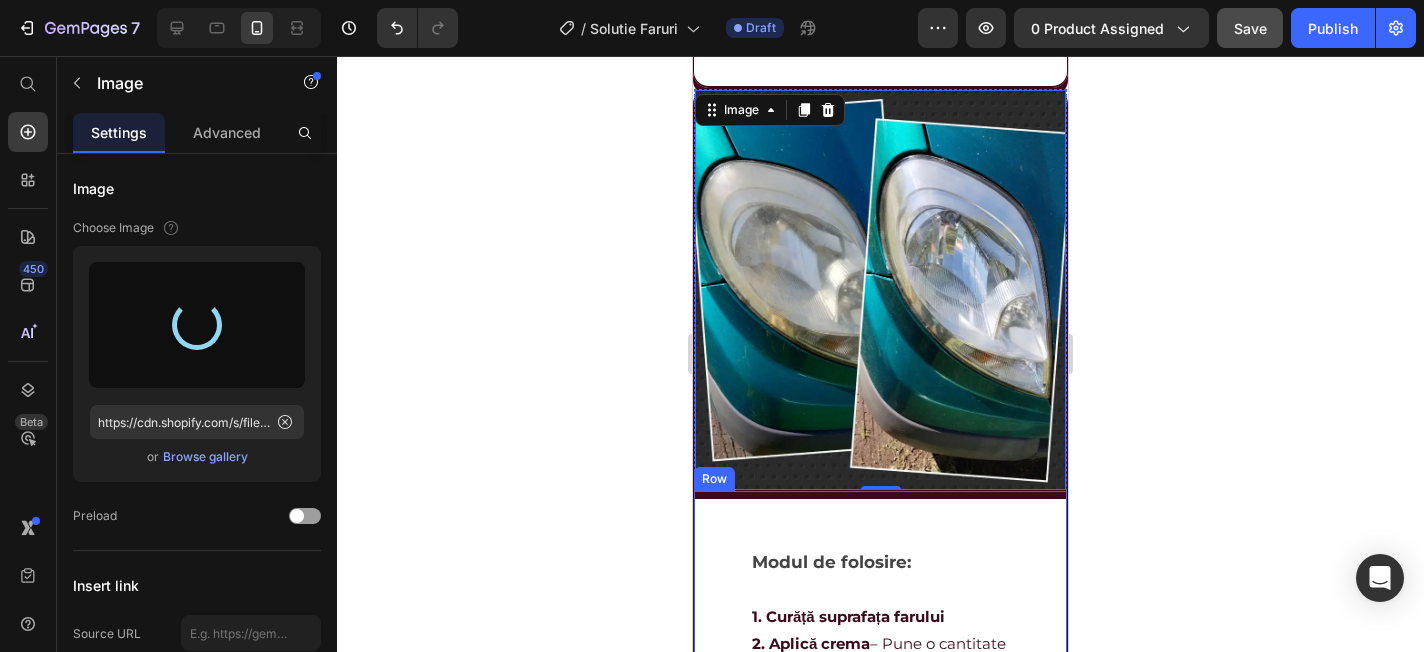 type on "https://cdn.shopify.com/s/files/1/0843/3319/9697/files/gempages_548718478924710679-ed7e5b81-9d51-4b21-9fcd-9e70182c97ed.gif" 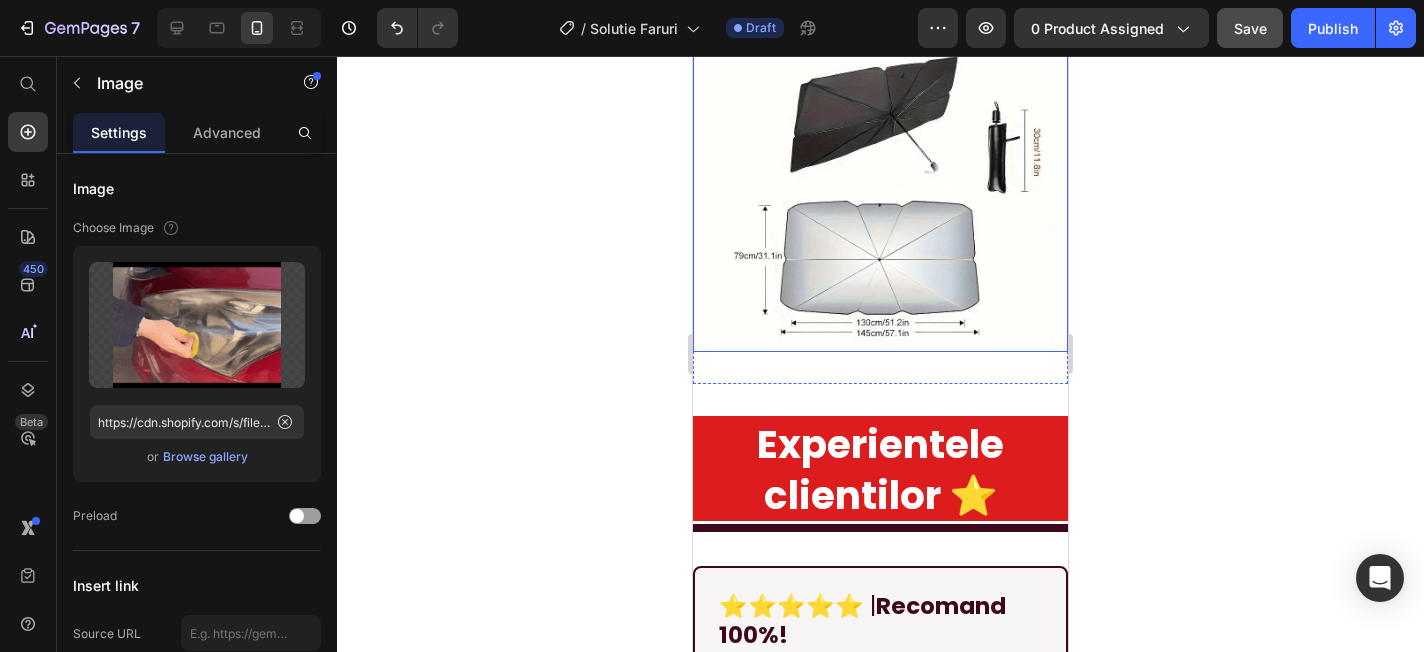 scroll, scrollTop: 3255, scrollLeft: 0, axis: vertical 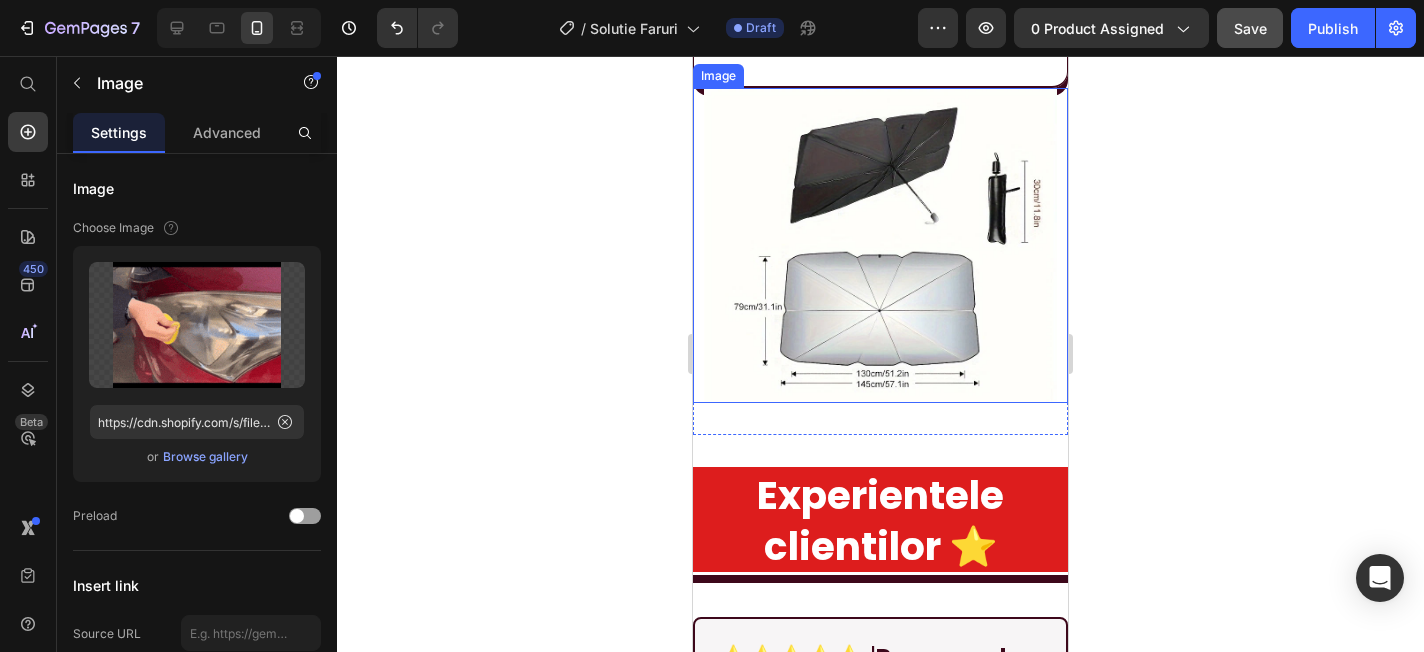 click at bounding box center [880, 245] 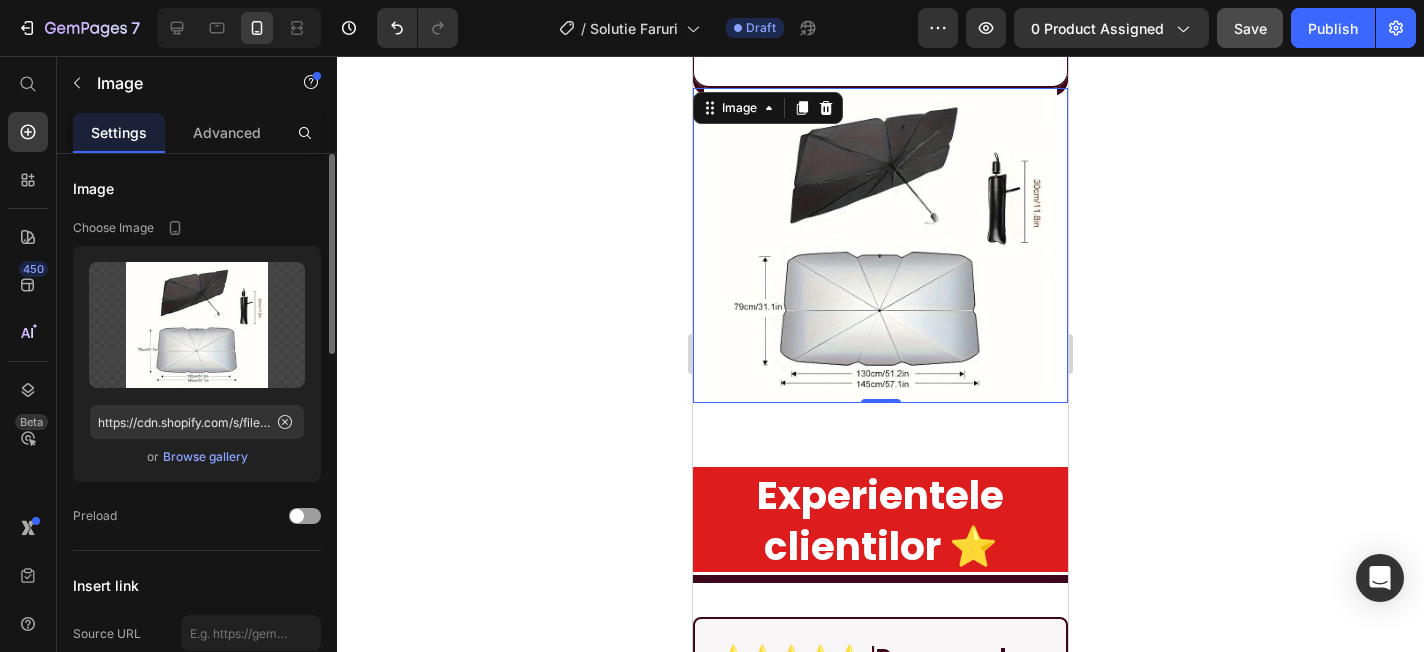 click on "Browse gallery" at bounding box center [205, 457] 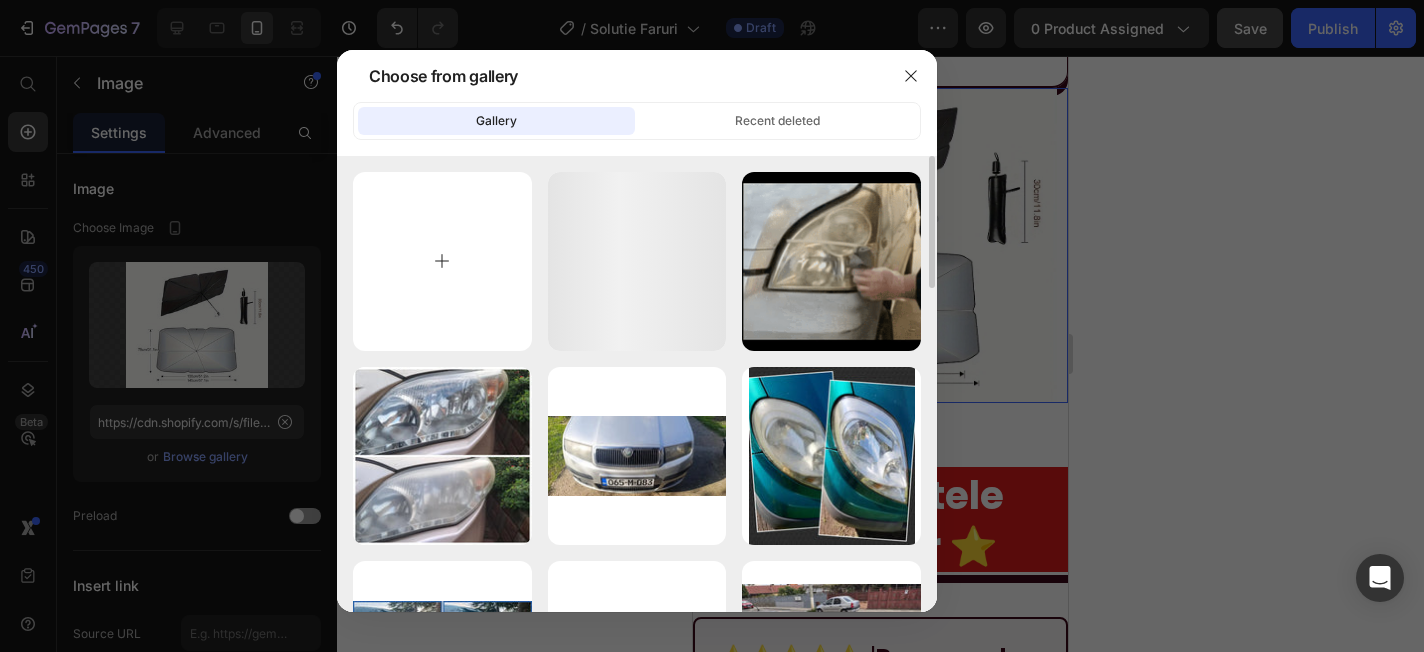 click at bounding box center (442, 261) 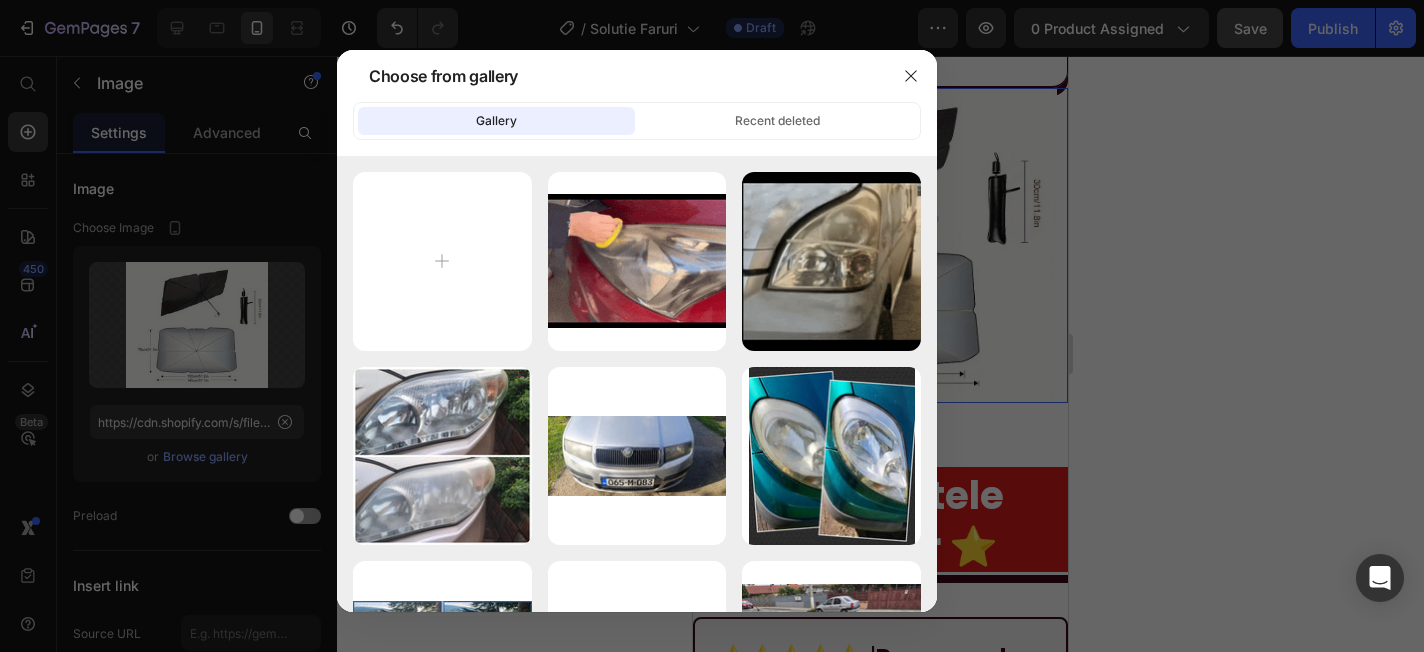 click at bounding box center (712, 326) 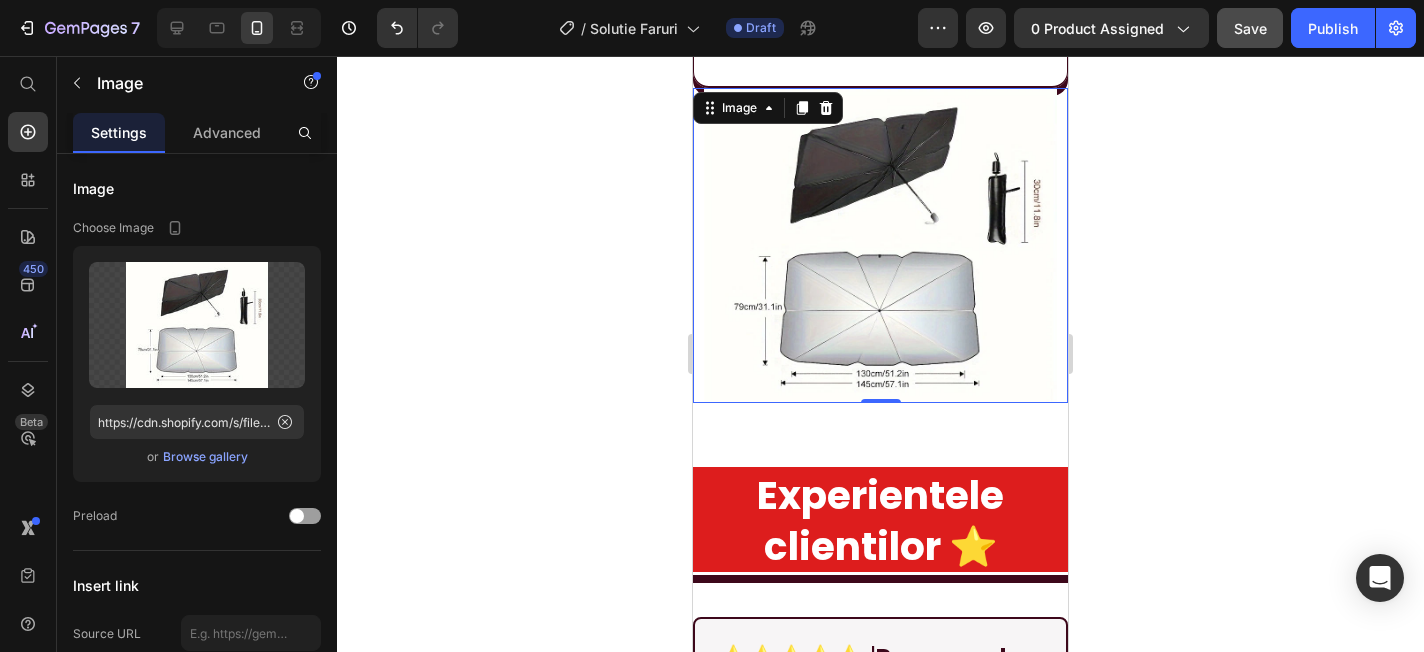 click at bounding box center [880, 245] 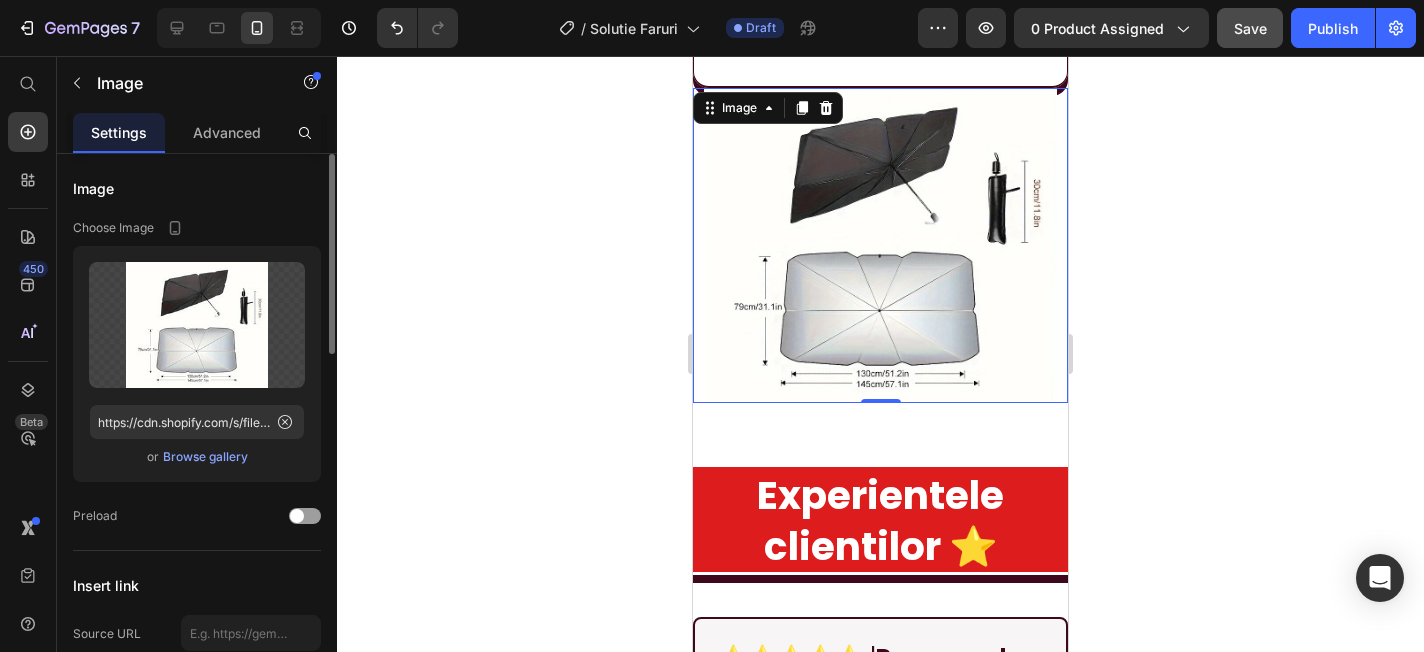 click on "Browse gallery" at bounding box center [205, 457] 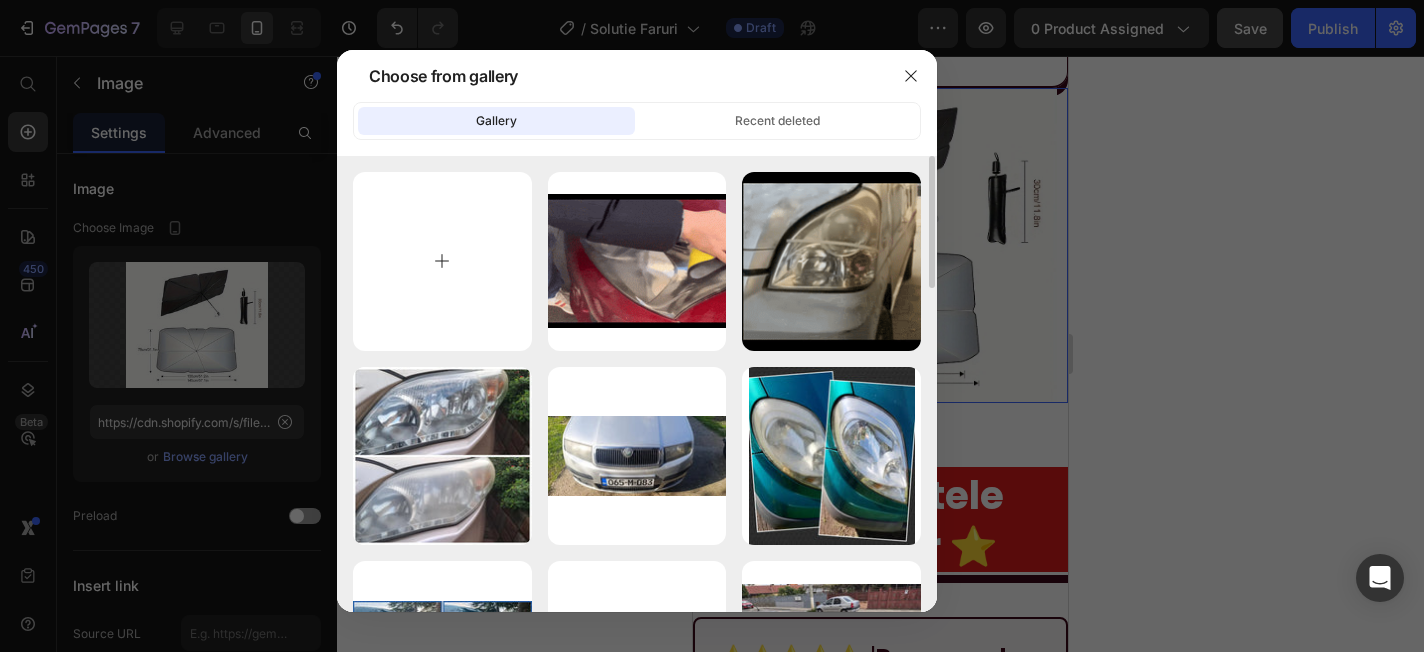 click at bounding box center (442, 261) 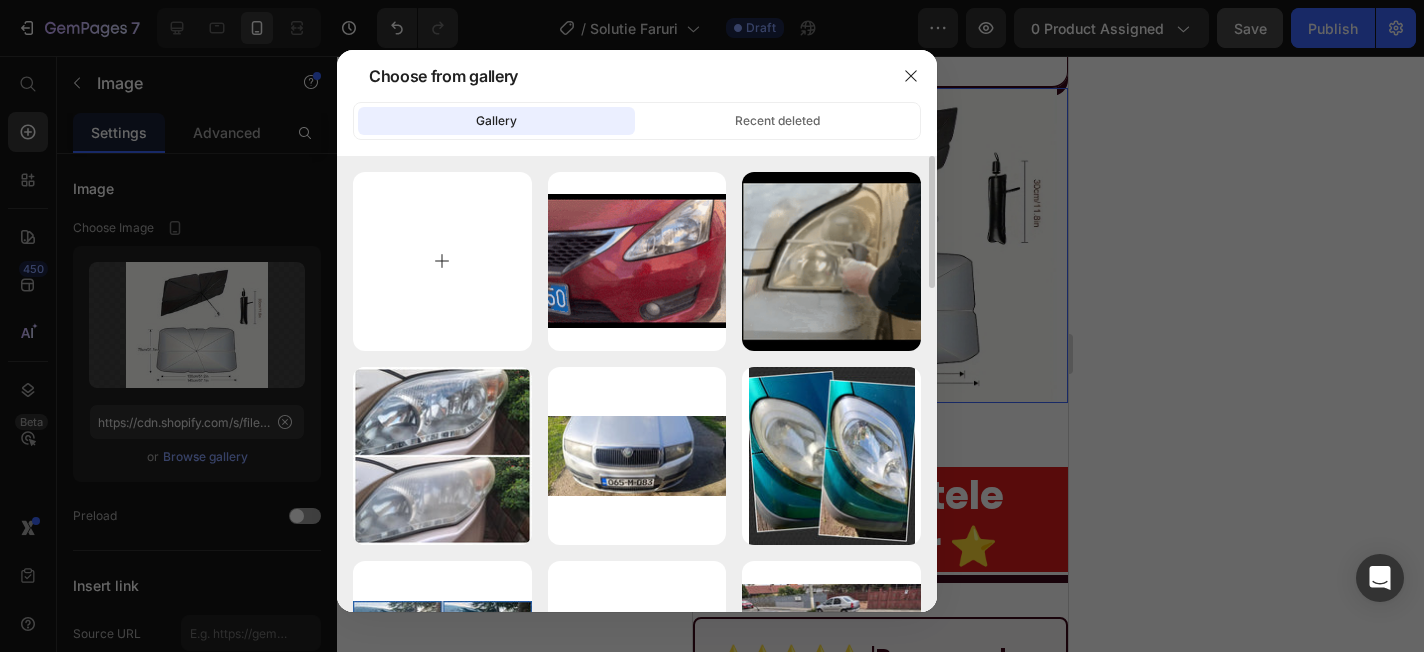 type on "C:\fakepath\Captură de ecran din 2025-07-11 la 01.13.50.png" 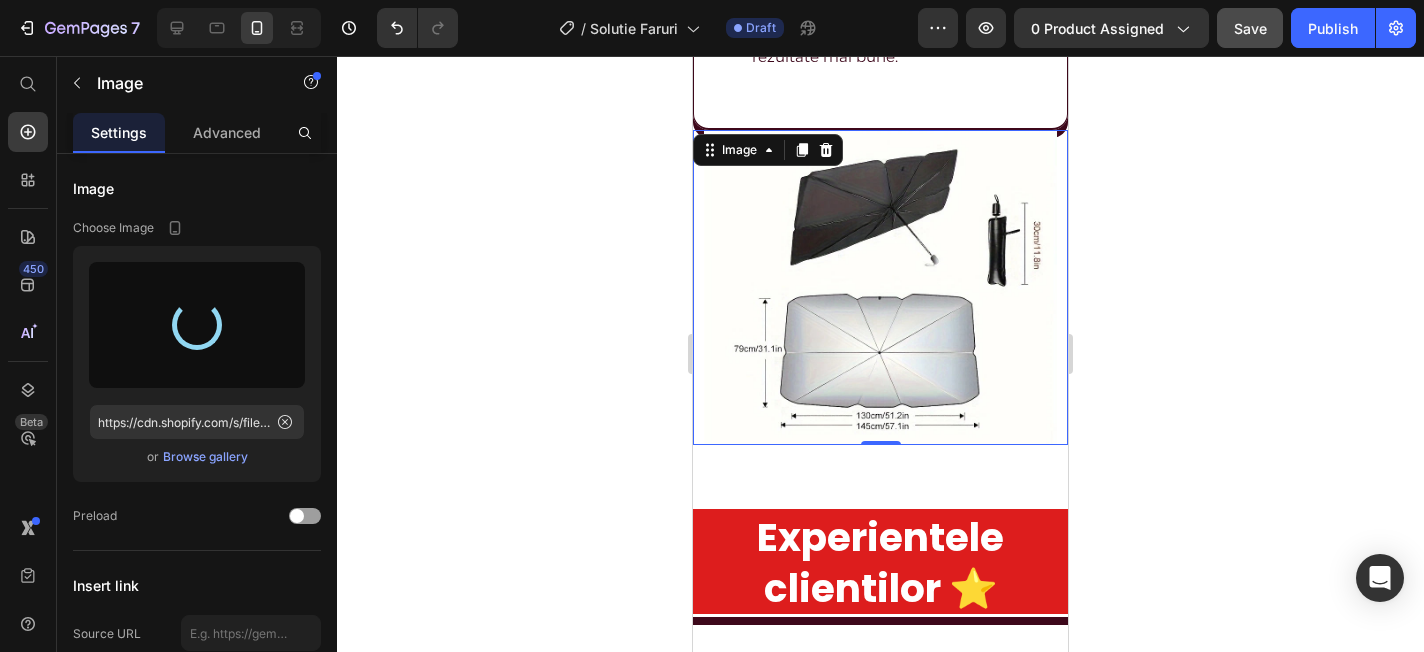 scroll, scrollTop: 3214, scrollLeft: 0, axis: vertical 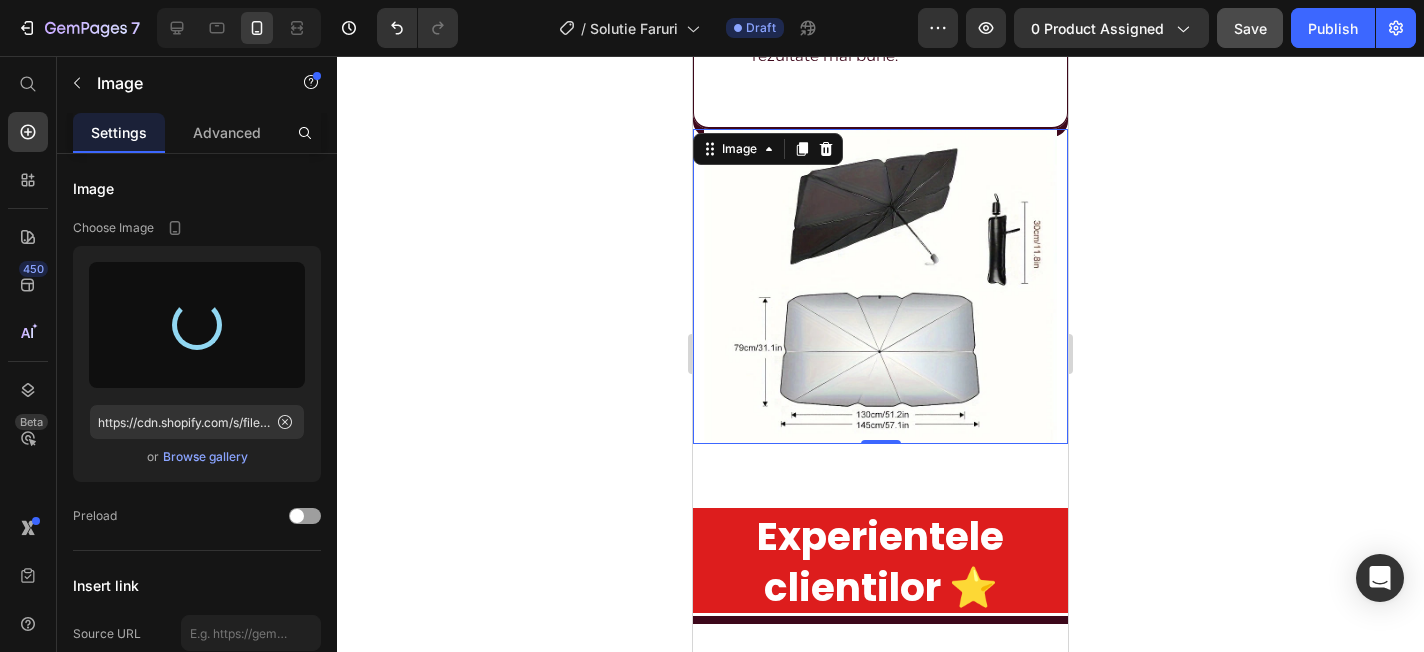 type on "https://cdn.shopify.com/s/files/1/0843/3319/9697/files/gempages_548718478924710679-06abf72a-9d68-41a7-a3f0-d41b7f84a494.png" 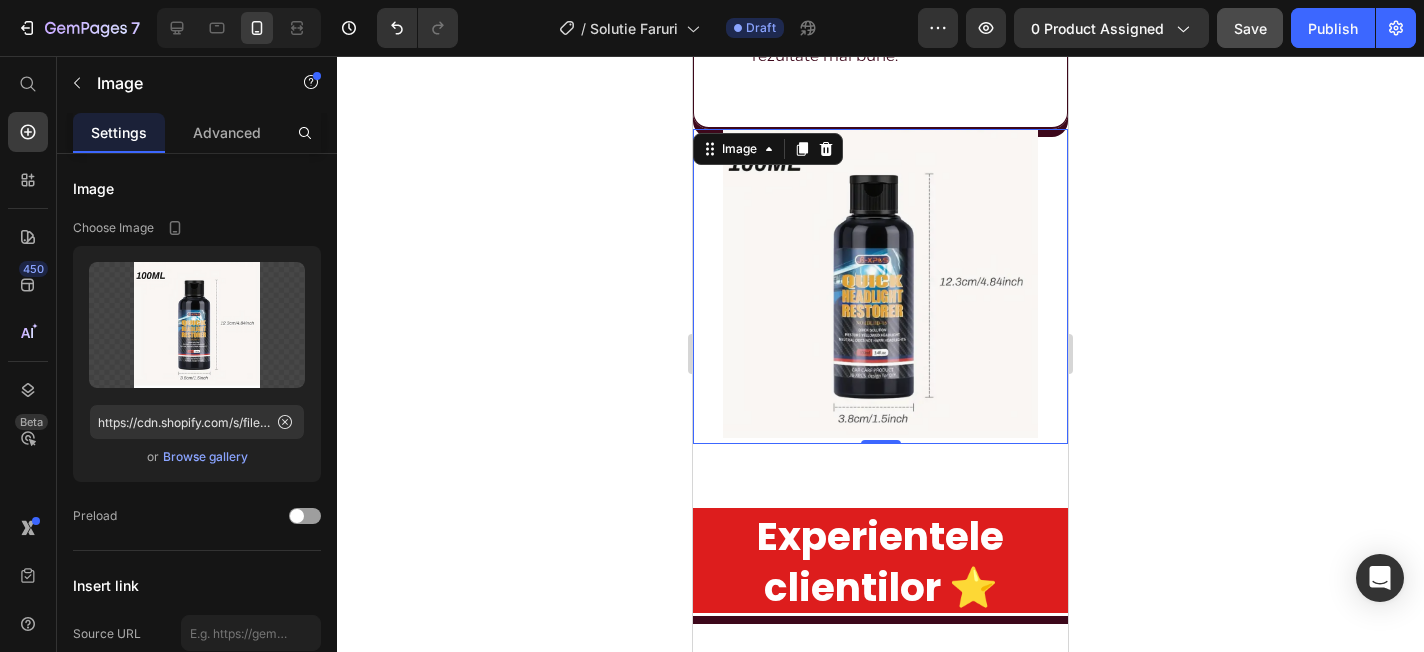 click 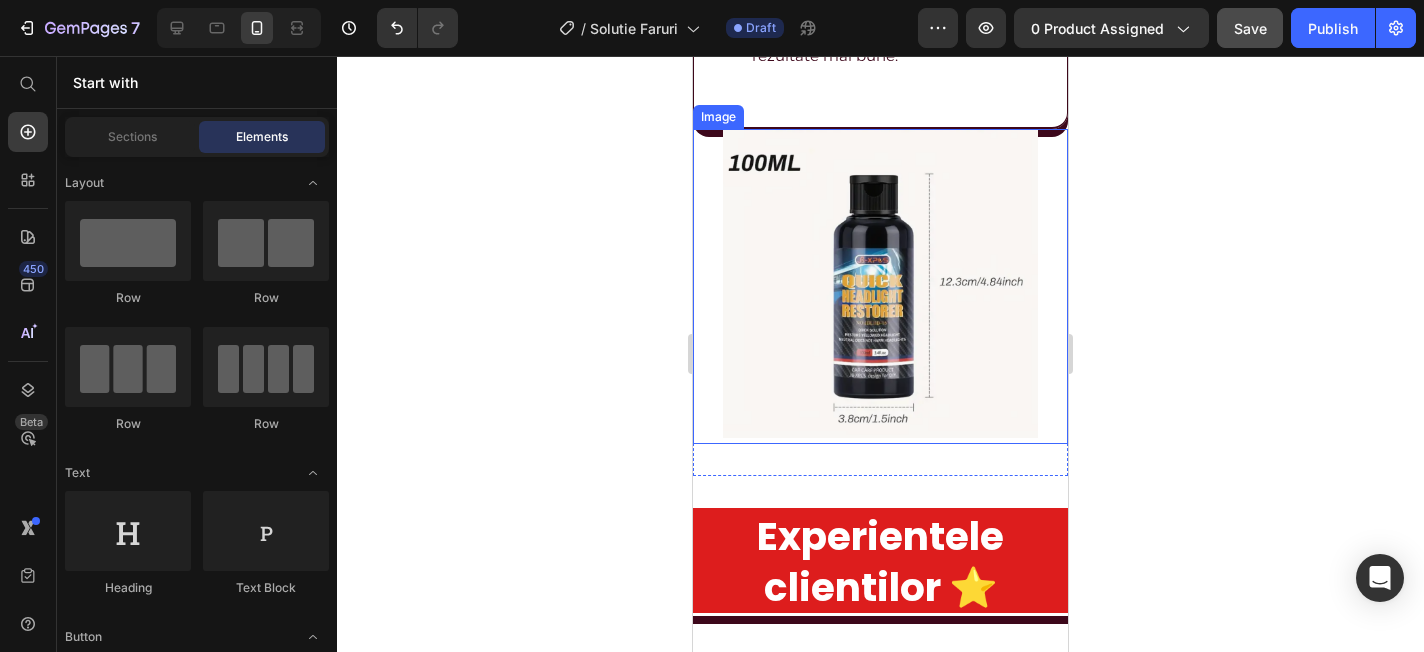 click at bounding box center [880, 286] 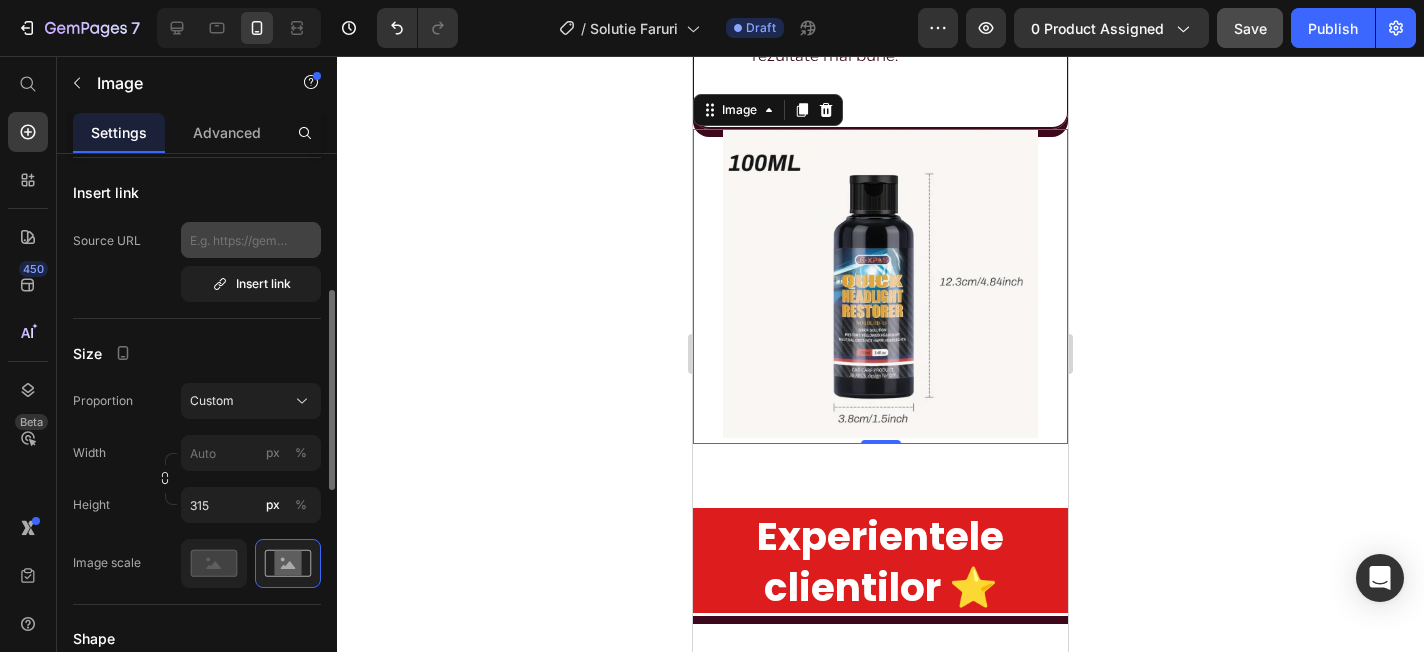 scroll, scrollTop: 394, scrollLeft: 0, axis: vertical 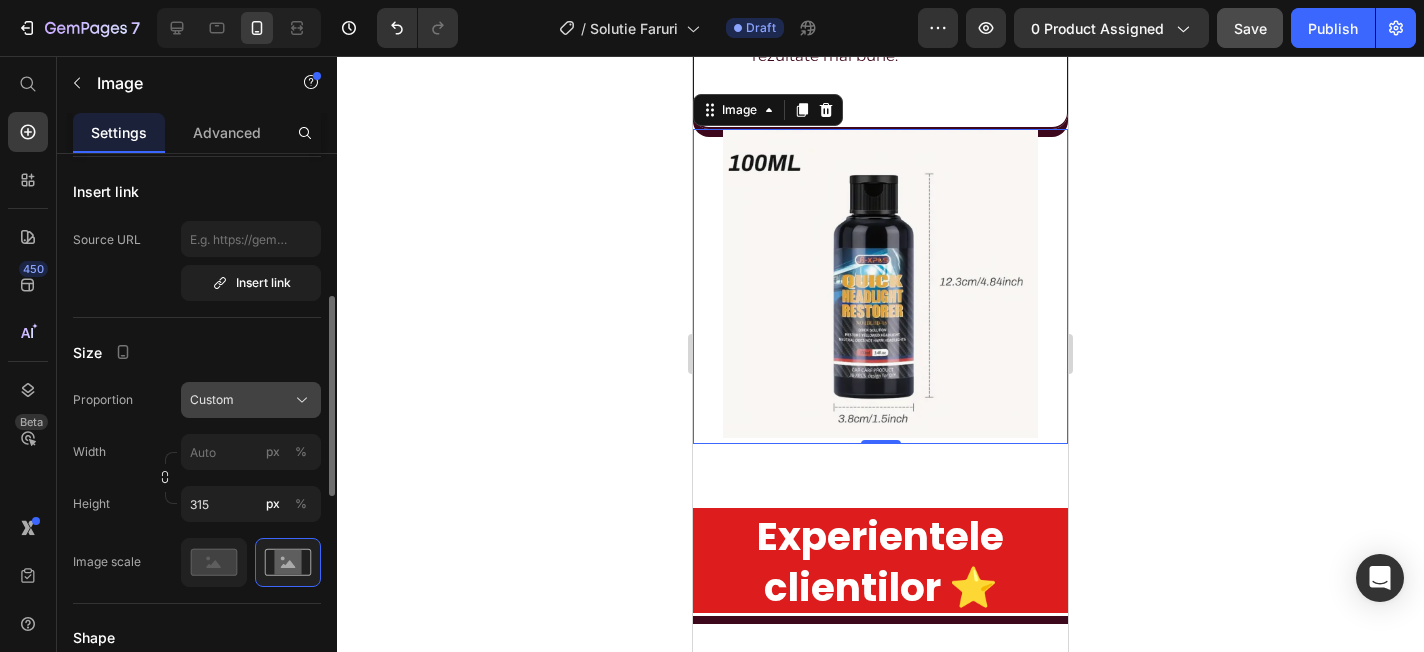 click on "Custom" 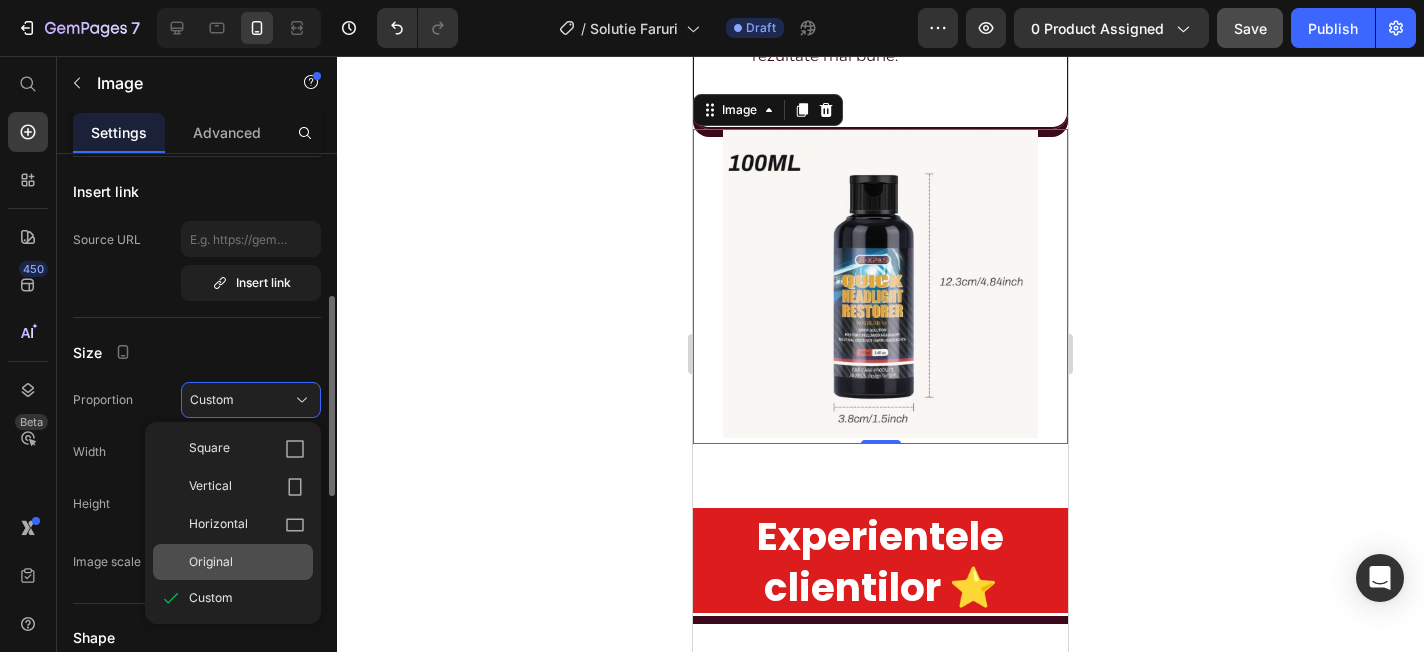 click on "Original" at bounding box center (247, 562) 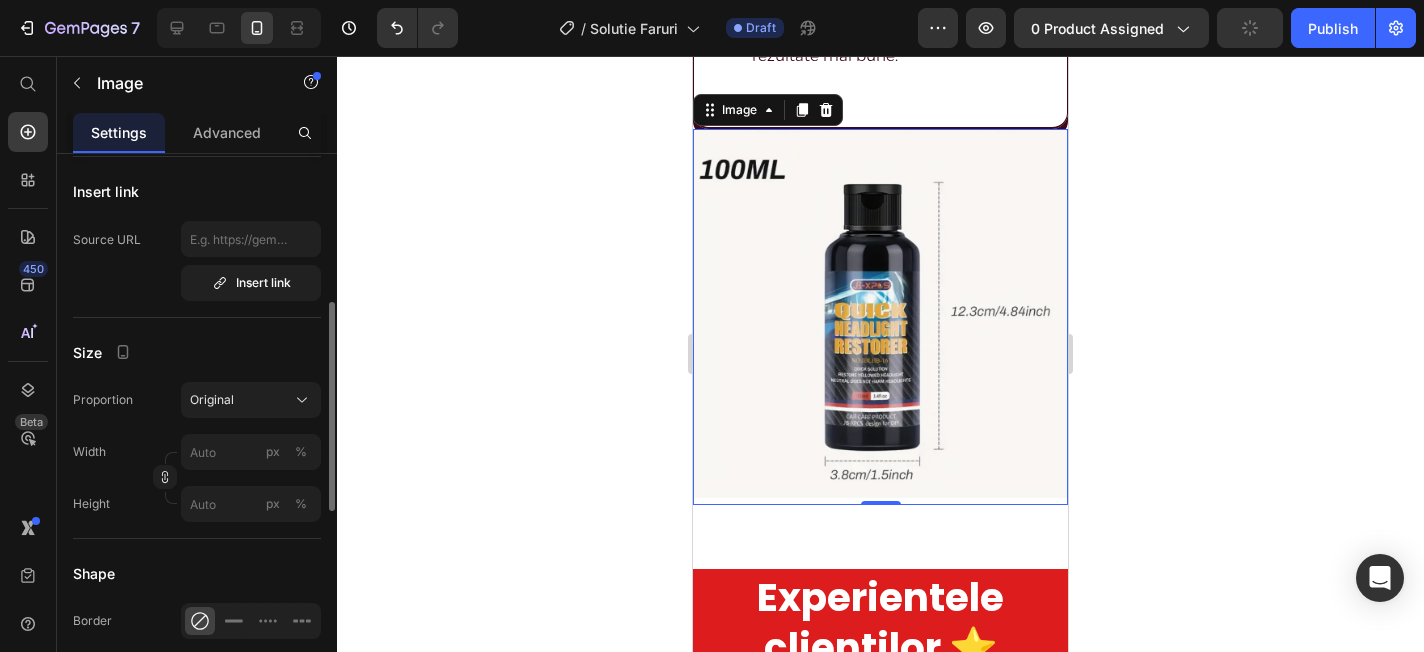 drag, startPoint x: 323, startPoint y: 253, endPoint x: 1198, endPoint y: 285, distance: 875.58496 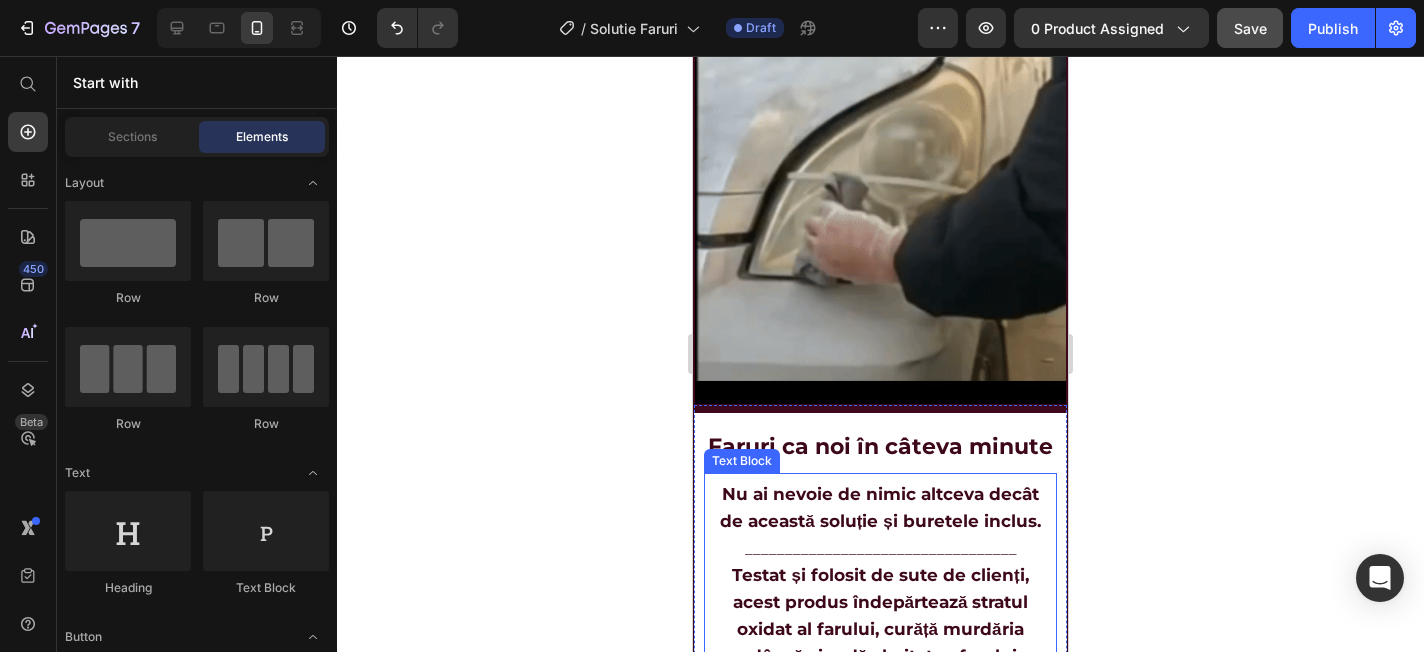 scroll, scrollTop: 1559, scrollLeft: 0, axis: vertical 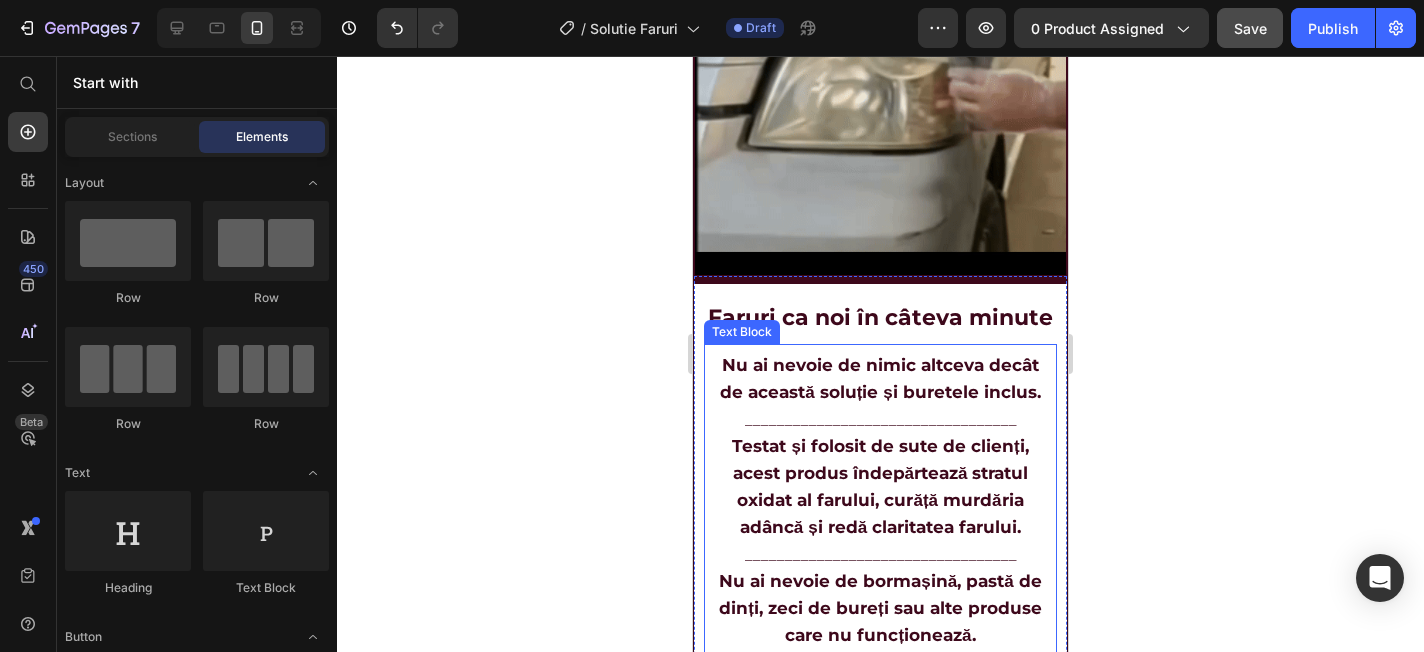click on "Nu ai nevoie de nimic altceva decât de această soluție și buretele inclus." at bounding box center (880, 378) 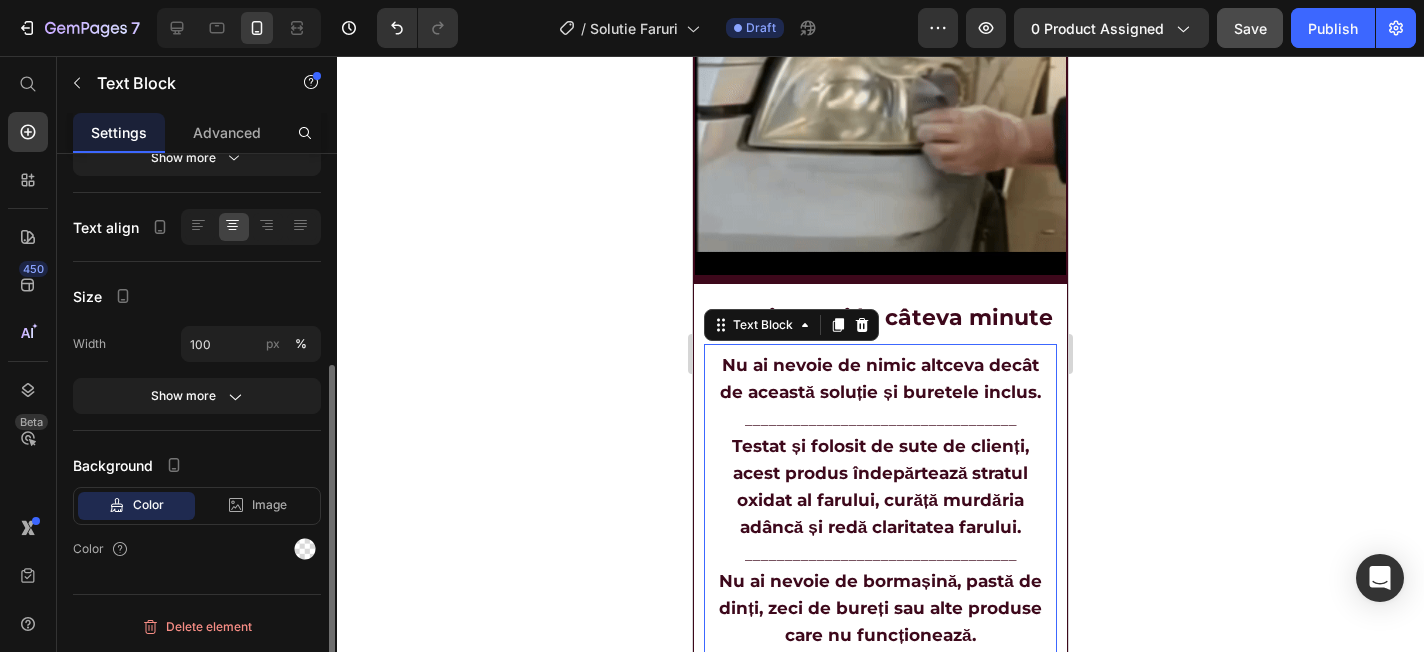 scroll, scrollTop: 0, scrollLeft: 0, axis: both 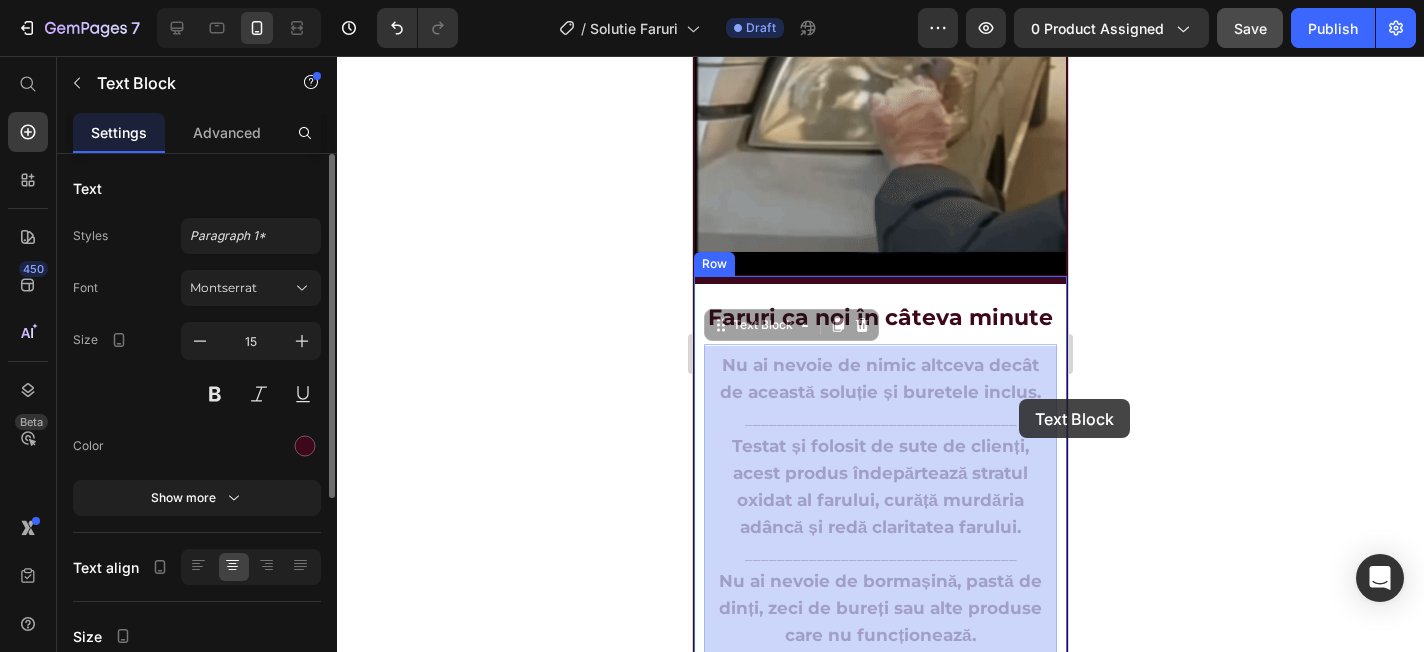 drag, startPoint x: 887, startPoint y: 399, endPoint x: 1018, endPoint y: 399, distance: 131 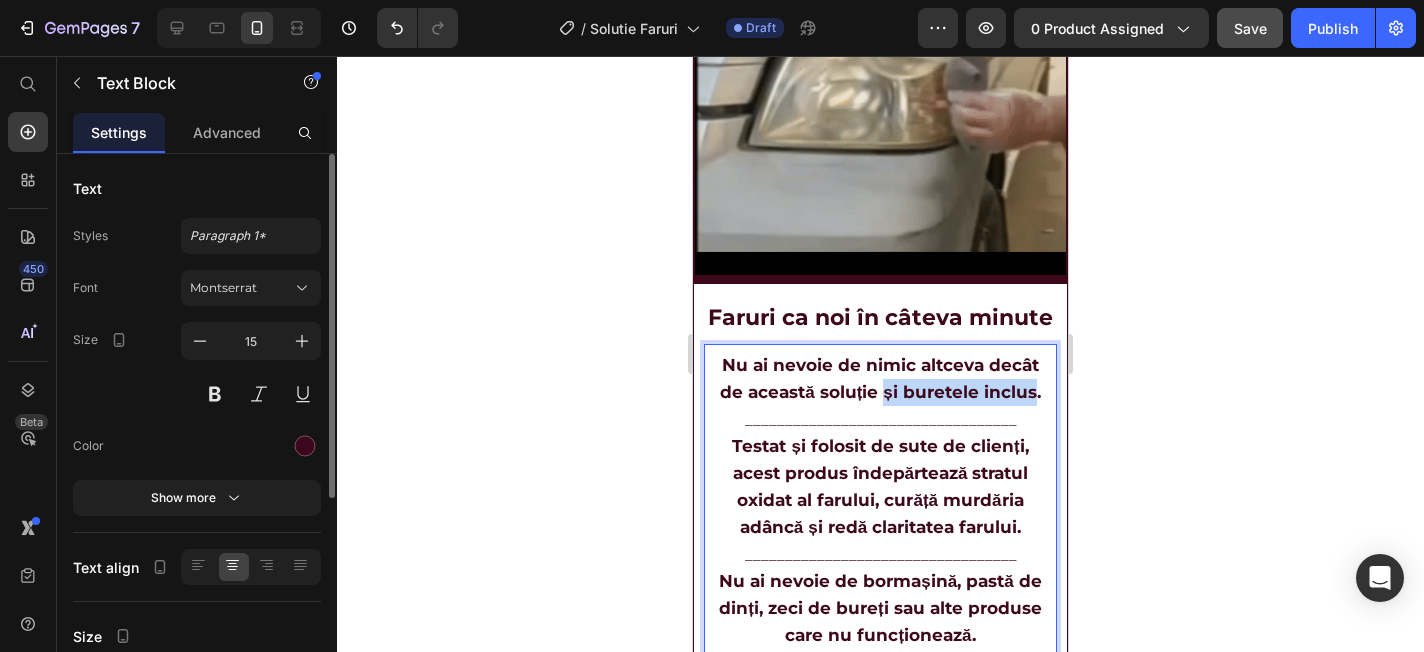 drag, startPoint x: 1032, startPoint y: 398, endPoint x: 888, endPoint y: 402, distance: 144.05554 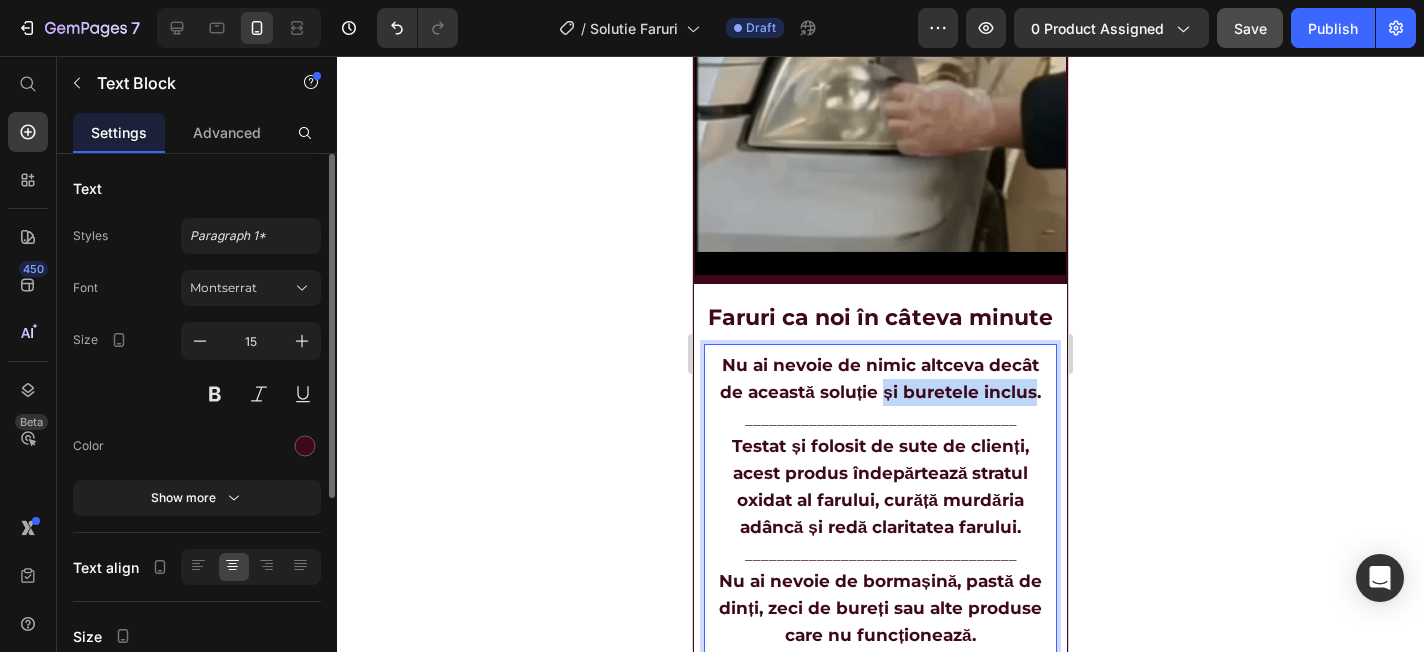 click on "Nu ai nevoie de nimic altceva decât de această soluție și buretele inclus." at bounding box center (880, 378) 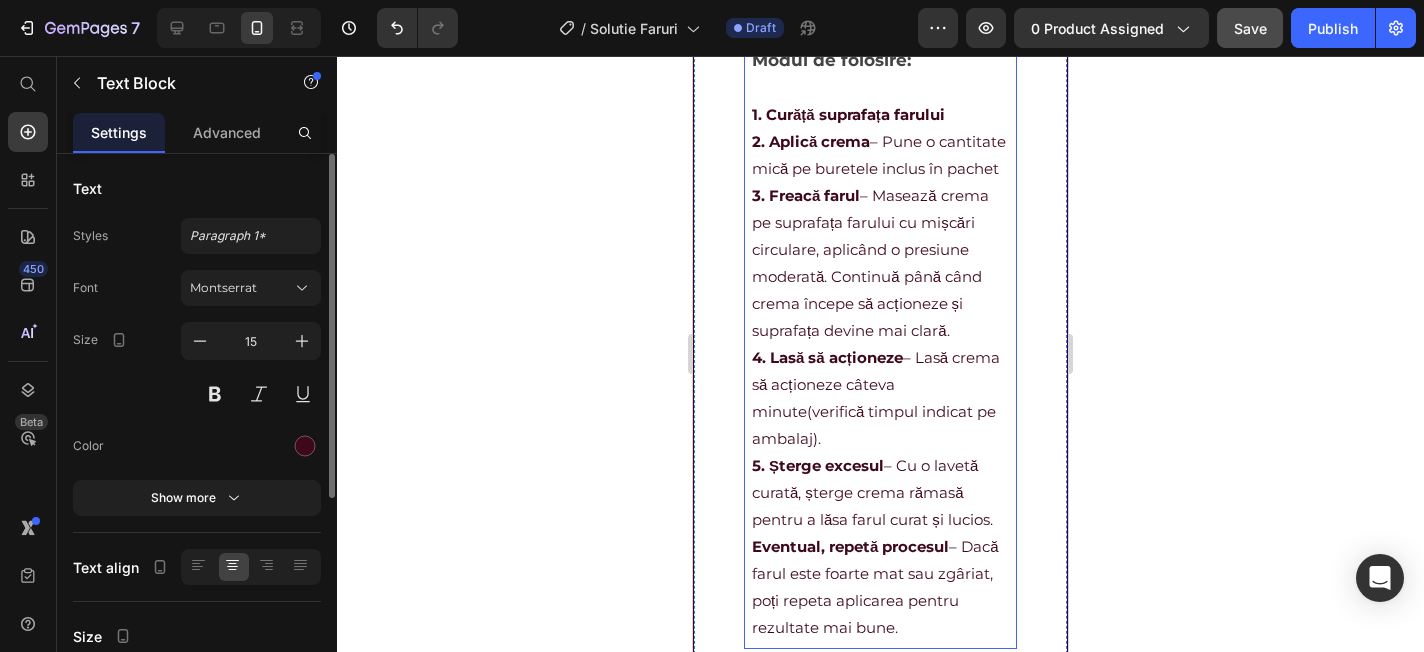 scroll, scrollTop: 2648, scrollLeft: 0, axis: vertical 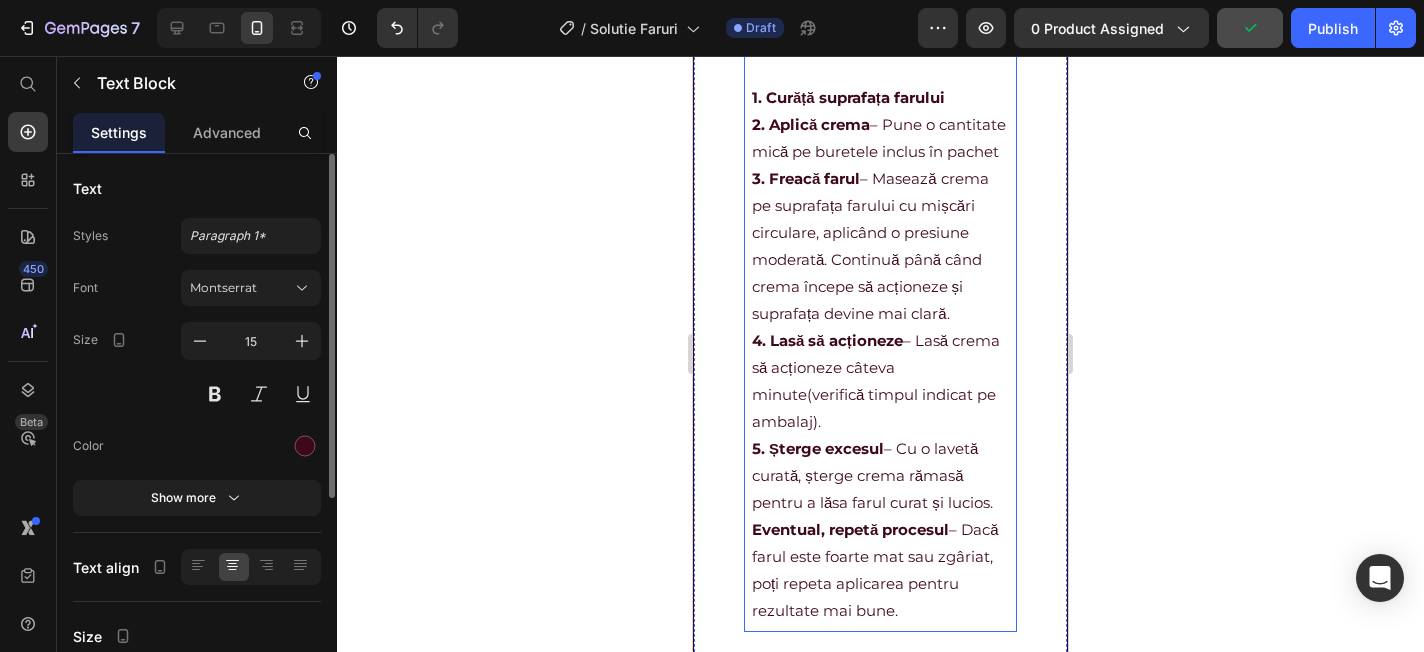 click on "2. Aplică crema  – Pune o cantitate mică pe buretele inclus în pachet" at bounding box center [880, 138] 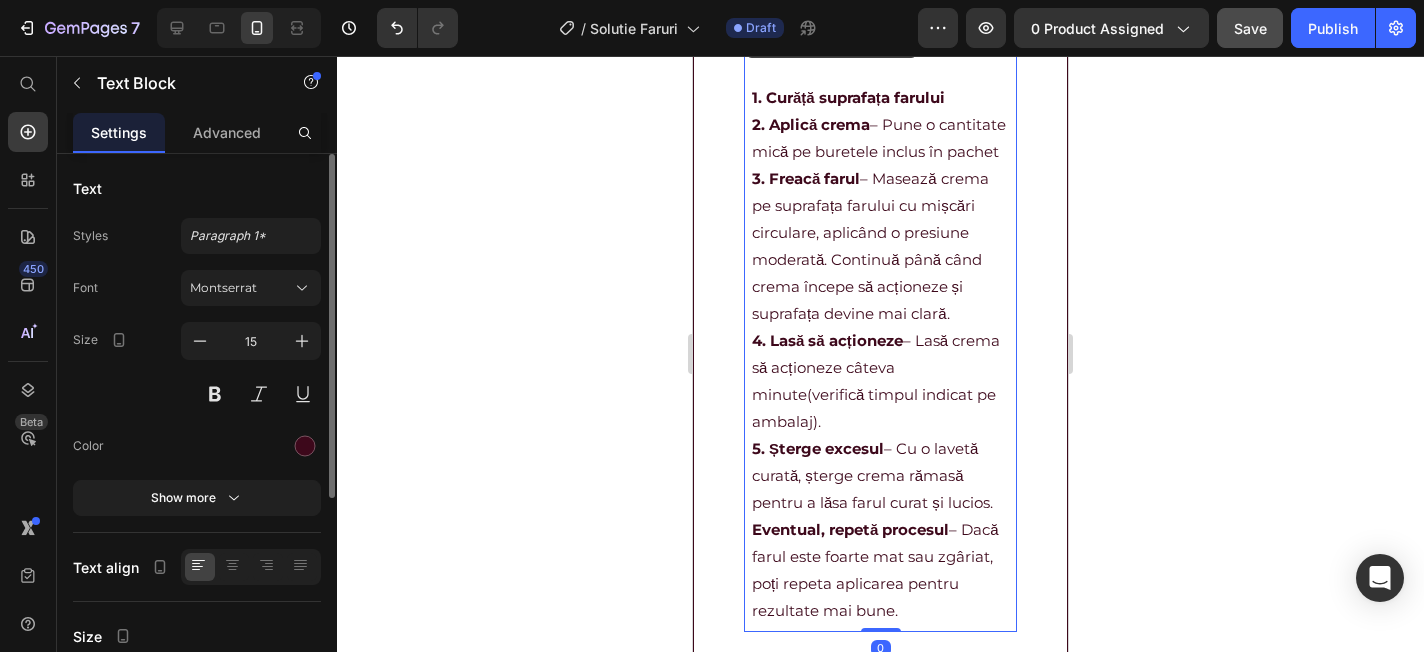 click on "2. Aplică crema  – Pune o cantitate mică pe buretele inclus în pachet" at bounding box center [880, 138] 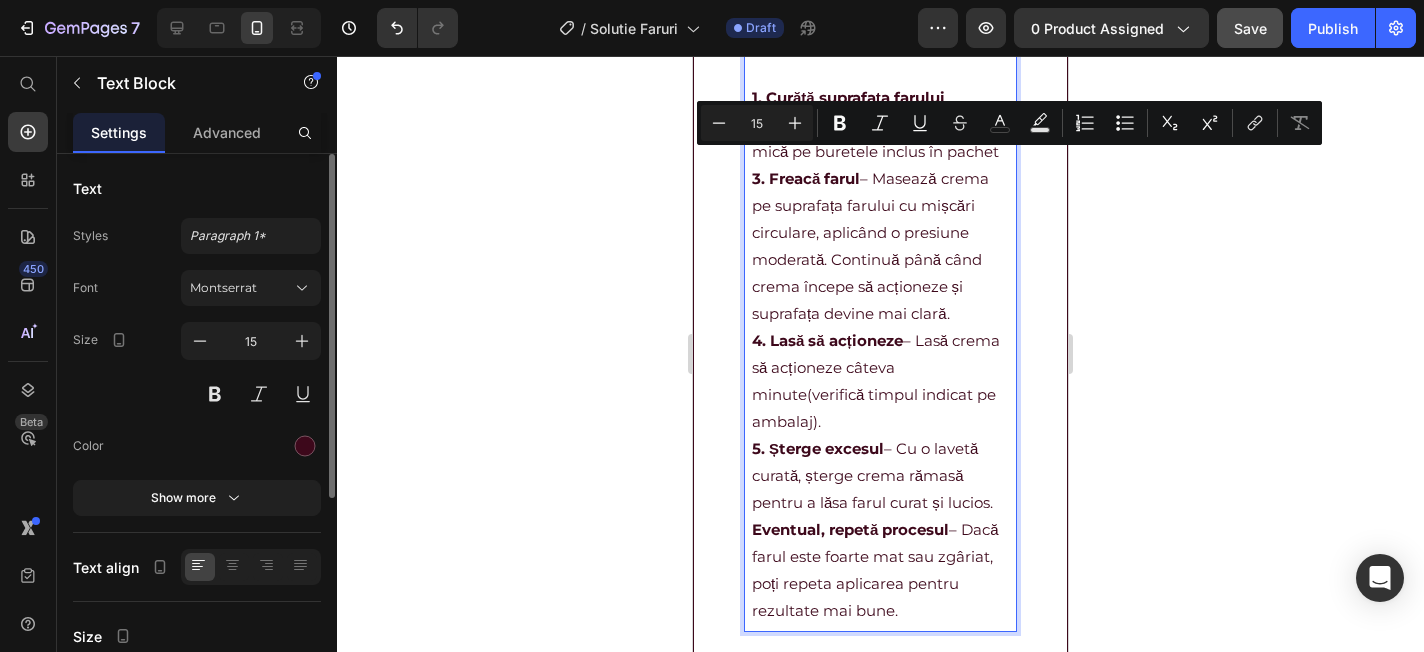 drag, startPoint x: 936, startPoint y: 163, endPoint x: 938, endPoint y: 180, distance: 17.117243 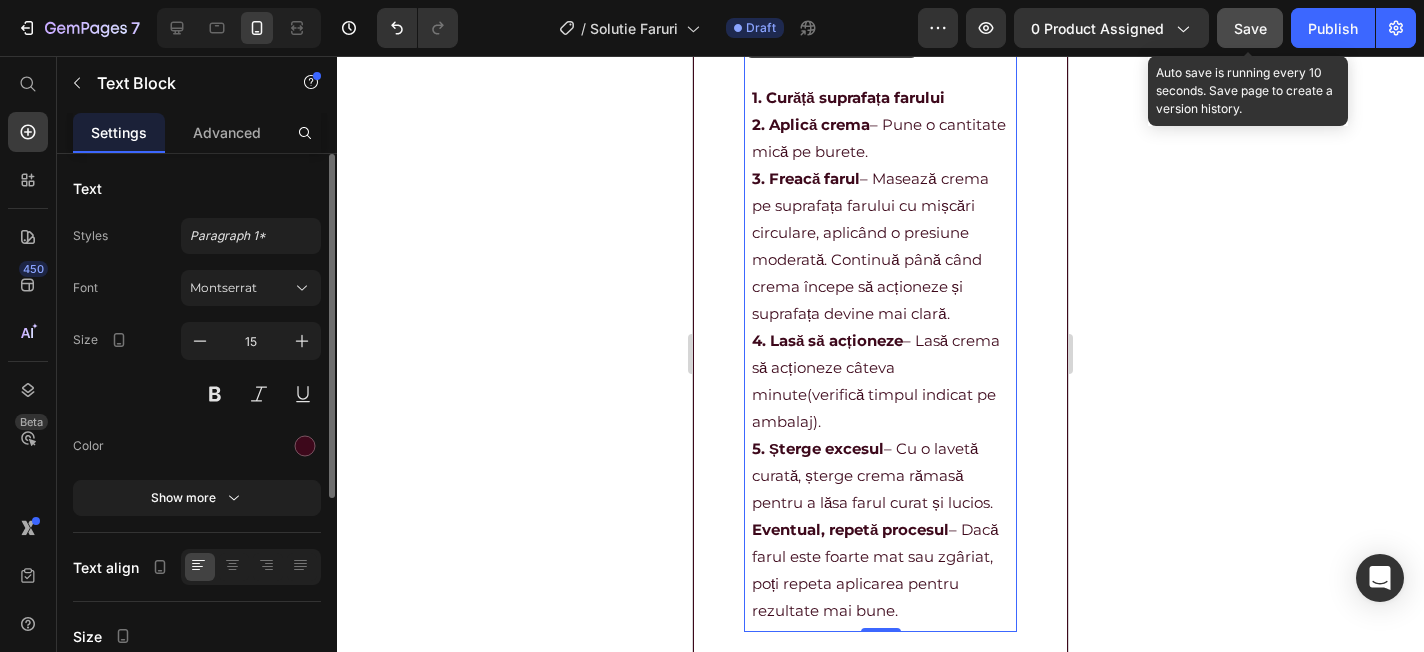 click on "Save" at bounding box center [1250, 28] 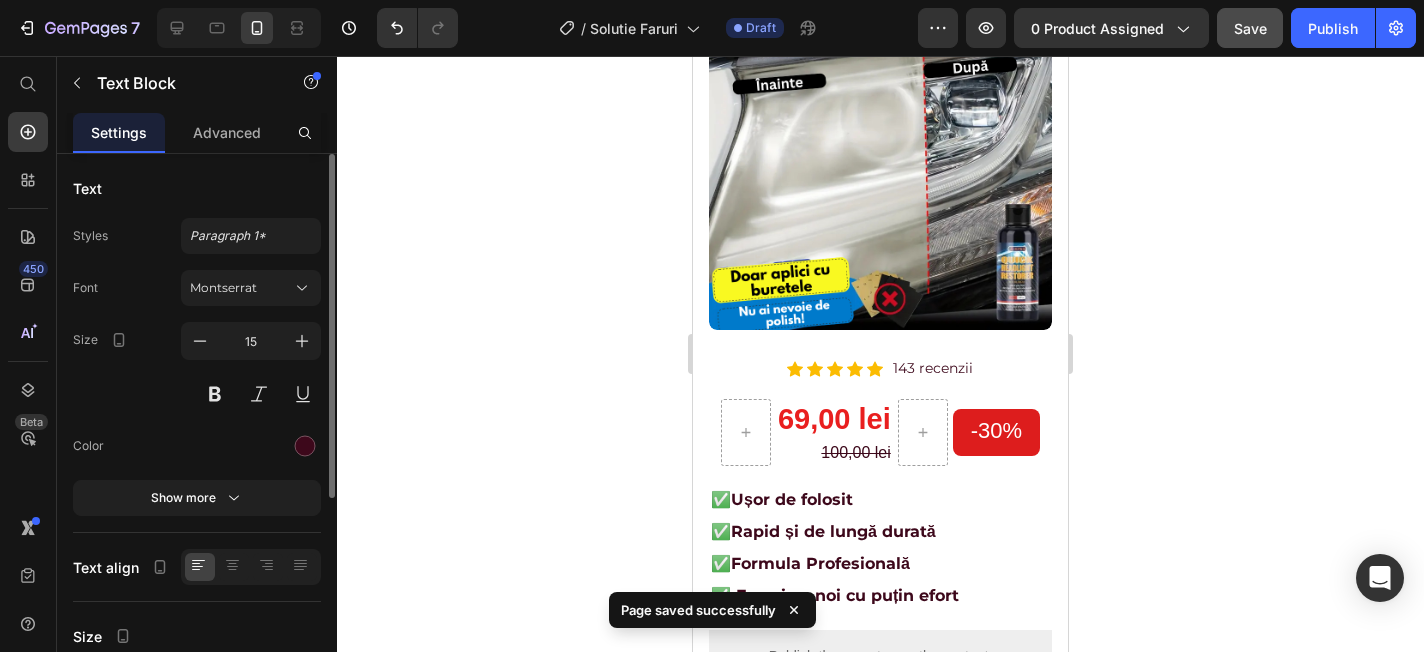 scroll, scrollTop: 0, scrollLeft: 0, axis: both 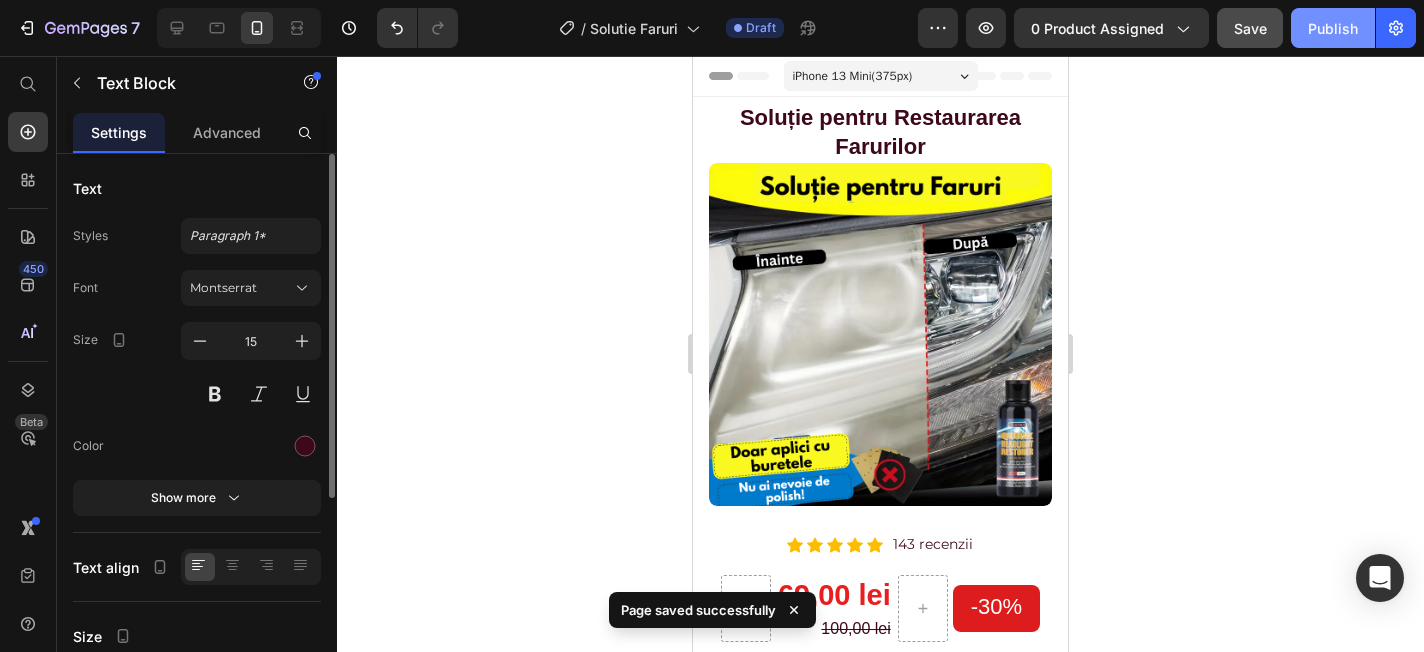 click on "Publish" at bounding box center (1333, 28) 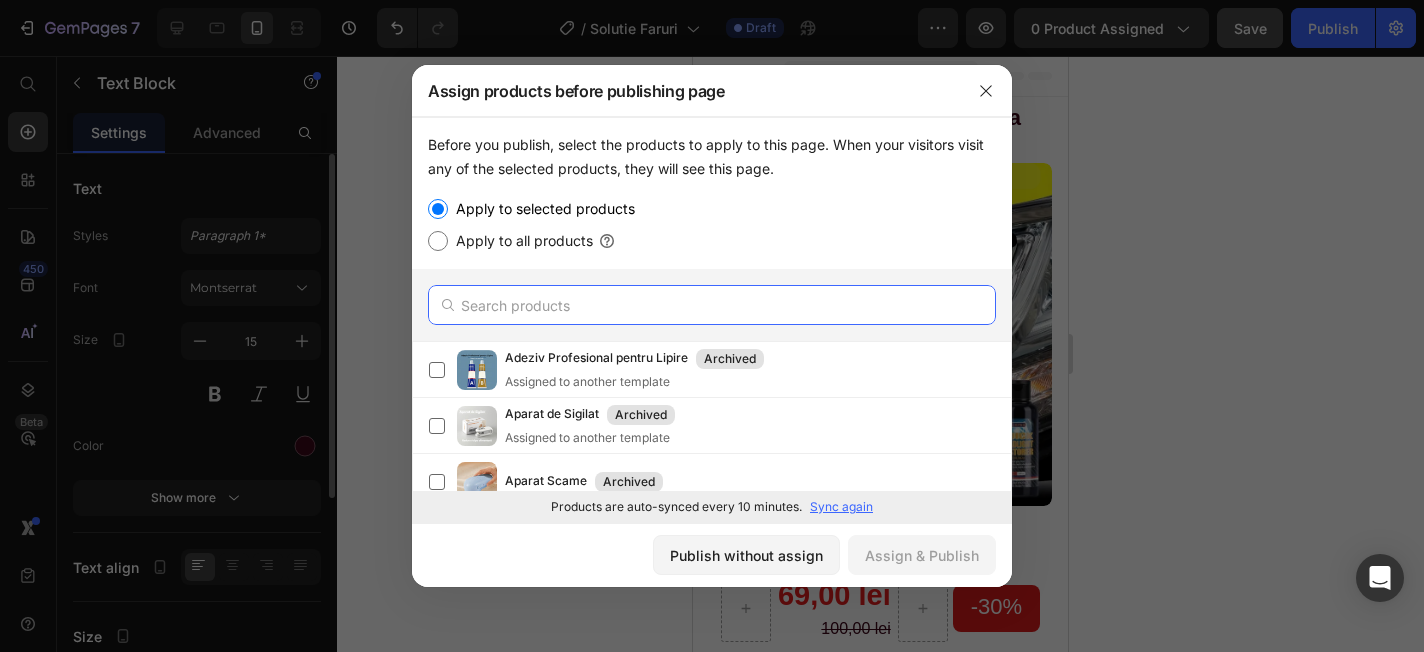 click at bounding box center [712, 305] 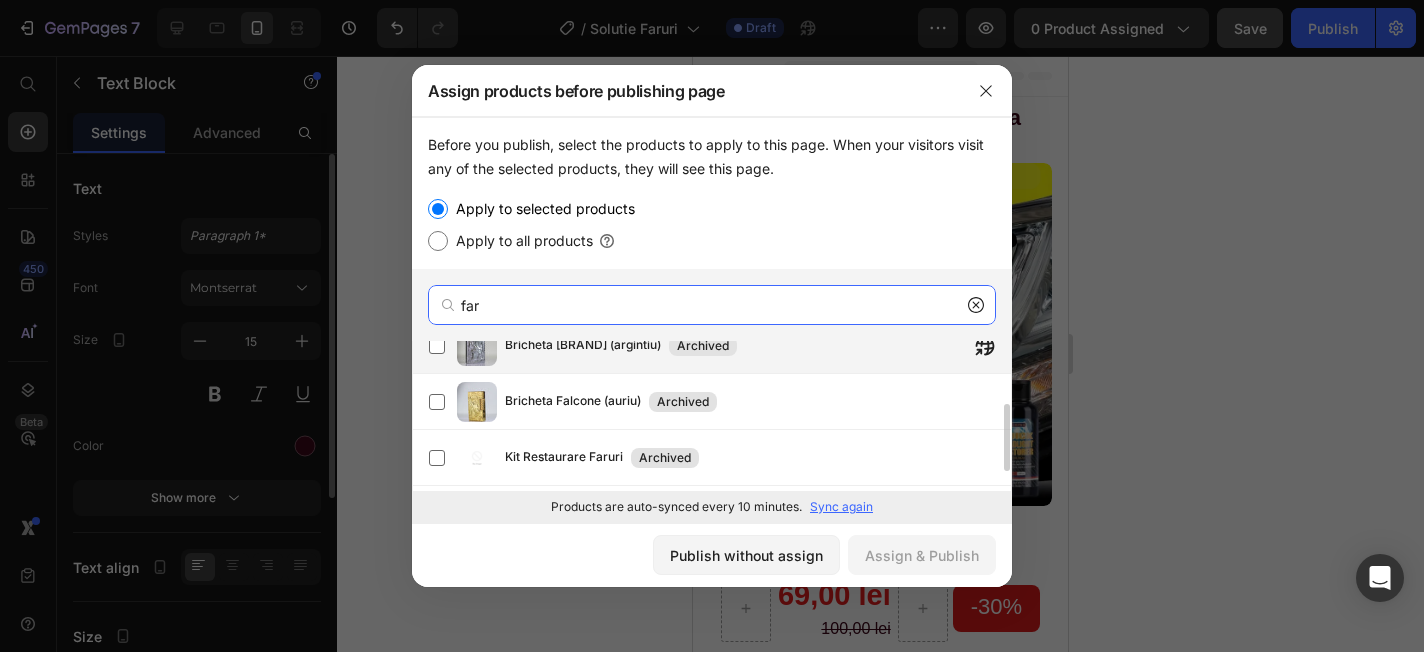 scroll, scrollTop: 106, scrollLeft: 0, axis: vertical 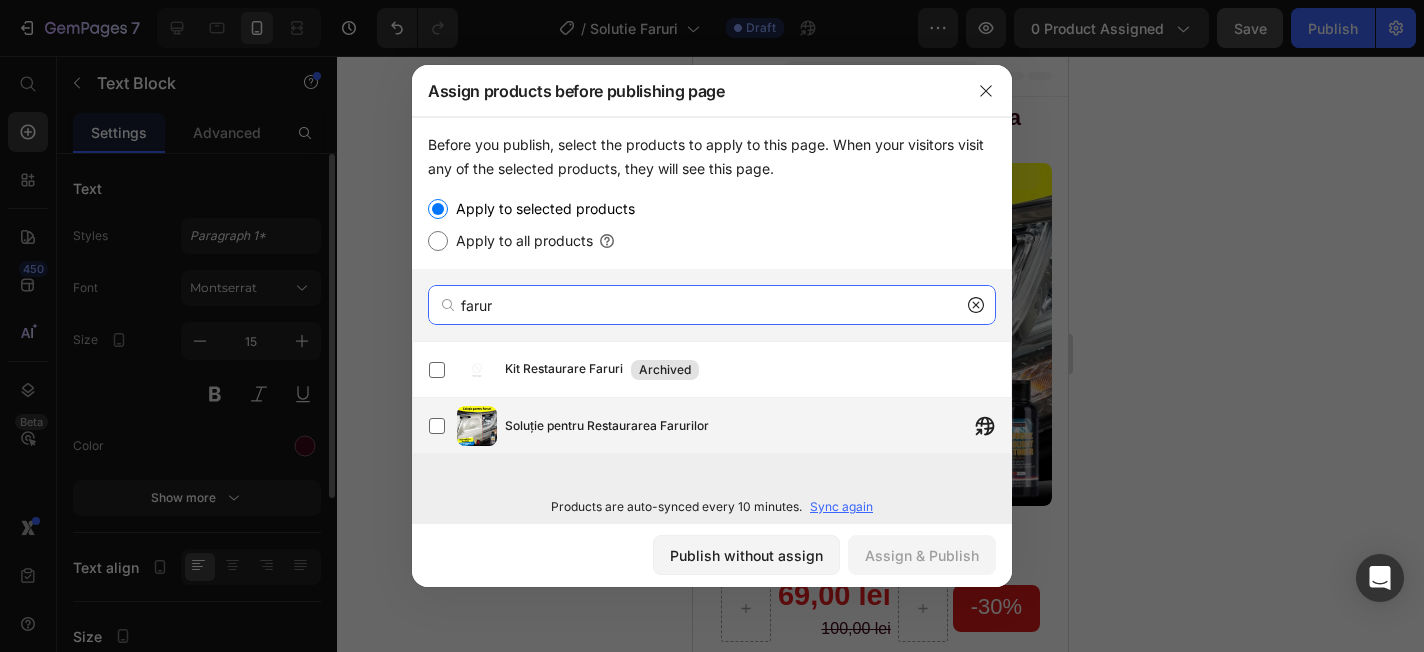 type on "farur" 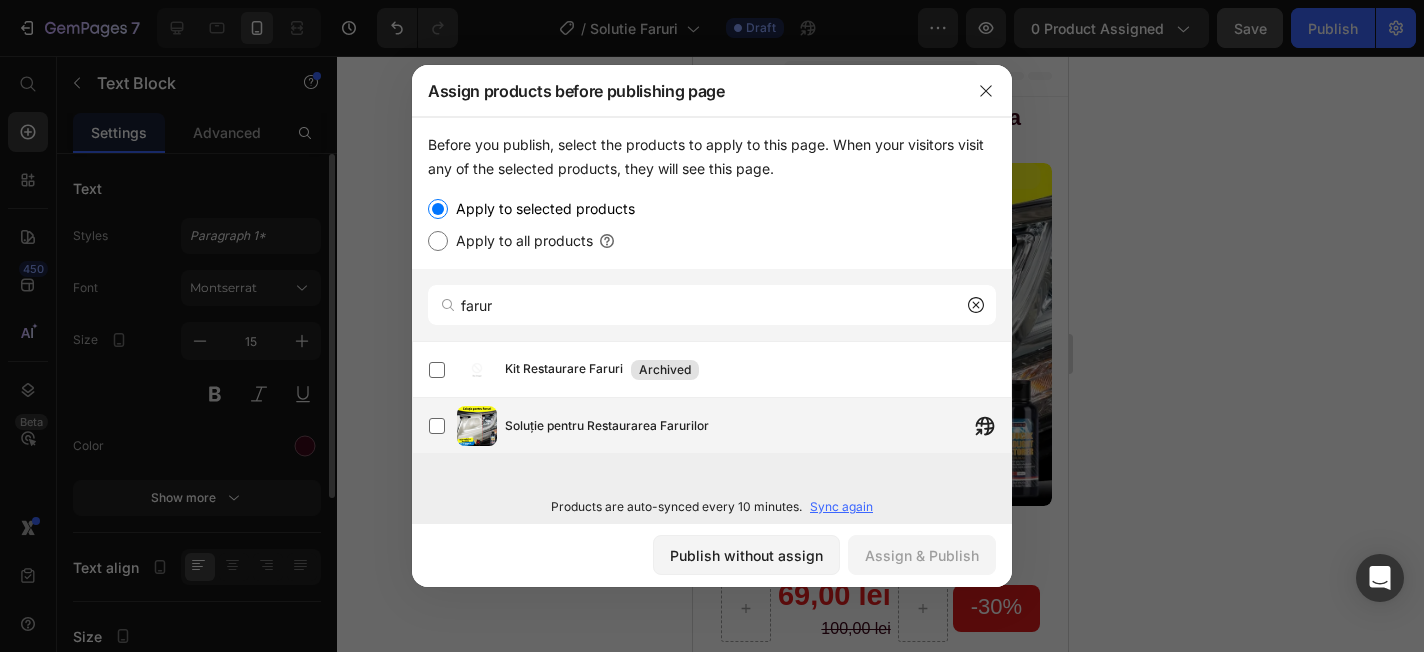 click on "Soluție pentru Restaurarea Farurilor" at bounding box center (758, 426) 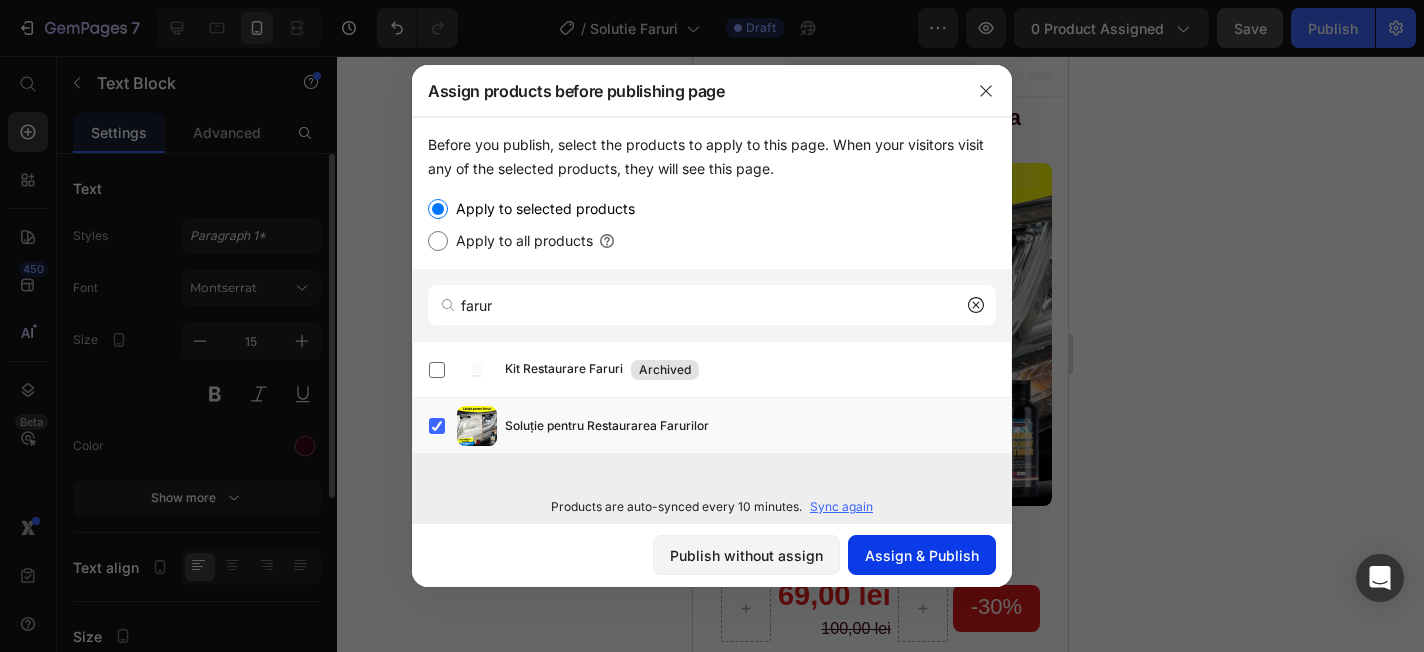 click on "Assign & Publish" at bounding box center [922, 555] 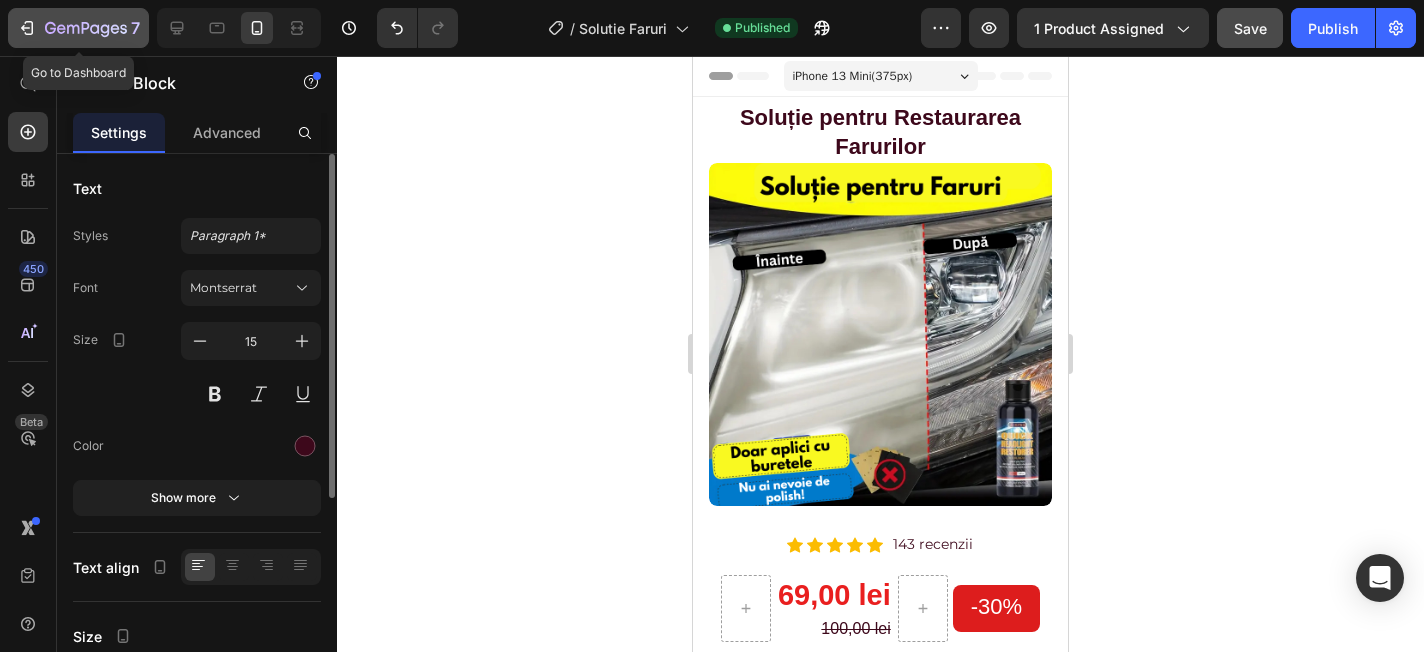 click on "7" 